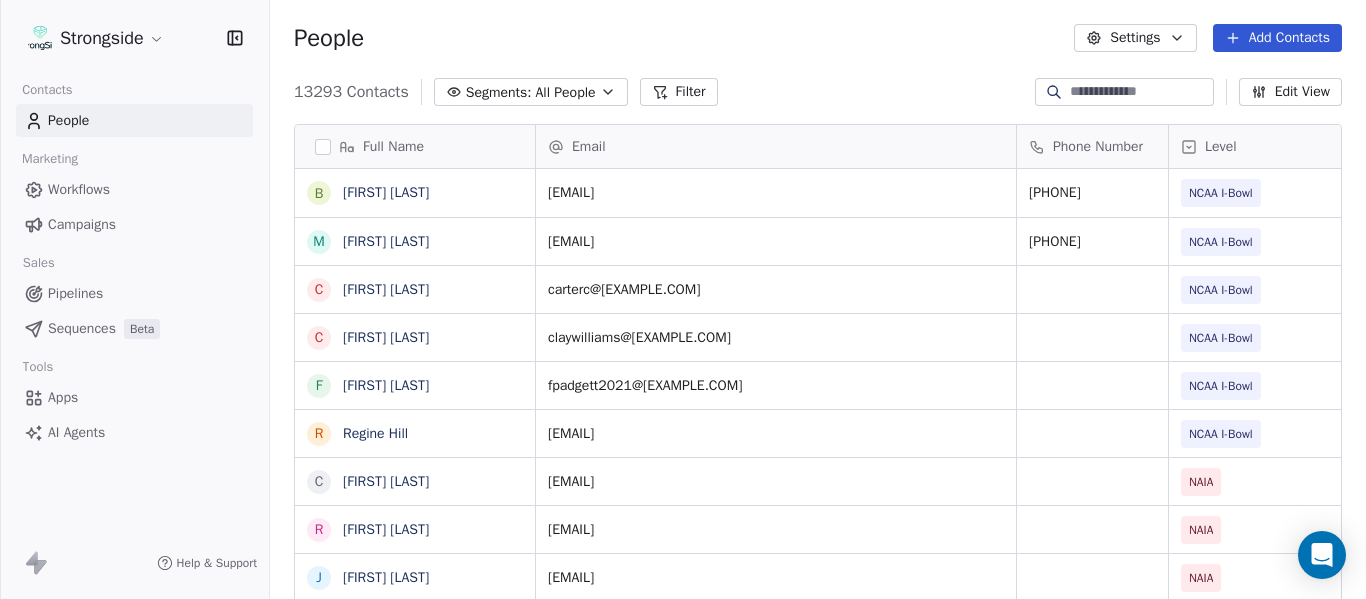 scroll, scrollTop: 0, scrollLeft: 0, axis: both 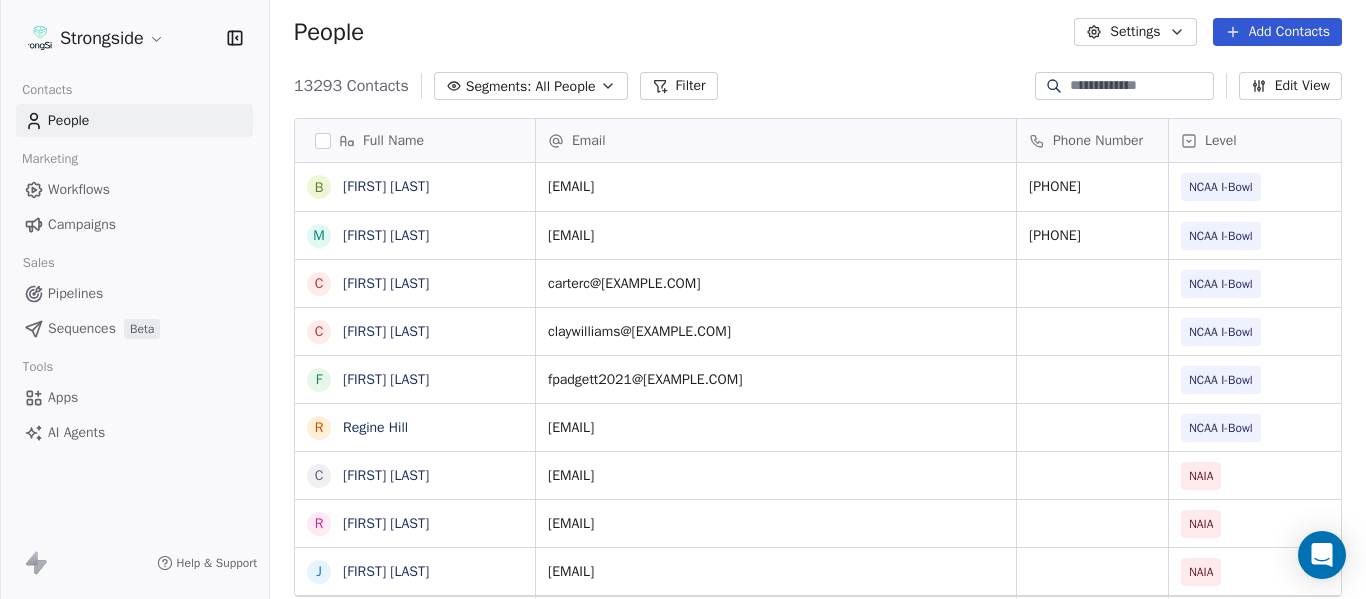 click on "People Settings  Add Contacts" at bounding box center [818, 32] 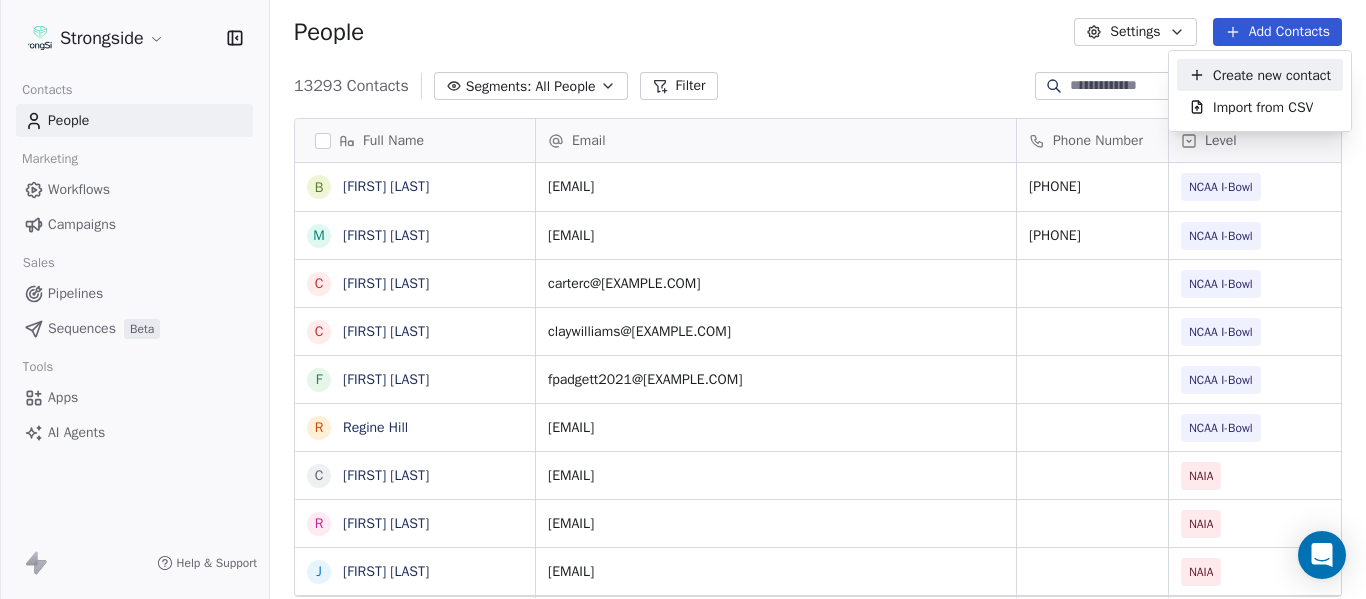 click on "Create new contact" at bounding box center (1272, 75) 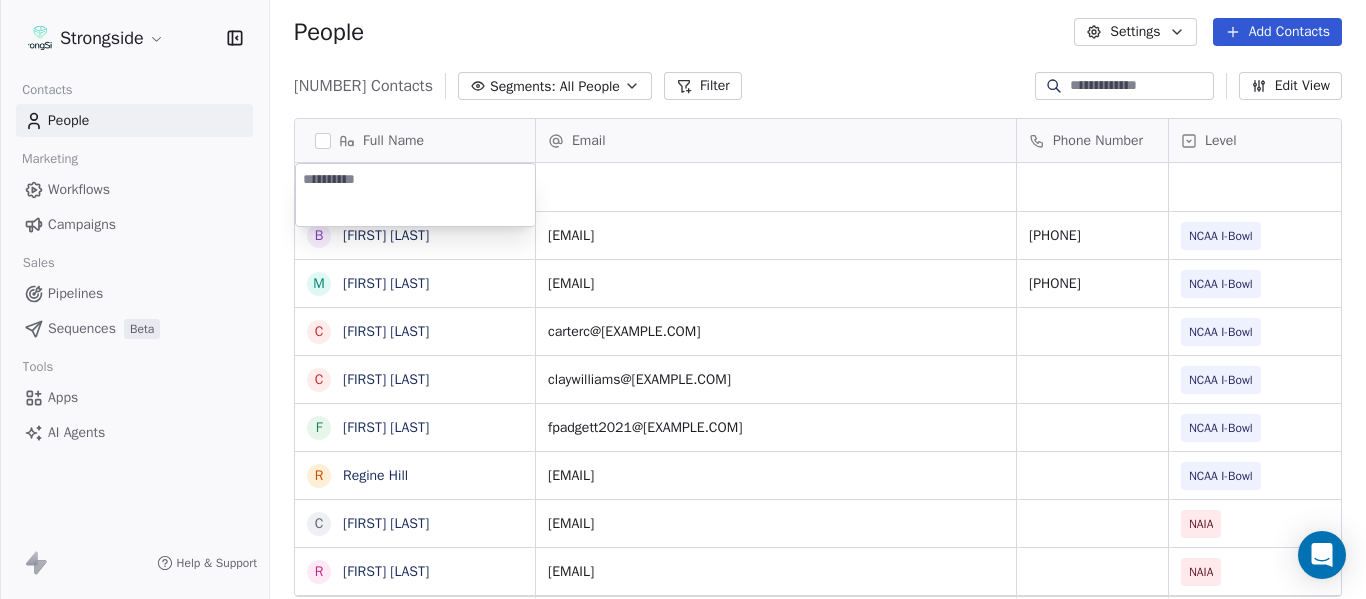type on "**********" 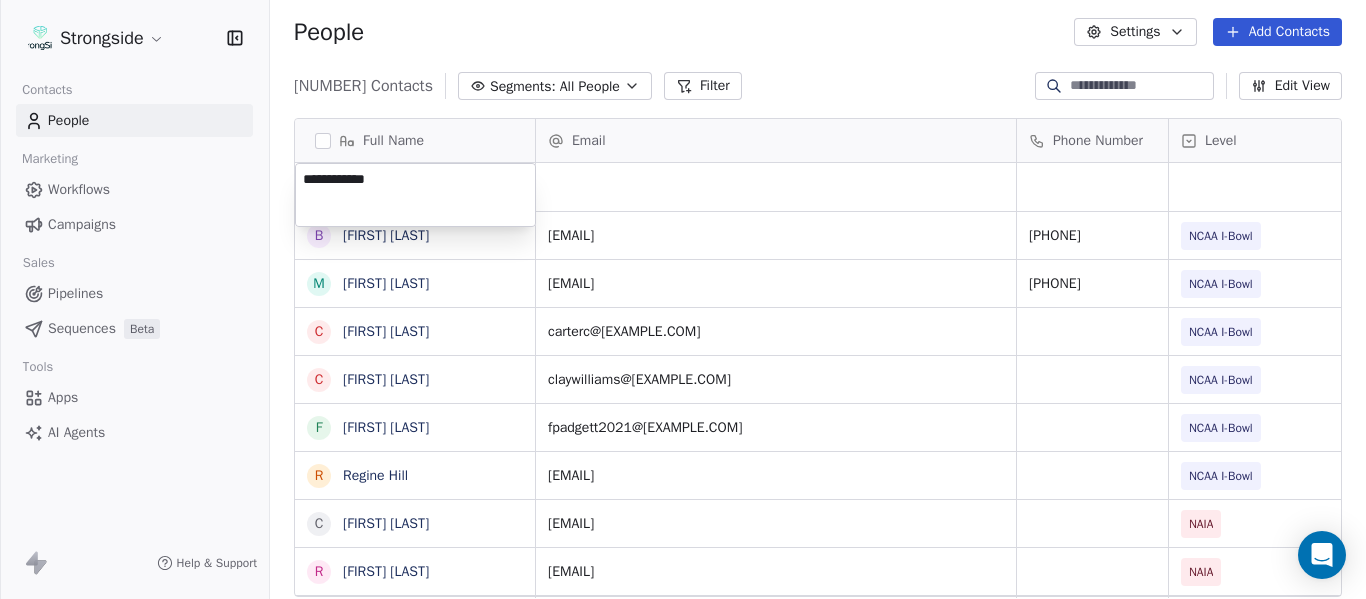 click on "Strongside Contacts People Marketing Workflows Campaigns Sales Pipelines Sequences Beta Tools Apps AI Agents Help & Support People Settings Add Contacts 13296 Contacts Segments: All People Filter Edit View Tag Add to Sequence Export Full Name B Bill Sanders Z Zach Kittley B Brian White M Margot Kessler C Cris Carter C Clay Williams F Faith Padgett R Regine Hill C Craig Merson R Rick Wimmer J Jason Robinson H Hasan Craig V Vincent Davis C Chris LoNigro E Eric Potochney J Jeffrey Meleky J James Simpson T Travis Johnson I Ivan McCartney J Josh Taylor C Cecil McNair M Monte Perez R Rachel Taylor L Lori Craig D Damon Cogdell T Travis Johnson S Steve Speakman M Mel Bratten D Derin Graham Emails Auto Clicked Last Activity Date BST In Open Phone Contact Source Note/Call Positions Student Pop. Lead Account False All Positions True All Positions False All Positions False All Positions False All Positions False All Positions True All Positions True All Positions True All Positions False All Positions False All Positions False All Positions False Tight Ends Offensive Line False Linebackers False Offensive Line Quarterbacks False Defensive Coordinator True True True Running Back Wide Receivers Defensive Line" at bounding box center (683, 299) 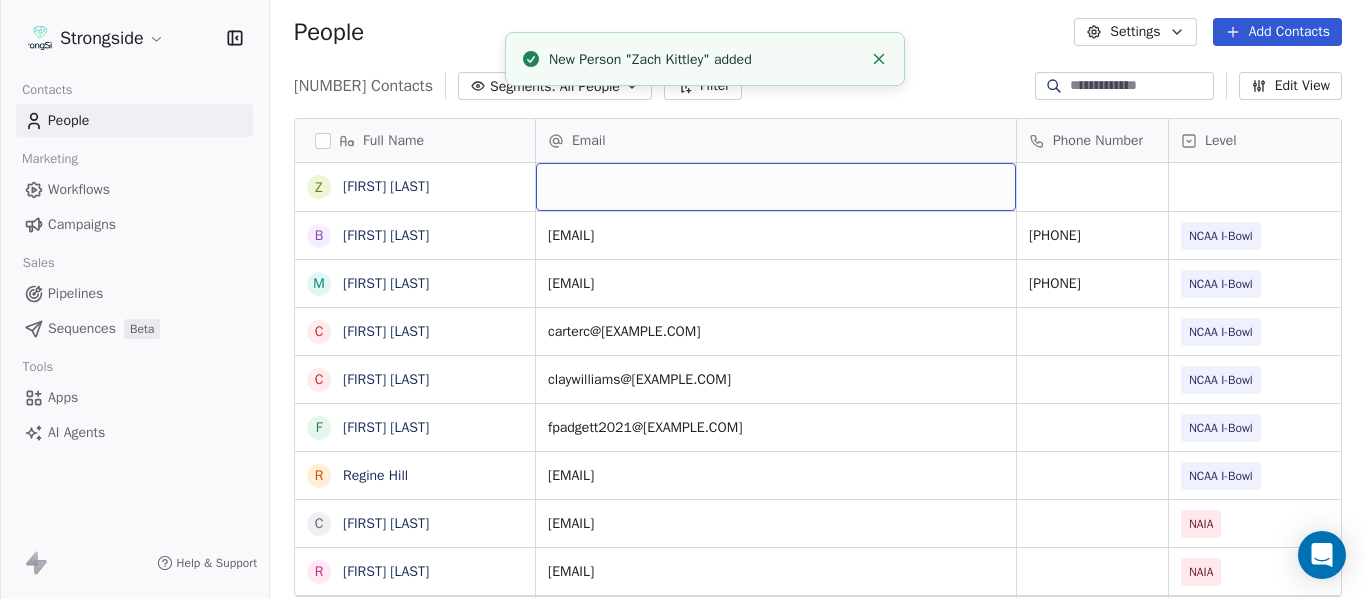 click at bounding box center (776, 187) 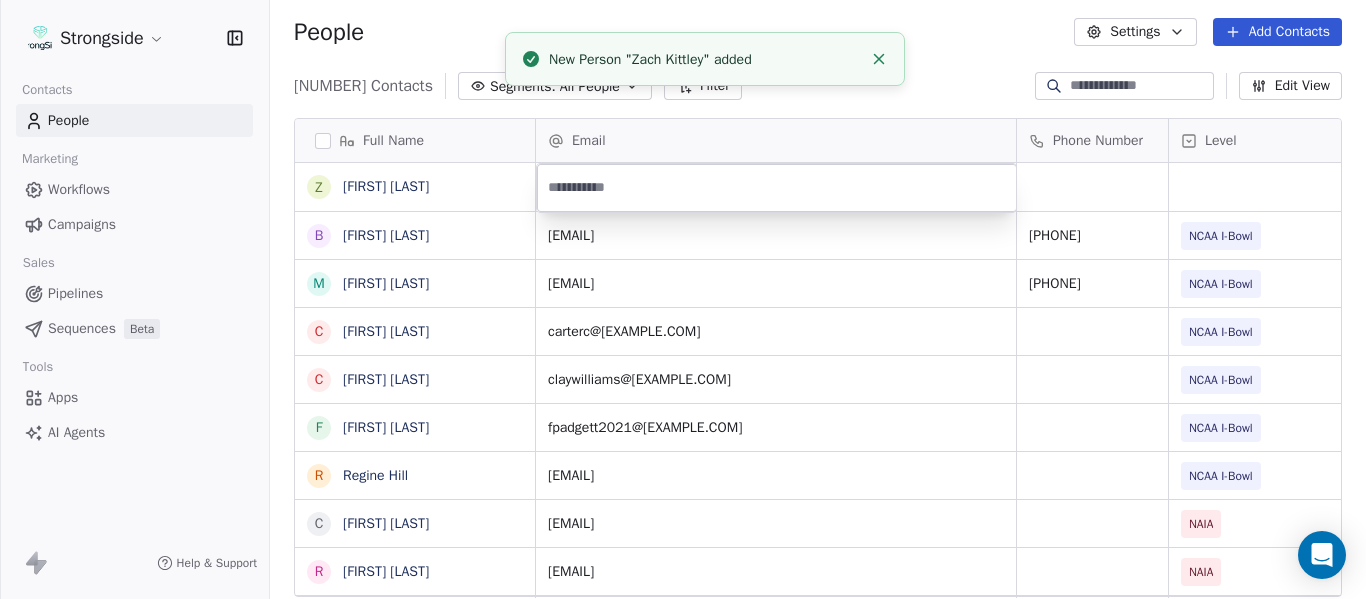 type on "**********" 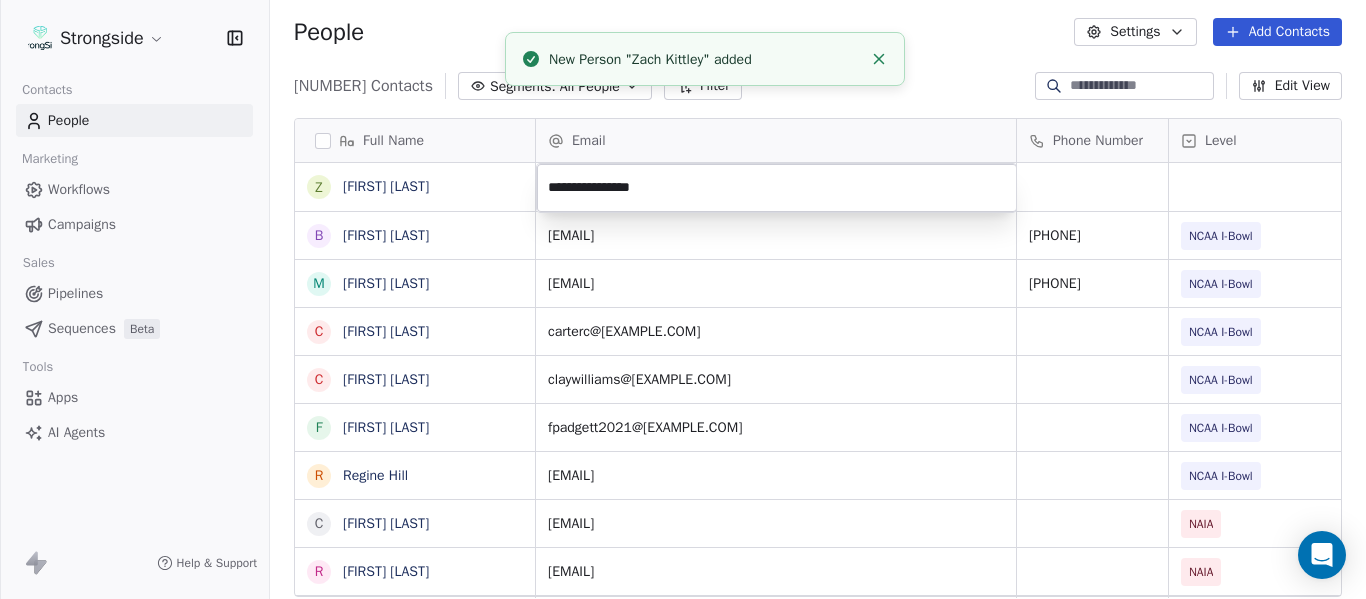 click 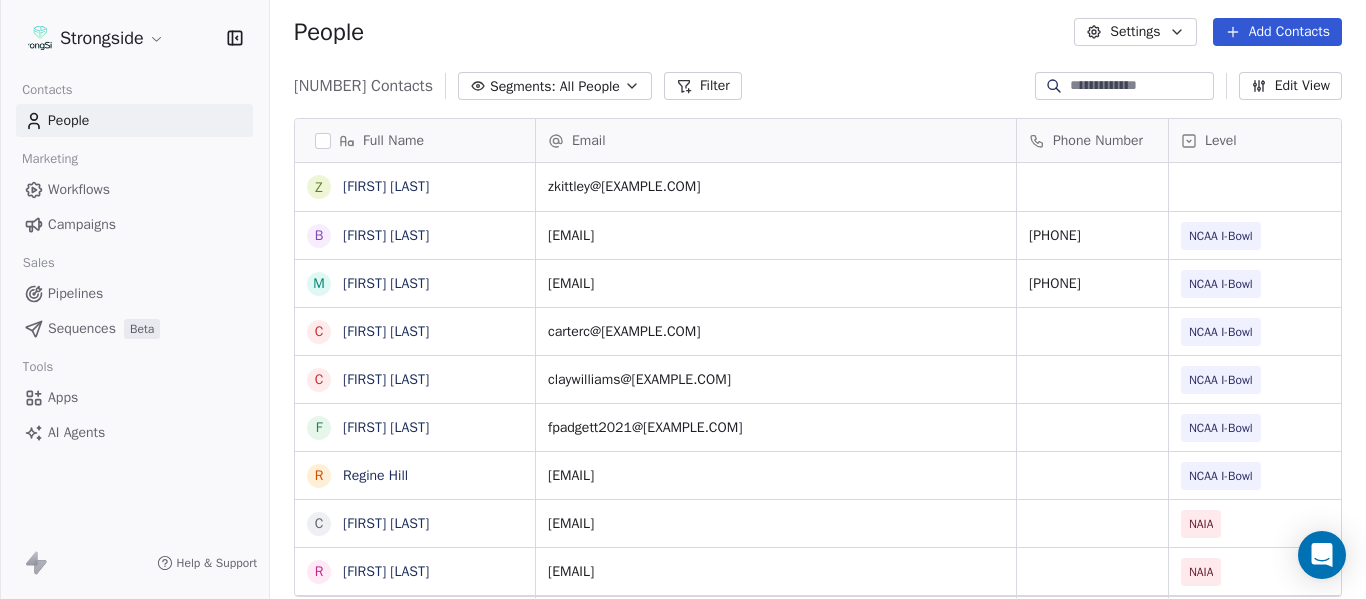click on "People Settings  Add Contacts" at bounding box center [818, 32] 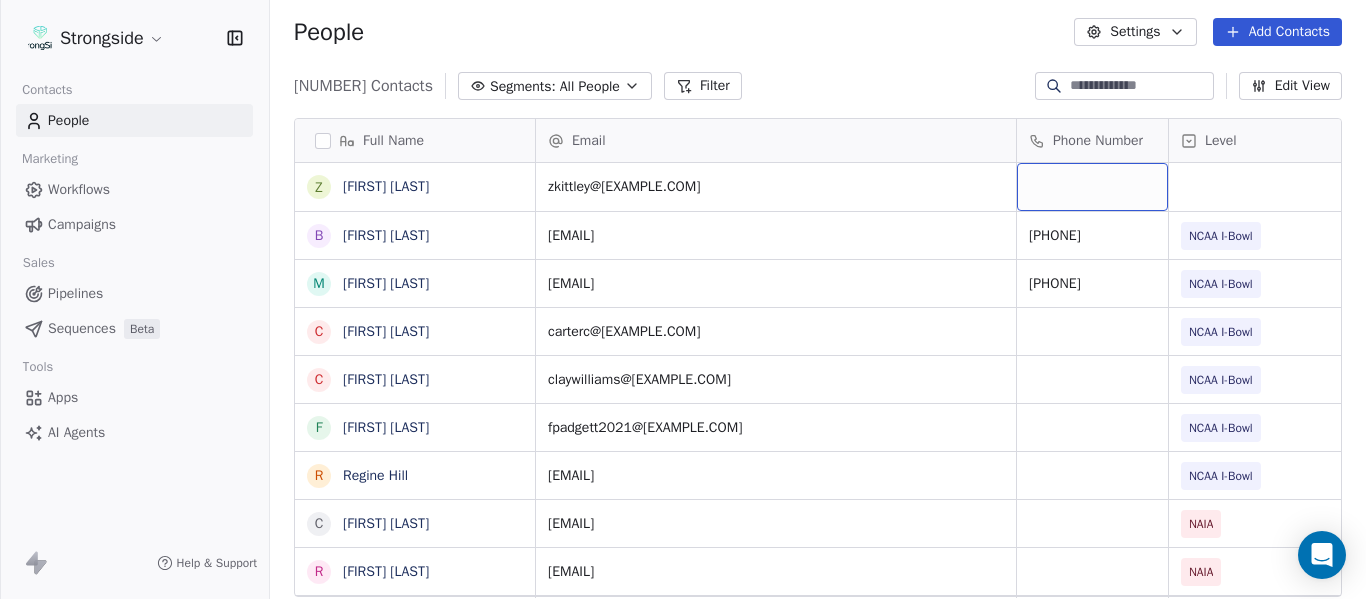 click at bounding box center (1092, 187) 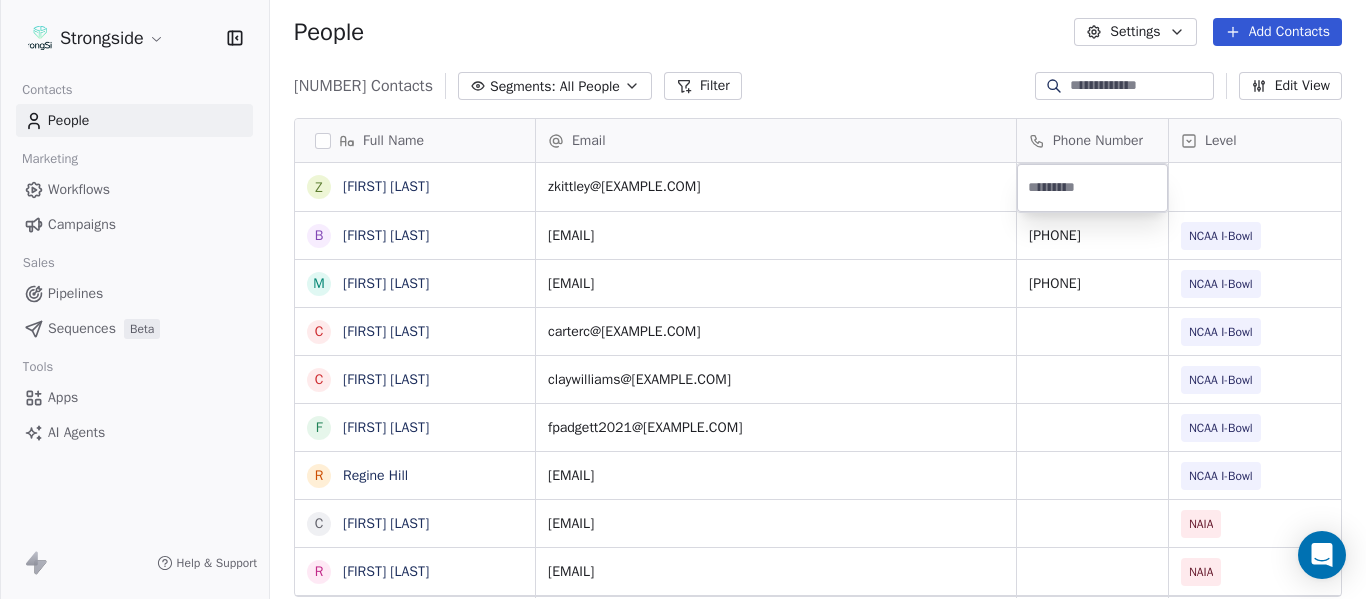 type on "**********" 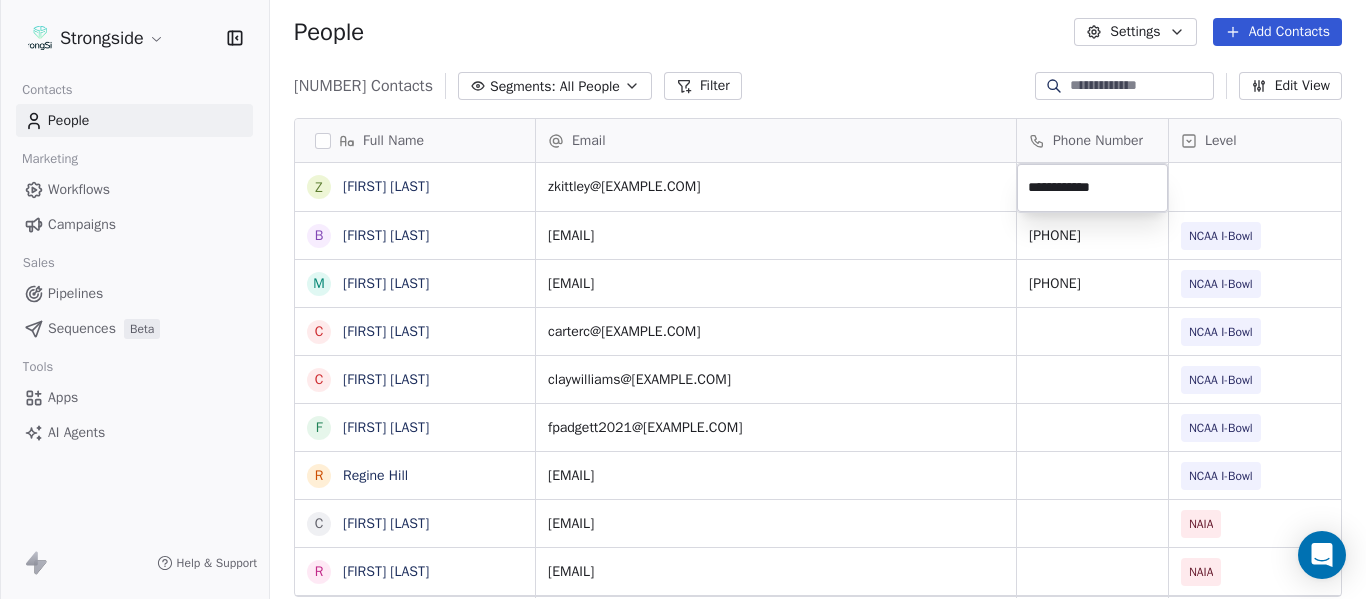 click on "Strongside Contacts People Marketing Workflows Campaigns Sales Pipelines Sequences Beta Tools Apps AI Agents Help & Support People Settings Add Contacts 13294 Contacts Segments: All People Filter Edit View Tag Add to Sequence Export Full Name Z Zach Kittley B Brian White M Margot Kessler C Cris Carter C Clay Williams F Faith Padgett R Regine Hill C Craig Merson R Rick Wimmer J Jason Robinson H Hasan Craig V Vincent Davis C Chris LoNigro E Eric Potochney J Jeffrey Meleky J James Simpson T Travis Johnson I Ivan McCartney J Josh Taylor C Cecil McNair M Monte Perez R Rachel Taylor L Lori Craig D Damon Cogdell T Travis Johnson S Steve Speakman M Mel Bratten D Derin Graham D Dwayne Wood P Pete Townley Email Phone Number Level League/Conference Organization Tags zkittley@[EXAMPLE.COM] whiteb@[EXAMPLE.COM] [PHONE] NCAA I-Bowl FLORIDA ATLANTIC UNIV mkessler2015@[EXAMPLE.COM] [PHONE] NCAA I-Bowl FLORIDA ATLANTIC UNIV carterc@[EXAMPLE.COM] NCAA I-Bowl FLORIDA ATLANTIC UNIV claywilliams@[EXAMPLE.COM] NCAA I-Bowl fpadgett2021@[EXAMPLE.COM]" at bounding box center (683, 299) 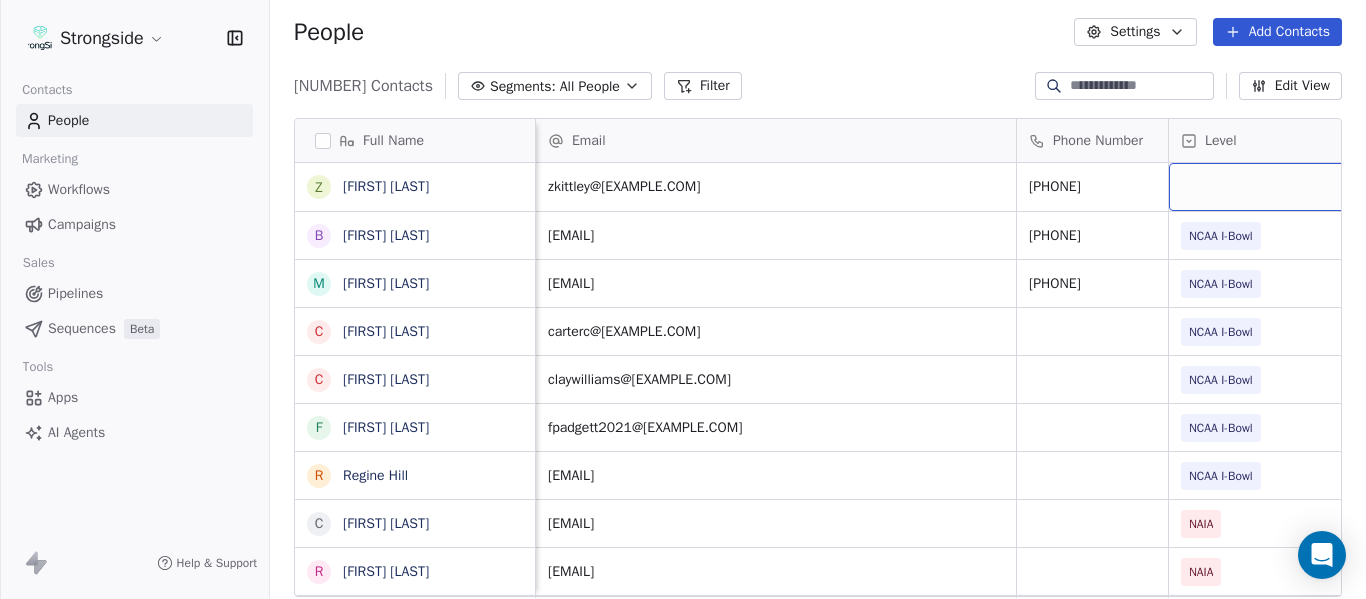 scroll, scrollTop: 0, scrollLeft: 28, axis: horizontal 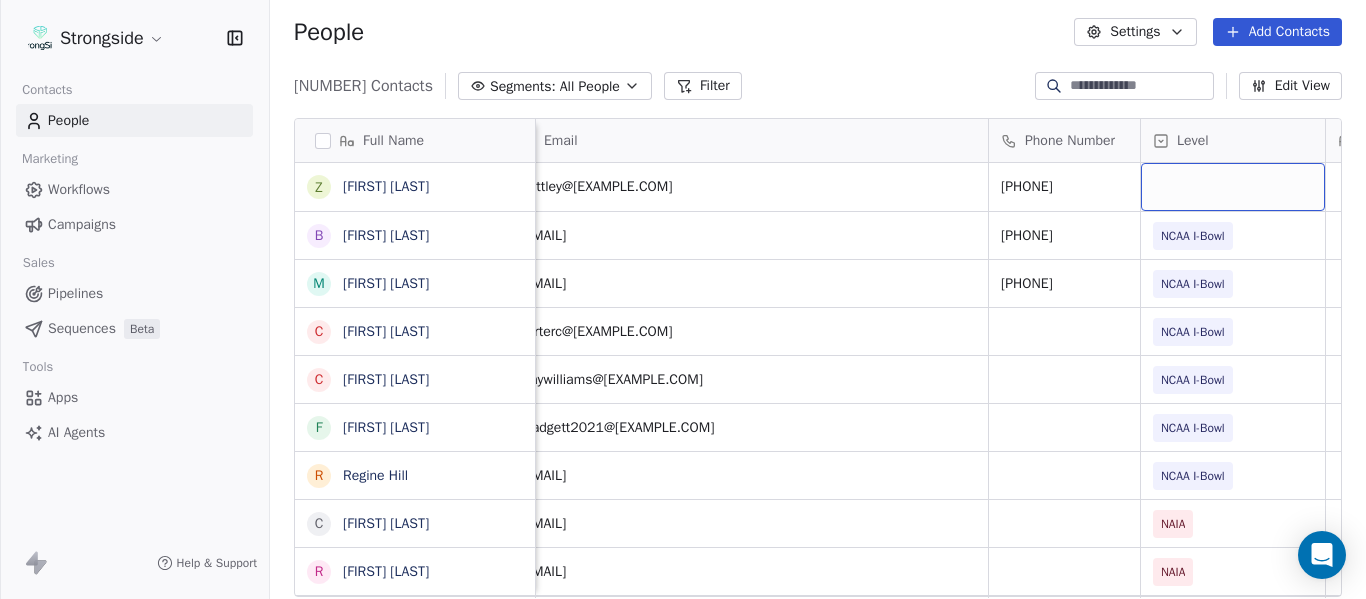 click at bounding box center (1233, 187) 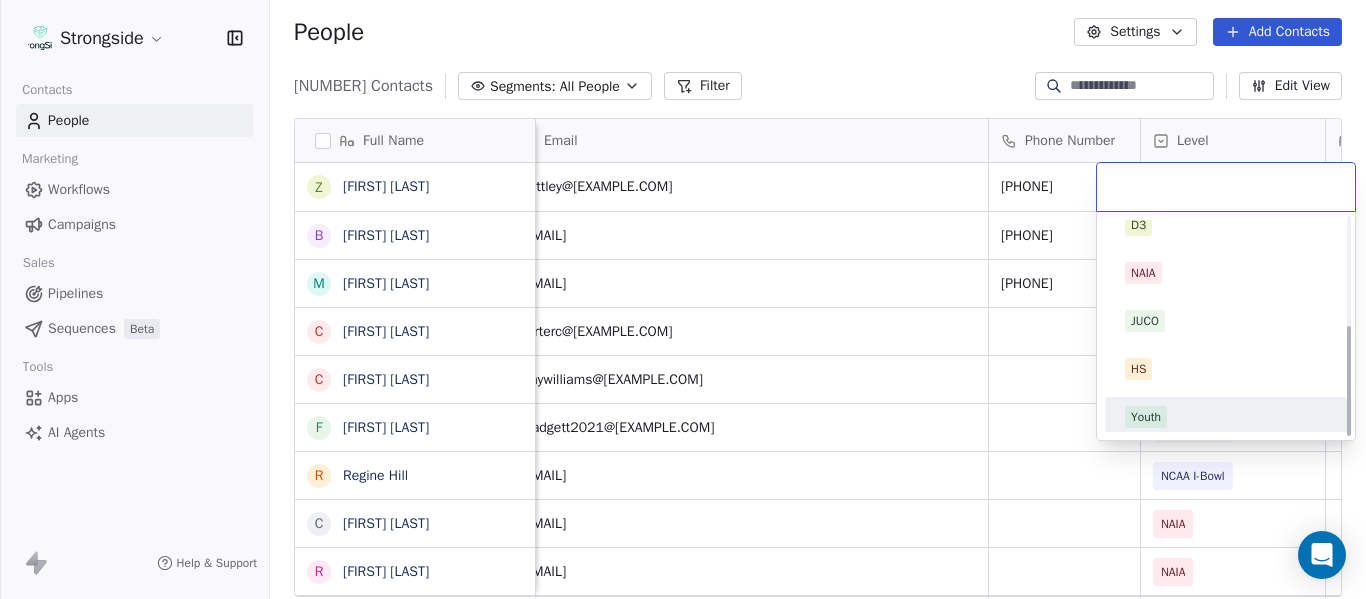 scroll, scrollTop: 212, scrollLeft: 0, axis: vertical 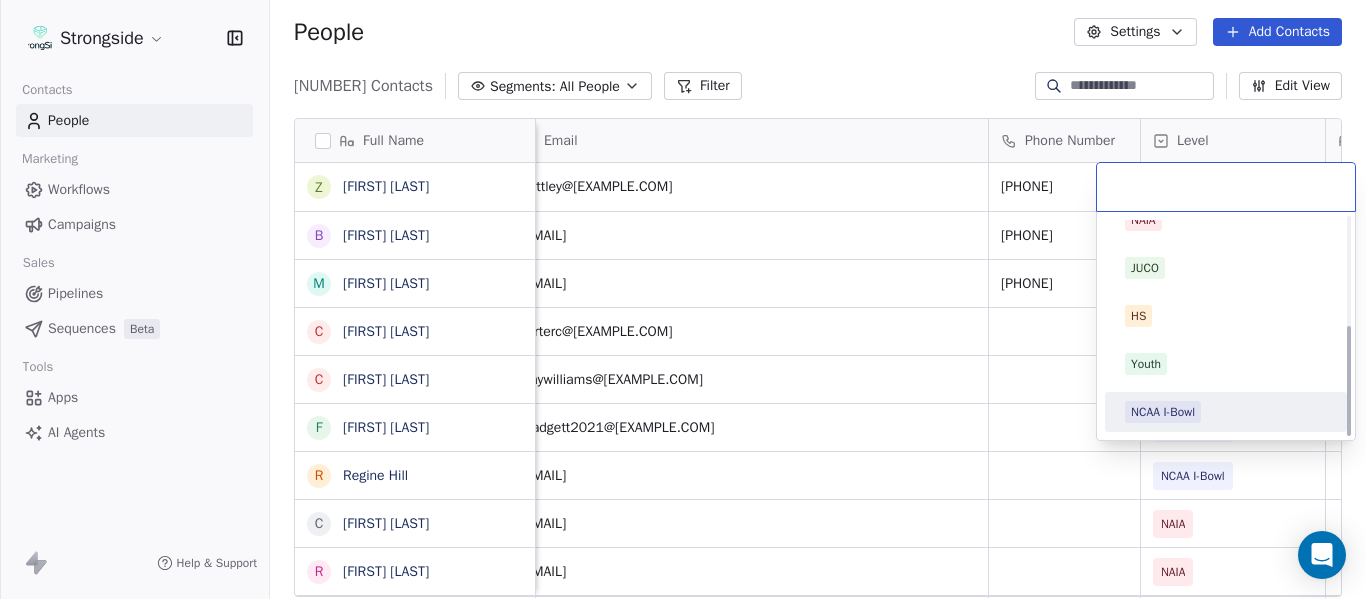 click on "NCAA I-Bowl" at bounding box center [1163, 412] 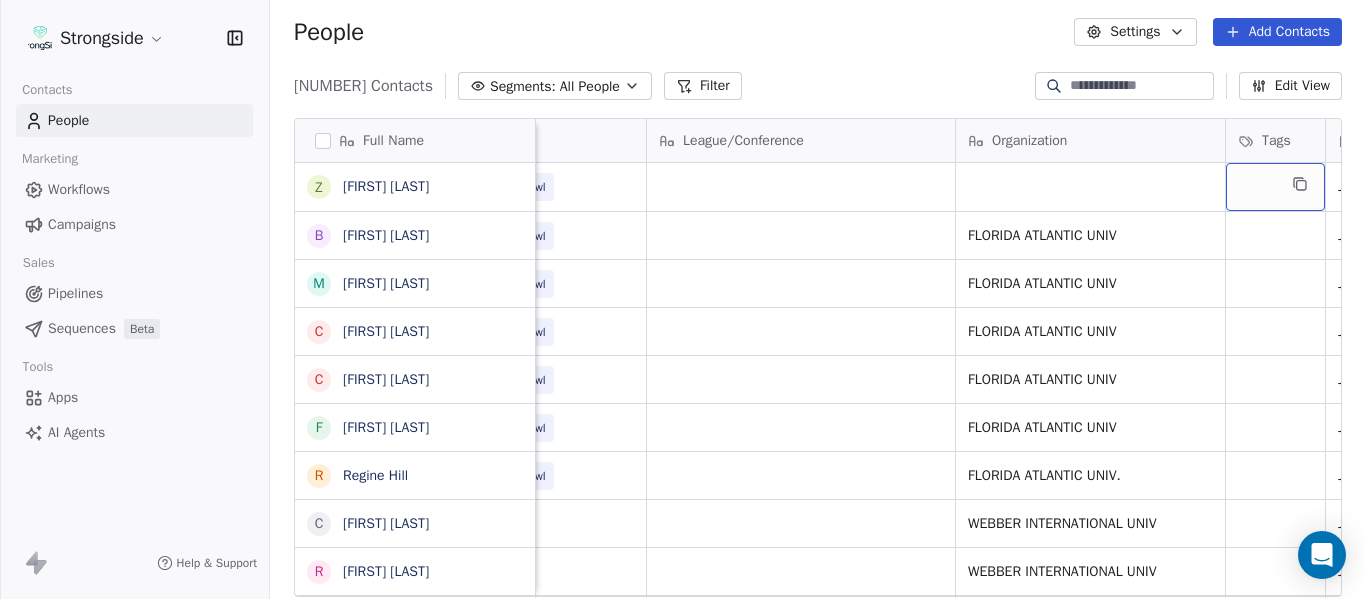 scroll, scrollTop: 0, scrollLeft: 892, axis: horizontal 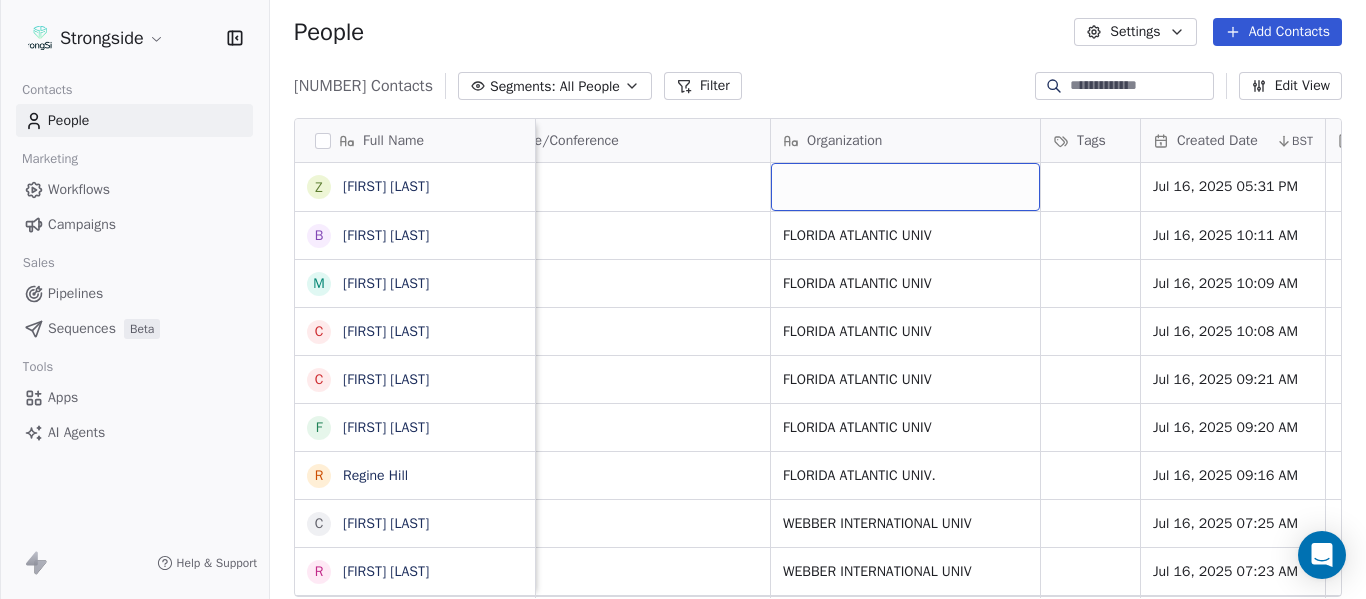 click at bounding box center [905, 187] 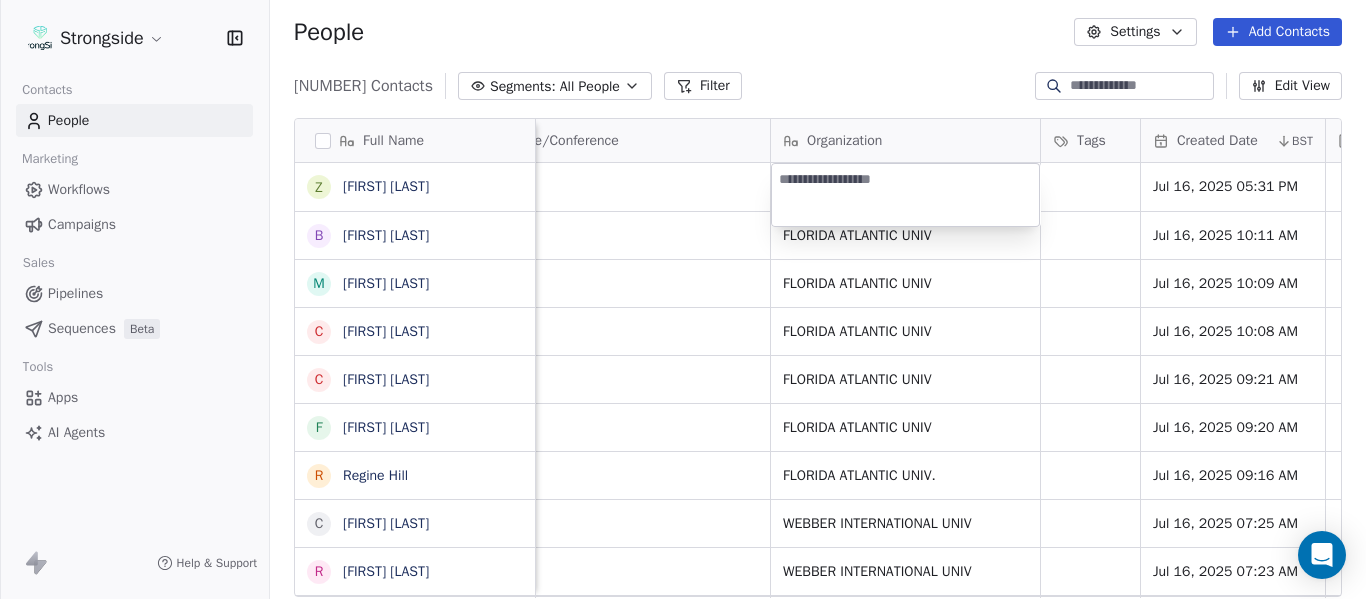 type on "**********" 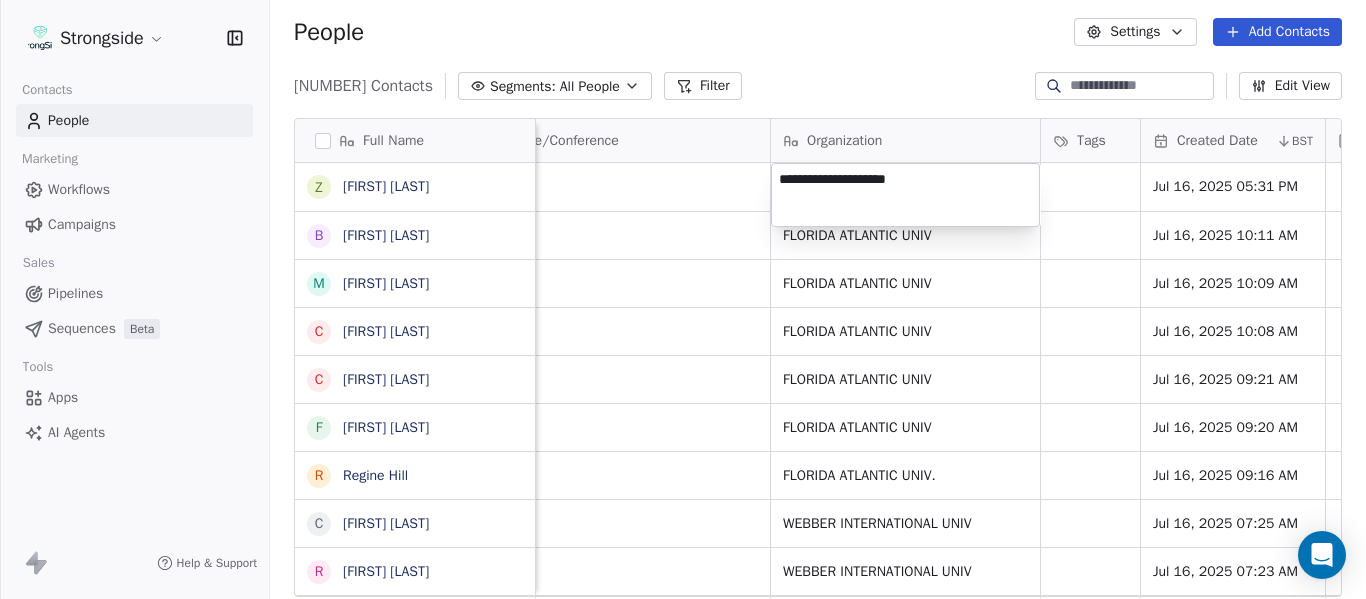 click on "Strongside Contacts People Marketing Workflows Campaigns Sales Pipelines Sequences Beta Tools Apps AI Agents Help & Support People Settings Add Contacts 13294 Contacts Segments: All People Filter Edit View Tag Add to Sequence Export Full Name Z Zach Kittley B Brian White M Margot Kessler C Cris Carter C Clay Williams F Faith Padgett R Regine Hill C Craig Merson R Rick Wimmer J Jason Robinson H Hasan Craig V Vincent Davis C Chris LoNigro E Eric Potochney J Jeffrey Meleky J James Simpson T Travis Johnson I Ivan McCartney J Josh Taylor C Cecil McNair M Monte Perez R Rachel Taylor L Lori Craig D Damon Cogdell T Travis Johnson S Steve Speakman M Mel Bratten D Derin Graham D Dwayne Wood P Pete Townley Email Phone Number Level League/Conference Organization Tags Created Date BST Status Job Title Priority Emails Auto Clicked zkittley@example.com [PHONE] NCAA I-Bowl Jul 16, 2025 05:31 PM whiteb@example.com [PHONE] NCAA I-Bowl FLORIDA ATLANTIC UNIV Jul 16, 2025 10:11 AM Athletic Director mkessler2015@example.com" at bounding box center [683, 299] 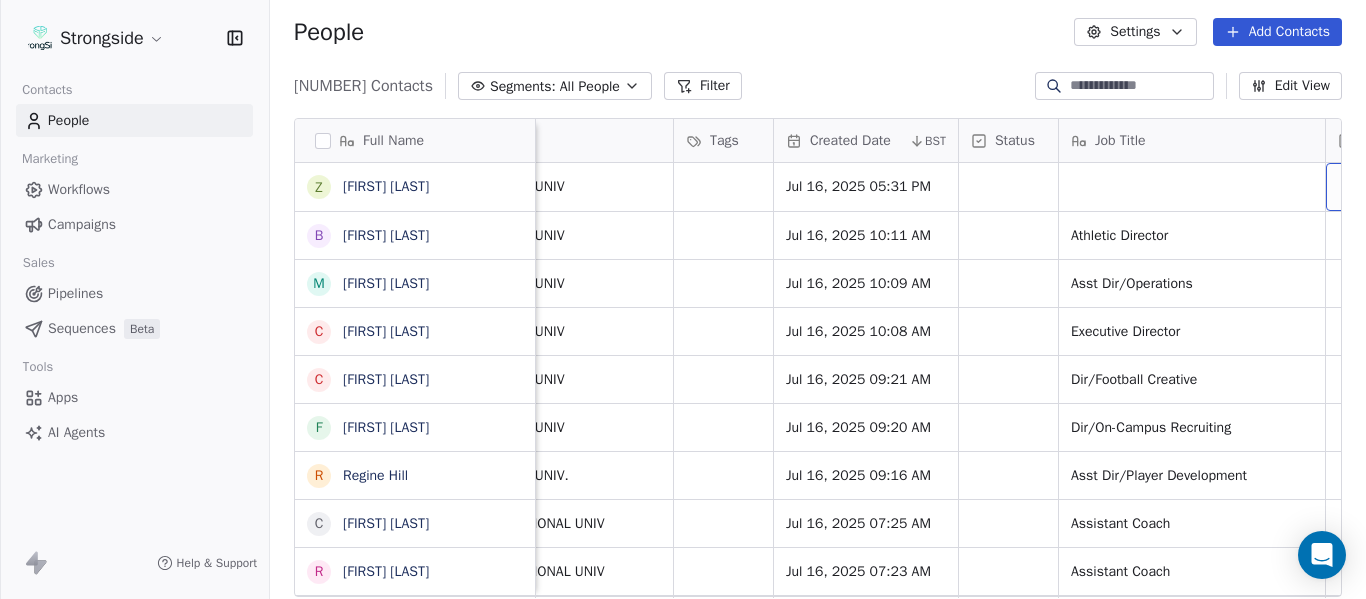 scroll, scrollTop: 0, scrollLeft: 1444, axis: horizontal 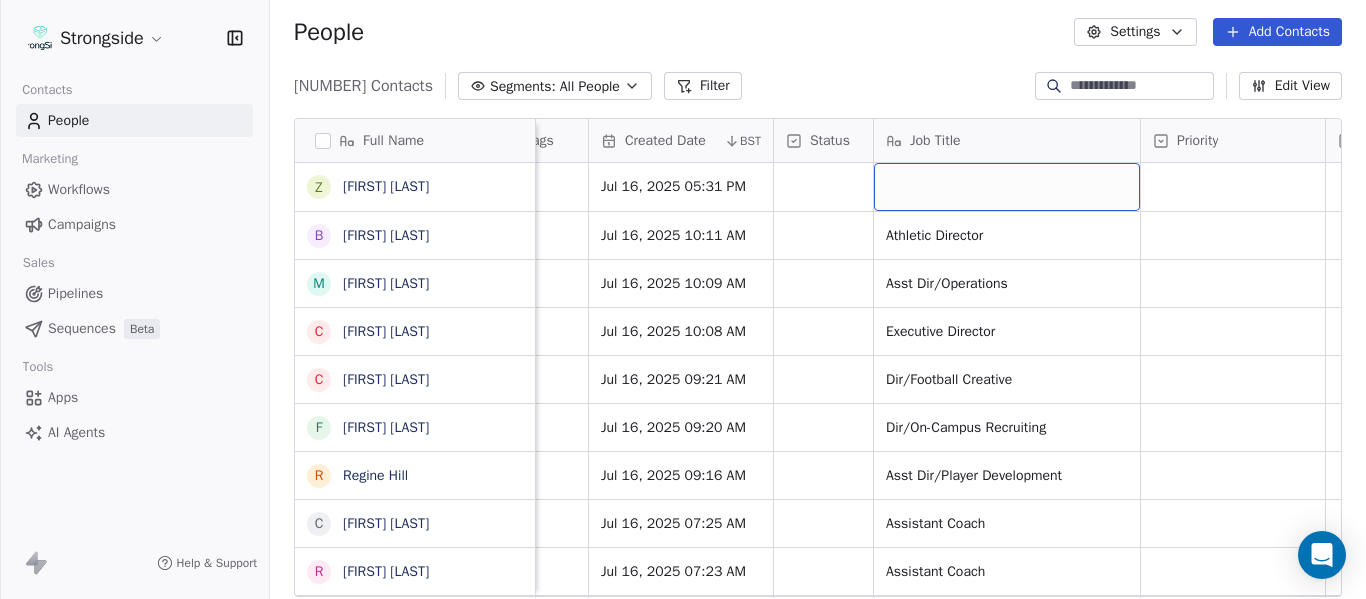 click at bounding box center [1007, 187] 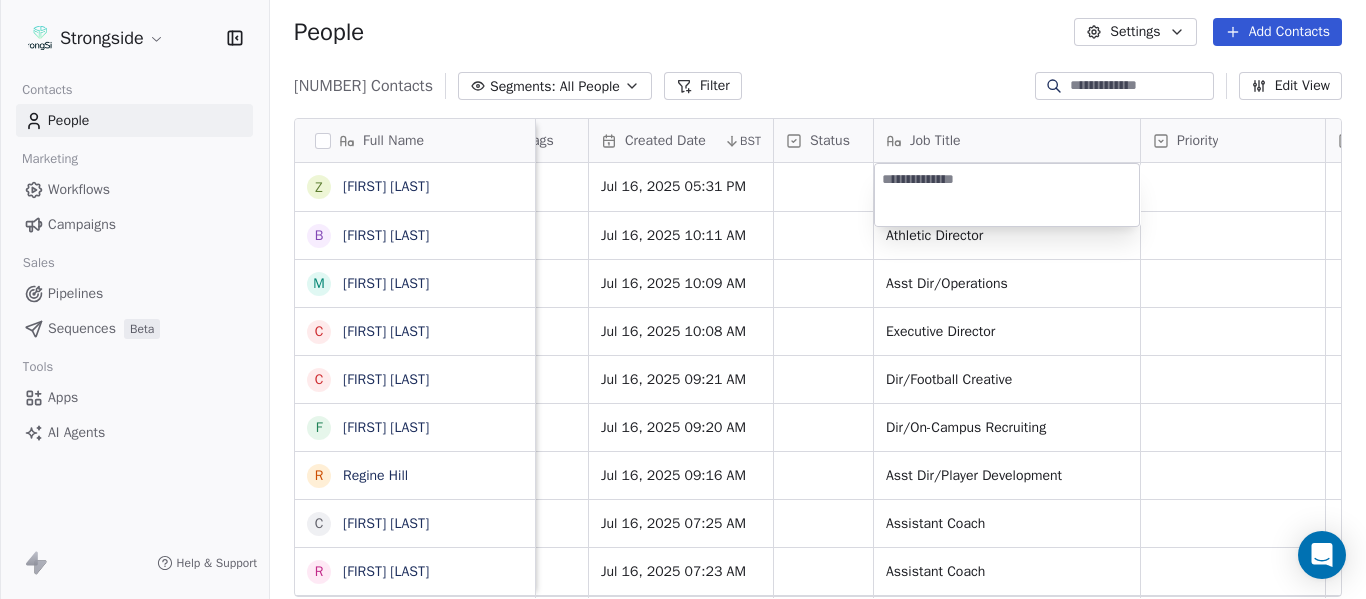 type on "**********" 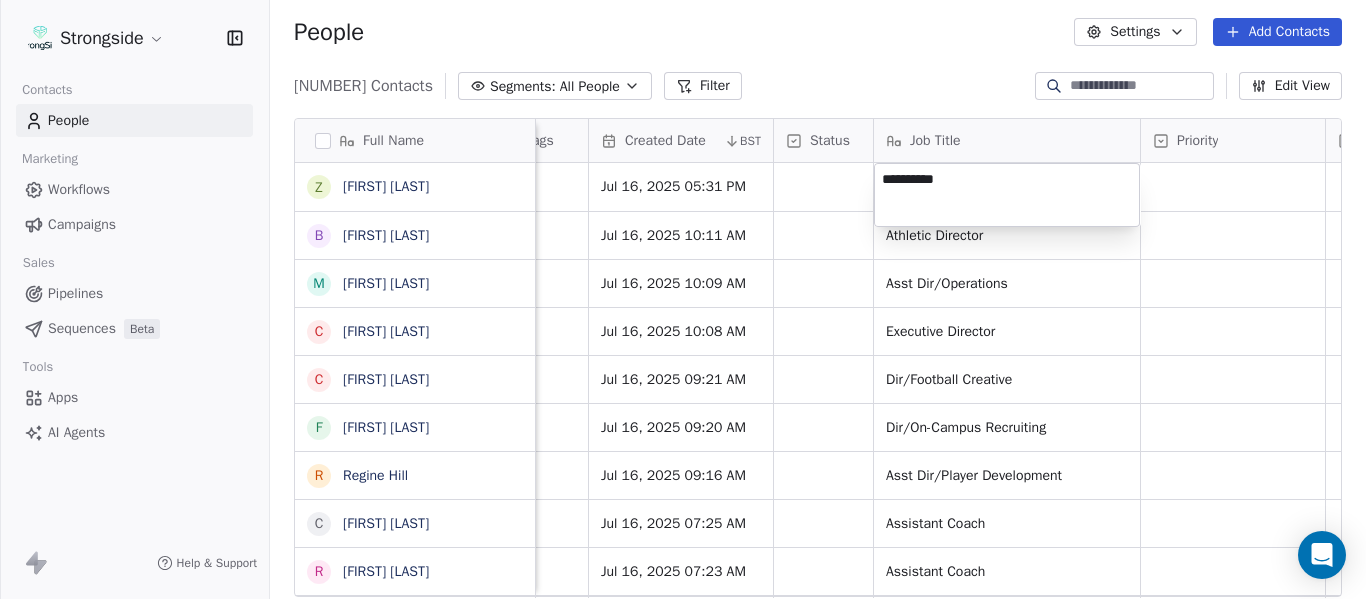 click on "Strongside Contacts People Marketing Workflows Campaigns Sales Pipelines Sequences Beta Tools Apps AI Agents Help & Support People Settings Add Contacts 13294 Contacts Segments: All People Filter Edit View Tag Add to Sequence Export Full Name Z Zach Kittley B Brian White M Margot Kessler C Cris Carter C Clay Williams F Faith Padgett R Regine Hill C Craig Merson R Rick Wimmer J Jason Robinson H Hasan Craig V Vincent Davis C Chris LoNigro E Eric Potochney J Jeffrey Meleky J James Simpson T Travis Johnson I Ivan McCartney J Josh Taylor C Cecil McNair M Monte Perez R Rachel Taylor L Lori Craig D Damon Cogdell T Travis Johnson S Steve Speakman M Mel Bratten D Derin Graham D Dwayne Wood P Pete Townley Level League/Conference Organization Tags Created Date BST Status Job Title Priority Emails Auto Clicked Last Activity Date BST NCAA I-Bowl FLORIDA ATLANTIC UNIV Jul 16, 2025 05:31 PM NCAA I-Bowl FLORIDA ATLANTIC UNIV Jul 16, 2025 10:11 AM Athletic Director True NCAA I-Bowl True" at bounding box center (683, 299) 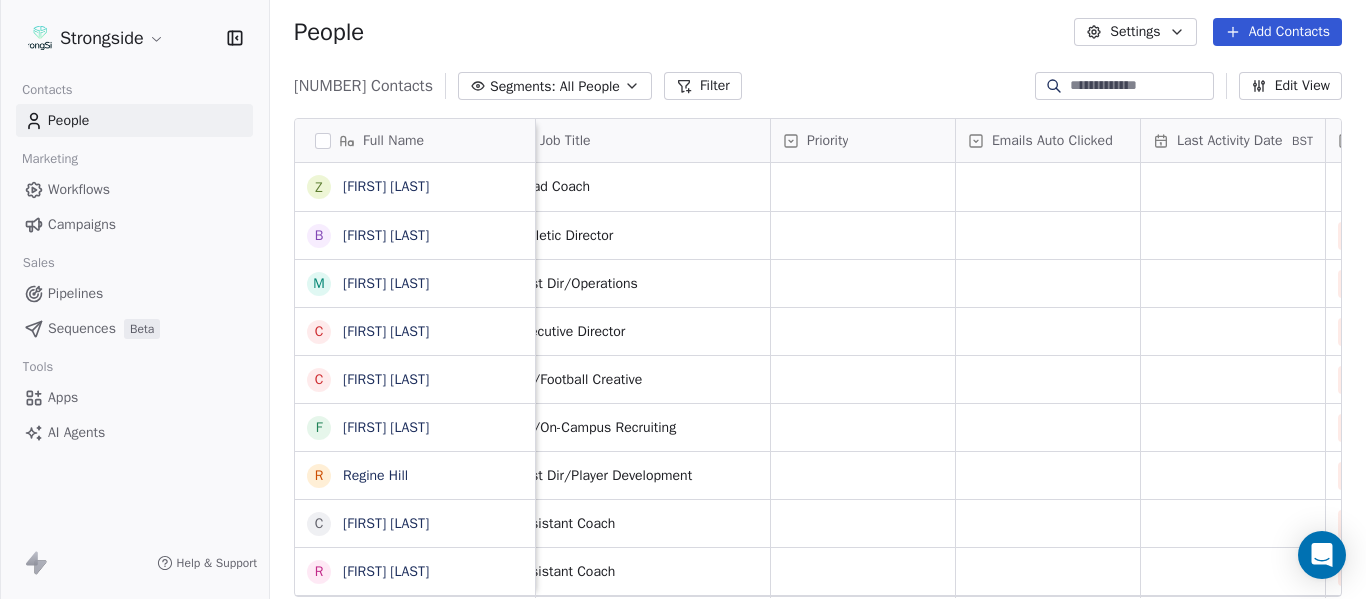 scroll, scrollTop: 0, scrollLeft: 2184, axis: horizontal 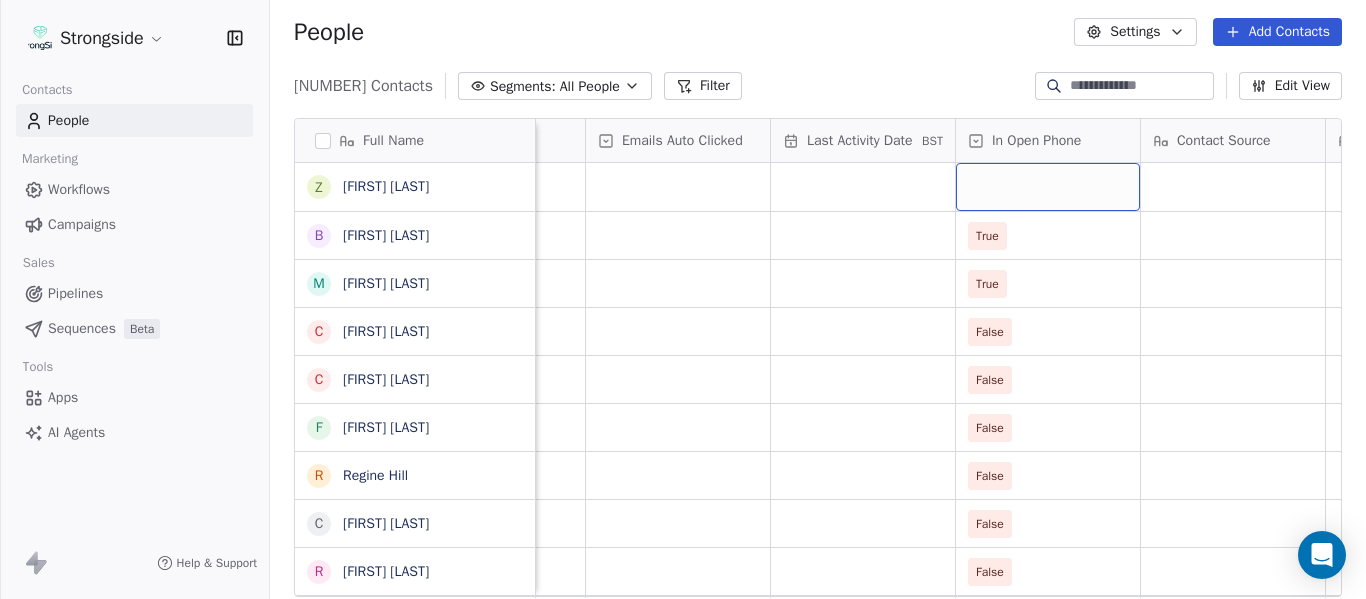 click at bounding box center [1048, 187] 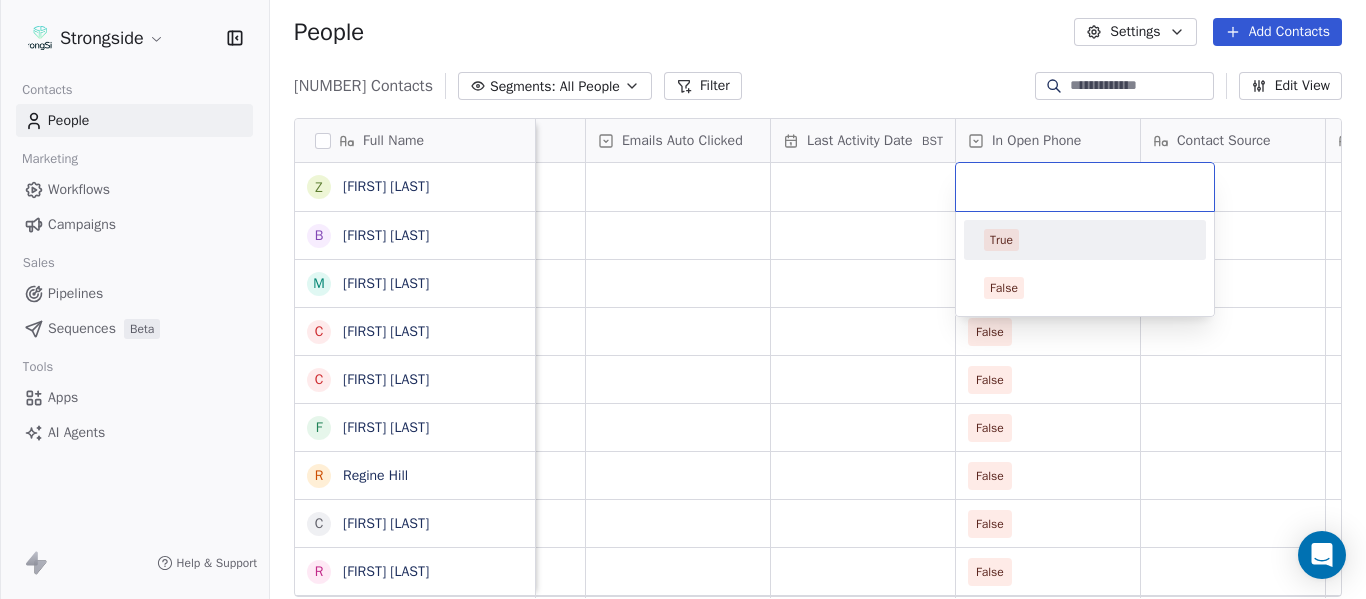 click on "True" at bounding box center (1085, 240) 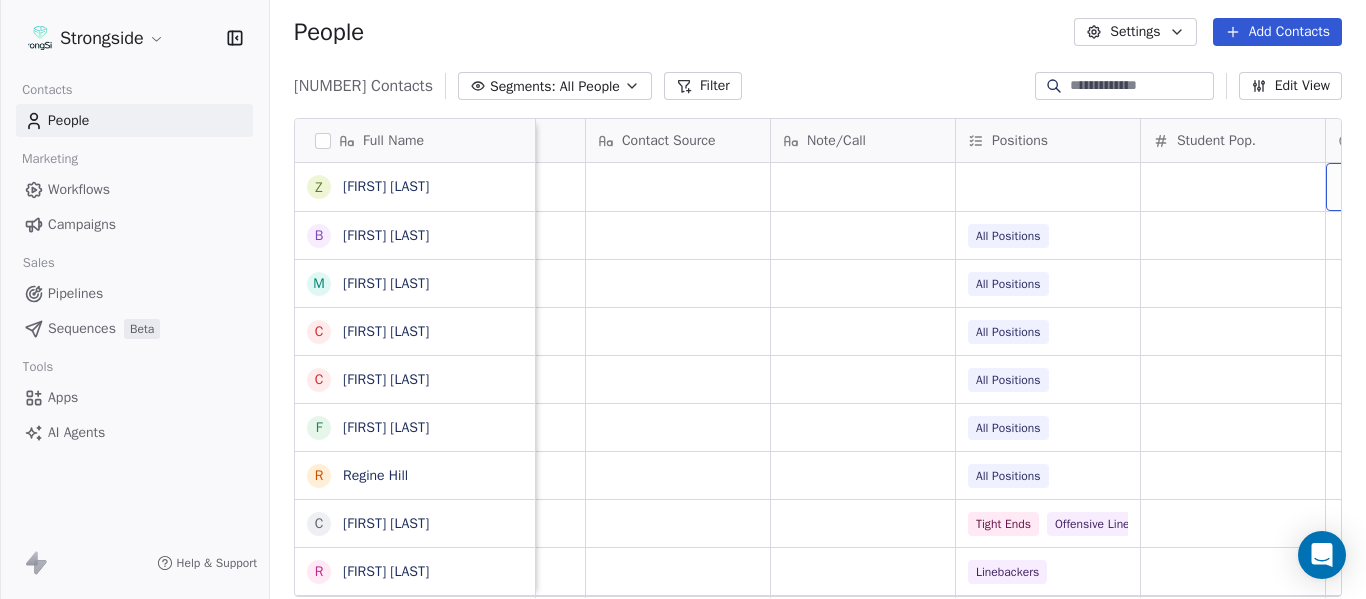 scroll, scrollTop: 0, scrollLeft: 2924, axis: horizontal 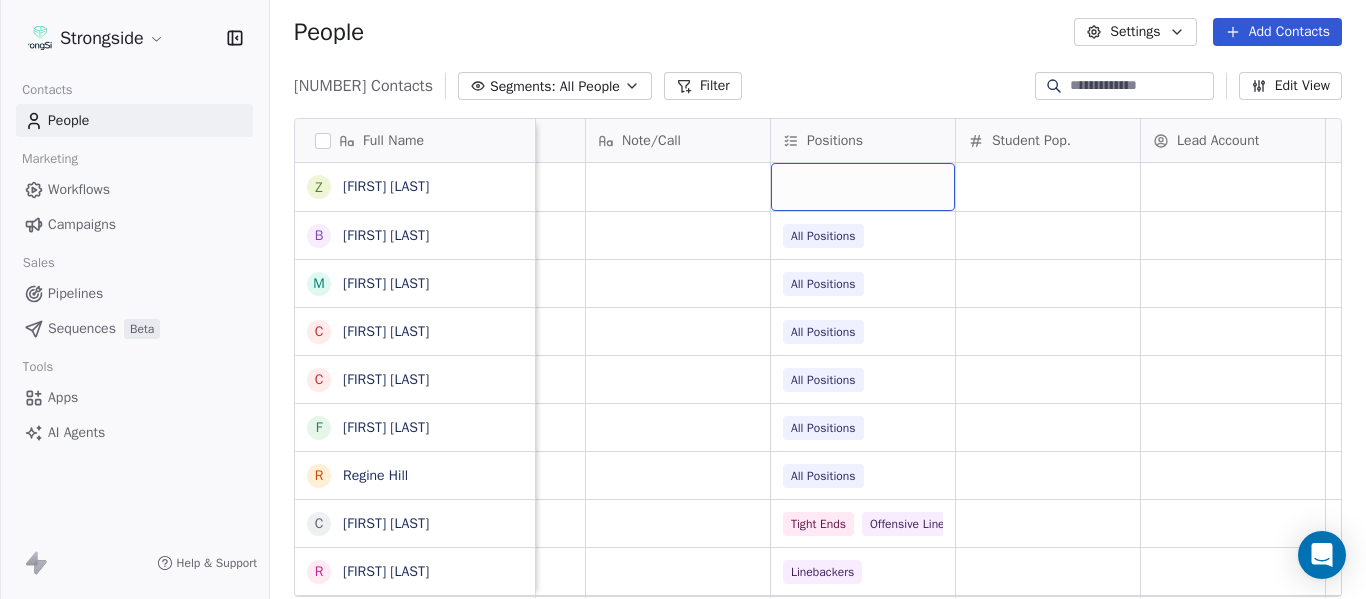 click at bounding box center (863, 187) 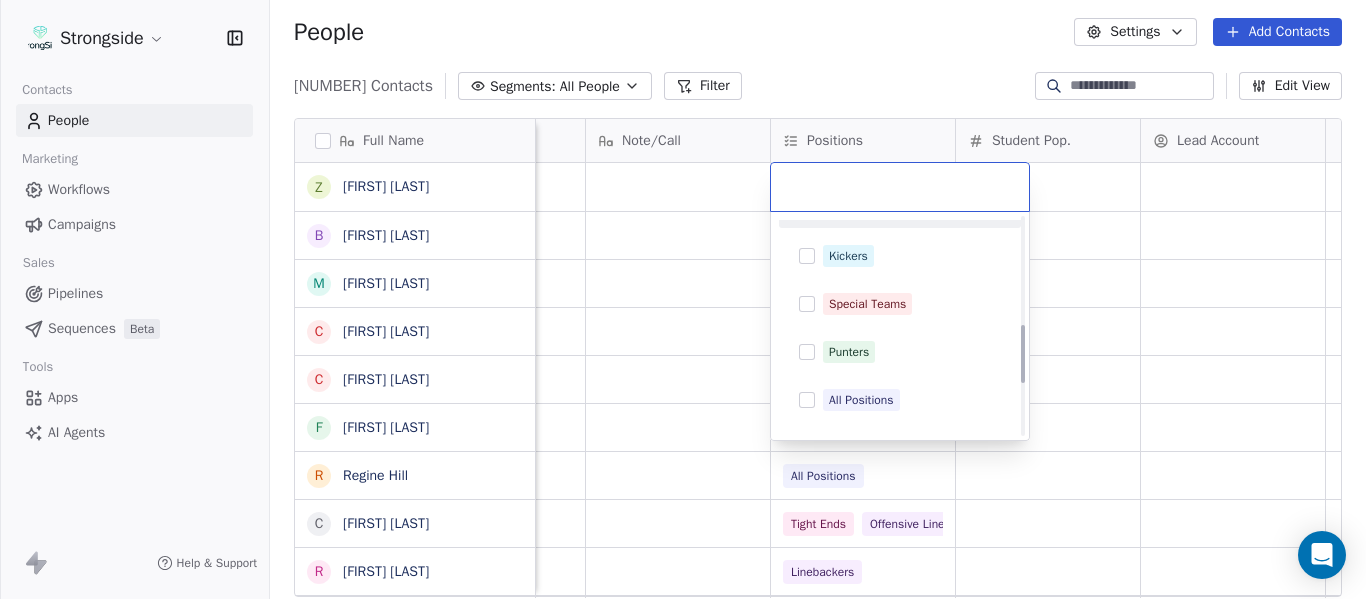 scroll, scrollTop: 400, scrollLeft: 0, axis: vertical 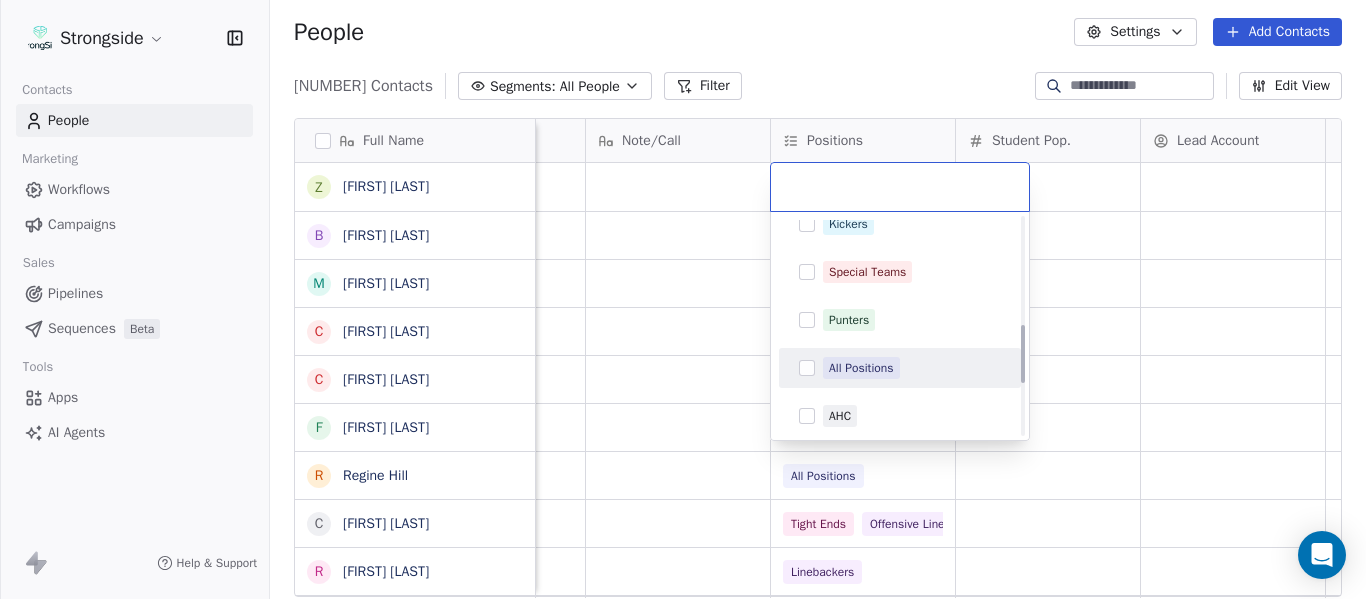 click on "All Positions" at bounding box center [861, 368] 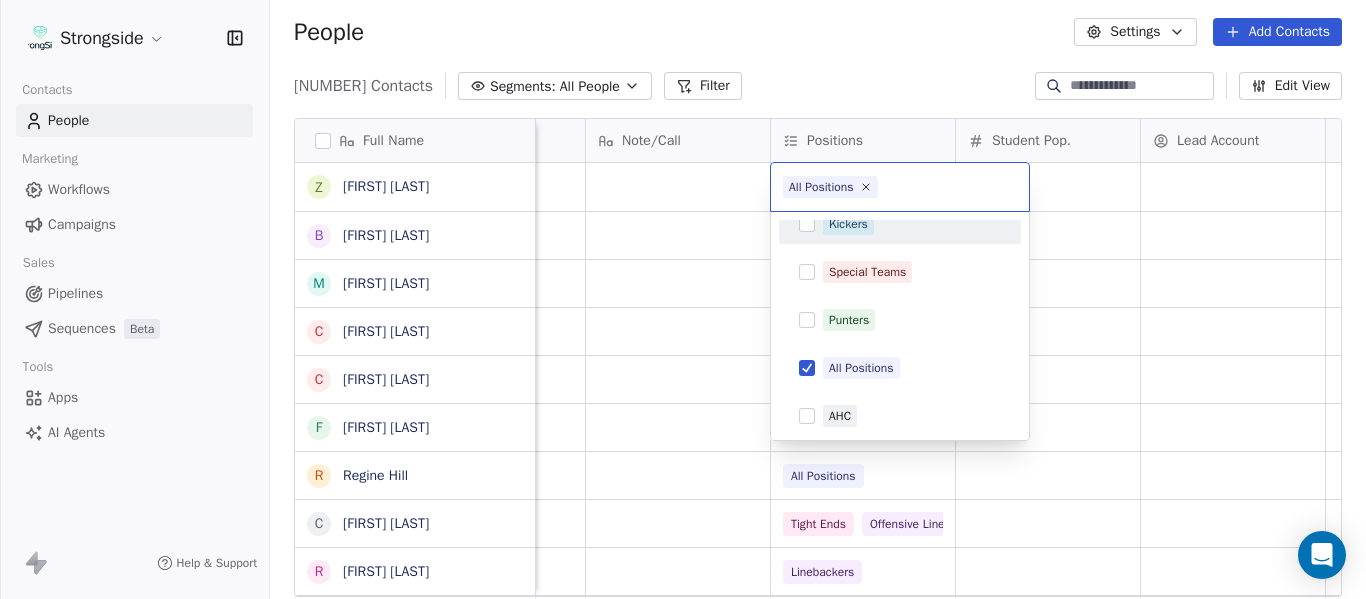 click on "Strongside Contacts People Marketing Workflows Campaigns Sales Pipelines Sequences Beta Tools Apps AI Agents Help & Support People Settings Add Contacts 13294 Contacts Segments: All People Filter Edit View Tag Add to Sequence Export Full Name Z Zach Kittley B Brian White M Margot Kessler C Cris Carter C Clay Williams F Faith Padgett R Regine Hill C Craig Merson R Rick Wimmer J Jason Robinson H Hasan Craig V Vincent Davis C Chris LoNigro E Eric Potochney J Jeffrey Meleky J James Simpson T Travis Johnson I Ivan McCartney J Josh Taylor C Cecil McNair M Monte Perez R Rachel Taylor L Lori Craig D Damon Cogdell T Travis Johnson S Steve Speakman M Mel Bratten D Derin Graham D Dwayne Wood P Pete Townley Emails Auto Clicked Last Activity Date BST In Open Phone Contact Source Note/Call Positions Student Pop. Lead Account   True   True All Positions   True All Positions   False All Positions   False All Positions   False All Positions   False All Positions   False Tight Ends Offensive Line   False Linebackers" at bounding box center (683, 299) 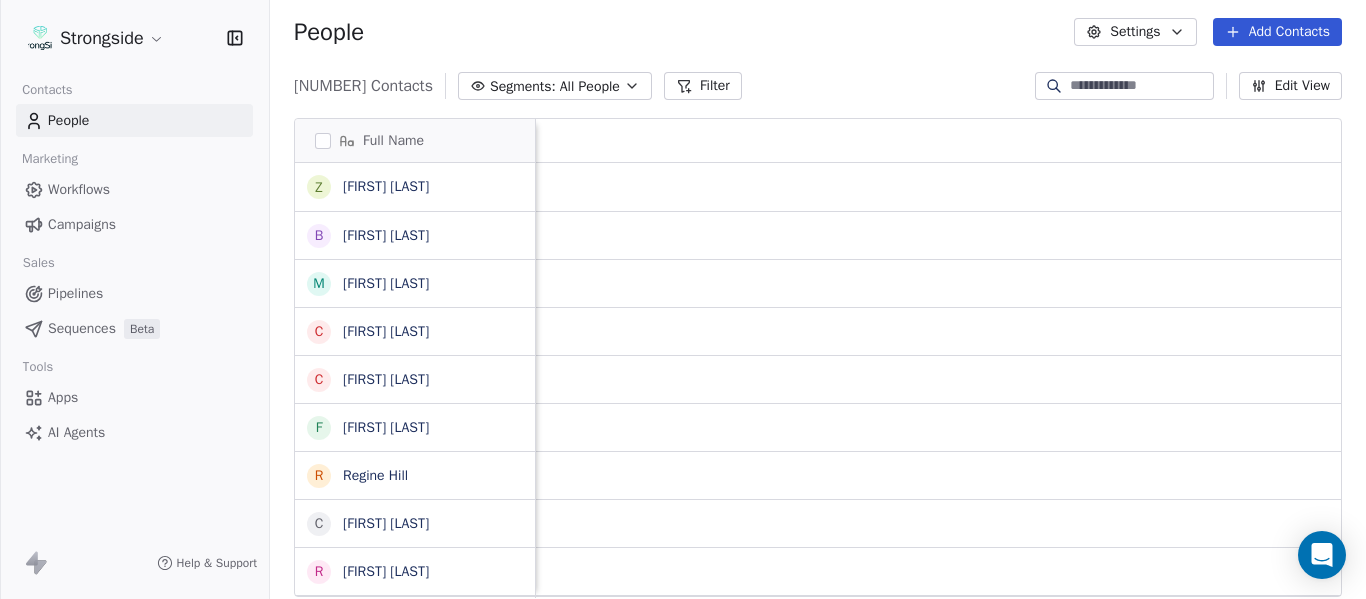 scroll, scrollTop: 0, scrollLeft: 0, axis: both 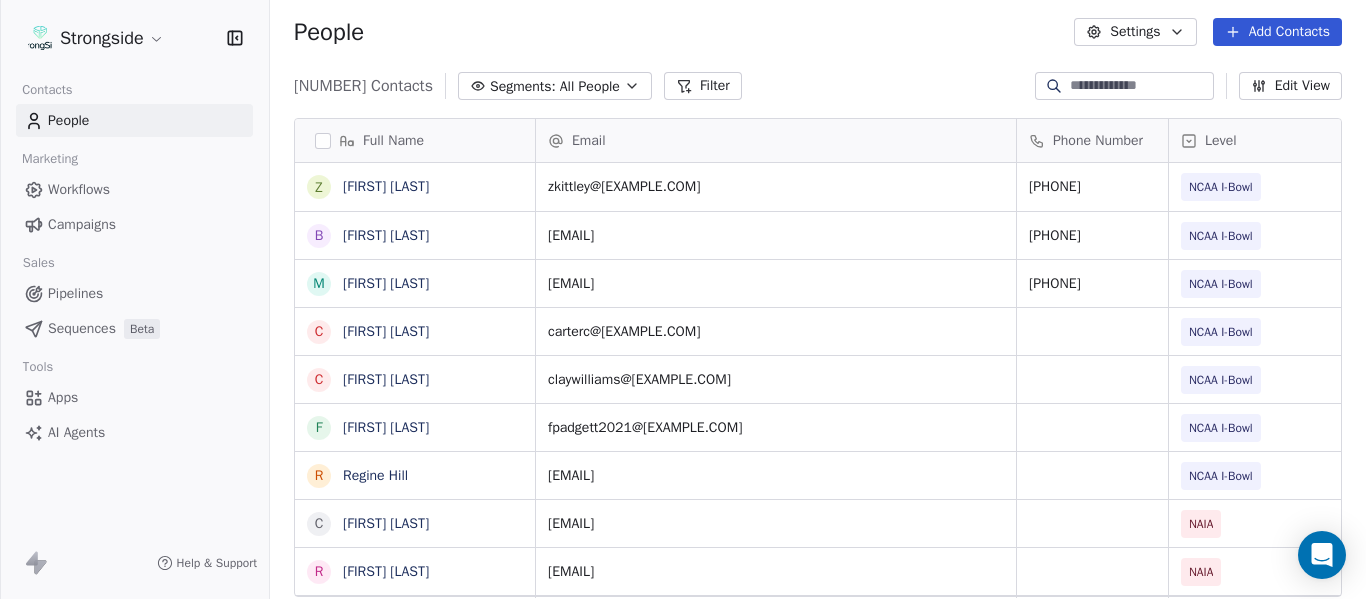 click at bounding box center (1140, 86) 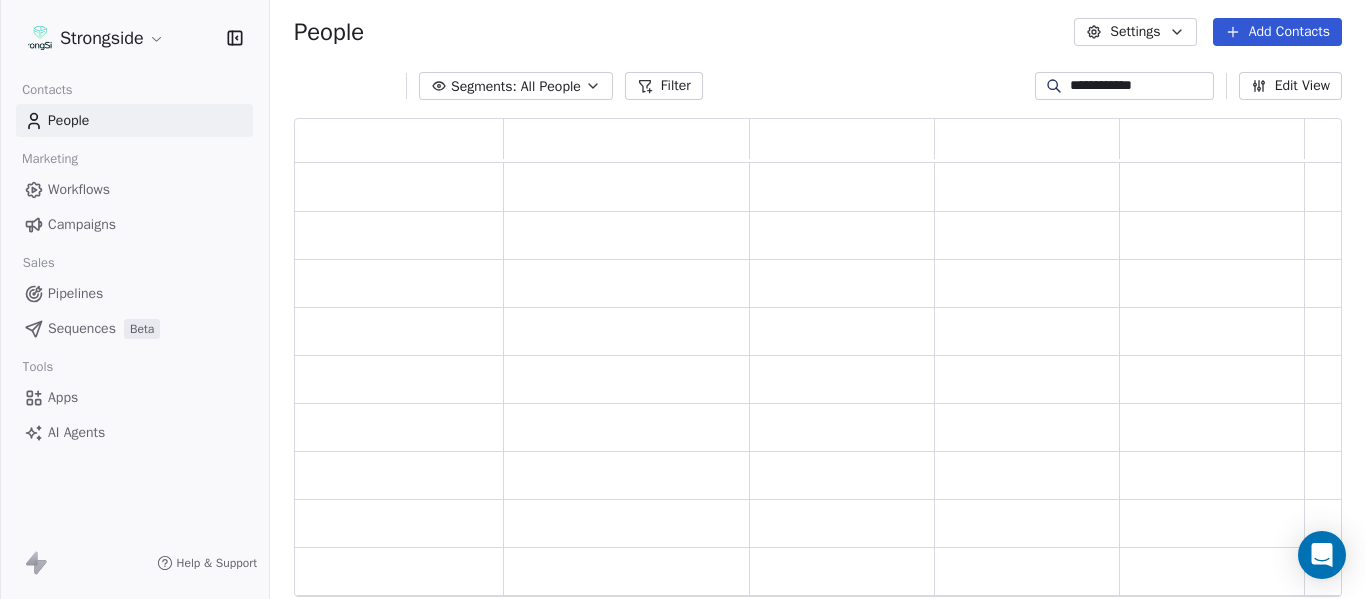 scroll, scrollTop: 16, scrollLeft: 16, axis: both 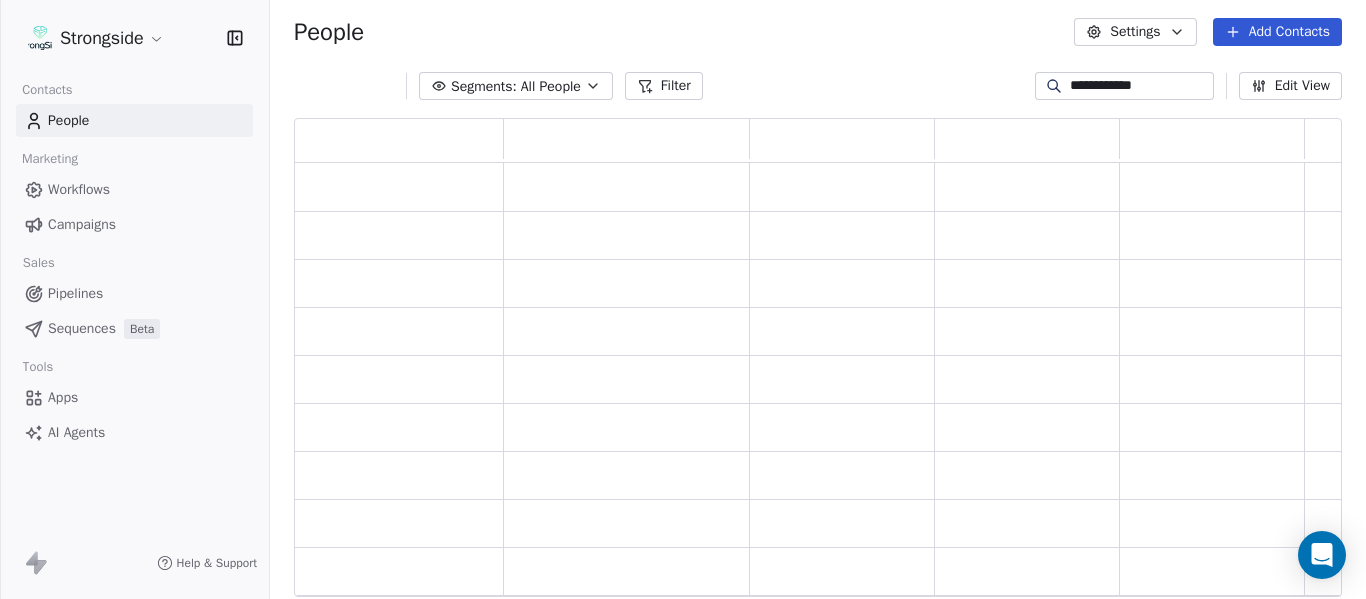 click on "**********" at bounding box center [1140, 86] 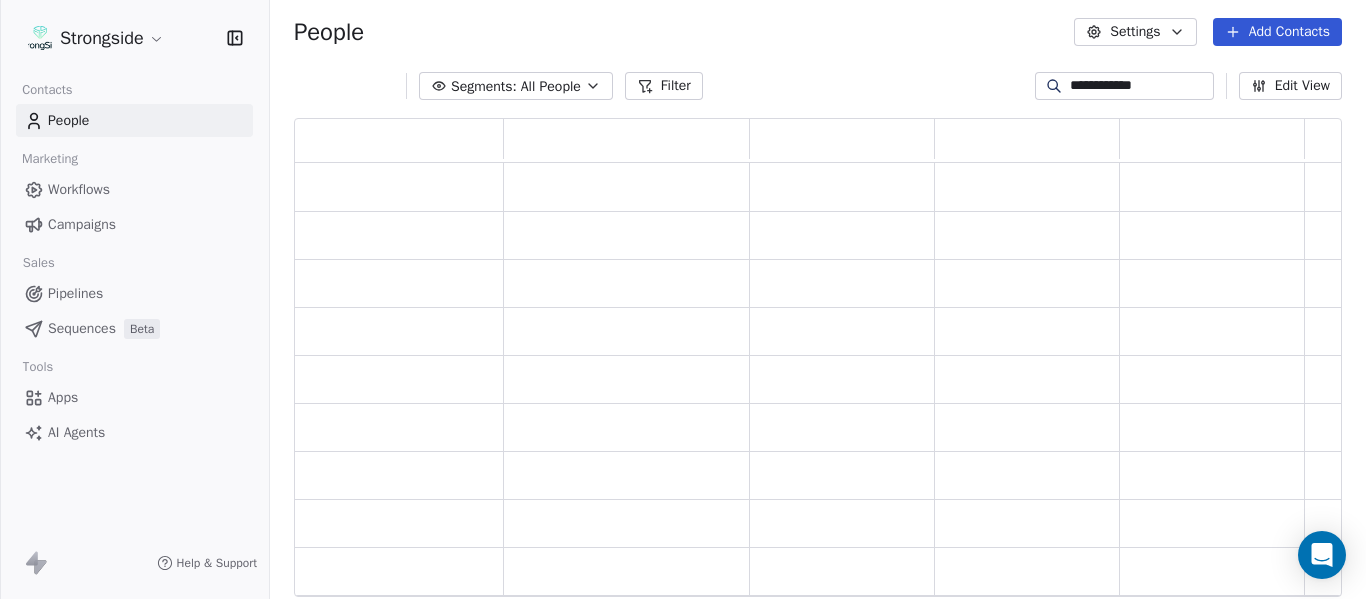 type 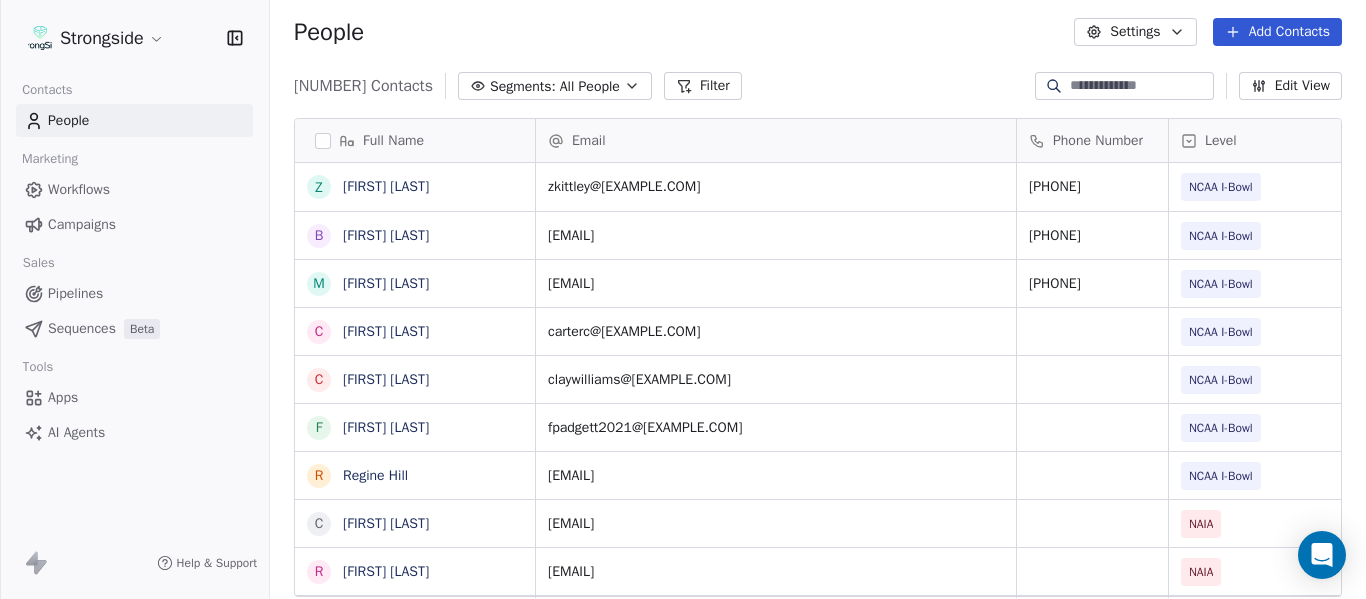 scroll, scrollTop: 16, scrollLeft: 16, axis: both 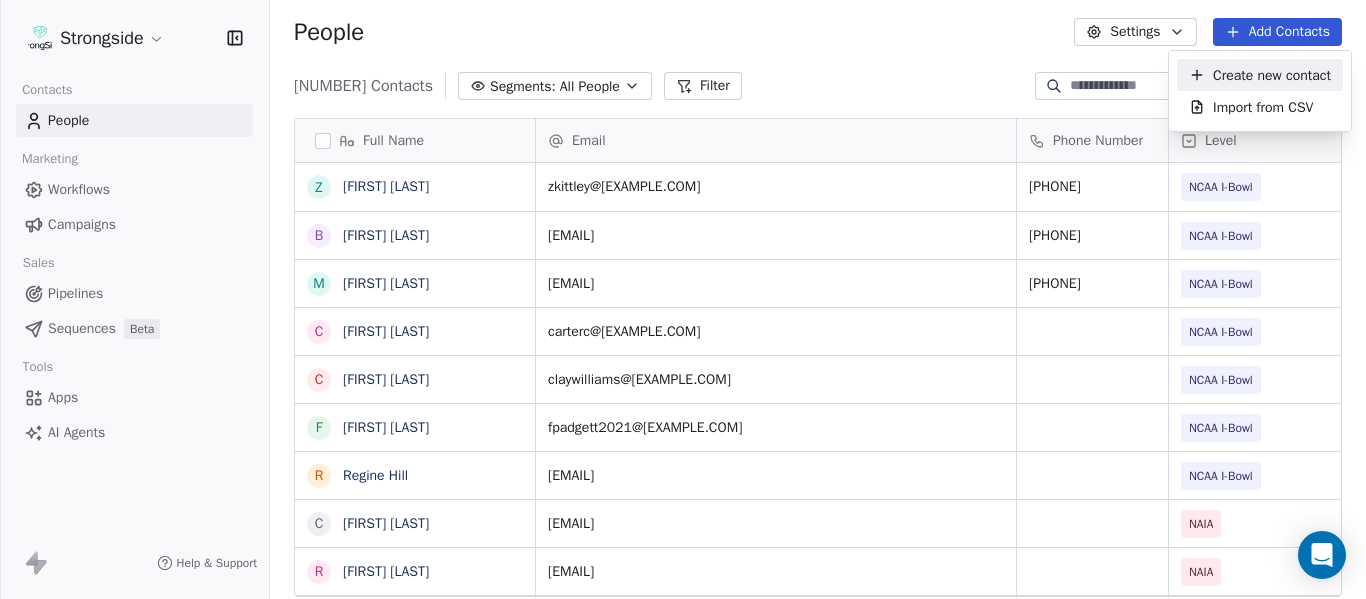 click on "Create new contact" at bounding box center [1272, 75] 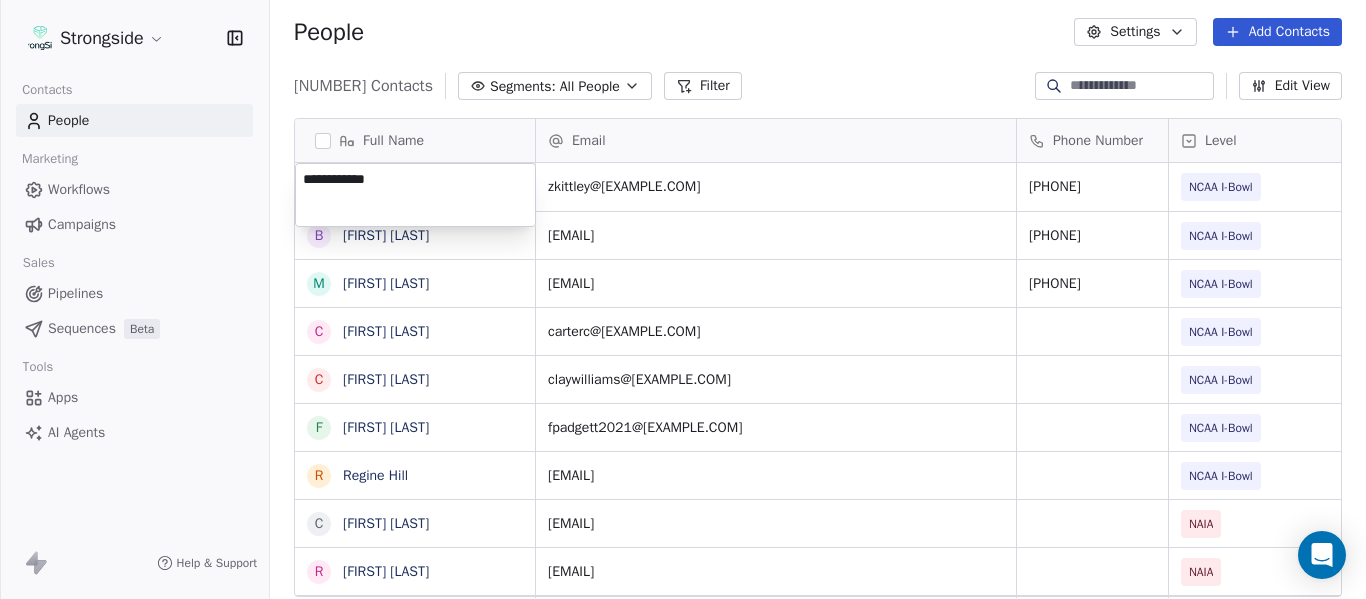 drag, startPoint x: 405, startPoint y: 185, endPoint x: 305, endPoint y: 169, distance: 101.27191 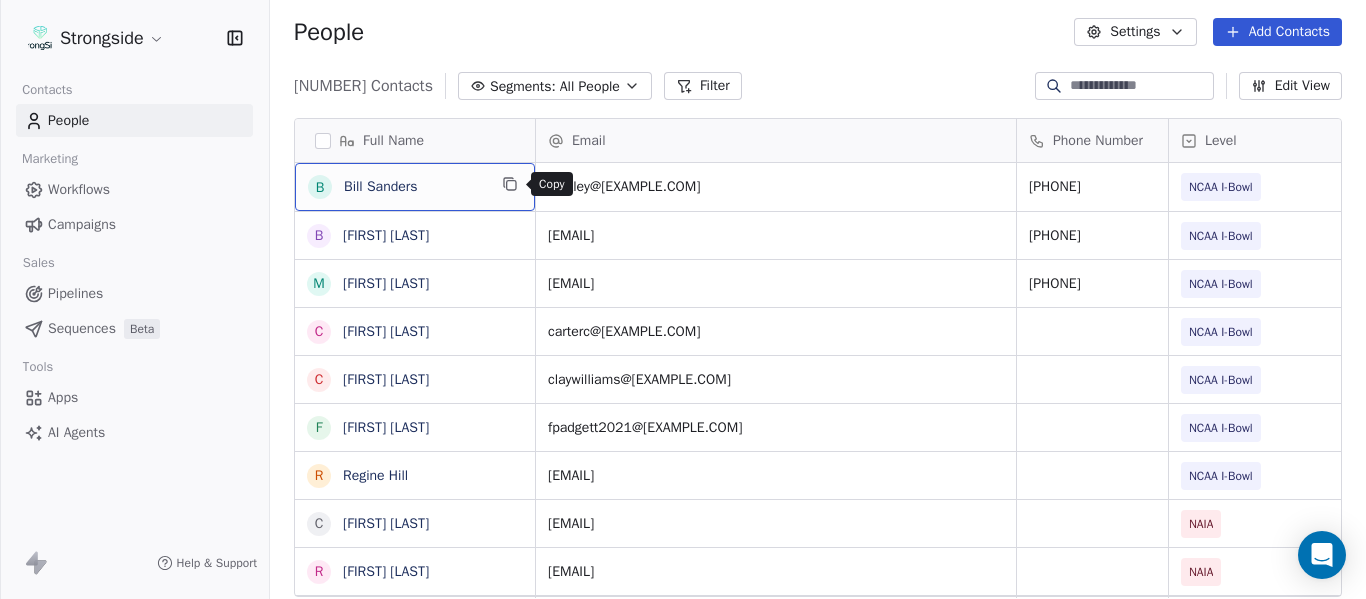 click at bounding box center [510, 184] 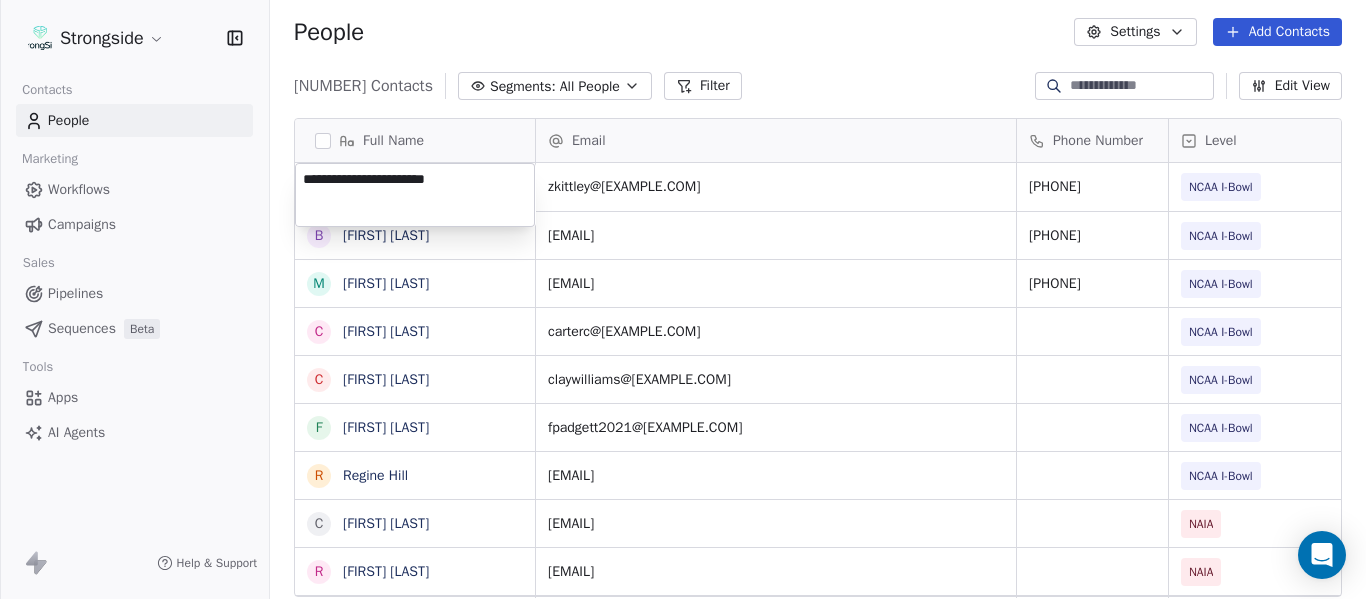 type on "**********" 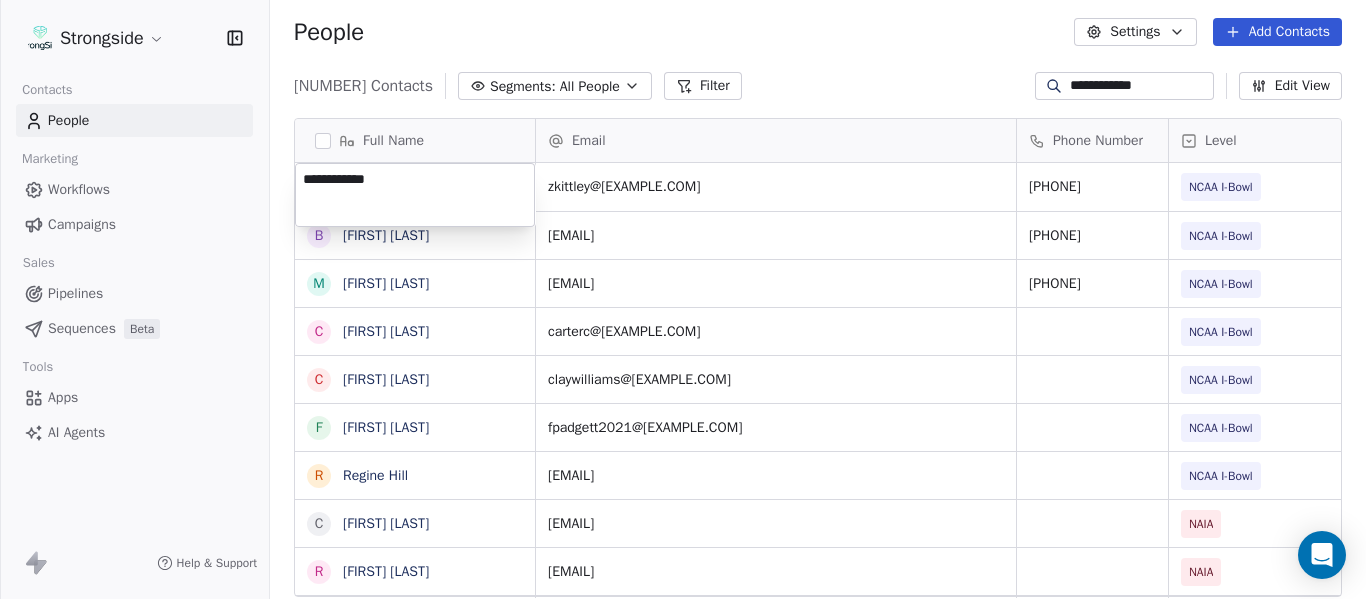 type on "**********" 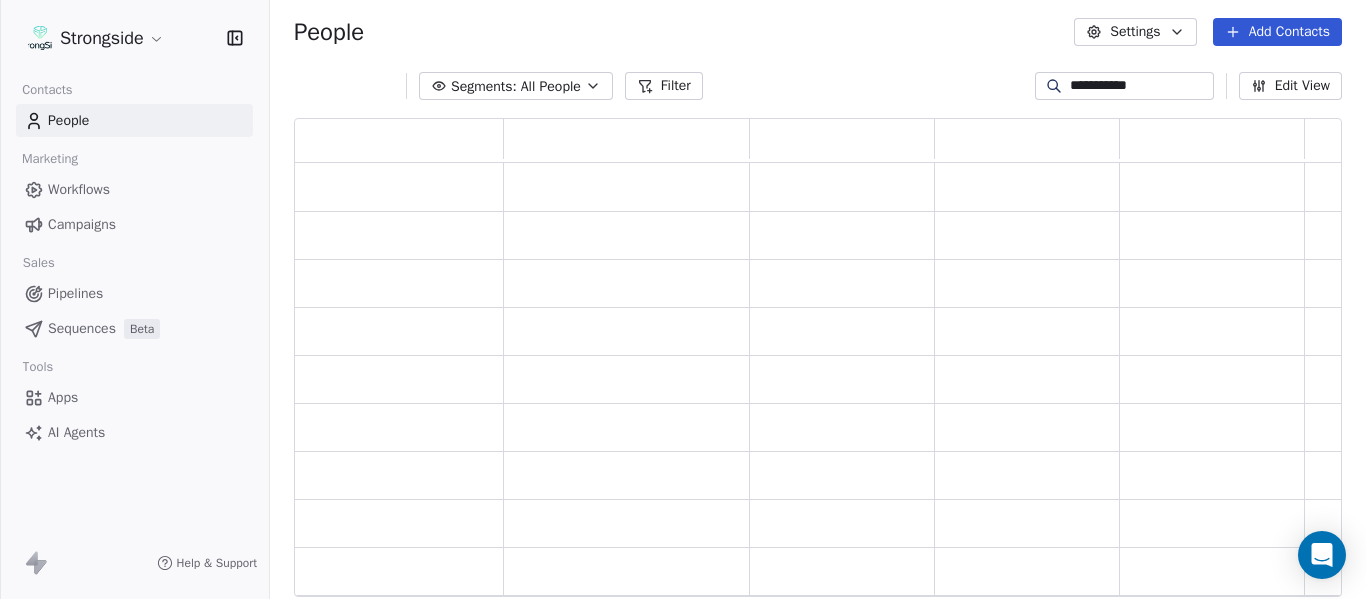 scroll, scrollTop: 16, scrollLeft: 16, axis: both 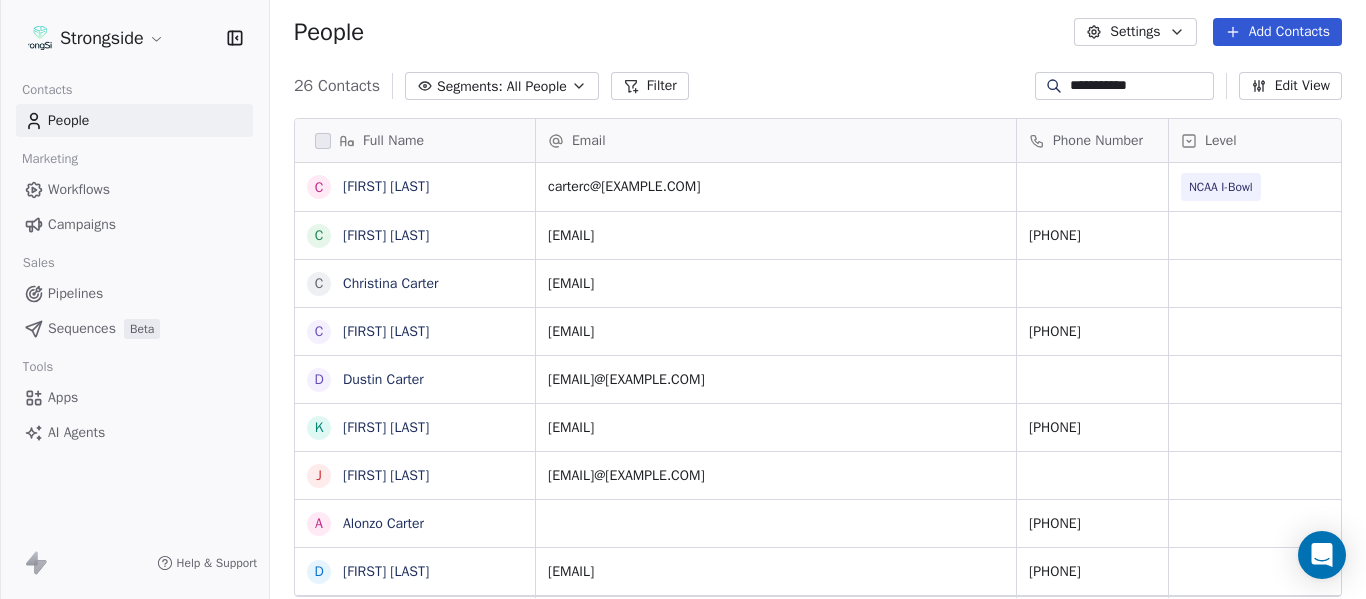 type on "**********" 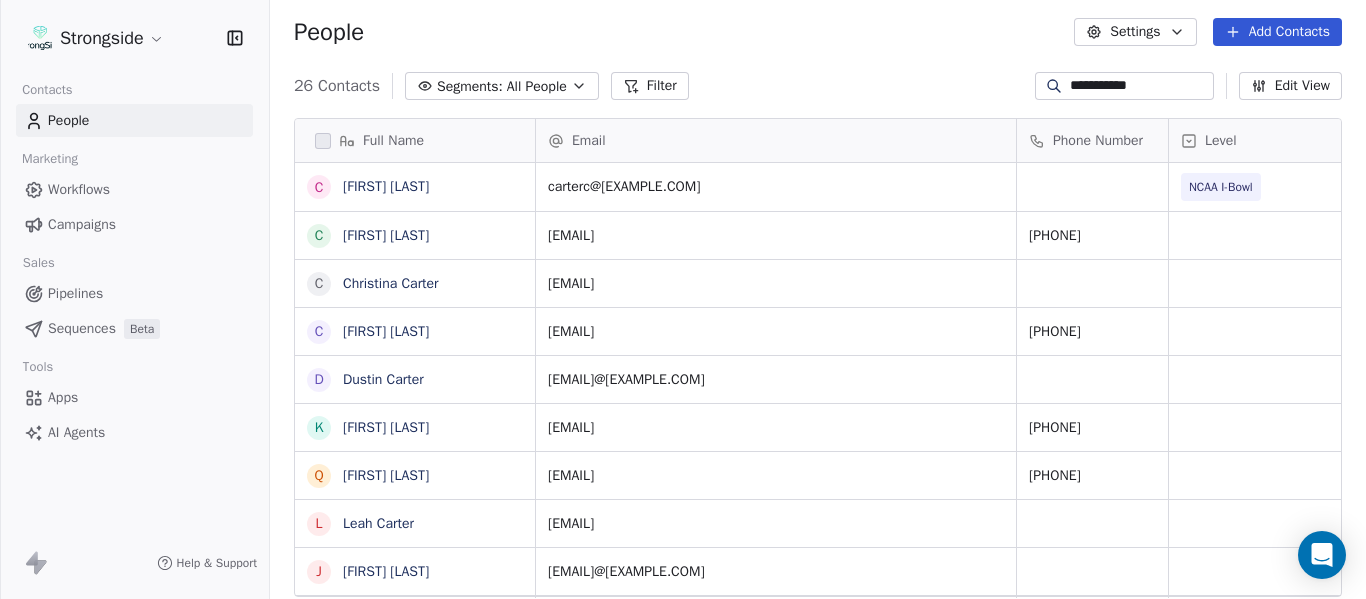 click on "**********" at bounding box center [1140, 86] 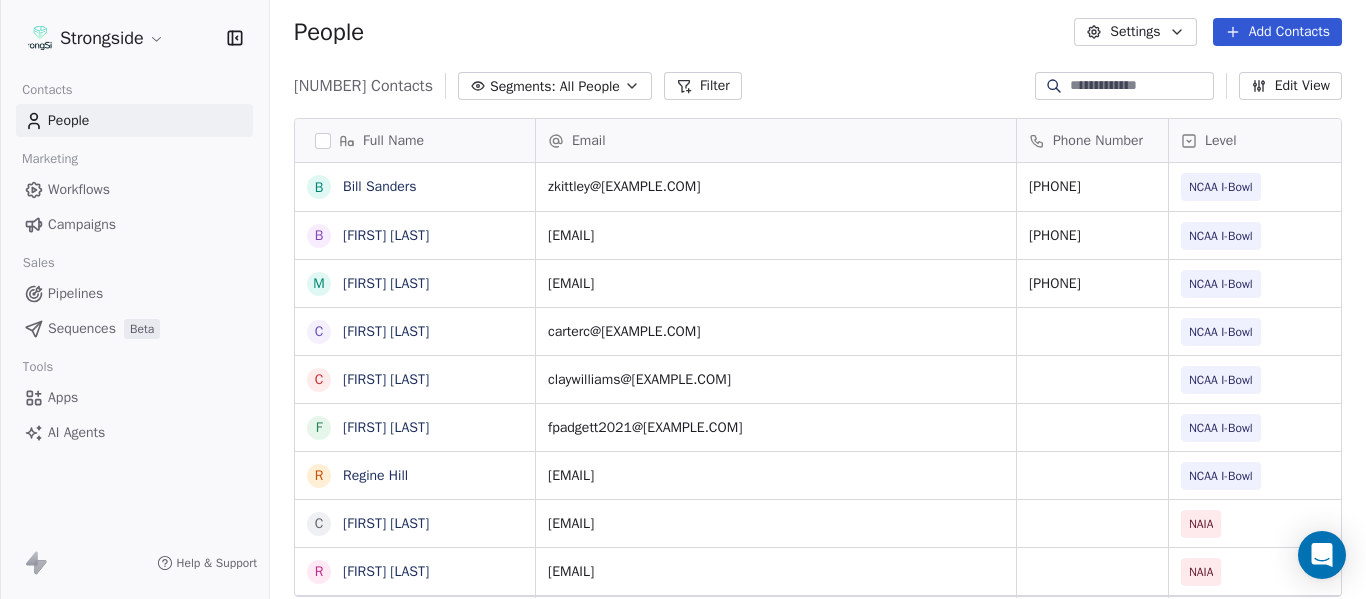 type 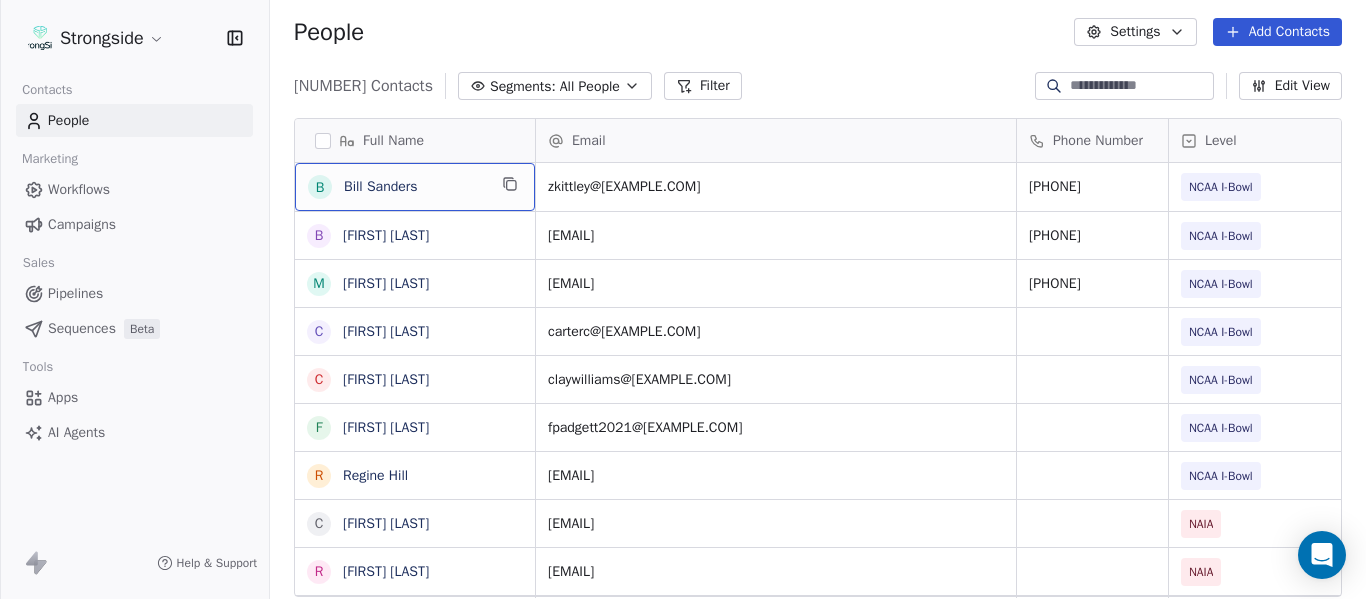 click on "Bill Sanders" at bounding box center (415, 187) 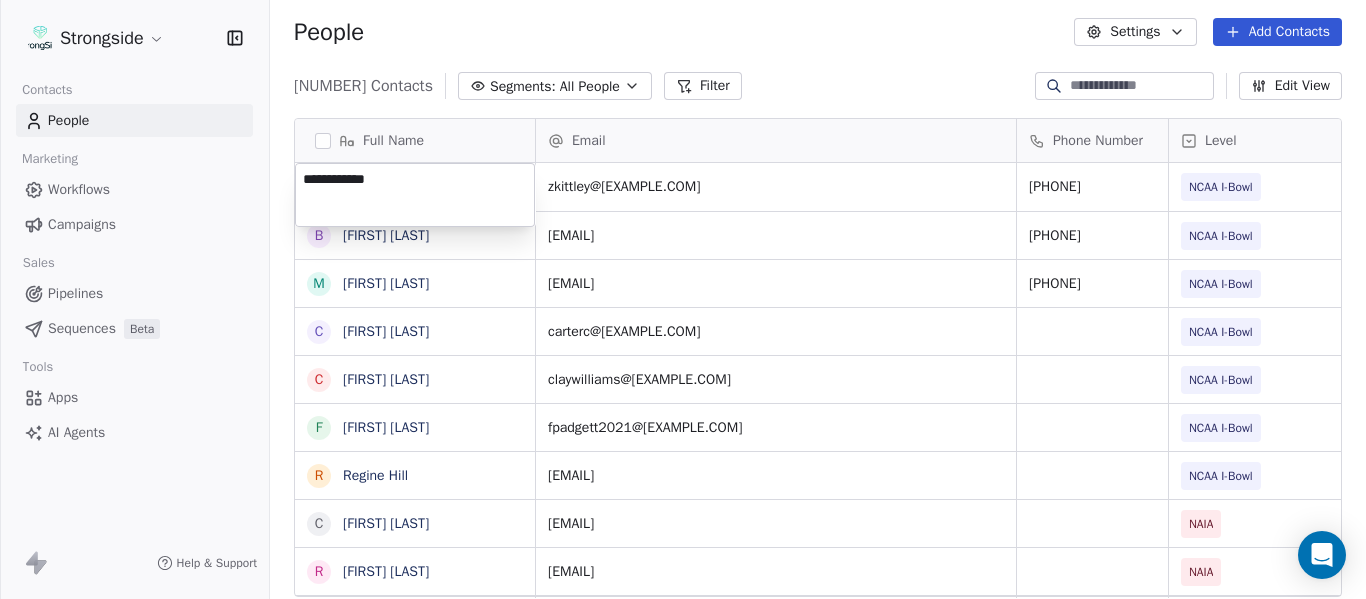 click on "**********" at bounding box center [415, 195] 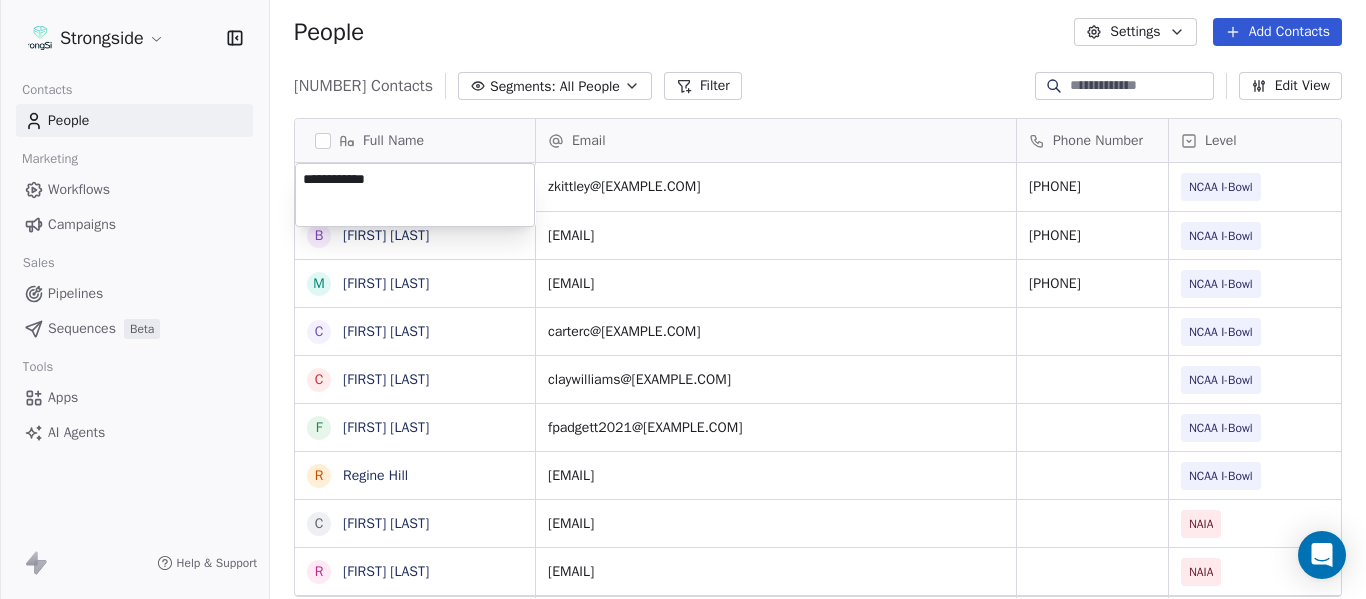 click on "Strongside Contacts People Marketing Workflows Campaigns Sales Pipelines Sequences Beta Tools Apps AI Agents Help & Support People Settings Add Contacts 13299 Contacts Segments: All People Filter Edit View Tag Add to Sequence Export Full Name M Matt Wiesner M Michael Graffin K Katrina McCormack A Anthony Fortier B Bill Sanders Z Zach Kittley B Brian White M Margot Kessler C Cris Carter C Clay Williams F Faith Padgett R Regine Hill C Craig Merson R Rick Wimmer J Jason Robinson H Hasan Craig V Vincent Davis C Chris LoNigro E Eric Potochney J Jeffrey Meleky J James Simpson T Travis Johnson I Ivan McCartney J Josh Taylor C Cecil McNair M Monte Perez R Rachel Taylor L Lori Craig D Damon Cogdell T Travis Johnson Email Phone Number Level League/Conference Organization Tags Created Date BST Status Job Title Priority Emails Auto Clicked mwiesner@[EXAMPLE.COM] [PHONE] NCAA I-Bowl Jul 16, 2025 05:49 PM mgraffin@[EXAMPLE.COM] NCAA I-Bowl FLORIDA ATLANTIC UNIV Jul 16, 2025 05:45 PM NIL kmccormi@[EXAMPLE.COM] [PHONE] SID NAIA" at bounding box center [683, 299] 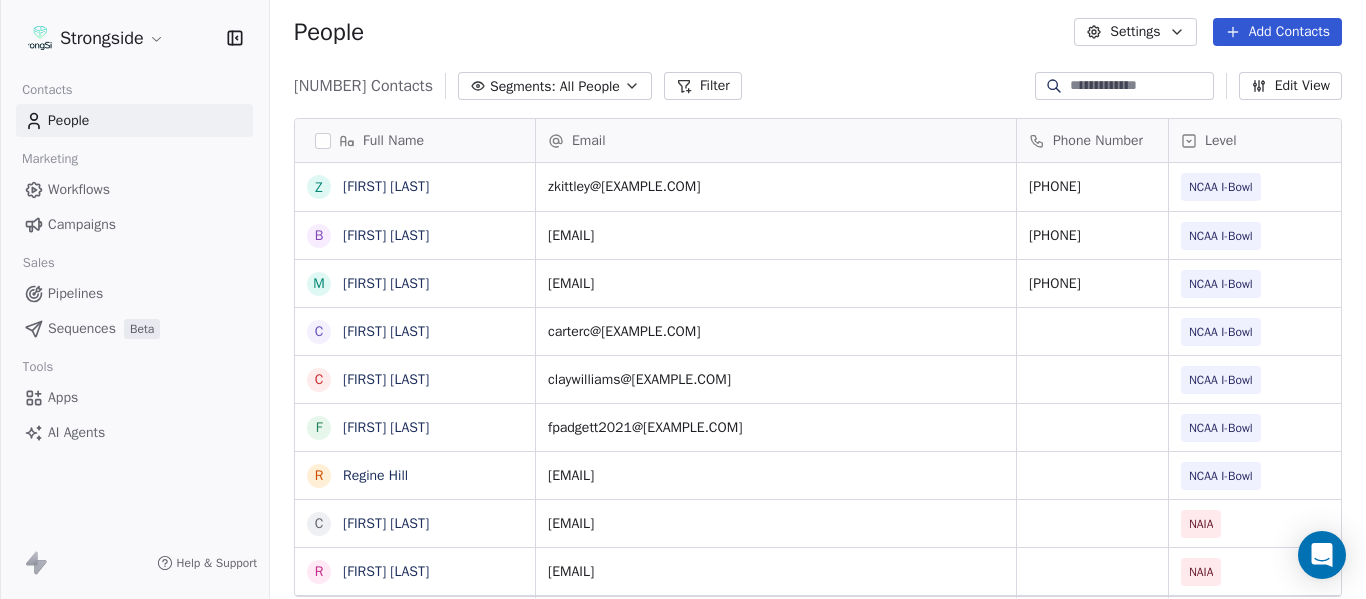 click on "Add Contacts" at bounding box center (1277, 32) 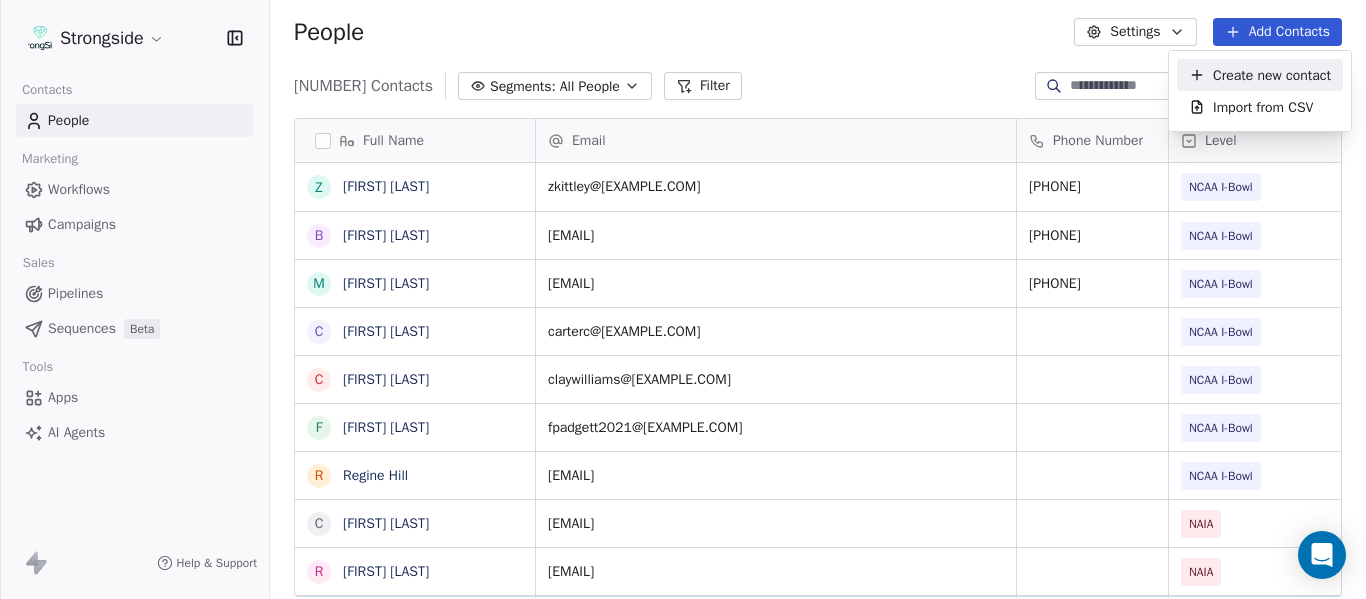 click on "Create new contact" at bounding box center [1272, 75] 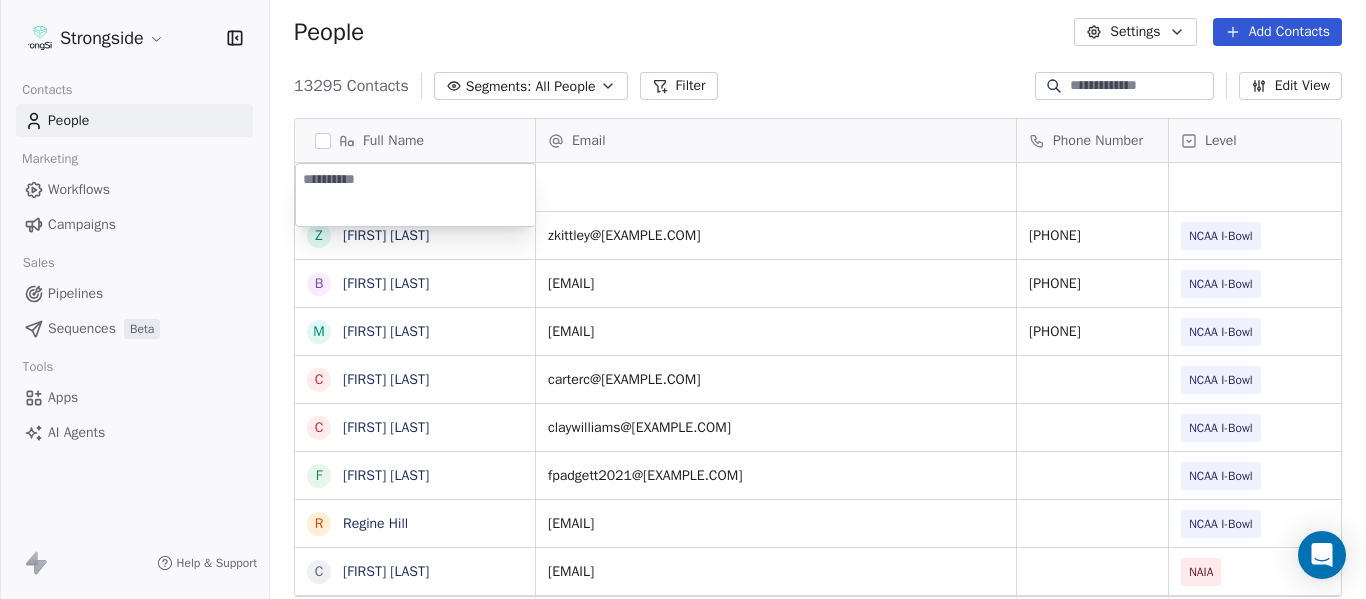 click at bounding box center [415, 195] 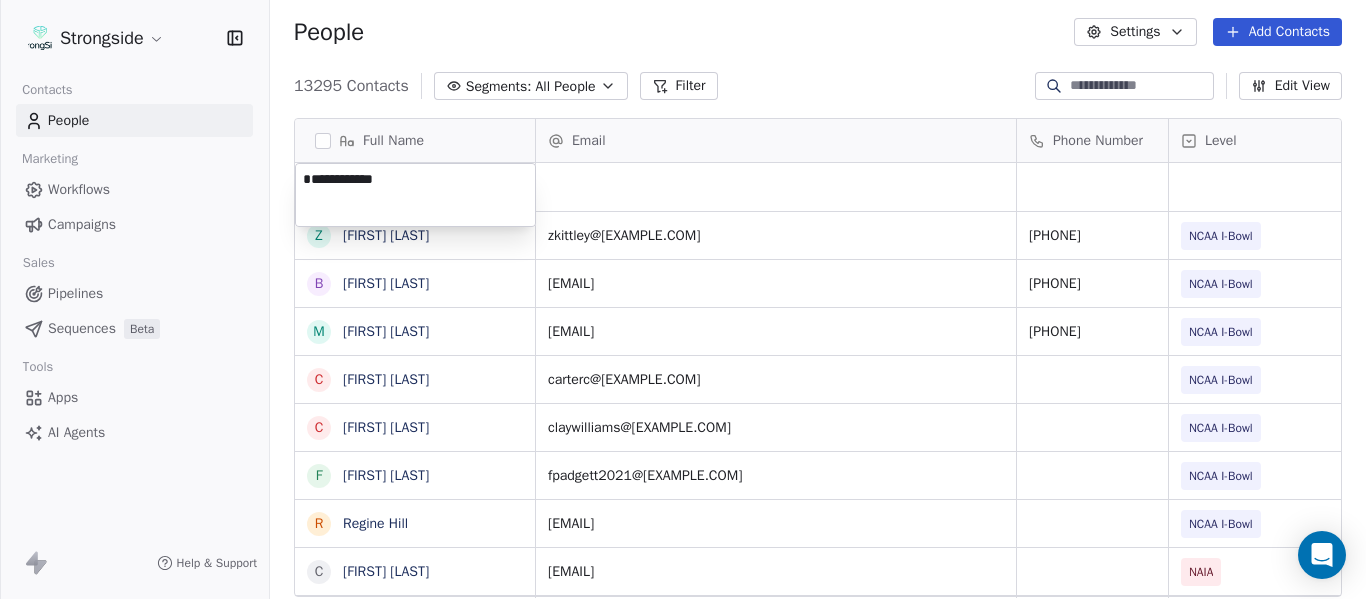 click on "Strongside Contacts People Marketing Workflows Campaigns Sales Pipelines Sequences Beta Tools Apps AI Agents Help & Support People Settings  Add Contacts 13295 Contacts Segments: All People Filter  Edit View Tag Add to Sequence Export Full Name Z [LAST] B [LAST] M [LAST] C [LAST] C [LAST] F [LAST] R [LAST] C [LAST] R [LAST] J [LAST] H [LAST] V [LAST] C [LAST] E [LAST] J [LAST] J [LAST] T [LAST] I [LAST] J [LAST] C [LAST] M [LAST] R [LAST] L [LAST] D [LAST] T [LAST] S [LAST] M [LAST] Email Phone Number Level League/Conference Organization Tags [EMAIL] [PHONE] NCAA I-Bowl FLORIDA ATLANTIC UNIV [EMAIL] ([PHONE]) NCAA I-Bowl FLORIDA ATLANTIC UNIV [EMAIL] ([PHONE]) NCAA I-Bowl FLORIDA ATLANTIC UNIV [EMAIL] NCAA I-Bowl FLORIDA ATLANTIC UNIV [EMAIL] NCAA I-Bowl FLORIDA ATLANTIC UNIV" at bounding box center (683, 299) 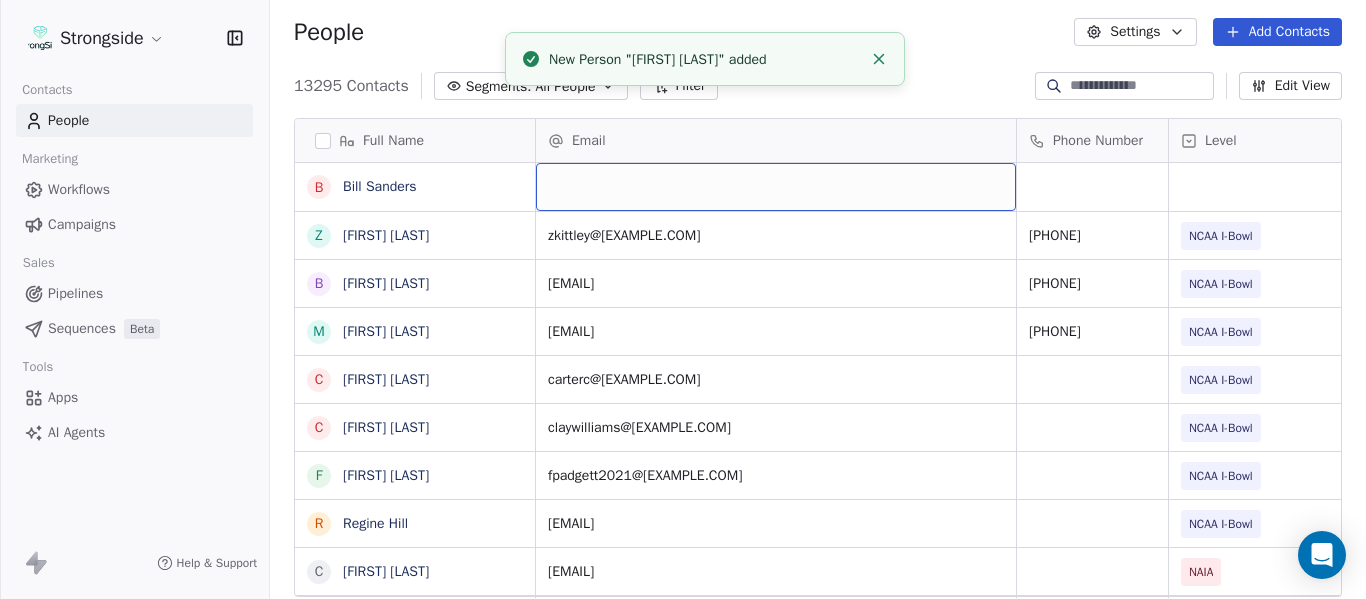 click at bounding box center (776, 187) 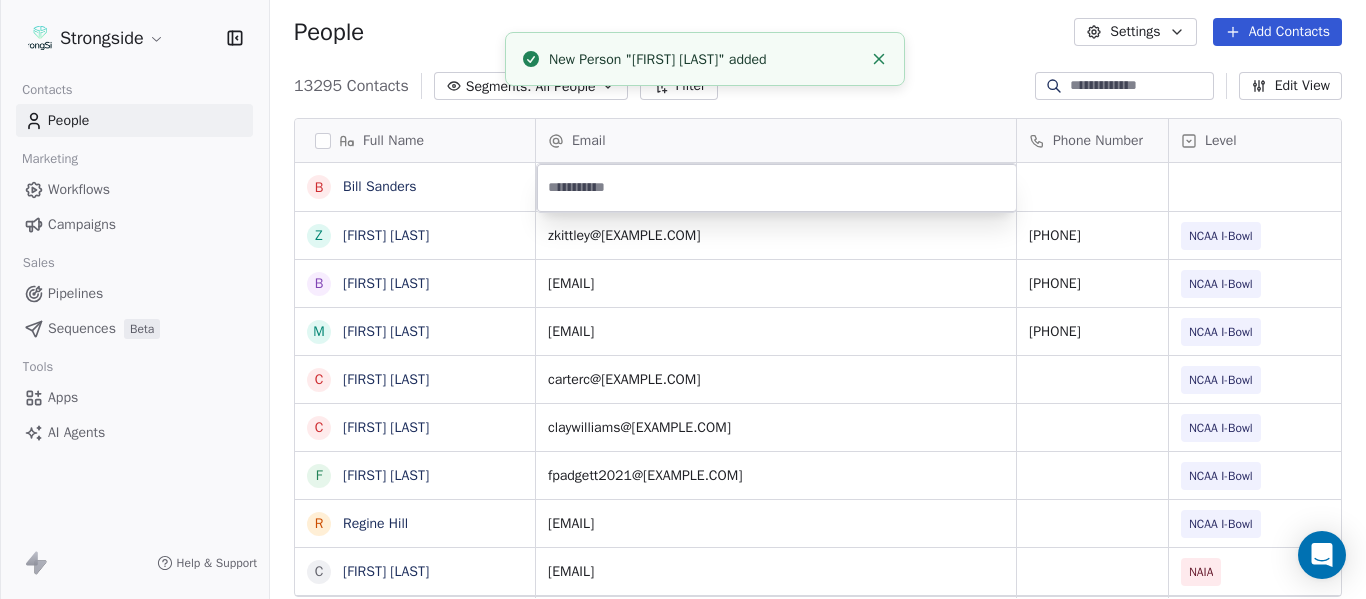 type on "**********" 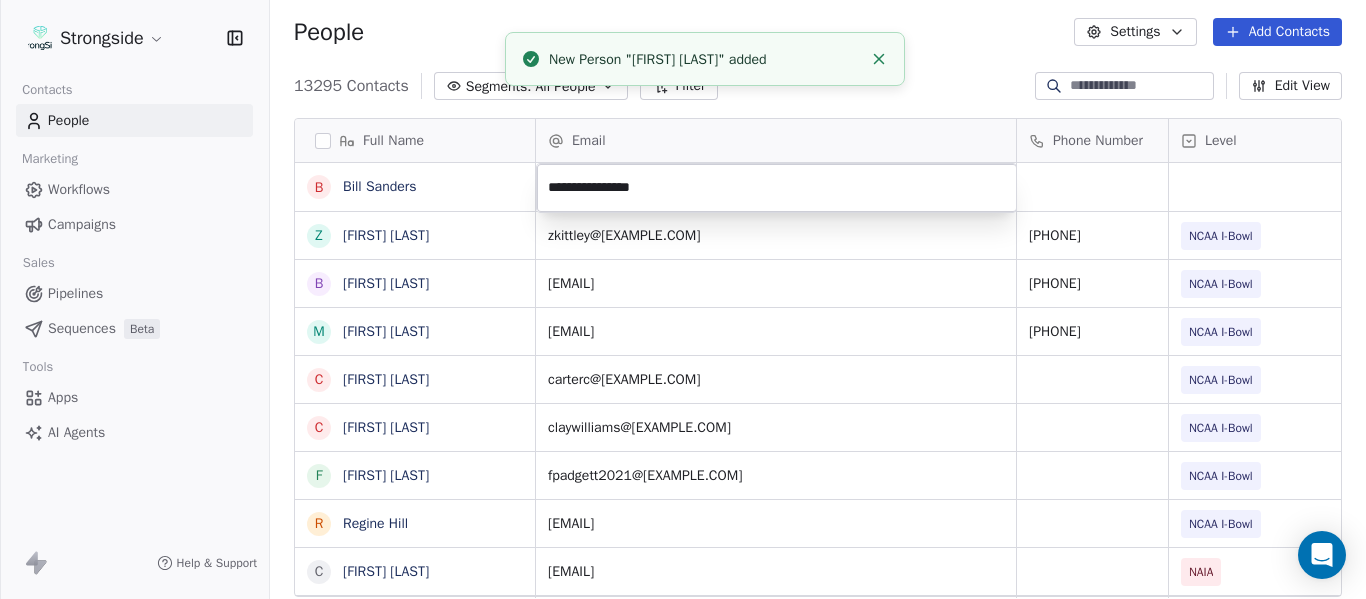 click on "Strongside Contacts People Marketing Workflows Campaigns Sales Pipelines Sequences Beta Tools Apps AI Agents Help & Support People Settings Add Contacts 13295 Contacts Segments: All People Filter Edit View Tag Add to Sequence Export Full Name B [FIRST] [LAST] Z [FIRST] [LAST] B [FIRST] [LAST] M [FIRST] [LAST] C [FIRST] [LAST] C [FIRST] [LAST] F [FIRST] [LAST] R [FIRST] [LAST] C [FIRST] [LAST] R [FIRST] [LAST] J [FIRST] [LAST] H [FIRST] [LAST] V [FIRST] [LAST] C [FIRST] [LAST] E [FIRST] [LAST] J [FIRST] [LAST] J [FIRST] [LAST] T [FIRST] [LAST] I [FIRST] [LAST] J [FIRST] [LAST] C [FIRST] [LAST] M [FIRST] [LAST] R [FIRST] [LAST] L [FIRST] [LAST] D [FIRST] [LAST] T [FIRST] [LAST] S [FIRST] [LAST] M [FIRST] [LAST] D [FIRST] [LAST] D [FIRST] [LAST] Email Phone Number Level League/Conference Organization Tags [EMAIL]@example.com [PHONE] NCAA I-Bowl FLORIDA ATLANTIC UNIV [EMAIL]@example.com (561) 297-3199 NCAA I-Bowl FLORIDA ATLANTIC UNIV [EMAIL]@example.com (561) 297-2297 NCAA I-Bowl FLORIDA ATLANTIC UNIV [EMAIL]@example.com NCAA I-Bowl FLORIDA ATLANTIC UNIV NAIA" at bounding box center (683, 299) 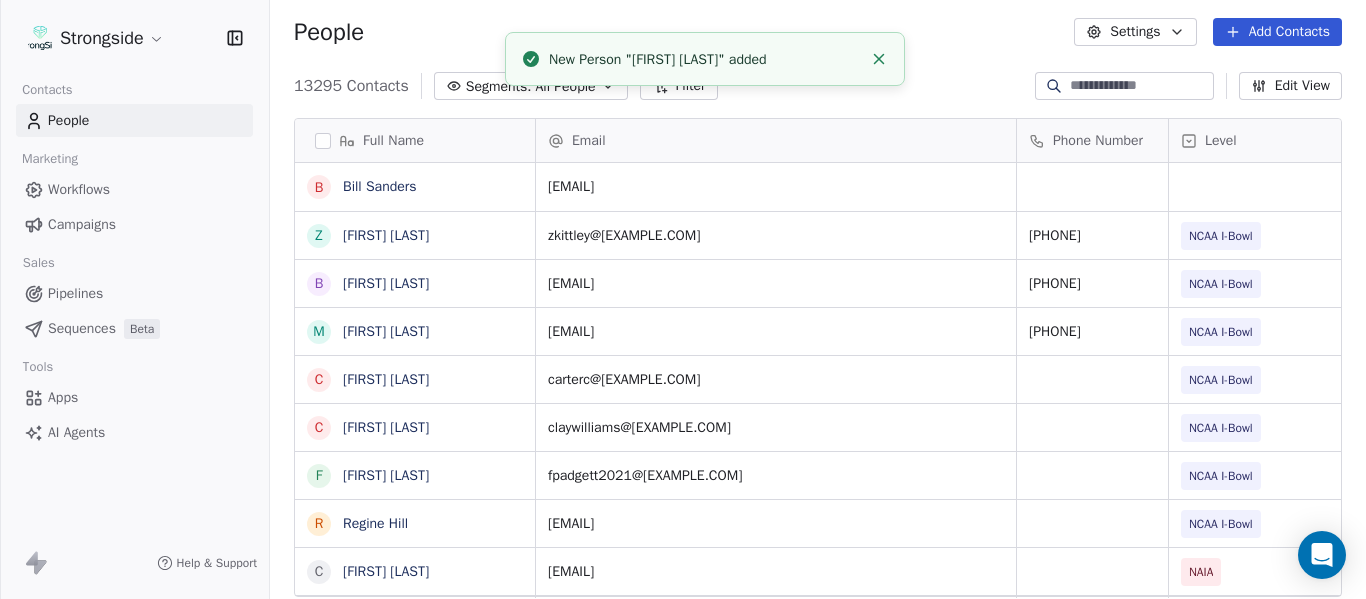 click 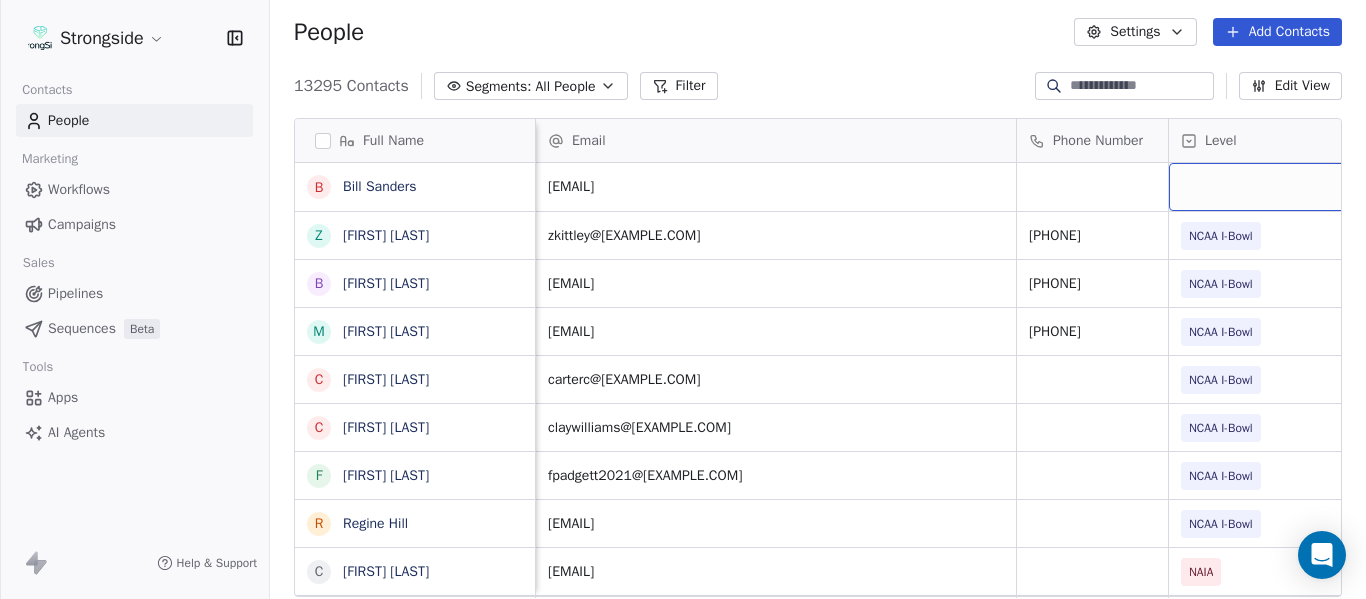 scroll, scrollTop: 0, scrollLeft: 28, axis: horizontal 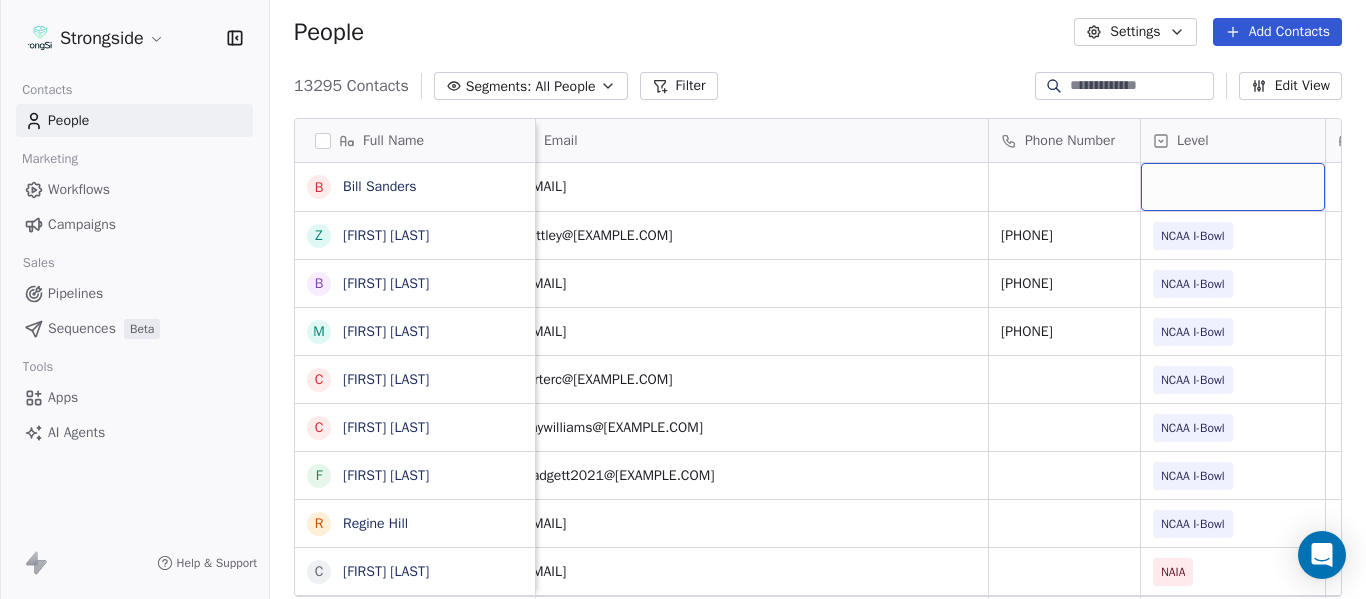click at bounding box center [1233, 187] 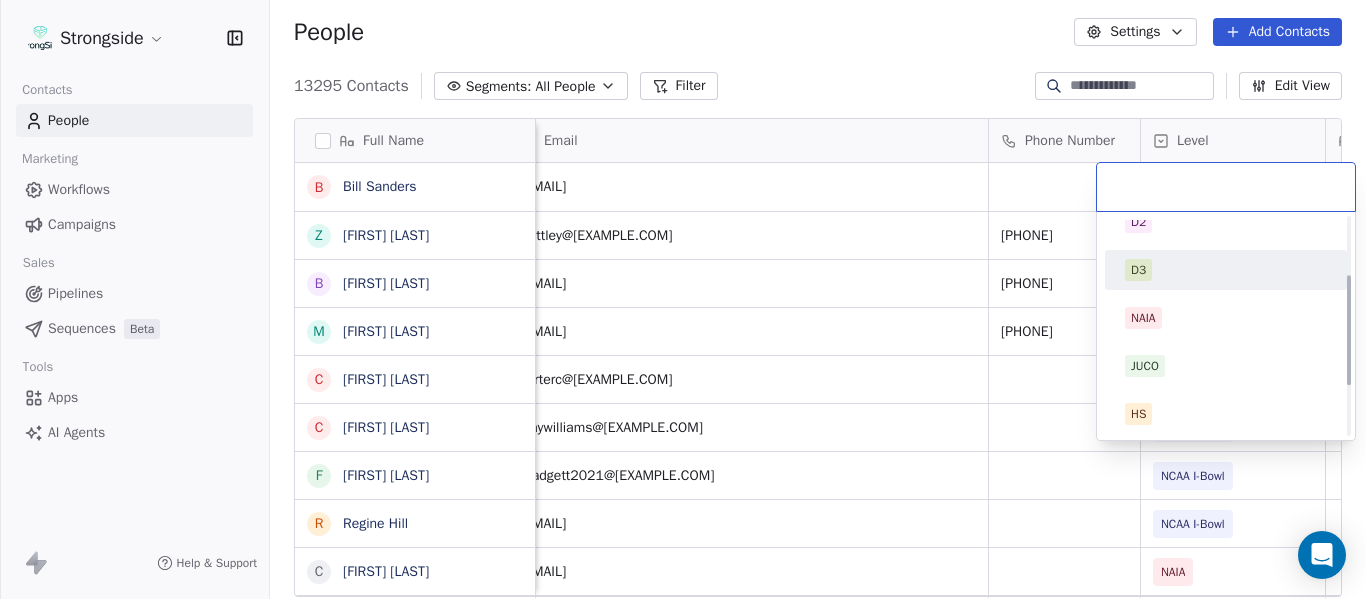 scroll, scrollTop: 212, scrollLeft: 0, axis: vertical 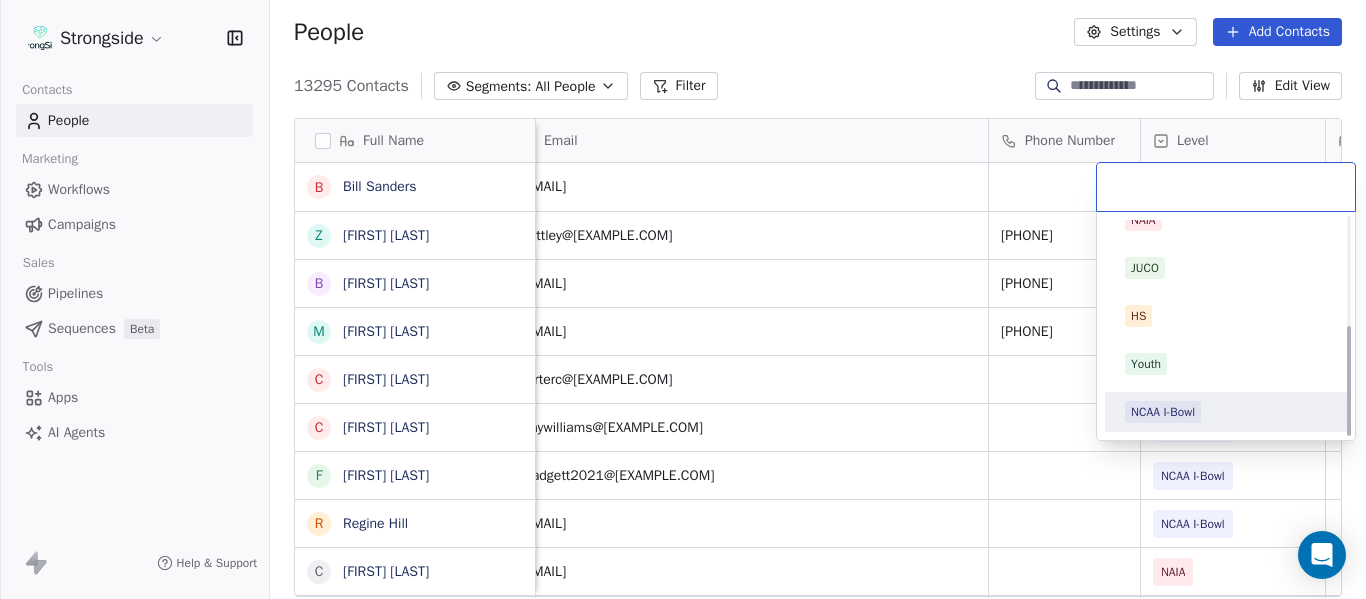 click on "NCAA I-Bowl" at bounding box center (1226, 412) 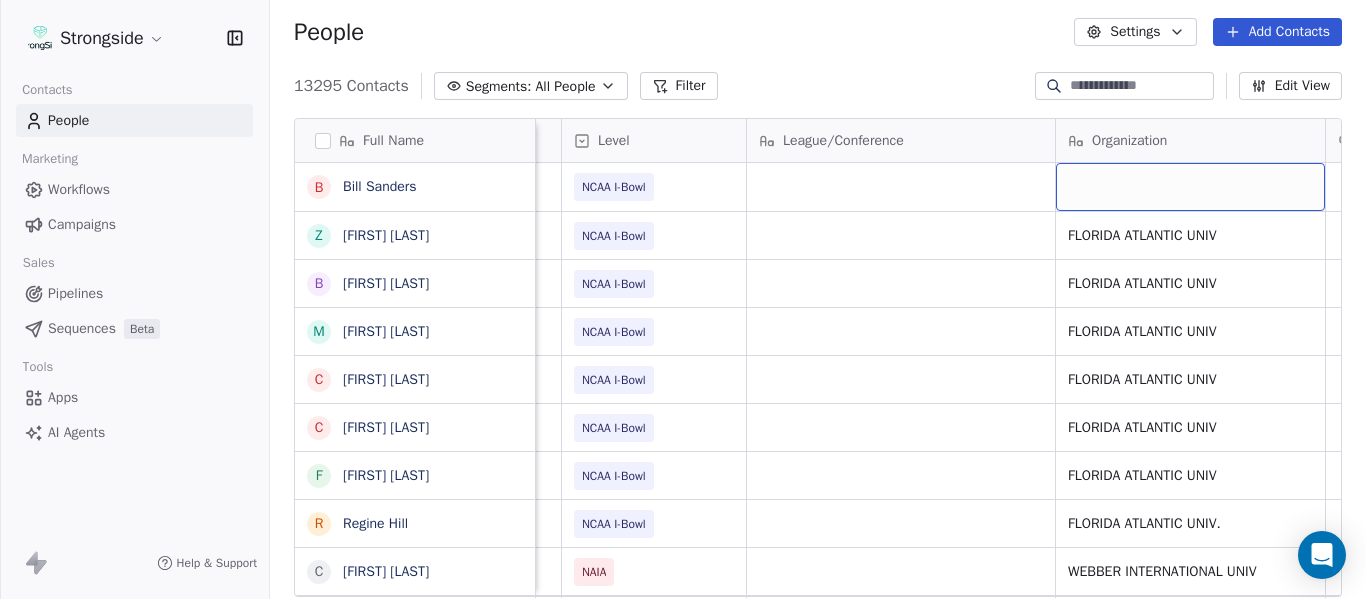 scroll, scrollTop: 0, scrollLeft: 707, axis: horizontal 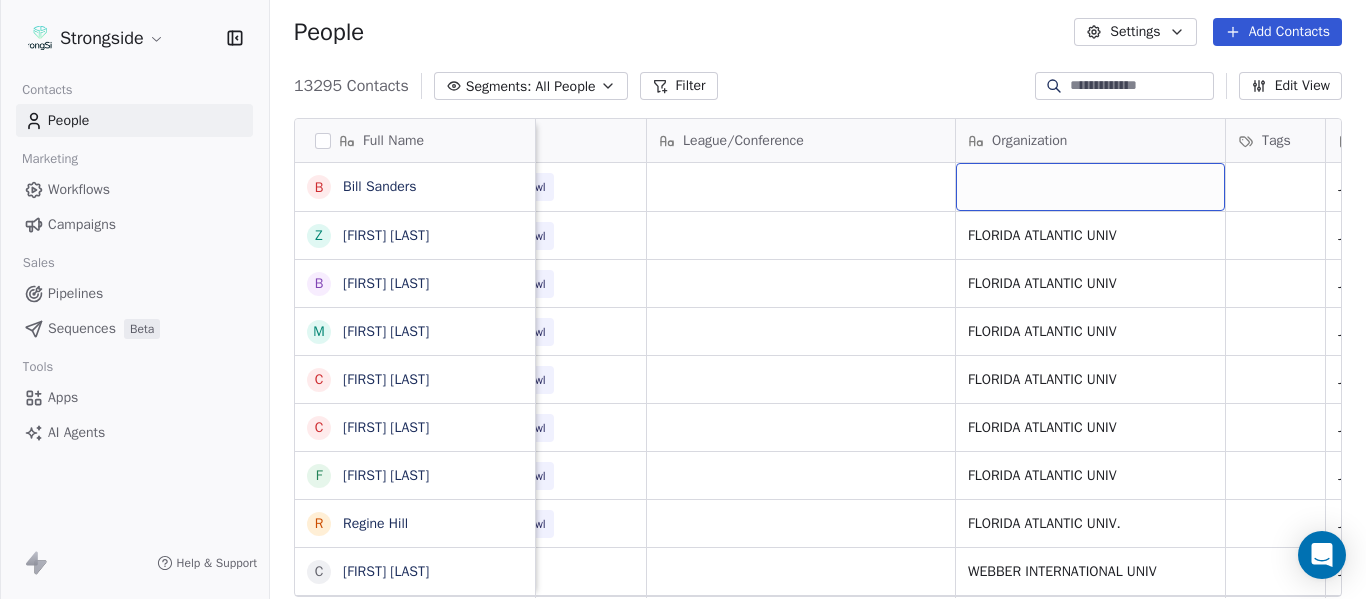 click at bounding box center (1090, 187) 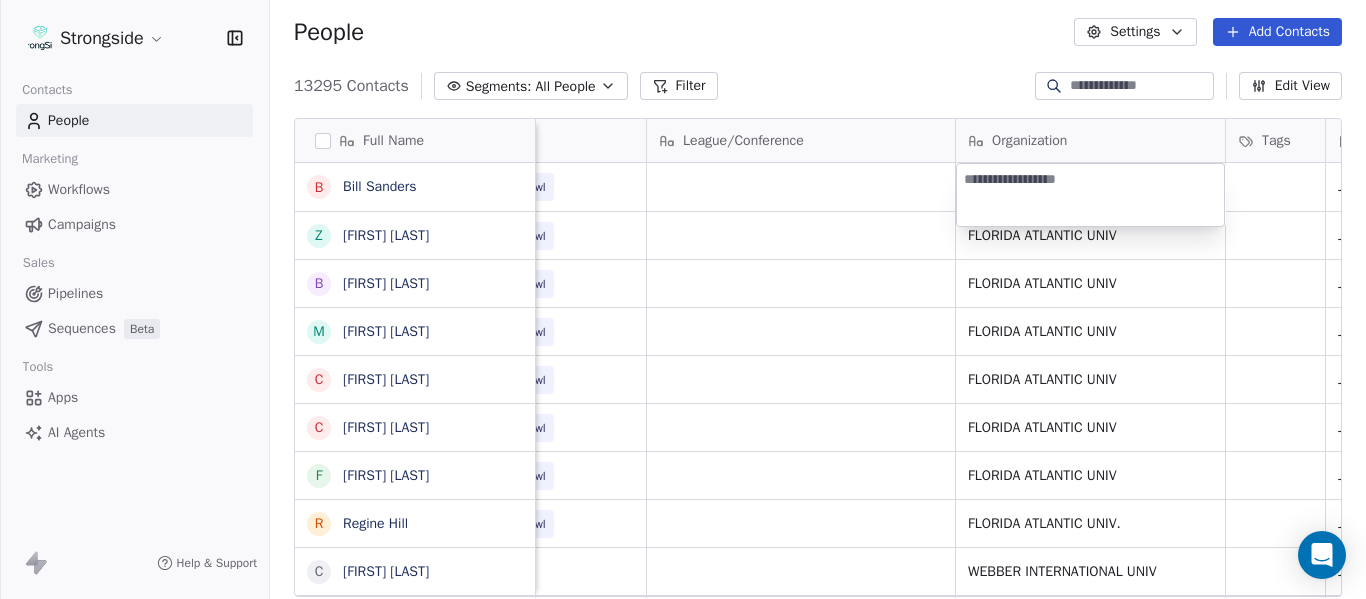 type on "**********" 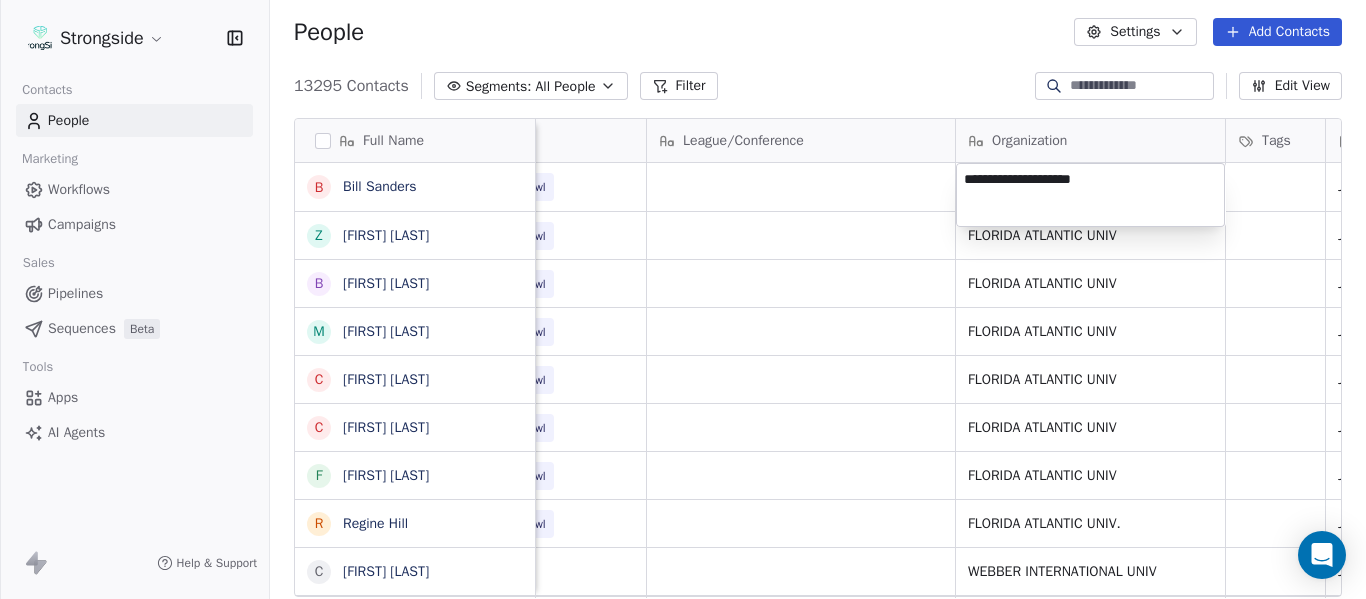 click on "Strongside Contacts People Marketing Workflows Campaigns Sales Pipelines Sequences Beta Tools Apps AI Agents Help & Support People Settings Add Contacts 13295 Contacts Segments: All People Filter Edit View Tag Add to Sequence Export Full Name B [FIRST] [LAST] Z [FIRST] [LAST] B [FIRST] [LAST] M [FIRST] [LAST] C [FIRST] [LAST] C [FIRST] [LAST] F [FIRST] [LAST] R [FIRST] [LAST] C [FIRST] [LAST] R [FIRST] [LAST] J [FIRST] [LAST] H [FIRST] [LAST] V [FIRST] [LAST] C [FIRST] [LAST] E [FIRST] [LAST] J [FIRST] [LAST] J [FIRST] [LAST] T [FIRST] [LAST] I [FIRST] [LAST] J [FIRST] [LAST] C [FIRST] [LAST] M [FIRST] [LAST] R [FIRST] [LAST] L [FIRST] [LAST] D [FIRST] [LAST] T [FIRST] [LAST] S [FIRST] [LAST] M [FIRST] [LAST] D [FIRST] [LAST] D [FIRST] [LAST] Email Phone Number Level League/Conference Organization Tags Created Date BST Status Job Title Priority sandersw@[EXAMPLE.COM] NCAA I-Bowl Jul 16, 2025 05:38 PM zkittley@[EXAMPLE.COM] [PHONE] NCAA I-Bowl FLORIDA ATLANTIC UNIV Jul 16, 2025 05:31 PM Head Coach whiteb@[EXAMPLE.COM] ([PHONE]) NCAA I-Bowl FLORIDA ATLANTIC UNIV" at bounding box center [683, 299] 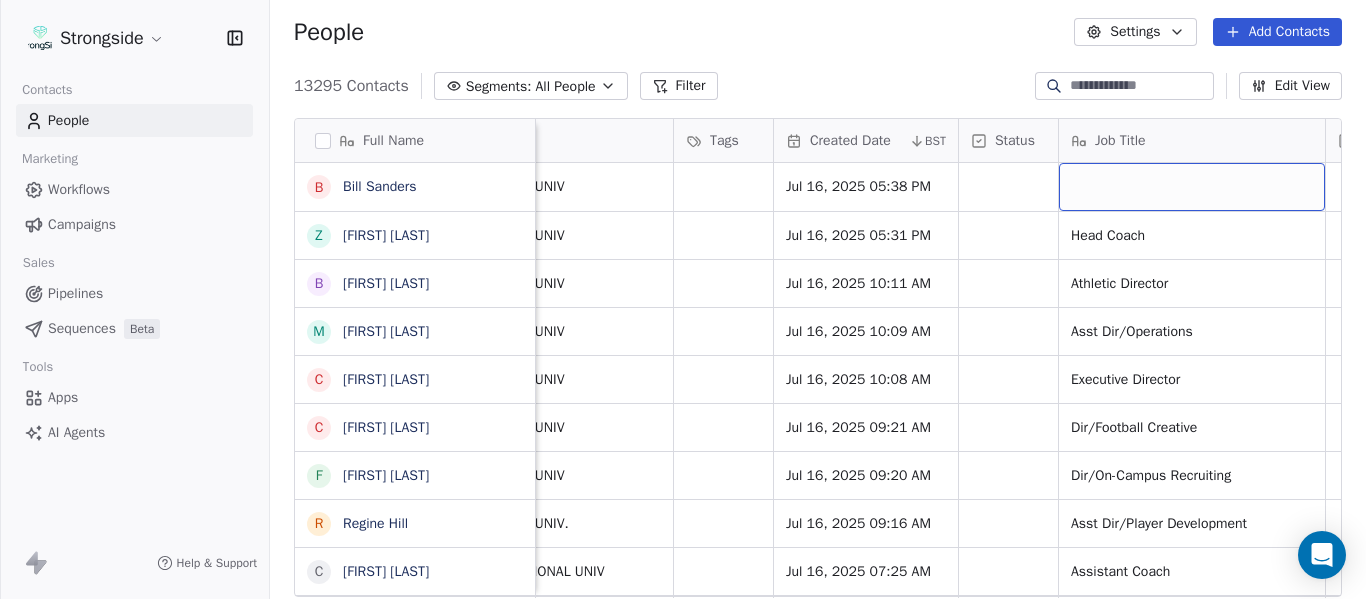 scroll, scrollTop: 0, scrollLeft: 1444, axis: horizontal 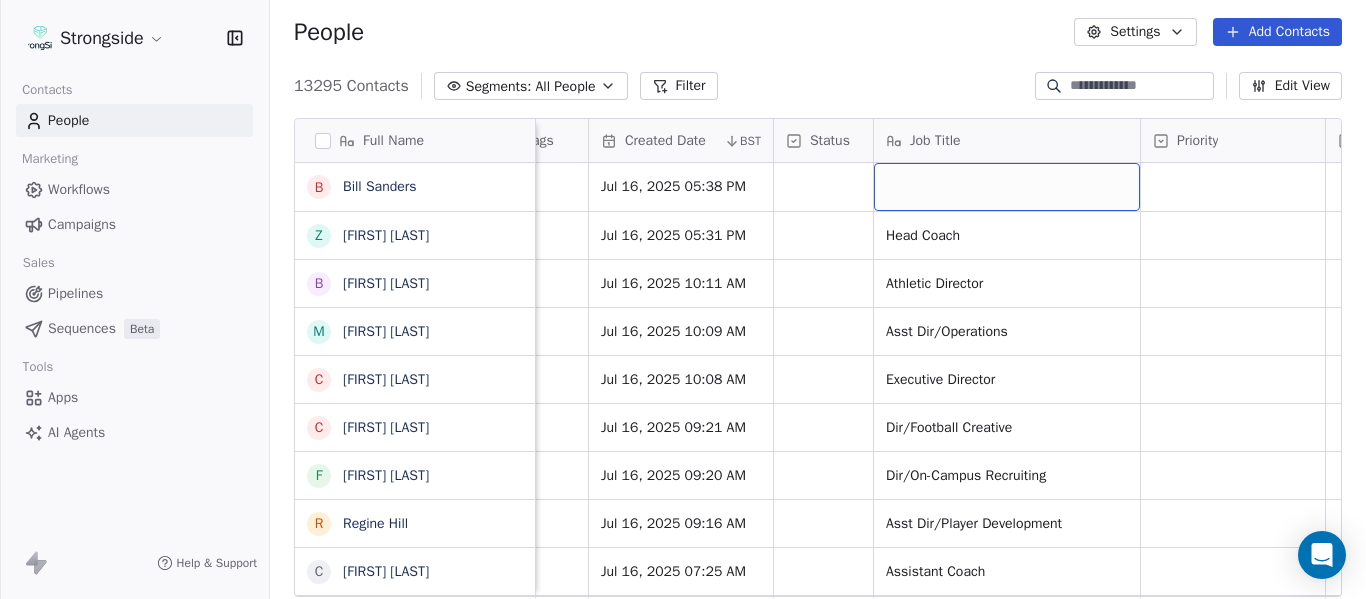 click at bounding box center (1007, 187) 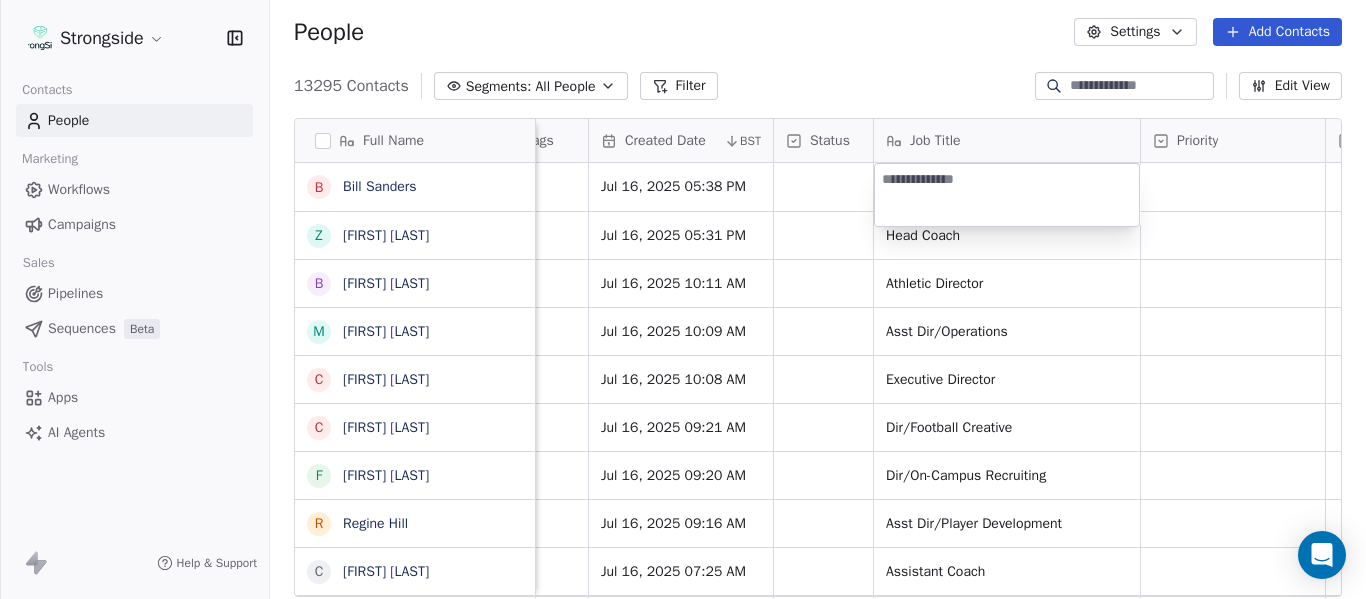 type on "**********" 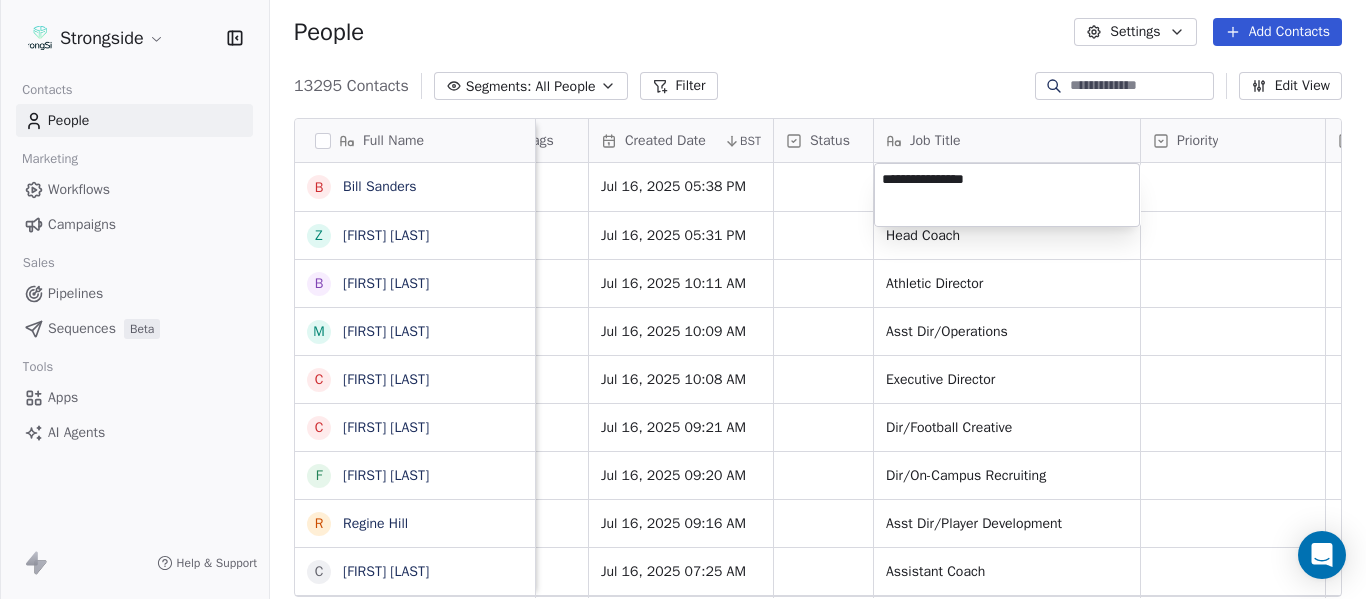 click on "Strongside Contacts People Marketing Workflows Campaigns Sales Pipelines Sequences Beta Tools Apps AI Agents Help & Support People Settings Add Contacts 13295 Contacts Segments: All People Filter Edit View Tag Add to Sequence Export Full Name B [FIRST] [LAST] Z [FIRST] [LAST] B [FIRST] [LAST] M [FIRST] [LAST] C [FIRST] [LAST] C [FIRST] [LAST] F [FIRST] [LAST] R [FIRST] [LAST] C [FIRST] [LAST] R [FIRST] [LAST] J [FIRST] [LAST] H [FIRST] [LAST] V [FIRST] [LAST] C [FIRST] [LAST] E [FIRST] [LAST] J [FIRST] [LAST] J [FIRST] [LAST] T [FIRST] [LAST] I [FIRST] [LAST] J [FIRST] [LAST] C [FIRST] [LAST] M [FIRST] [LAST] R [FIRST] [LAST] L [FIRST] [LAST] D [FIRST] [LAST] T [FIRST] [LAST] S [FIRST] [LAST] M [FIRST] [LAST] D [FIRST] [LAST] D [FIRST] [LAST] Level League/Conference Organization Tags Created Date BST Status Job Title Priority Emails Auto Clicked Last Activity Date BST In Open Phone Contact Source NCAA I-Bowl FLORIDA ATLANTIC UNIV Jul 16, 2025 05:38 PM NCAA I-Bowl FLORIDA ATLANTIC UNIV Jul 16, 2025 05:31 PM Head Coach True NCAA I-Bowl True True" at bounding box center (683, 299) 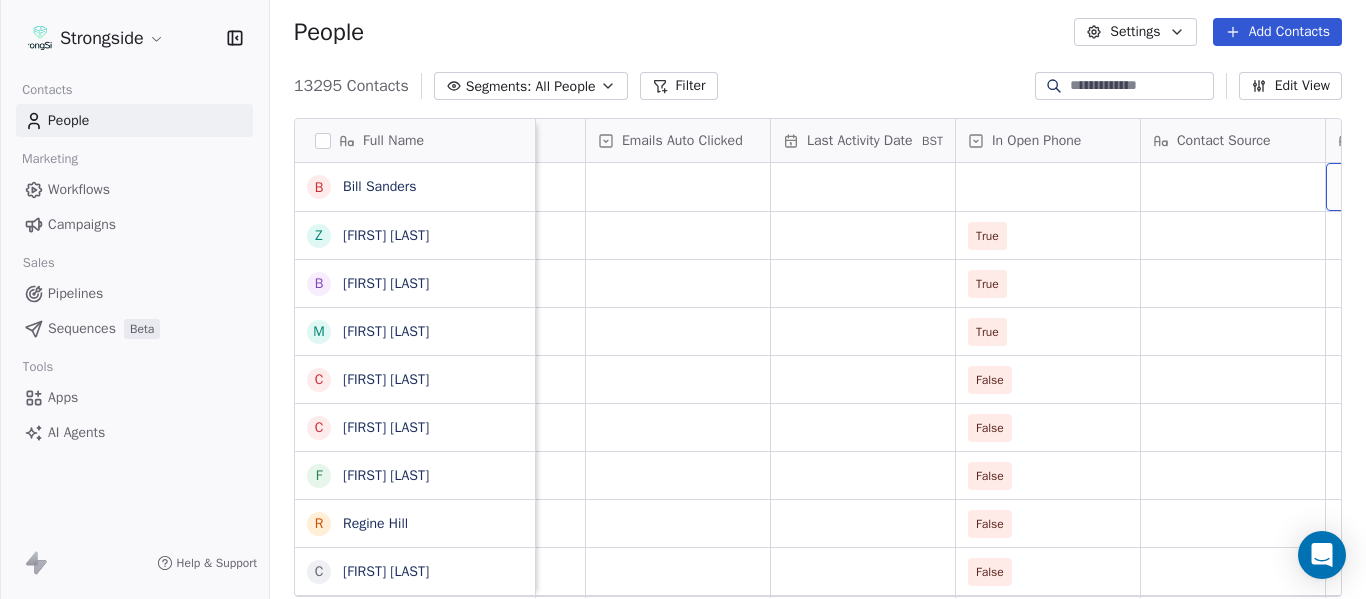 scroll, scrollTop: 0, scrollLeft: 2369, axis: horizontal 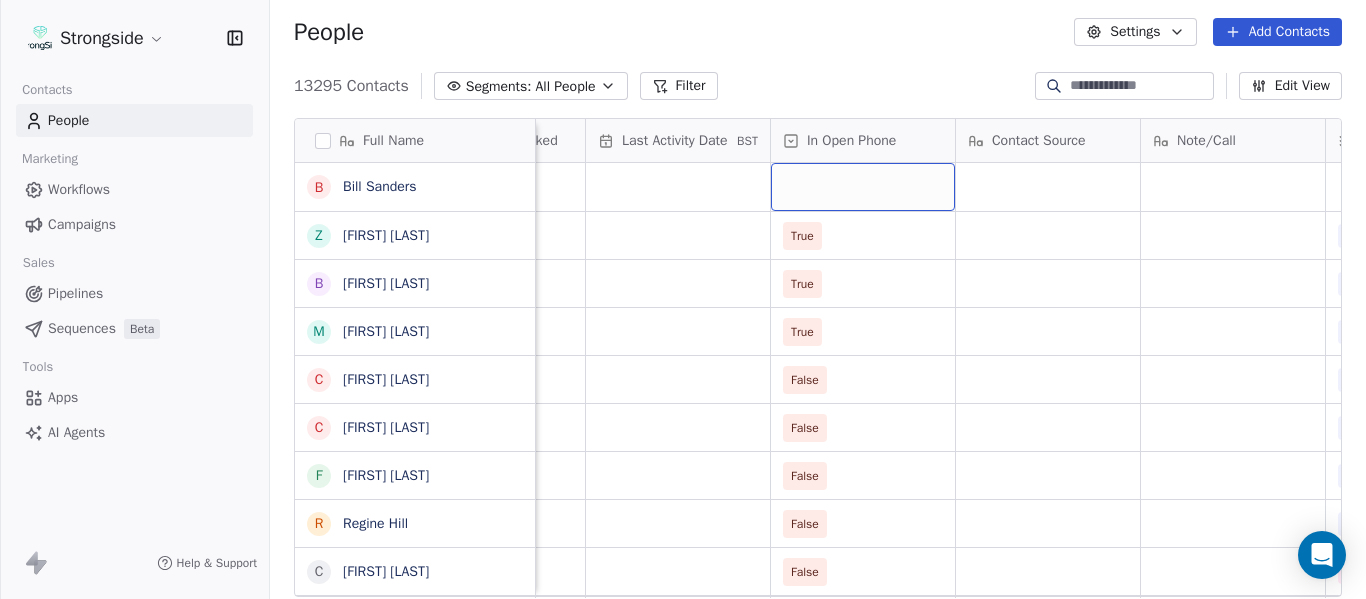 click at bounding box center [863, 187] 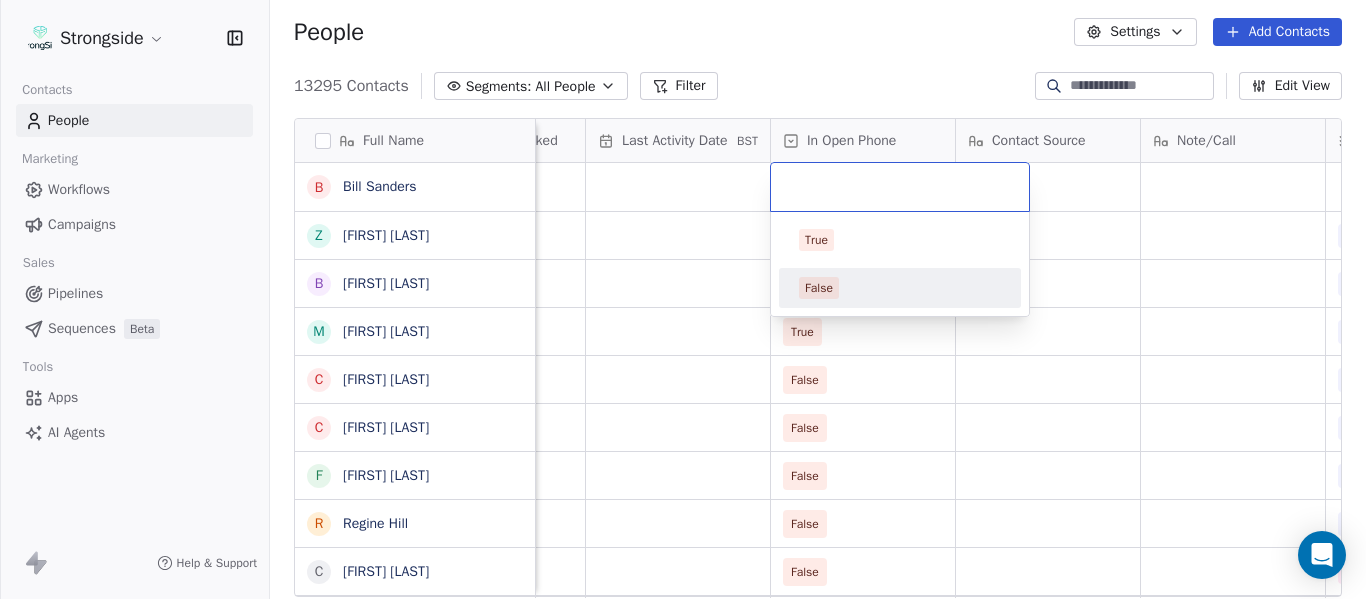click on "False" at bounding box center (900, 288) 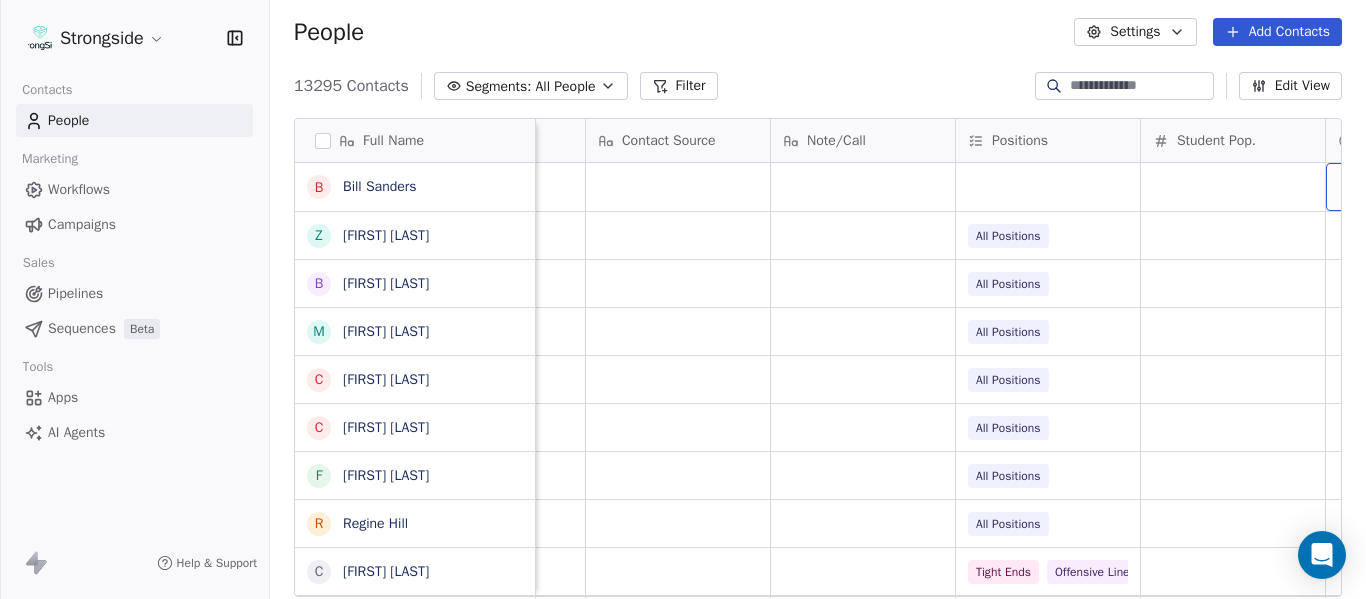 scroll, scrollTop: 0, scrollLeft: 2924, axis: horizontal 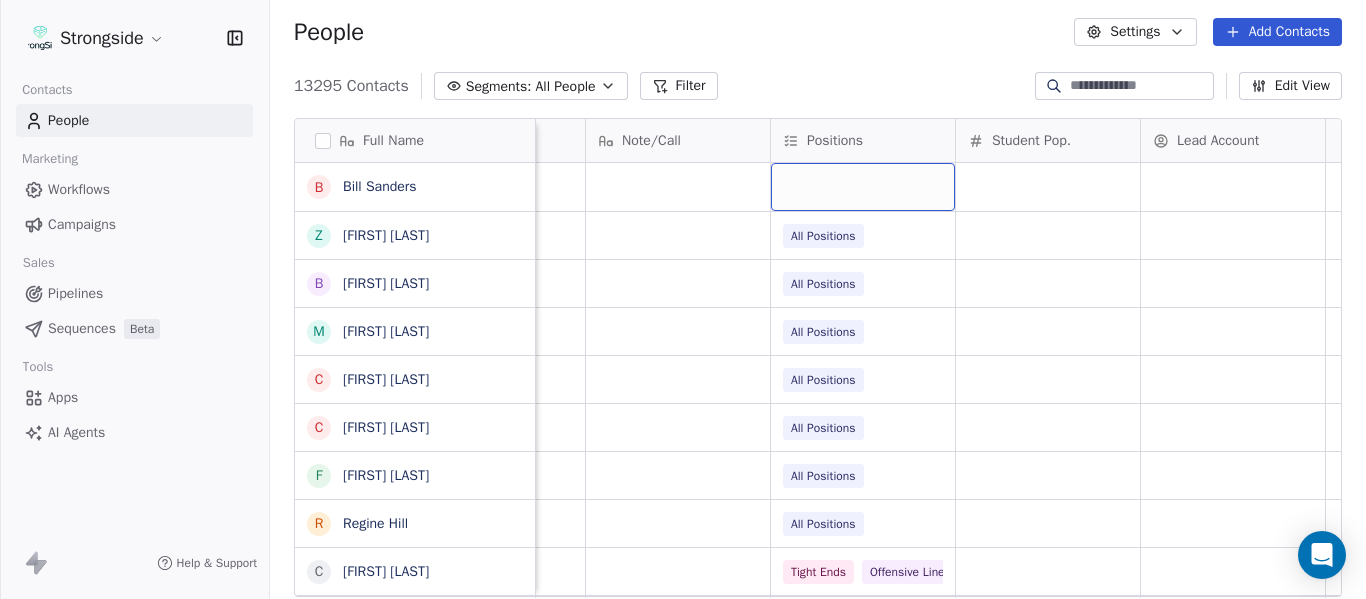 click at bounding box center [863, 187] 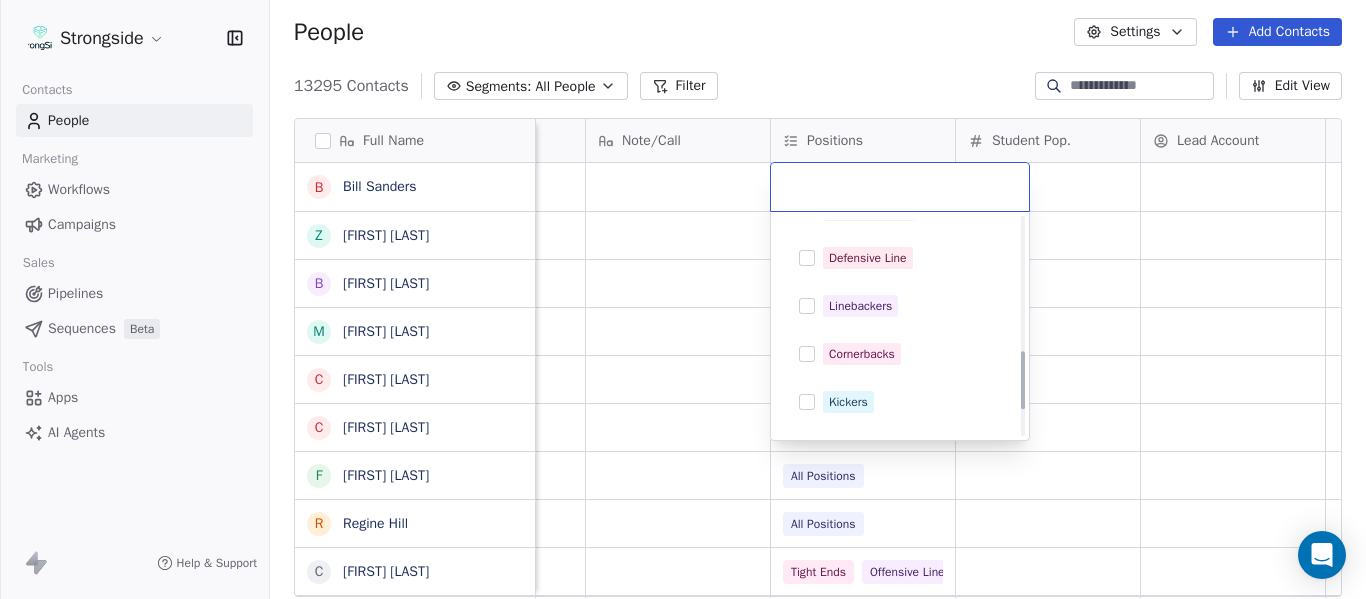 scroll, scrollTop: 500, scrollLeft: 0, axis: vertical 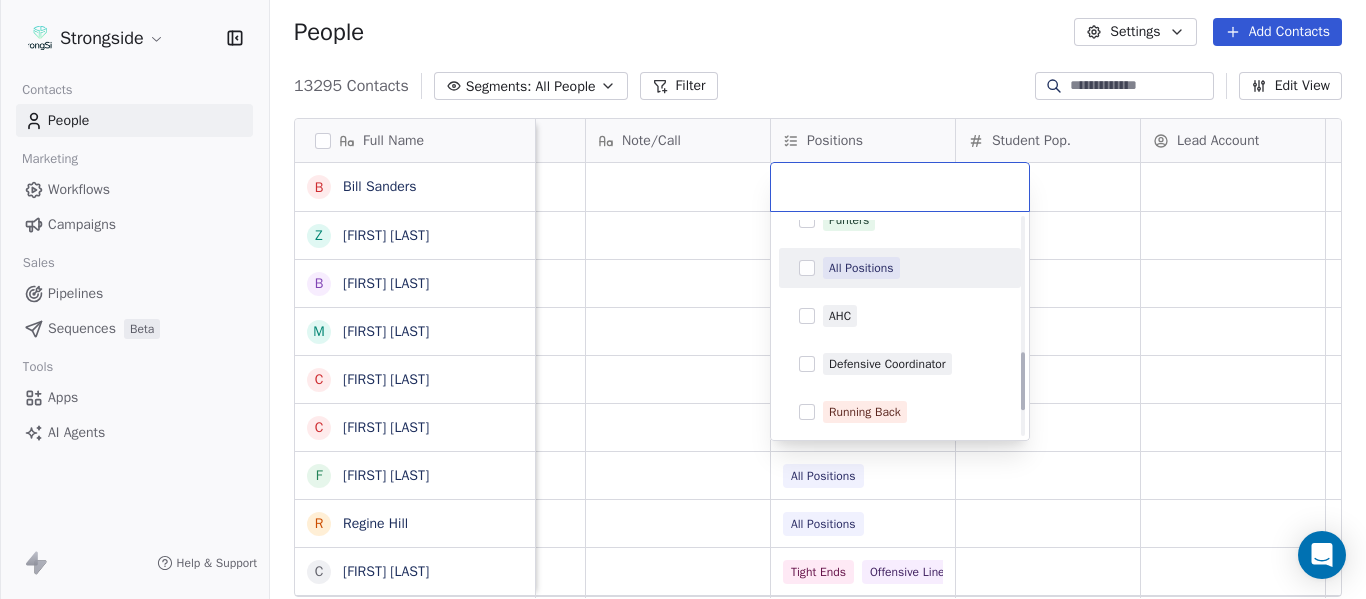 click on "All Positions" at bounding box center (861, 268) 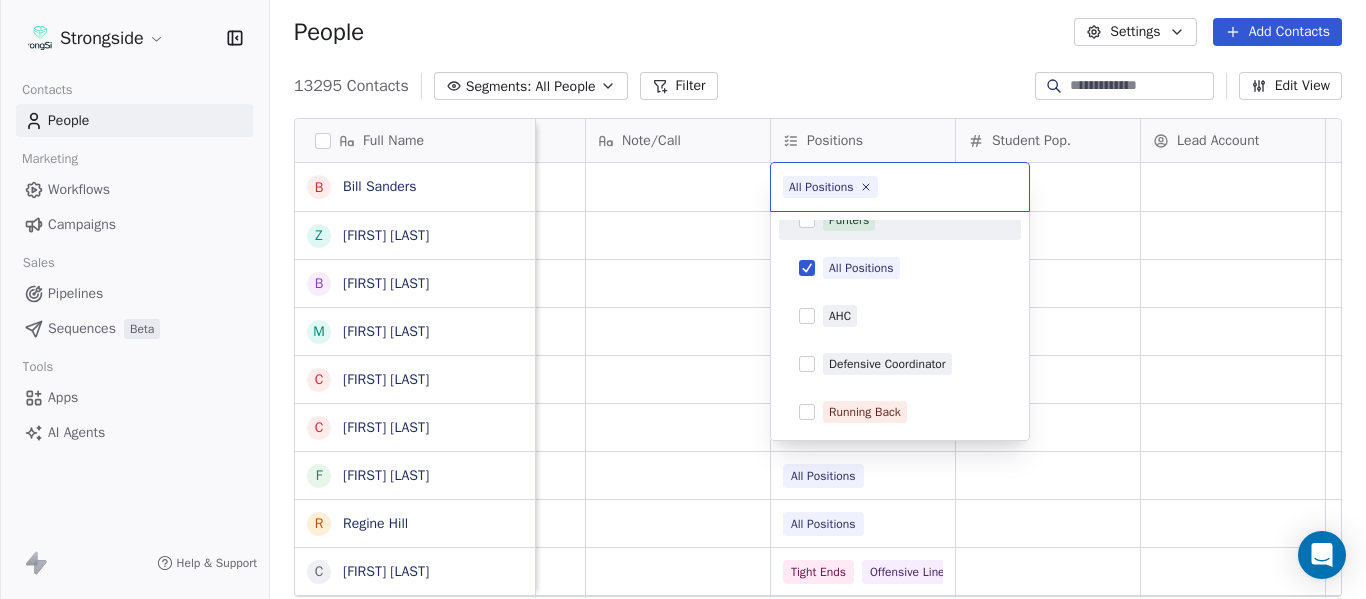 click on "Strongside Contacts People Marketing Workflows Campaigns Sales Pipelines Sequences Beta Tools Apps AI Agents Help & Support People Settings  Add Contacts [NUMBER] Contacts Segments: All People Filter  Edit View Tag Add to Sequence Export Full Name B [FIRST] [LAST] Z [FIRST] [LAST] B [FIRST] [LAST] M [FIRST] [LAST] C [FIRST] [LAST] C [FIRST] [LAST] F [FIRST] [LAST] R [FIRST] [LAST] C [FIRST] [LAST] R [FIRST] [LAST] J [FIRST] [LAST] H [FIRST] [LAST] V [FIRST] [LAST] C [FIRST] [LAST] E [FIRST] [LAST] J [FIRST] [LAST] J [FIRST] [LAST] T [FIRST] [LAST] I [FIRST] [LAST] J [FIRST] [LAST] C [FIRST] [LAST] M [FIRST] [LAST] R [FIRST] [LAST] L [FIRST] [LAST] D [FIRST] [LAST] T [FIRST] [LAST] S [FIRST] [LAST] M [FIRST] [LAST] D [FIRST] [LAST] D [FIRST] [LAST] Emails Auto Clicked Last Activity Date BST In Open Phone Contact Source Note/Call Positions Student Pop. Lead Account   False   True All Positions   True All Positions   True All Positions   False All Positions   False All Positions   False All Positions   False All Positions   False Tight Ends Offensive Line" at bounding box center (683, 299) 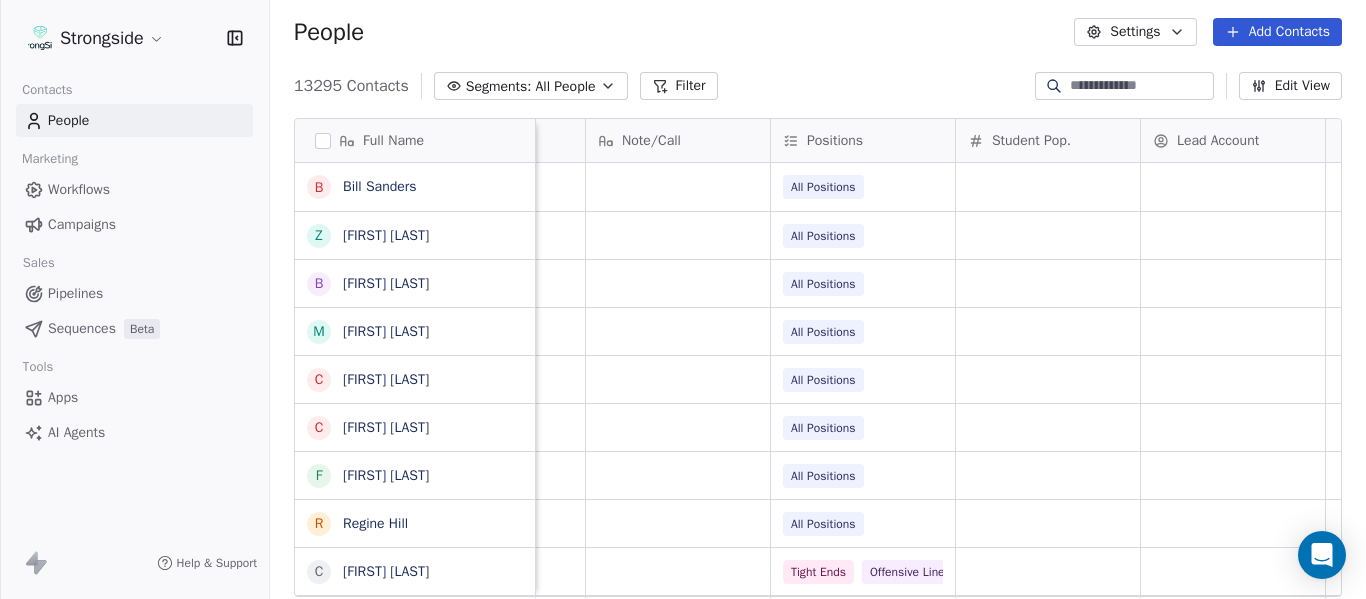 click on "Add Contacts" at bounding box center [1277, 32] 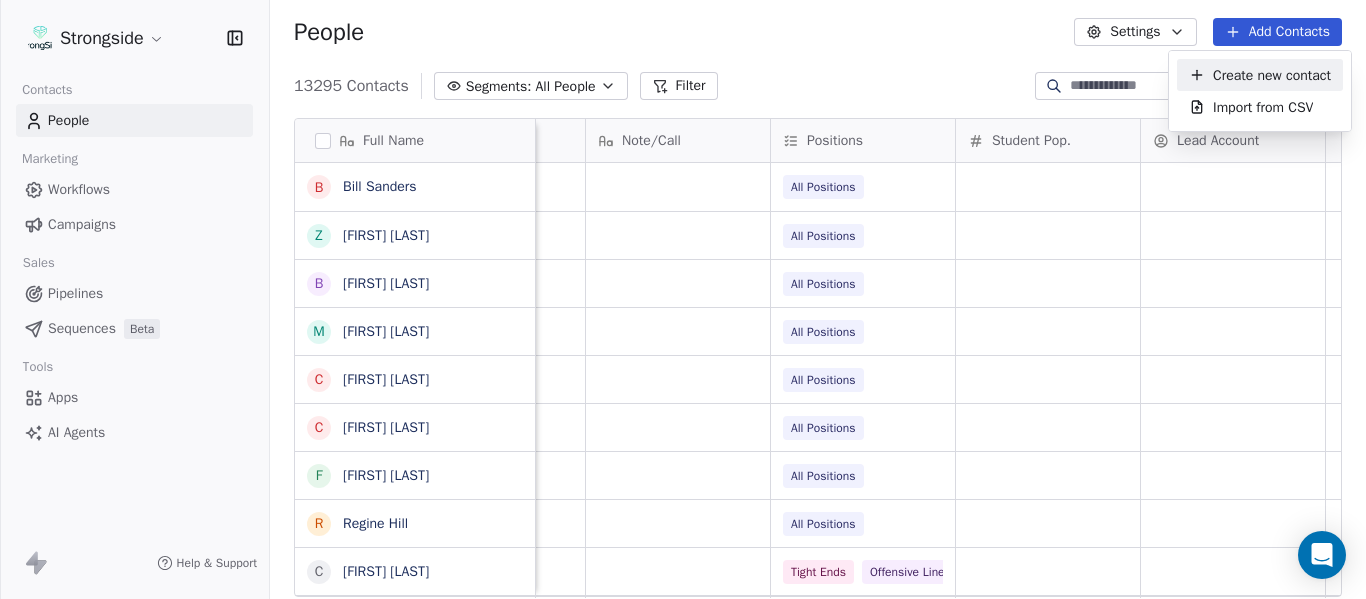 click on "Create new contact" at bounding box center [1272, 75] 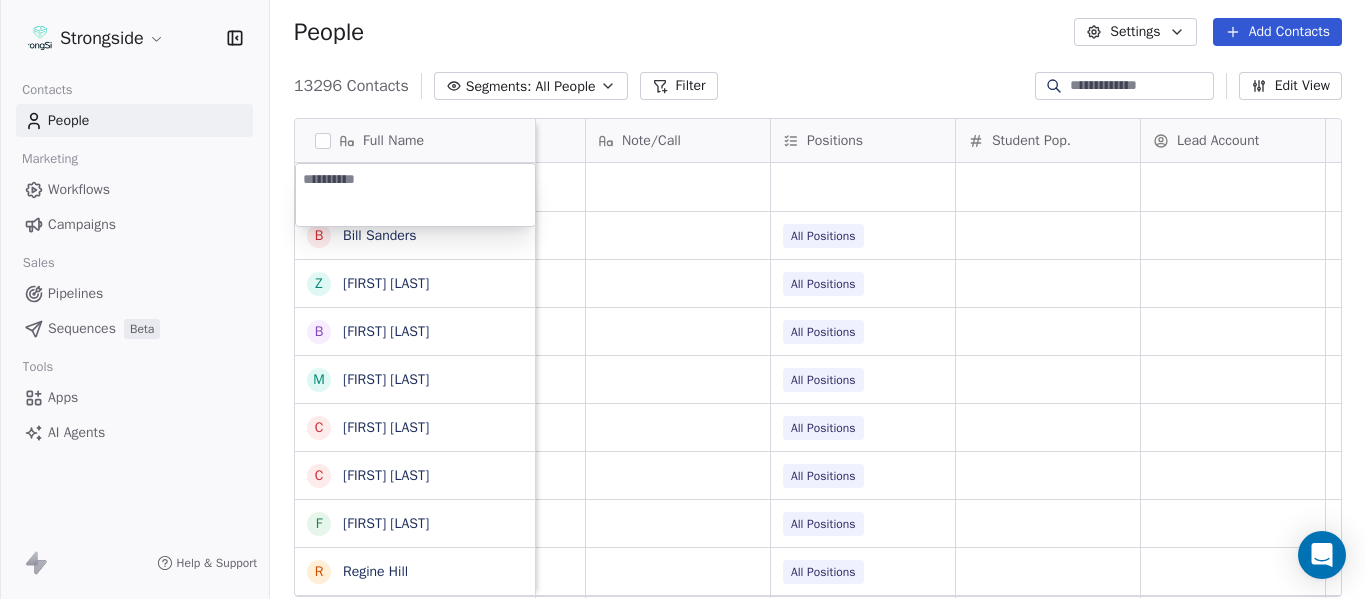 type on "**********" 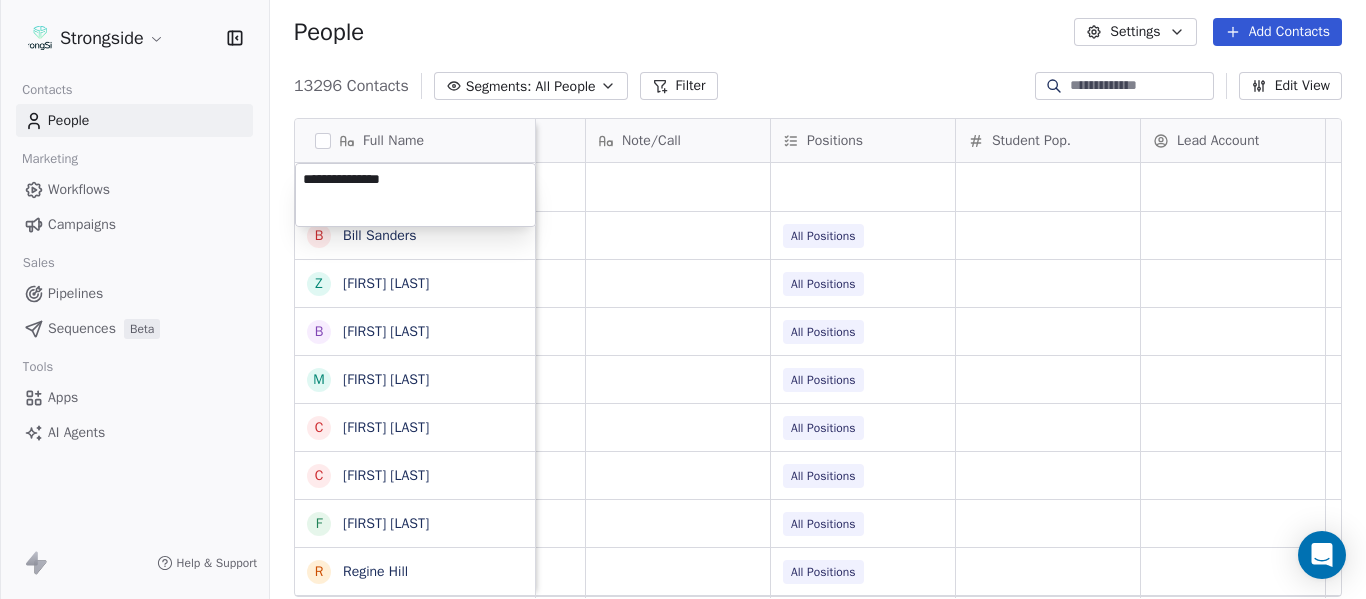 click on "Strongside Contacts People Marketing Workflows Campaigns Sales Pipelines Sequences Beta Tools Apps AI Agents Help & Support People Settings Add Contacts 13296 Contacts Segments: All People Filter Edit View Tag Add to Sequence Export Full Name B Bill Sanders Z Zach Kittley B Brian White M Margot Kessler C Cris Carter C Clay Williams F Faith Padgett R Regine Hill C Craig Merson R Rick Wimmer J Jason Robinson H Hasan Craig V Vincent Davis C Chris LoNigro E Eric Potochney J Jeffrey Meleky J James Simpson T Travis Johnson I Ivan McCartney J Josh Taylor C Cecil McNair M Monte Perez R Rachel Taylor L Lori Craig D Damon Cogdell T Travis Johnson S Steve Speakman M Mel Bratten D Derin Graham Emails Auto Clicked Last Activity Date BST In Open Phone Contact Source Note/Call Positions Student Pop. Lead Account True True All Positions False All Positions True All Positions False All Positions False All Positions False All Positions True All Positions True All Positions True All Positions False All Positions False All Positions False All Positions False Tight Ends Offensive Line False Linebackers False Offensive Line Quarterbacks False Defensive Coordinator True True True Running Back Wide Receivers Defensive Line" at bounding box center [683, 299] 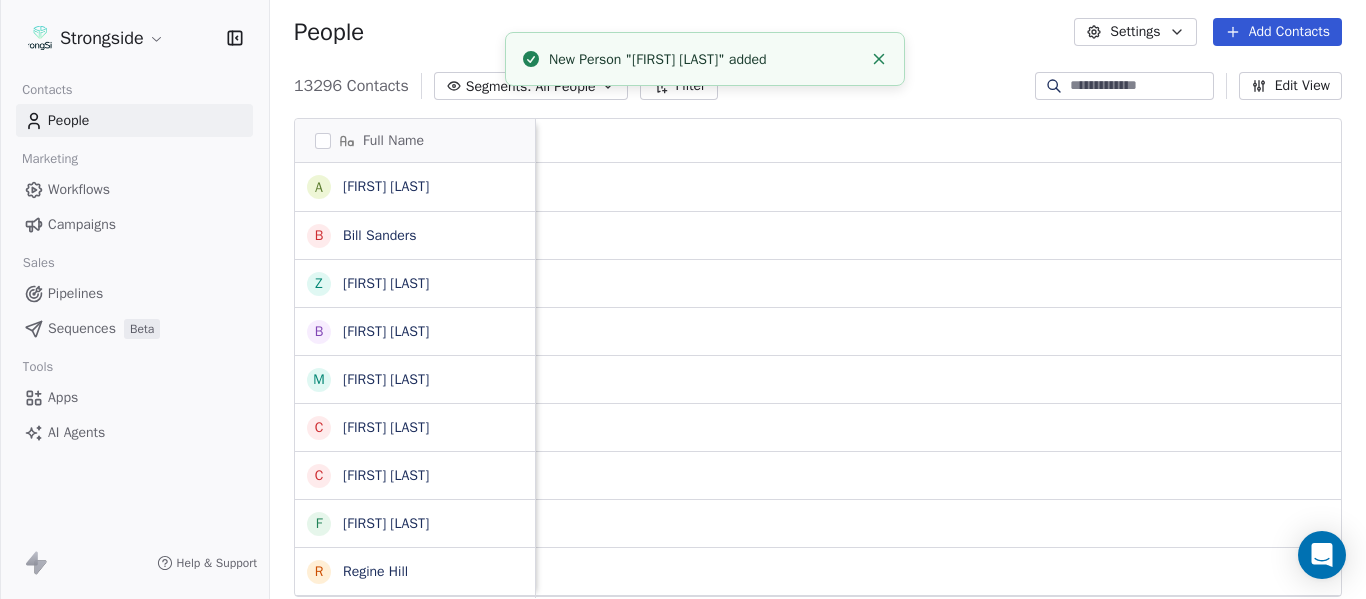 scroll, scrollTop: 0, scrollLeft: 0, axis: both 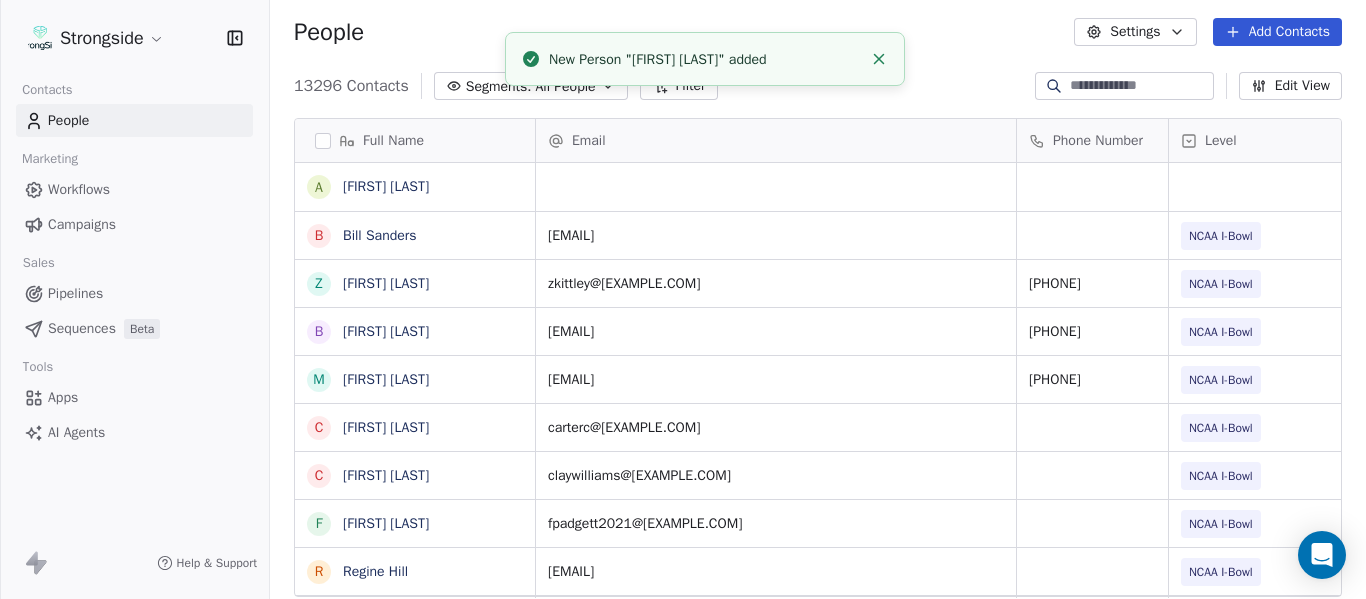 click 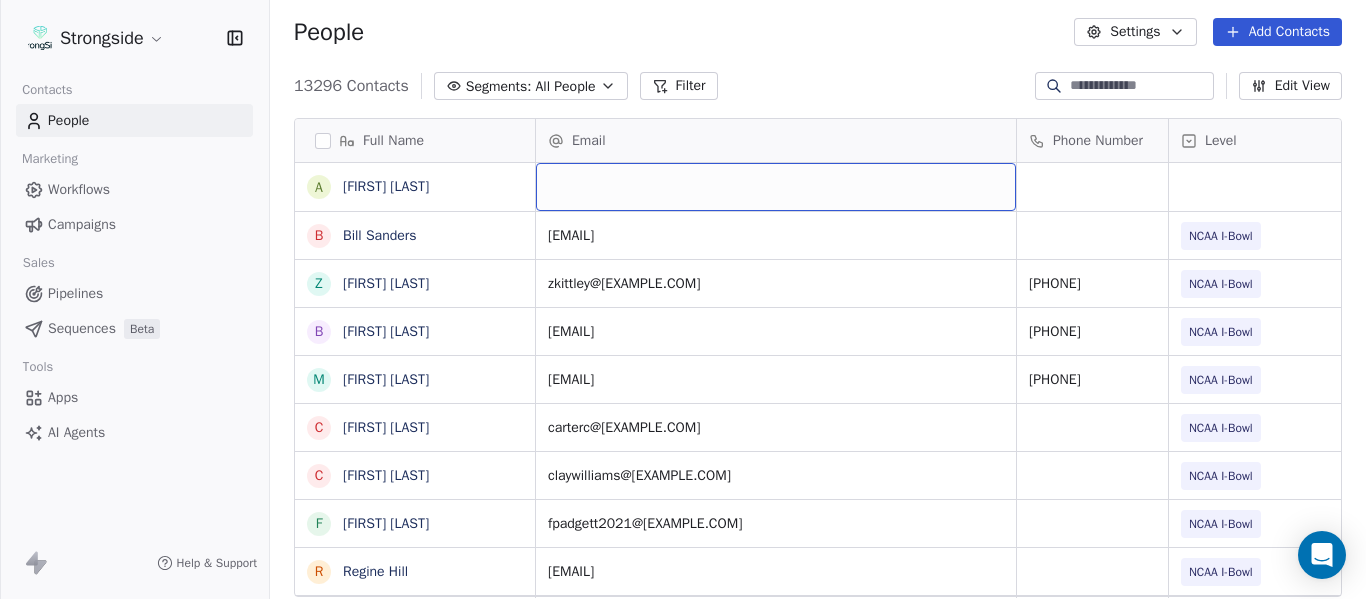 click at bounding box center (776, 187) 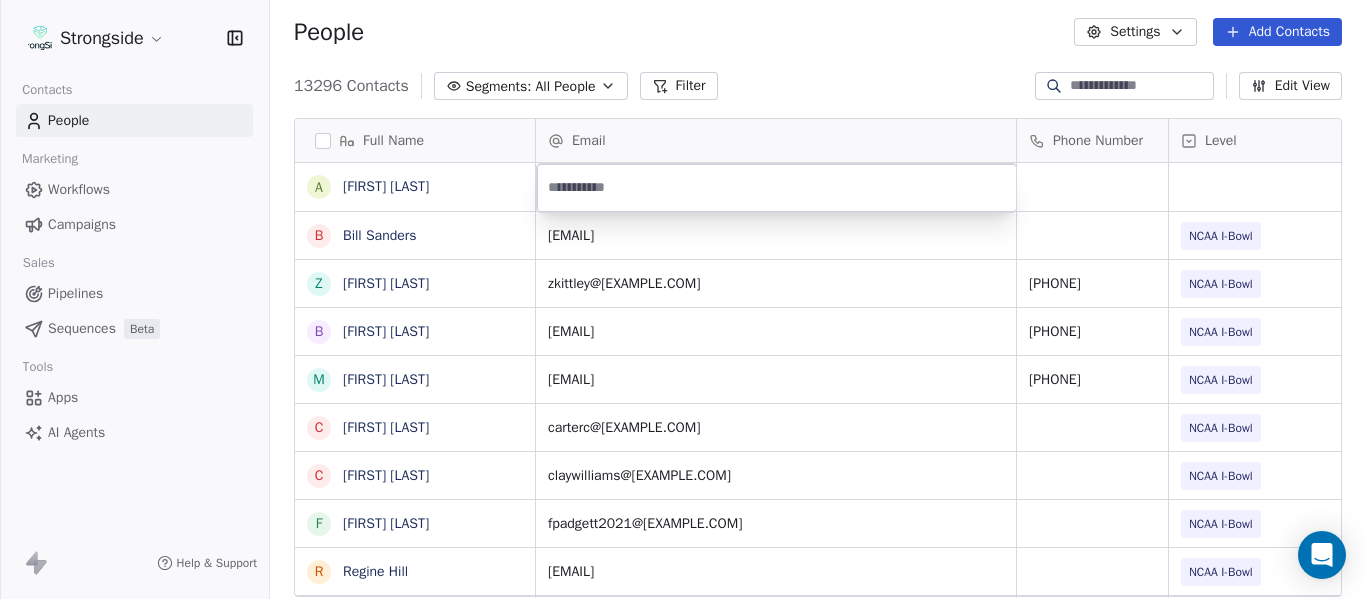 type on "**********" 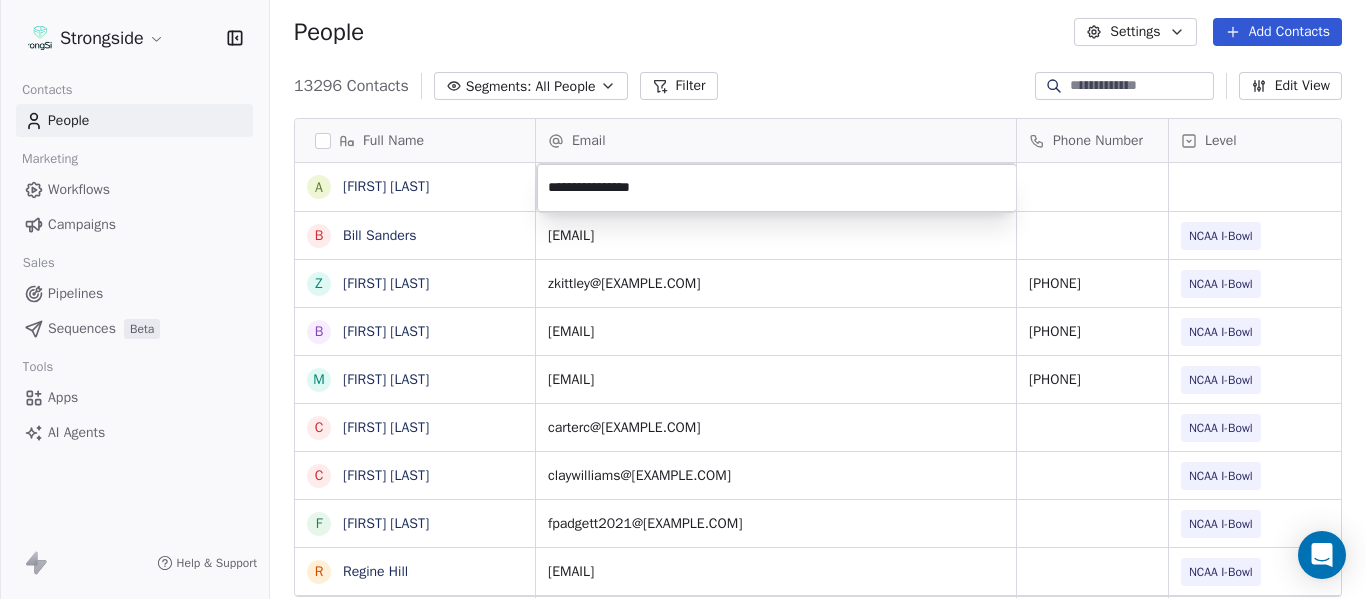 click on "Strongside Contacts People Marketing Workflows Campaigns Sales Pipelines Sequences Beta Tools Apps AI Agents Help & Support People Settings Add Contacts 13296 Contacts Segments: All People Filter Edit View Tag Add to Sequence Export Full Name A [FIRST] [LAST] B [FIRST] [LAST] Z [FIRST] [LAST] B [FIRST] [LAST] M [FIRST] [LAST] C [FIRST] [LAST] C [FIRST] [LAST] F [FIRST] [LAST] R [FIRST] [LAST] C [FIRST] [LAST] R [FIRST] [LAST] J [FIRST] [LAST] H [FIRST] [LAST] V [FIRST] [LAST] C [FIRST] [LAST] E [FIRST] [LAST] J [FIRST] [LAST] J [FIRST] [LAST] T [FIRST] [LAST] I [FIRST] [LAST] J [FIRST] [LAST] C [FIRST] [LAST] M [FIRST] [LAST] R [FIRST] [LAST] L [FIRST] [LAST] D [FIRST] [LAST] T [FIRST] [LAST] S [FIRST] [LAST] M [FIRST] [LAST] D [FIRST] [LAST] Email Phone Number Level League/Conference Organization Tags sandersw@example.com NCAA I-Bowl FLORIDA ATLANTIC UNIV zkittley@example.com ([PHONE]) NCAA I-Bowl FLORIDA ATLANTIC UNIV whiteb@example.com ((PHONE)) NCAA I-Bowl FLORIDA ATLANTIC UNIV mkessler2015@example.com ((PHONE)) NCAA I-Bowl FLORIDA ATLANTIC UNIV" at bounding box center (683, 299) 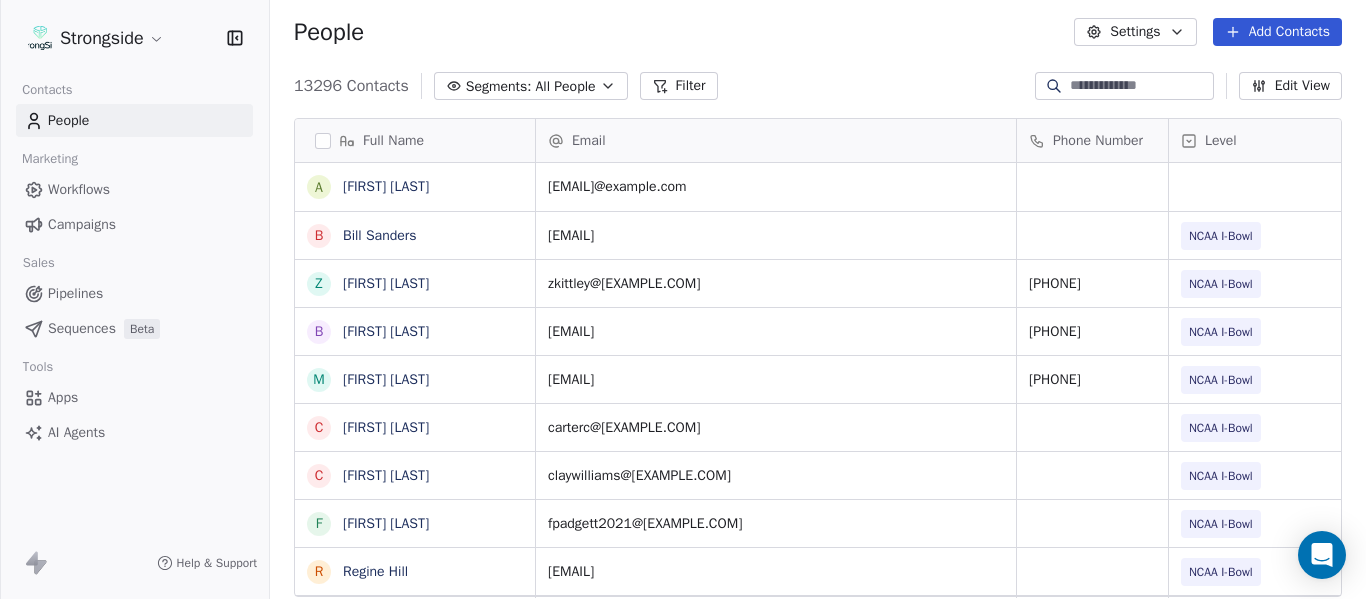 scroll, scrollTop: 0, scrollLeft: 28, axis: horizontal 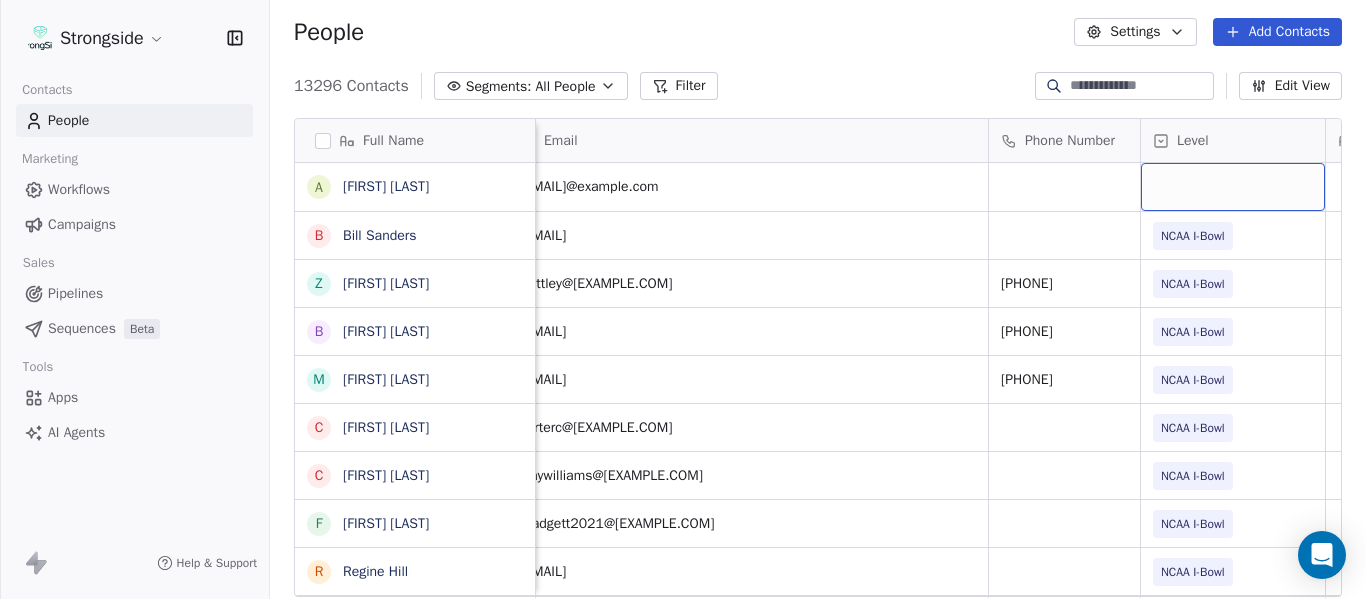 click at bounding box center (1233, 187) 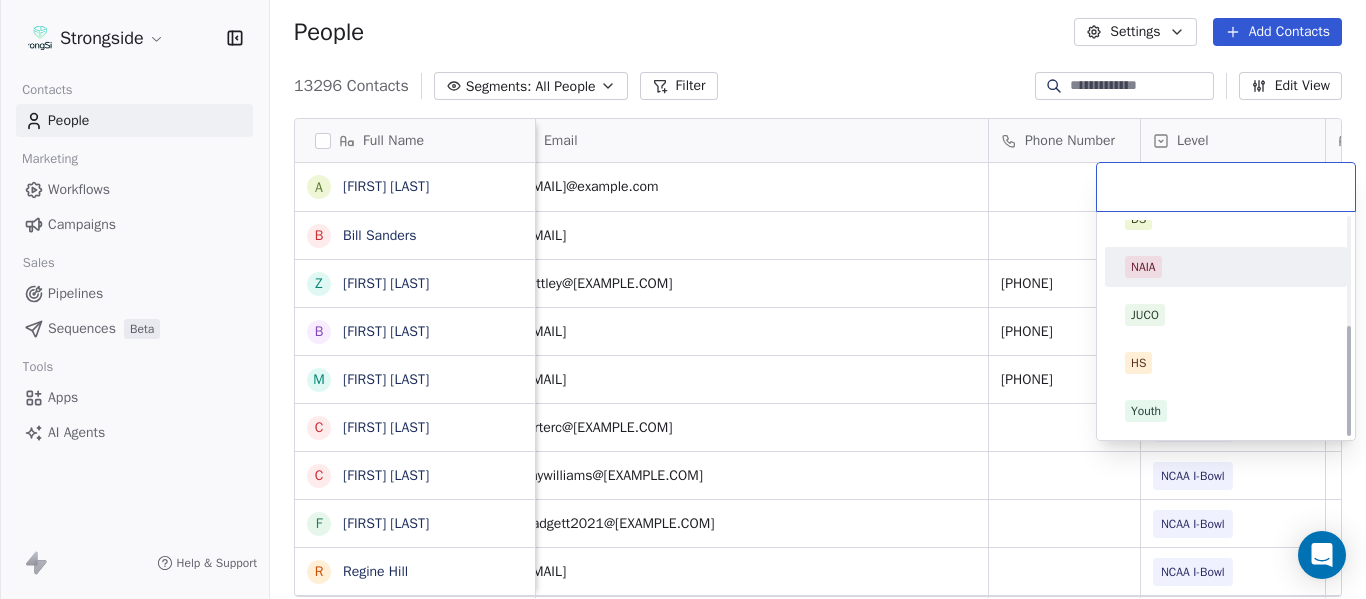 scroll, scrollTop: 212, scrollLeft: 0, axis: vertical 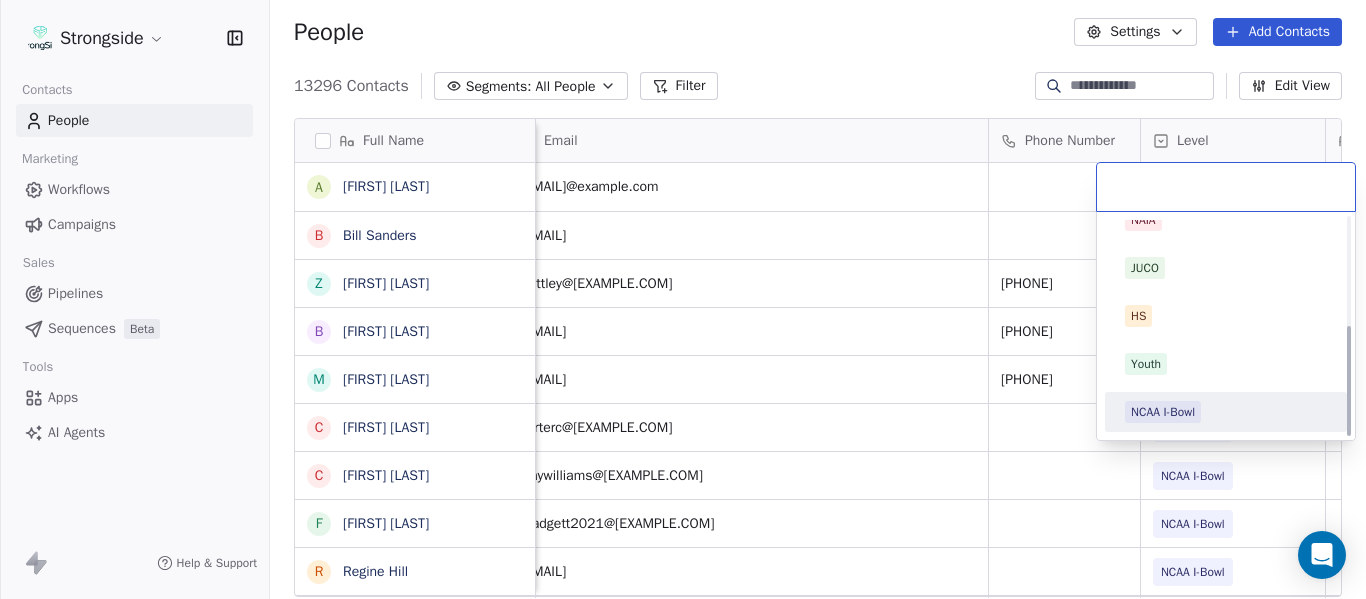 click on "NCAA I-Bowl" at bounding box center [1226, 412] 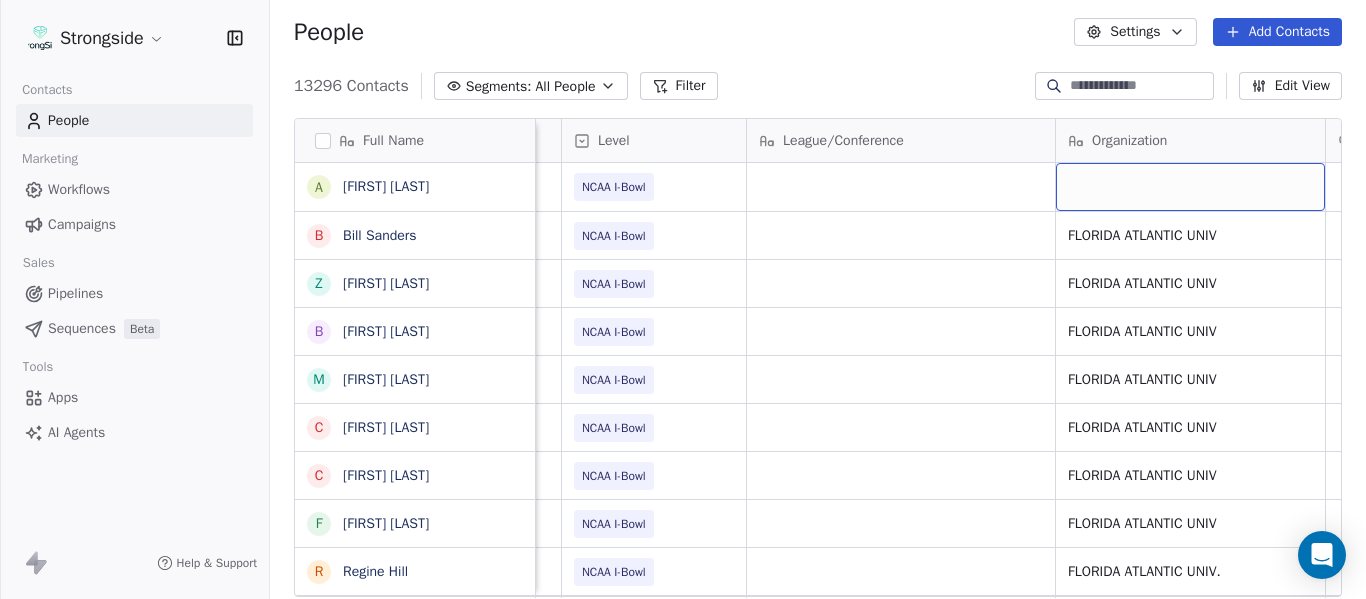 scroll, scrollTop: 0, scrollLeft: 707, axis: horizontal 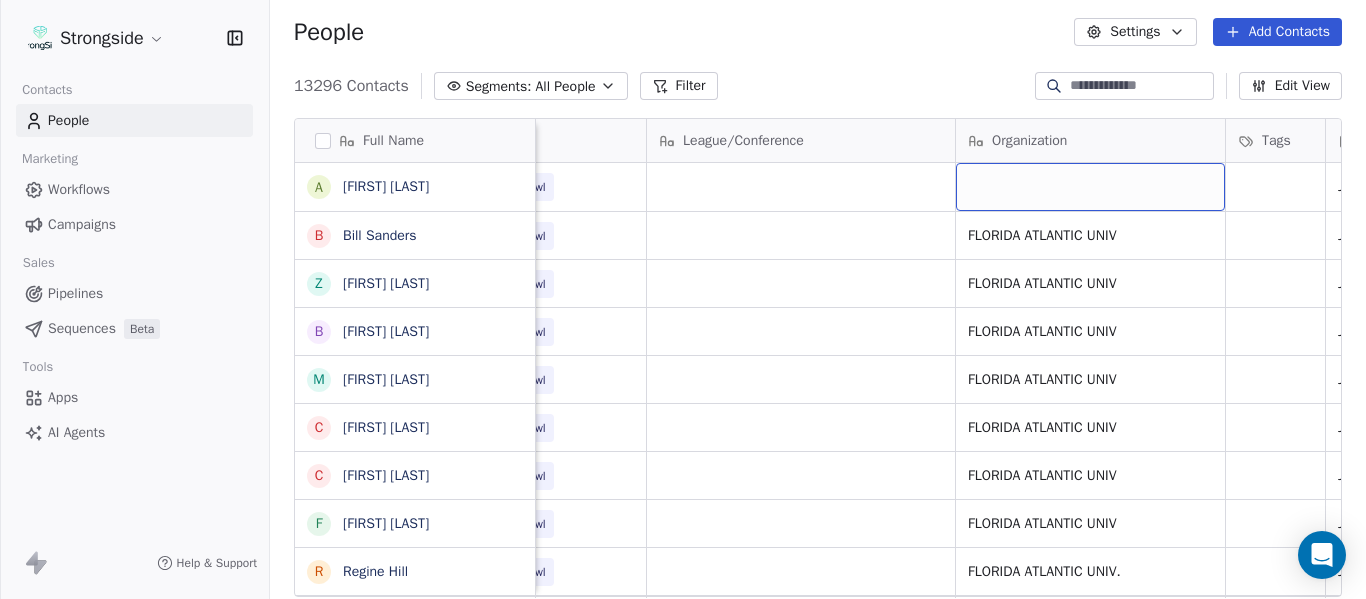 click at bounding box center (1090, 187) 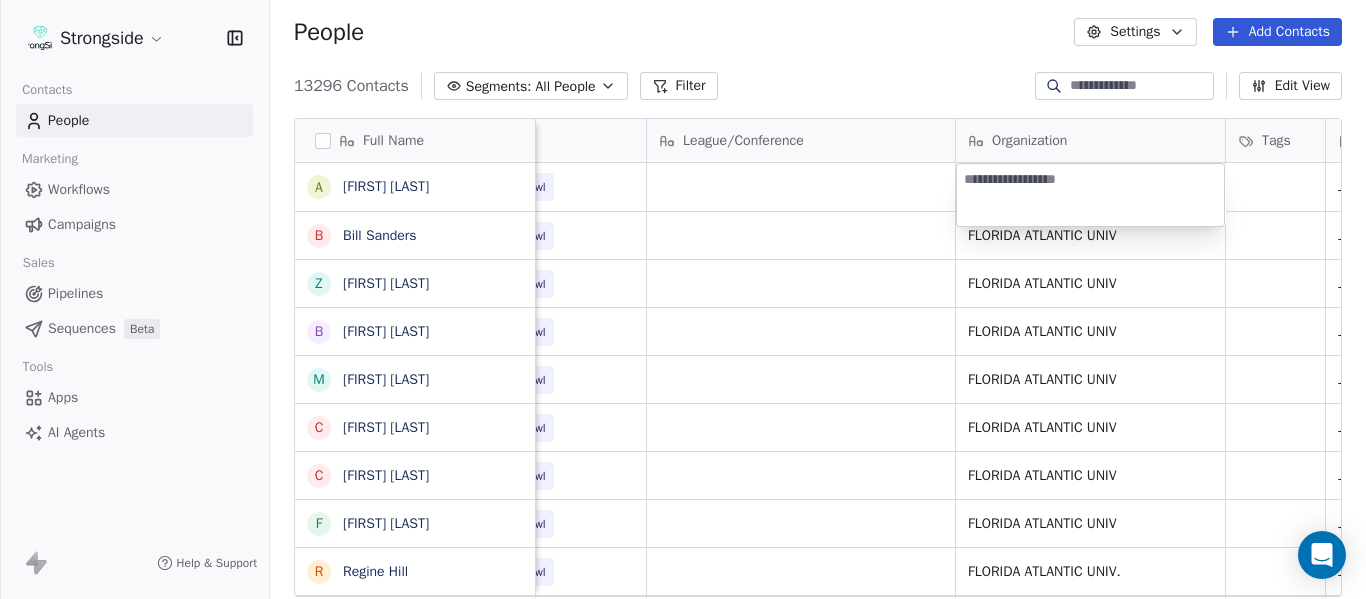 type on "**********" 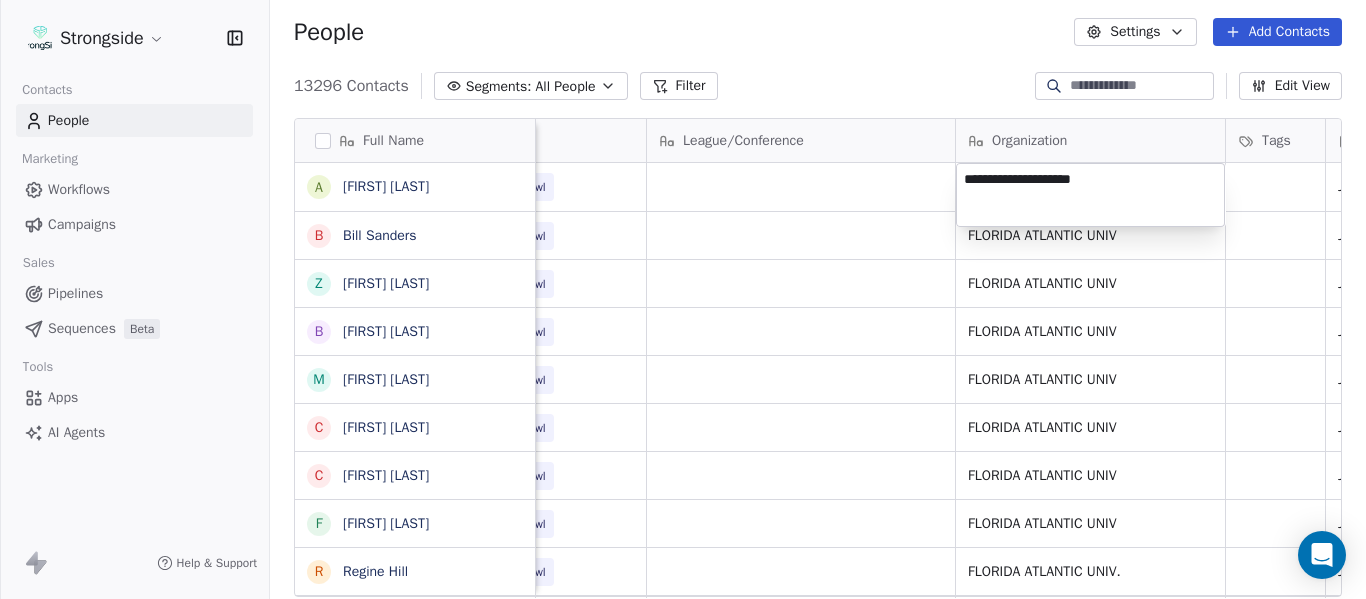 click on "Full Name A Anthony Fortier B Bill Sanders Z Zach Kittley B Brian White M Margot Kessler C Cris Carter C Clay Williams F Faith Padgett R Regine Hill C Craig Merson R Rick Wimmer J Jason Robinson H Hasan Craig V Vincent Davis C Chris LoNigro E Eric Potochney J Jeffrey Meleky J James Simpson T Travis Johnson I Ivan McCartney J Josh Taylor C Cecil McNair M Monte Perez R Rachel Taylor L Lori Craig D Damon Cogdell Email Phone Number Level League/Conference Organization Tags Created Date BST Status Job Title Priority afortier@[EXAMPLE.COM] NCAA I-Bowl Jul 16, 2025 05:39 PM sandersw@[EXAMPLE.COM] NCAA I-Bowl FLORIDA ATLANTIC UNIV Jul 16, 2025 05:38 PM Athletic Trainer zkittley@[EXAMPLE.COM] 561-294-1094 NCAA I-Bowl FLORIDA ATLANTIC UNIV" at bounding box center [683, 299] 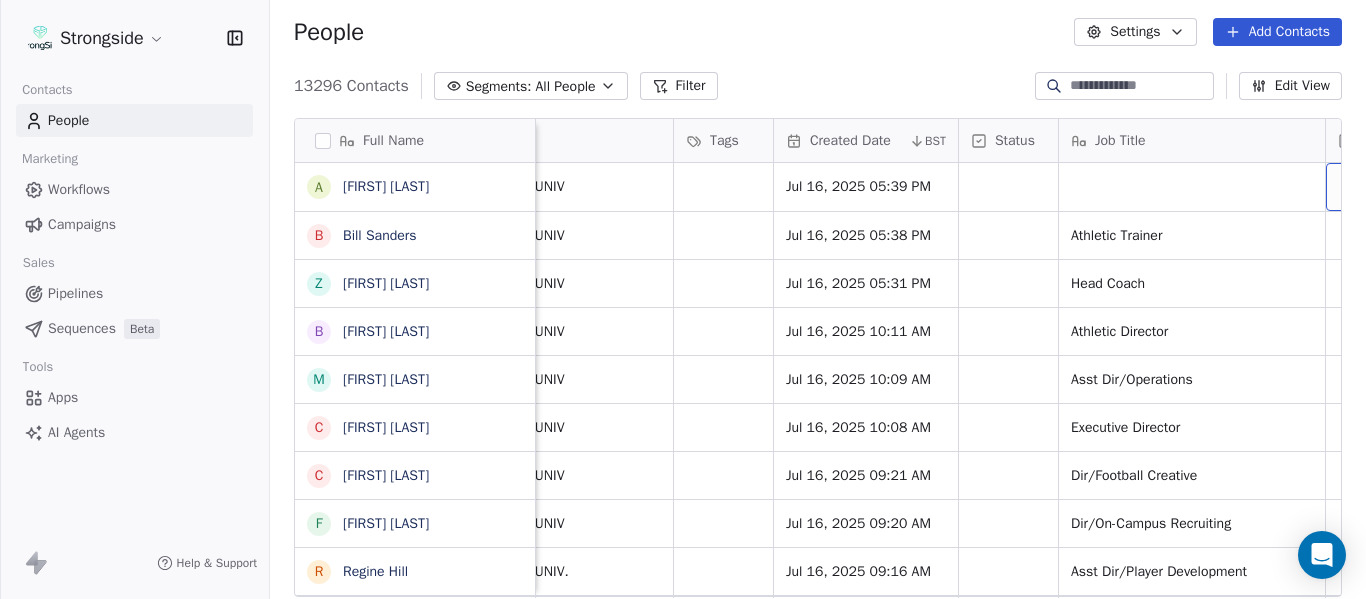 scroll, scrollTop: 0, scrollLeft: 1444, axis: horizontal 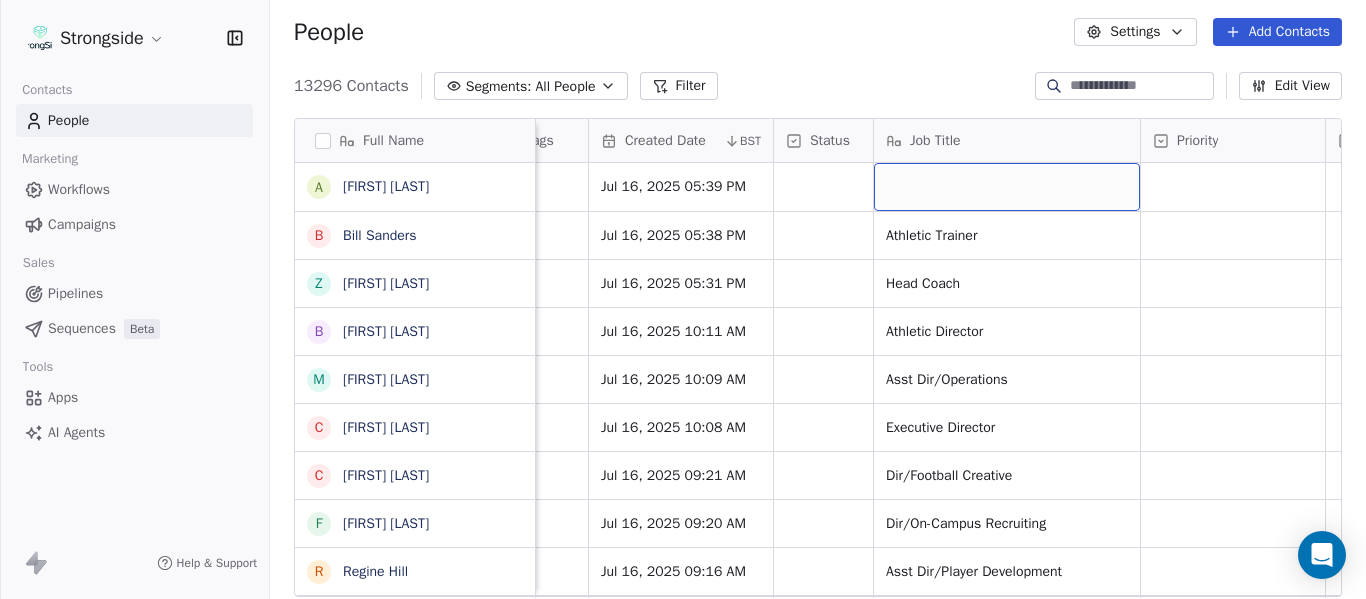 click at bounding box center (1007, 187) 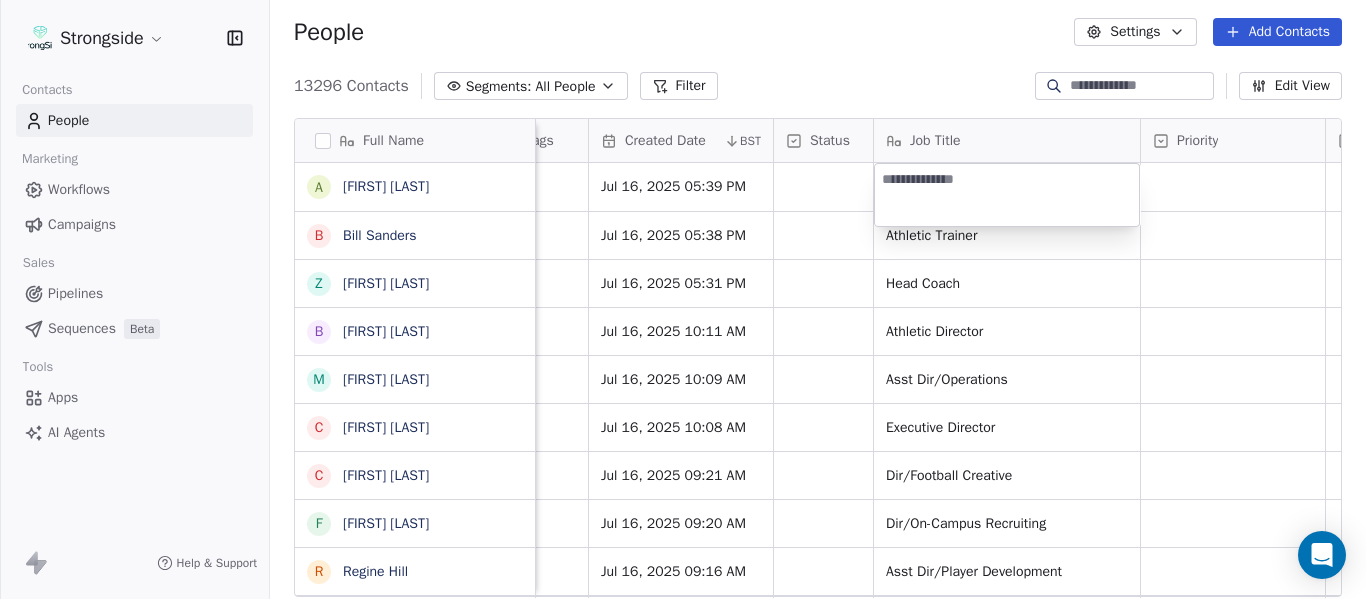 type on "**********" 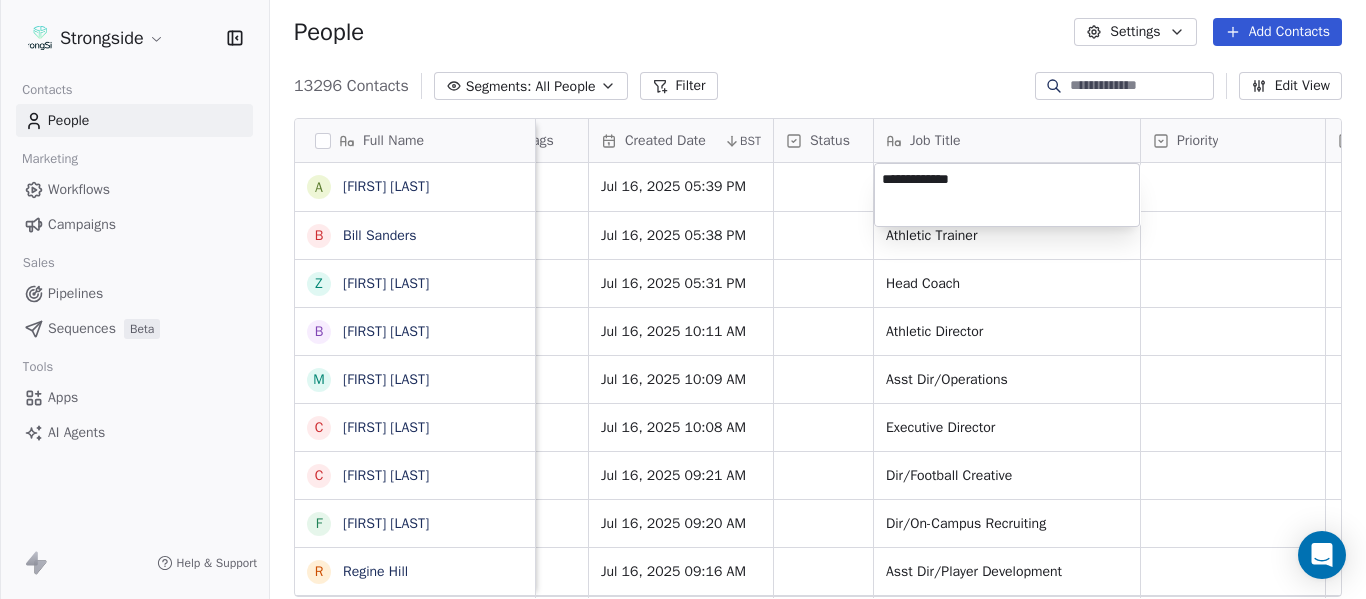 click on "Strongside Contacts People Marketing Workflows Campaigns Sales Pipelines Sequences Beta Tools Apps AI Agents Help & Support People Settings Add Contacts 13296 Contacts Segments: All People Filter Edit View Tag Add to Sequence Export Full Name A [LAST] [LAST] B [LAST] [LAST] Z [LAST] [LAST] B [LAST] [LAST] M [LAST] [LAST] C [LAST] [LAST] C [LAST] [LAST] F [LAST] [LAST] R [LAST] [LAST] C [LAST] [LAST] R [LAST] [LAST] J [LAST] [LAST] H [LAST] [LAST] V [LAST] [LAST] C [LAST] [LAST] E [LAST] [LAST] J [LAST] [LAST] J [LAST] [LAST] T [LAST] [LAST] I [LAST] [LAST] J [LAST] [LAST] C [LAST] [LAST] M [LAST] [LAST] R [LAST] [LAST] L [LAST] [LAST] D [LAST] [LAST] T [LAST] [LAST] S [LAST] [LAST] M [LAST] [LAST] D [LAST] [LAST] Level League/Conference Organization Tags Created Date BST Status Job Title Priority Emails Auto Clicked Last Activity Date BST In Open Phone Contact Source NCAA I-Bowl FLORIDA ATLANTIC UNIV Jul 16, 2025 05:39 PM NCAA I-Bowl FLORIDA ATLANTIC UNIV Jul 16, 2025 05:38 PM Athletic Trainer False NCAA I-Bowl" at bounding box center [683, 299] 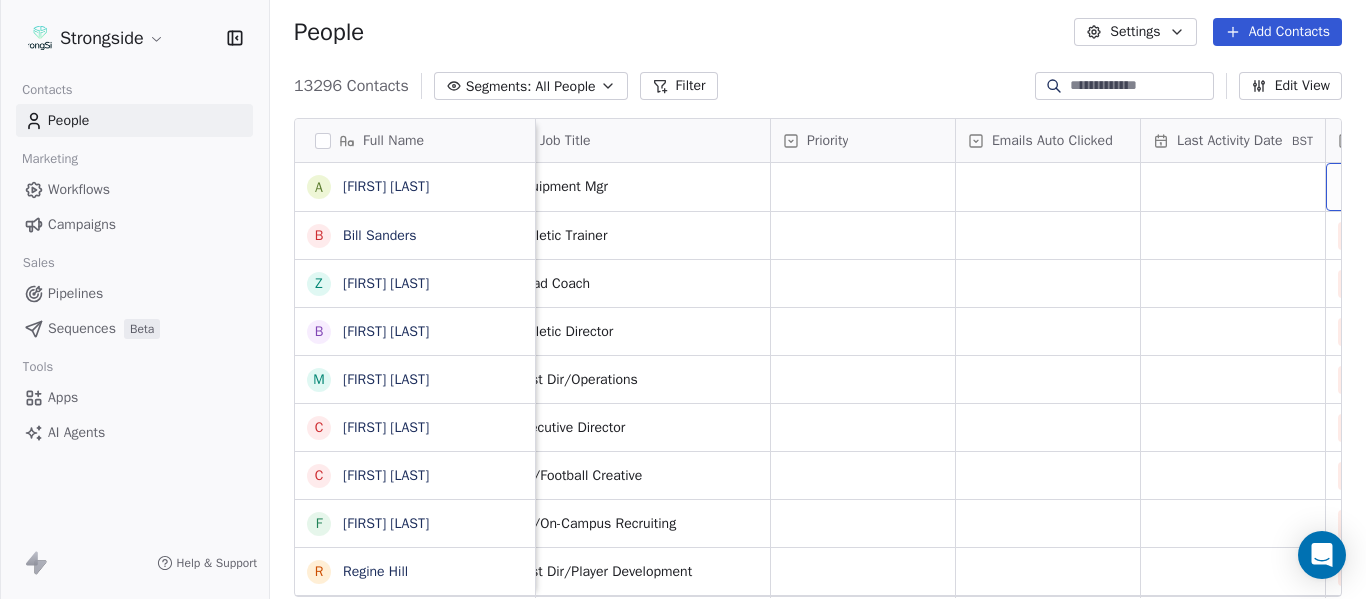 scroll, scrollTop: 0, scrollLeft: 1999, axis: horizontal 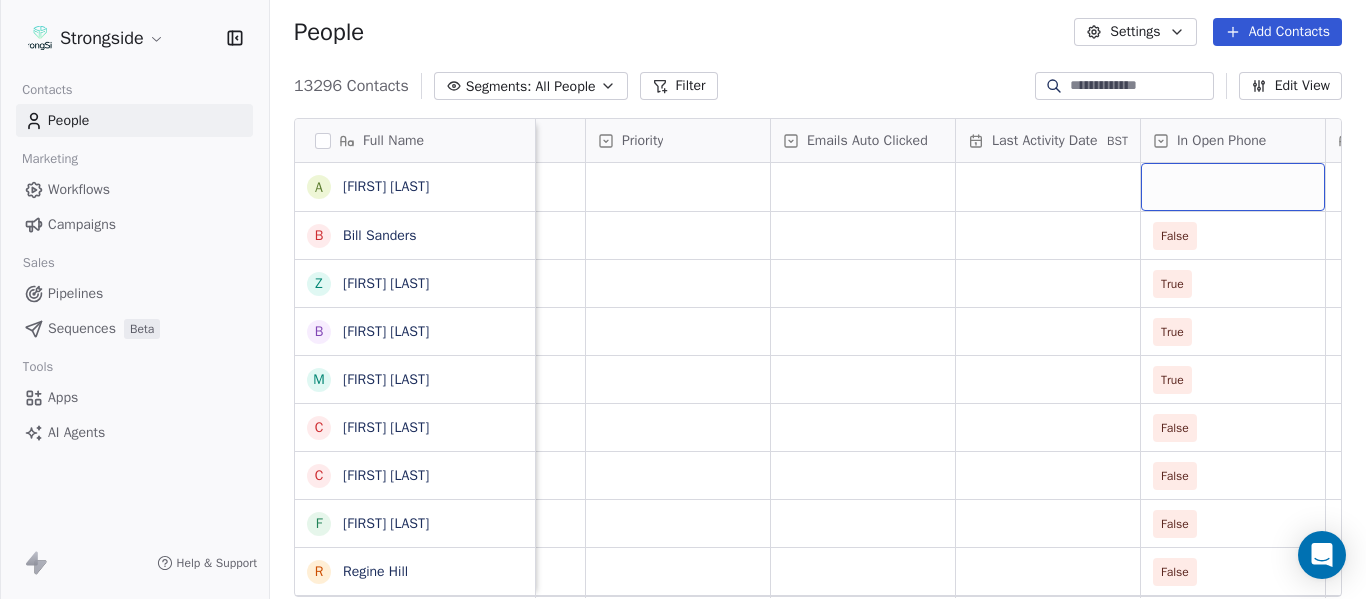 click at bounding box center [1233, 187] 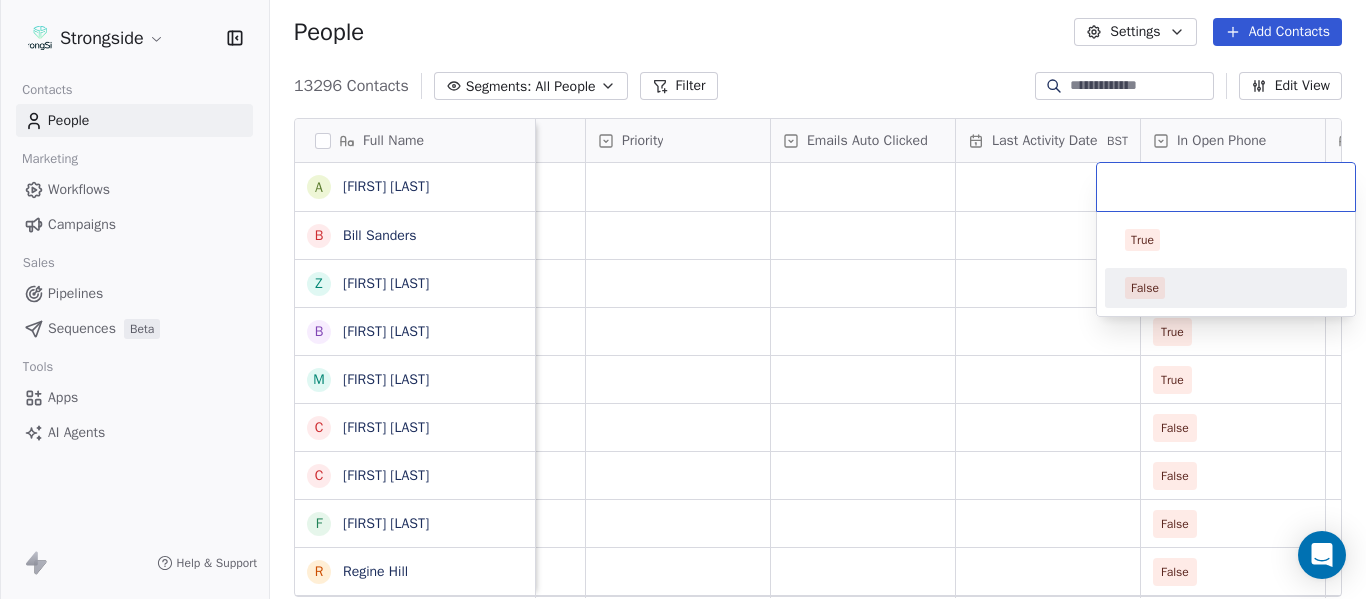 click on "False" at bounding box center (1226, 288) 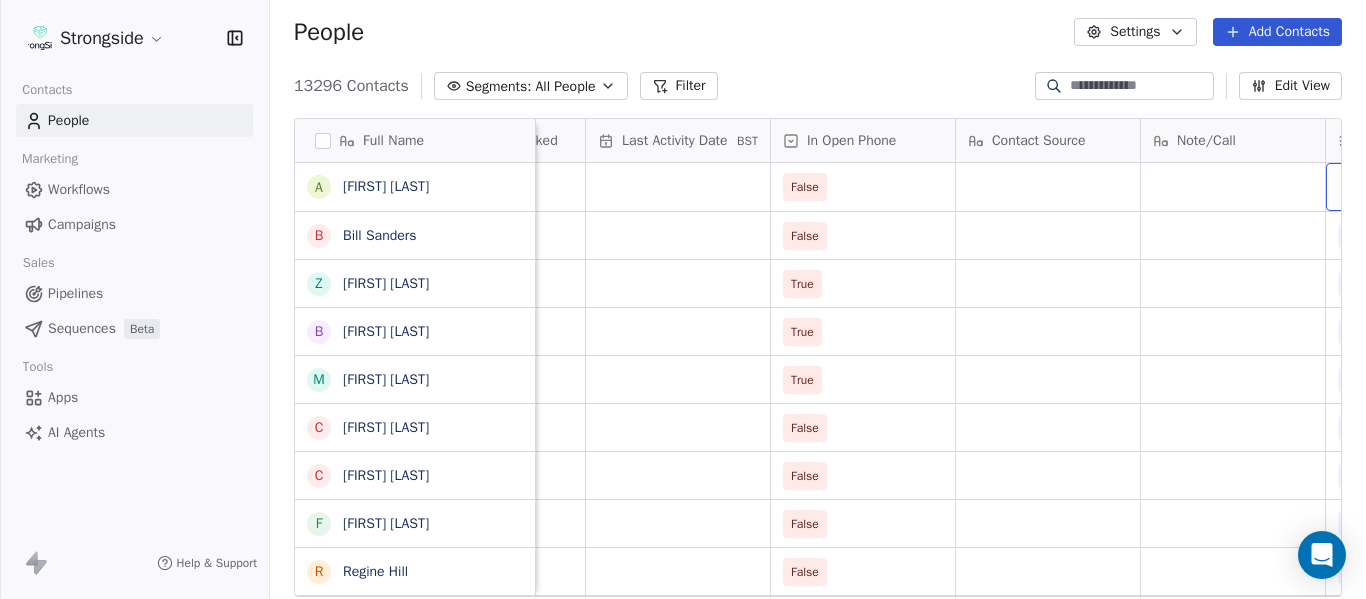 scroll, scrollTop: 0, scrollLeft: 2554, axis: horizontal 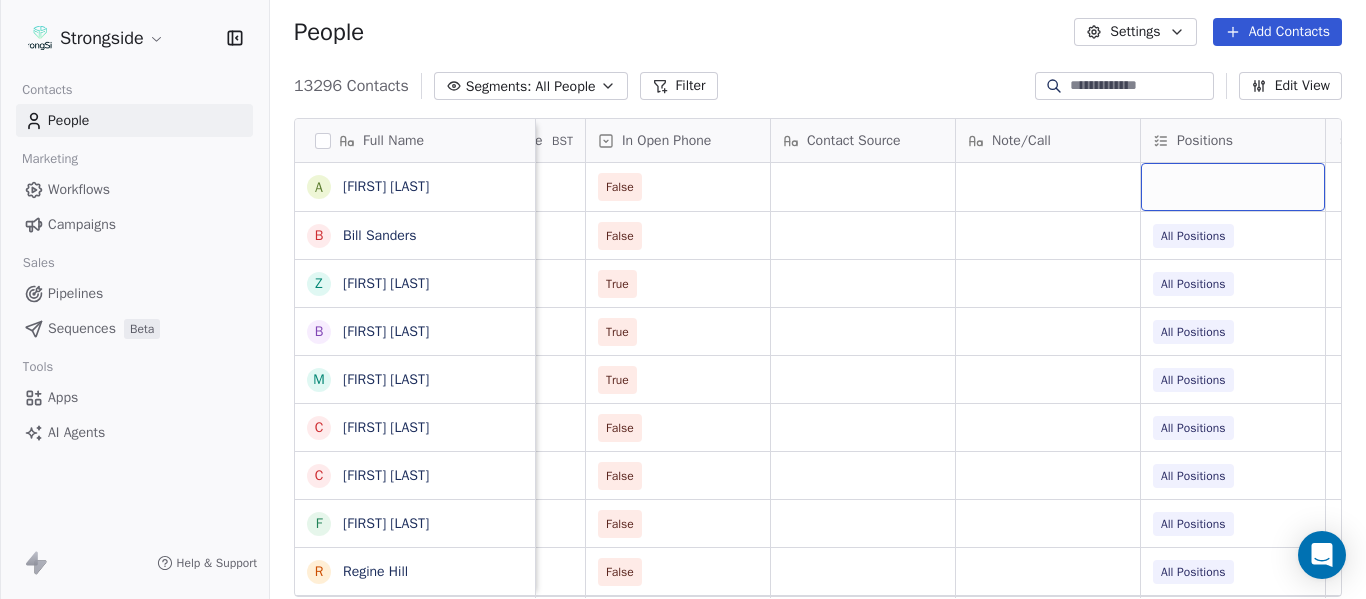 click at bounding box center (1233, 187) 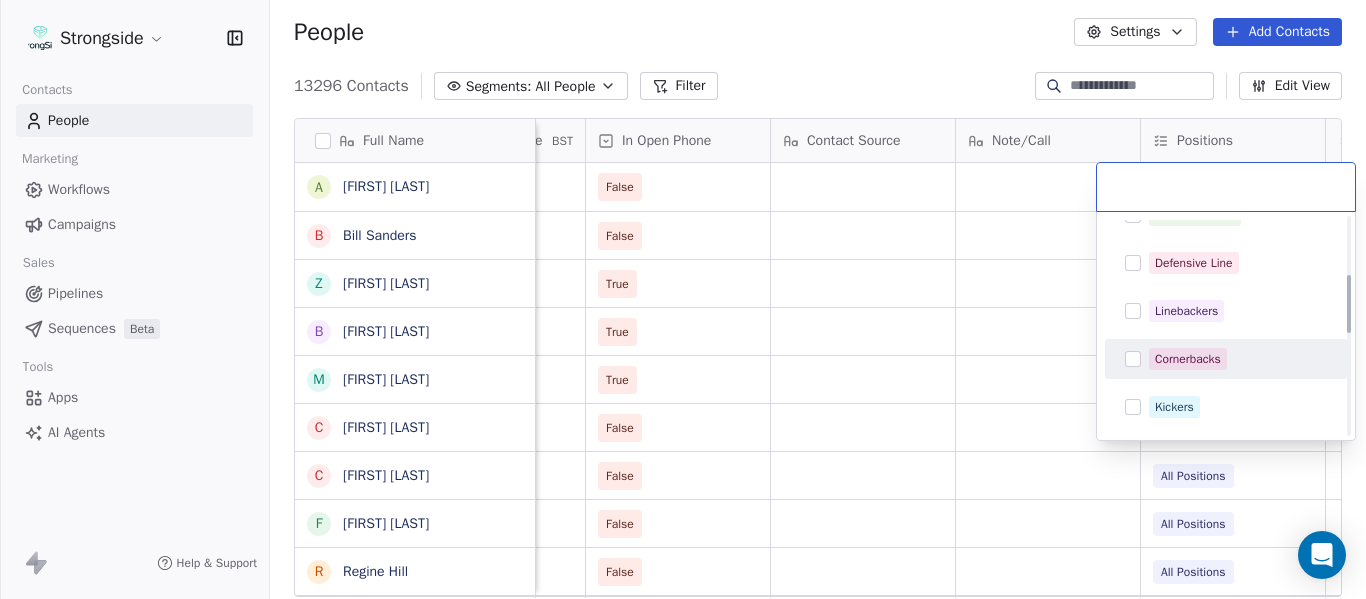 scroll, scrollTop: 400, scrollLeft: 0, axis: vertical 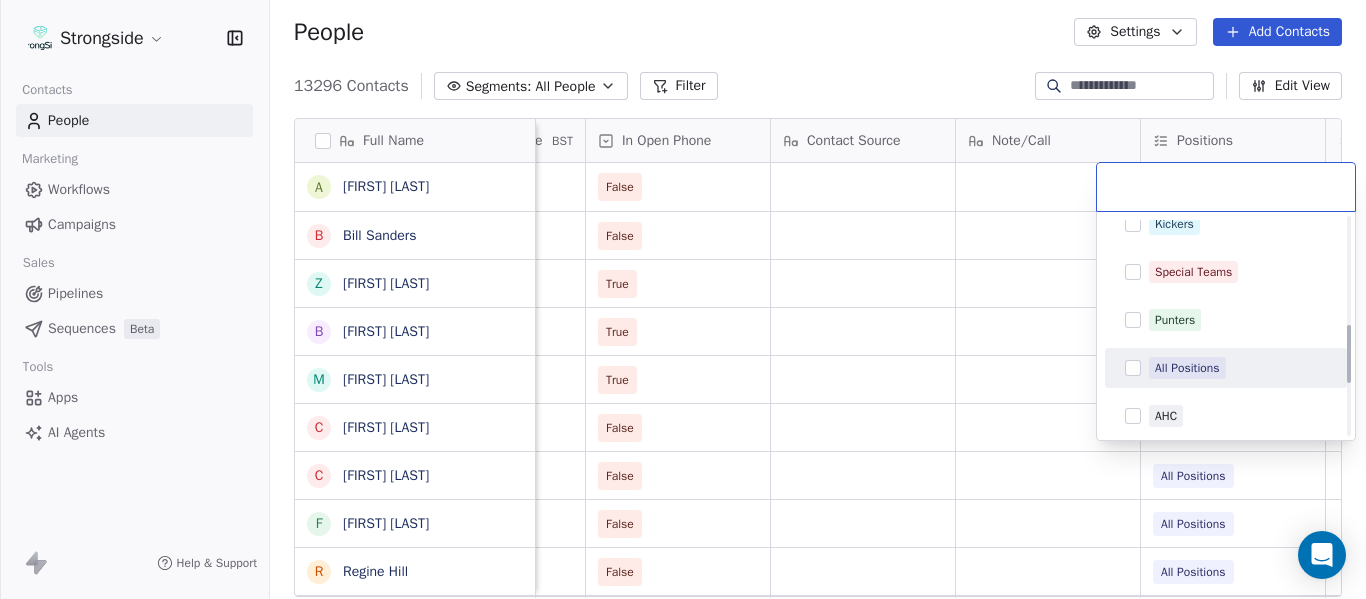 click on "All Positions" at bounding box center (1187, 368) 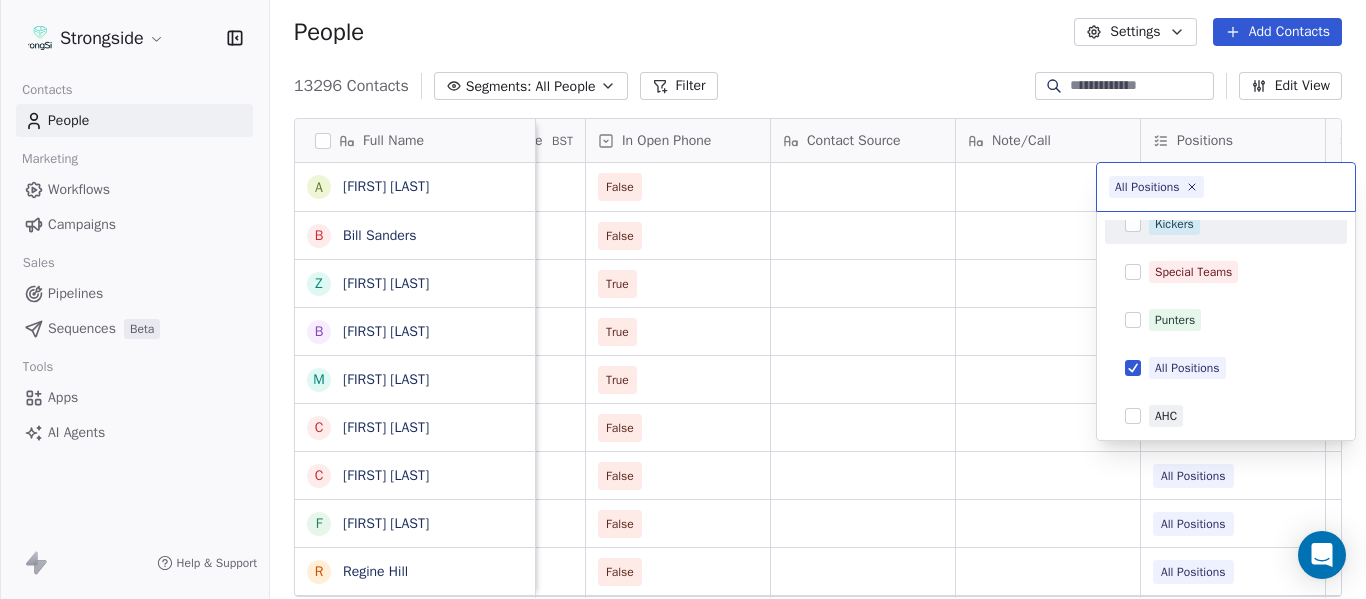 click on "Strongside Contacts People Marketing Workflows Campaigns Sales Pipelines Sequences Beta Tools Apps AI Agents Help & Support People Settings Add Contacts 13296 Contacts Segments: All People Filter Edit View Tag Add to Sequence Export Full Name A [FIRST] [LAST] B [FIRST] [LAST] Z [FIRST] [LAST] B [FIRST] [LAST] M [FIRST] [LAST] C [FIRST] [LAST] C [FIRST] [LAST] F [FIRST] [LAST] R [FIRST] [LAST] C [FIRST] [LAST] R [FIRST] [LAST] J [FIRST] [LAST] H [FIRST] [LAST] V [FIRST] [LAST] C [FIRST] [LAST] E [FIRST] [LAST] J [FIRST] [LAST] J [FIRST] [LAST] T [FIRST] [LAST] I [FIRST] [LAST] J [FIRST] [LAST] C [FIRST] [LAST] M [FIRST] [LAST] R [FIRST] [LAST] L [FIRST] [LAST] D [FIRST] [LAST] T [FIRST] [LAST] S [FIRST] [LAST] M [FIRST] [LAST] D [FIRST] [LAST] Job Title Priority Emails Auto Clicked Last Activity Date BST In Open Phone Contact Source Note/Call Positions Student Pop. Lead Account Equipment Mgr False Athletic Trainer False All Positions Head Coach True All Positions Athletic Director True All Positions Asst Dir/Operations True All Positions" at bounding box center (683, 299) 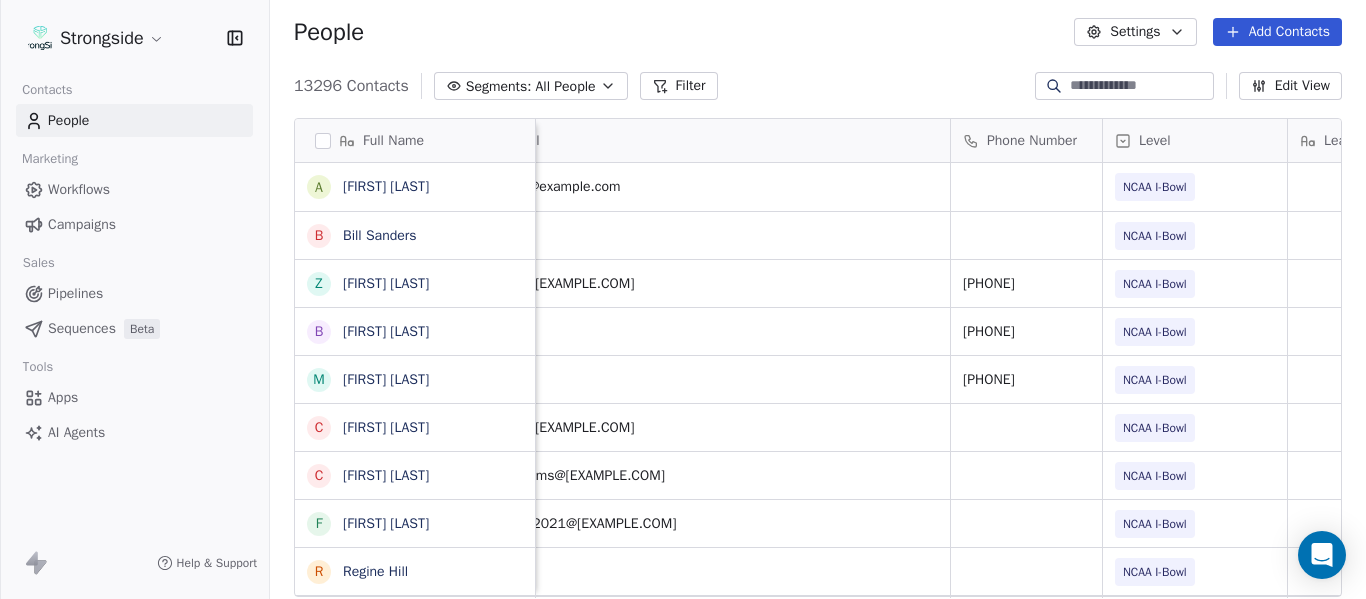 scroll, scrollTop: 0, scrollLeft: 0, axis: both 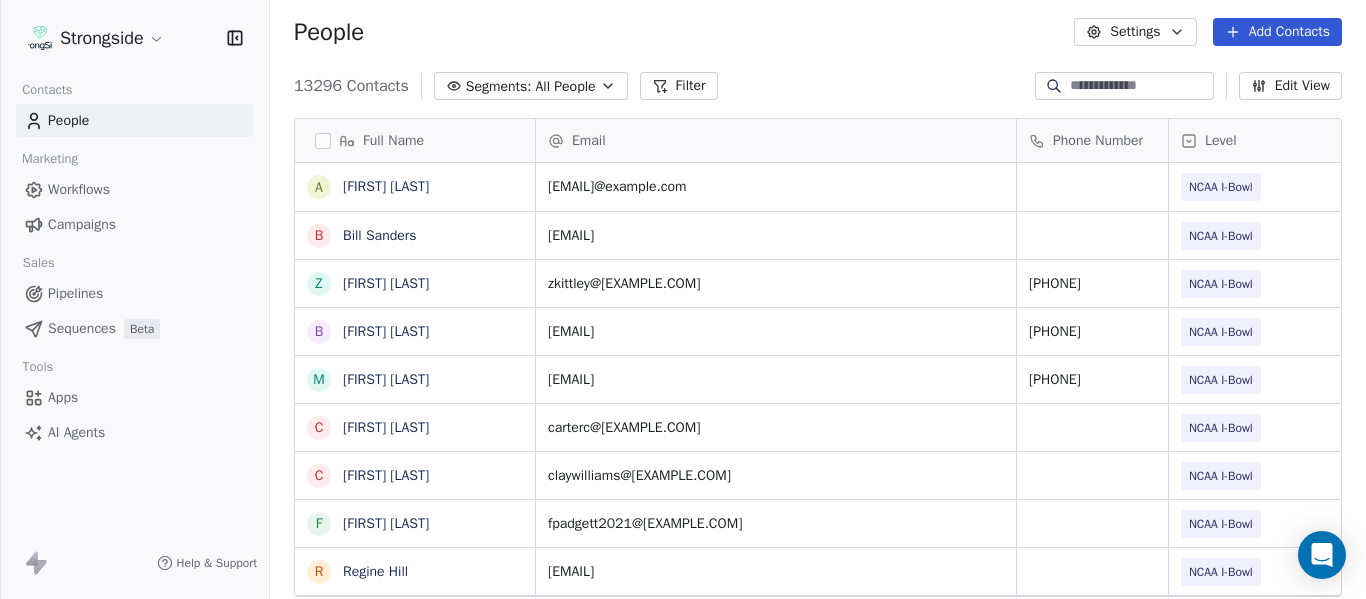 click on "Add Contacts" at bounding box center [1277, 32] 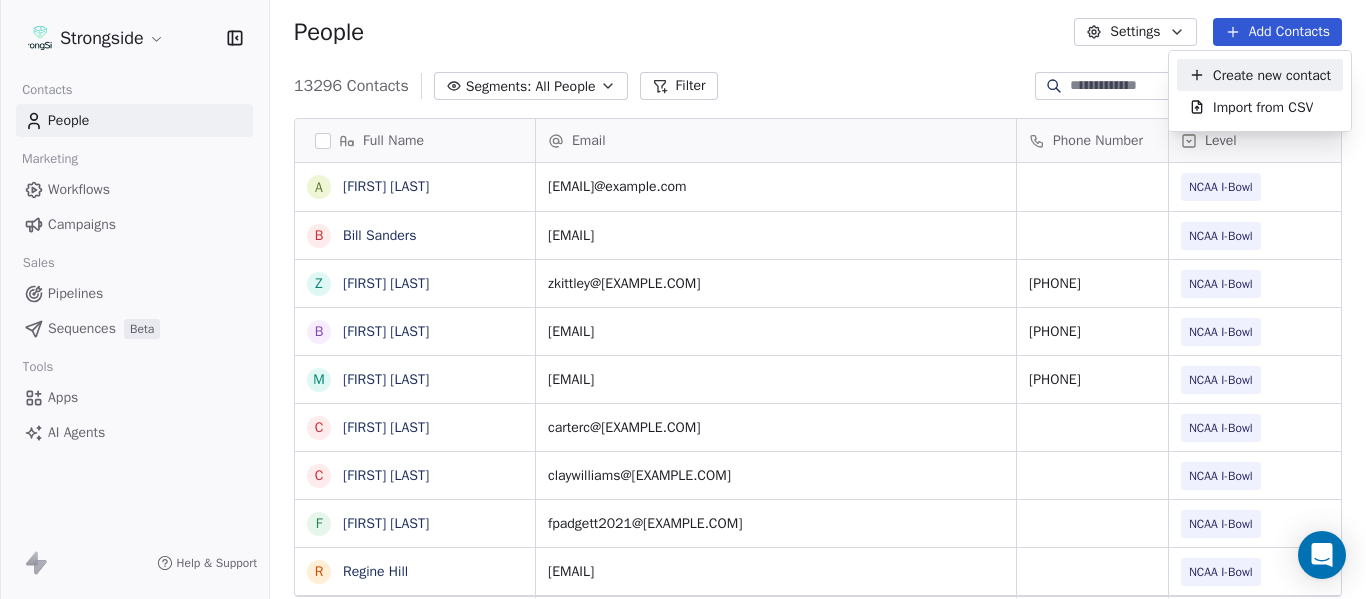 click on "Create new contact" at bounding box center [1272, 75] 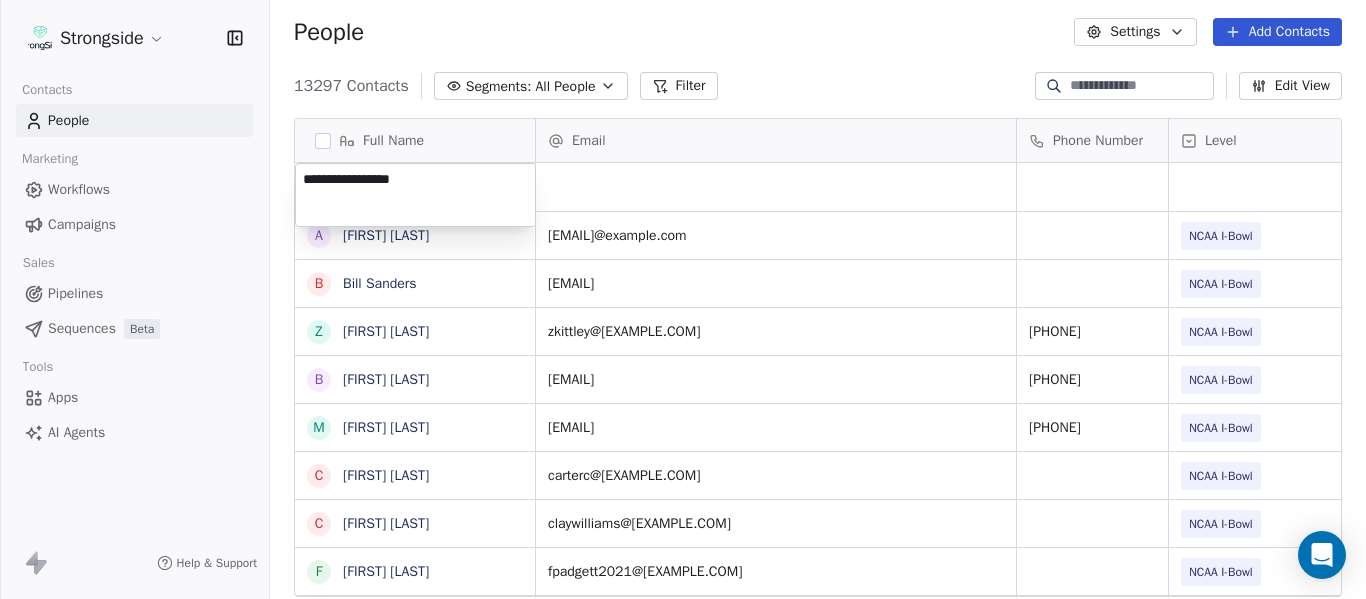 type on "**********" 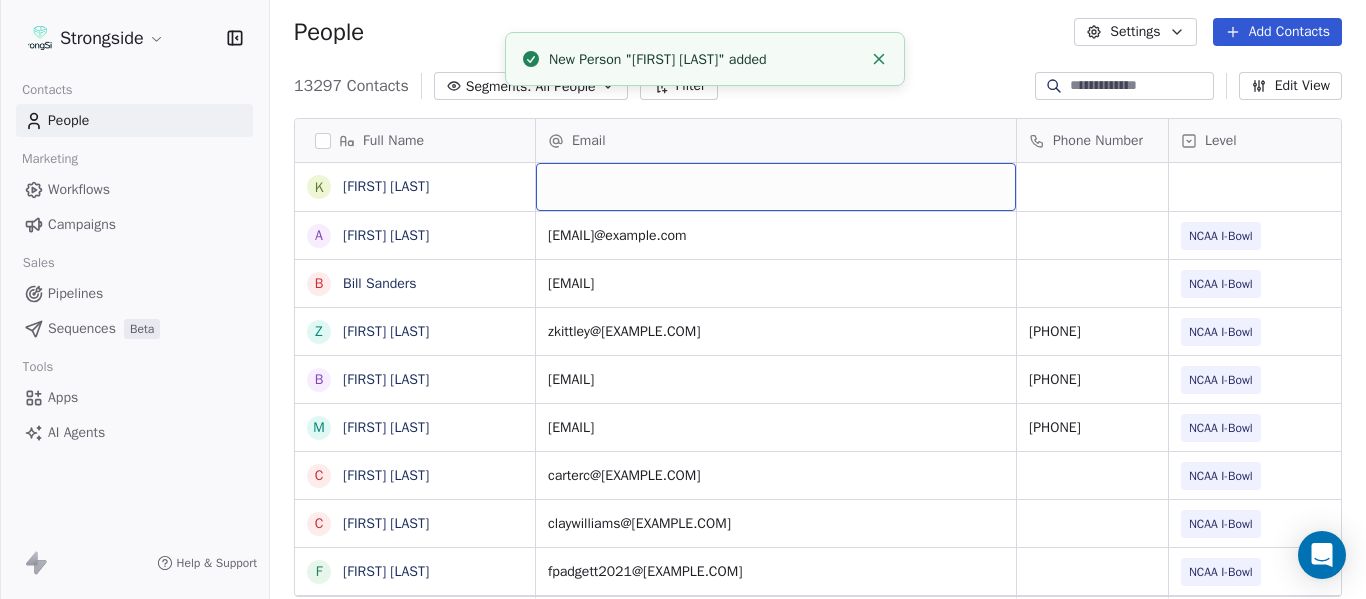 click at bounding box center (776, 187) 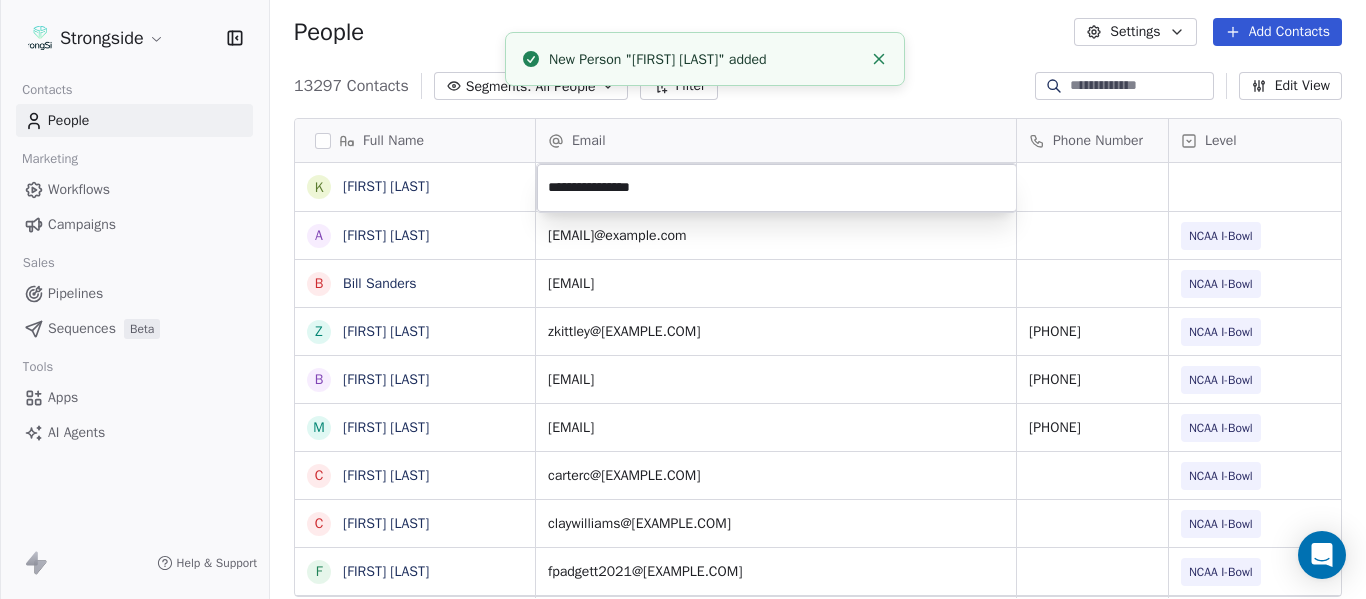 type on "**********" 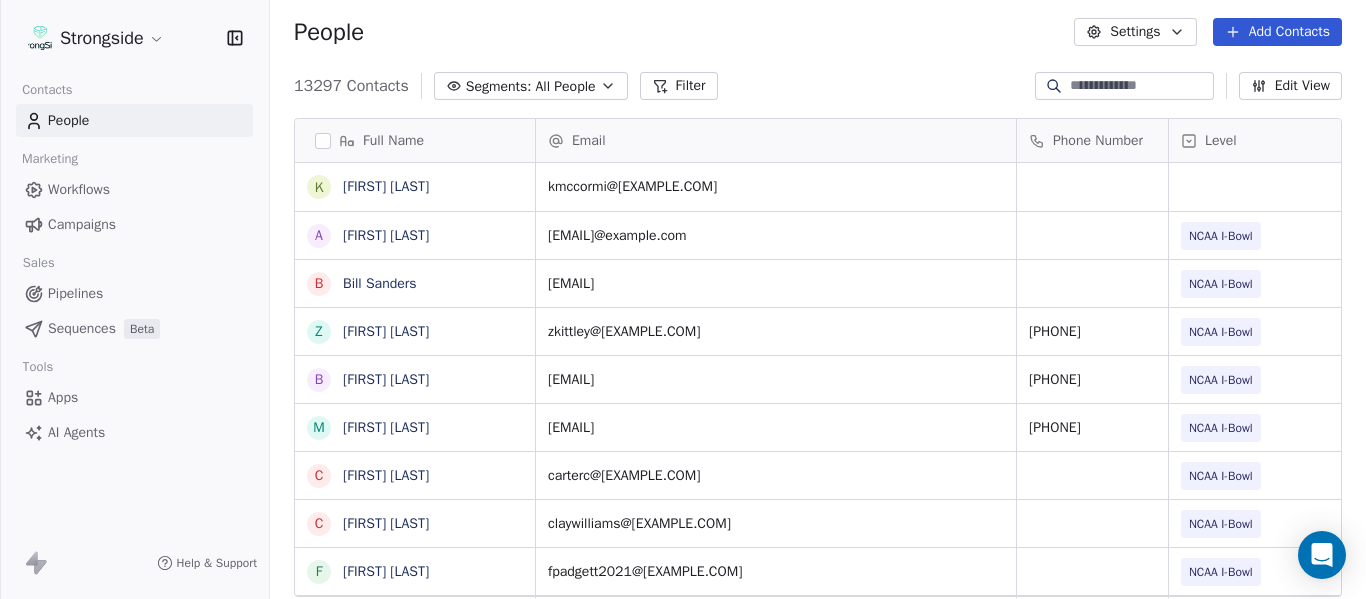 click on "13297 Contacts Segments: All People Filter  Edit View" at bounding box center (818, 86) 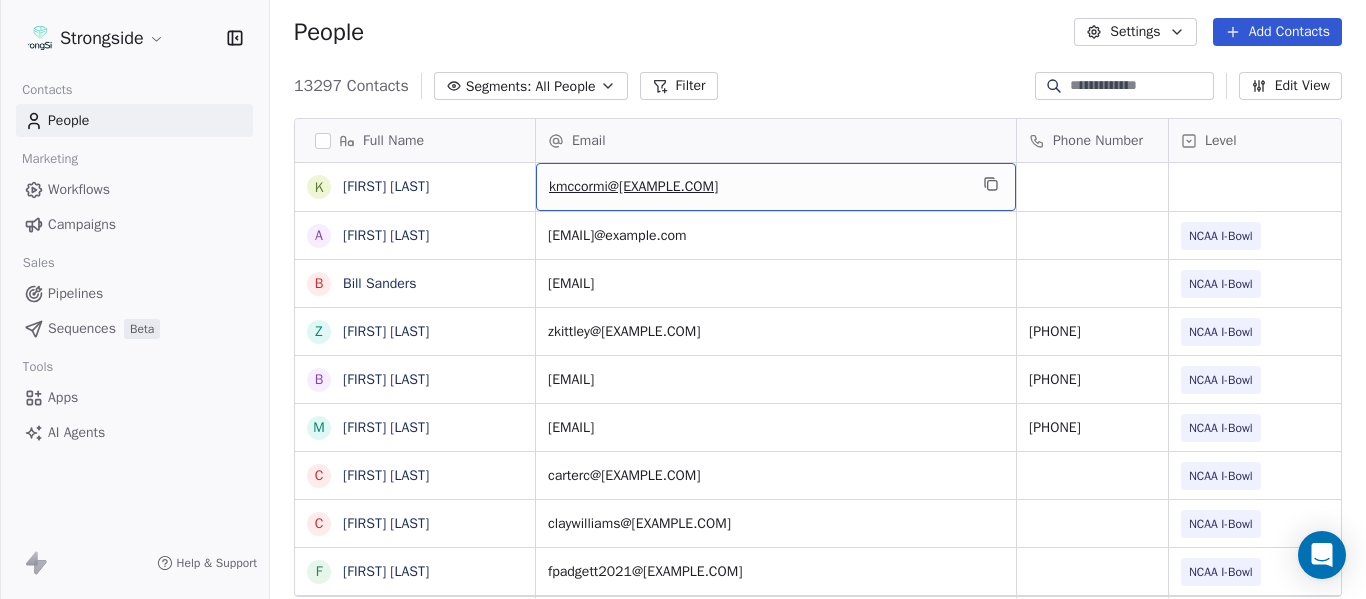 scroll, scrollTop: 0, scrollLeft: 28, axis: horizontal 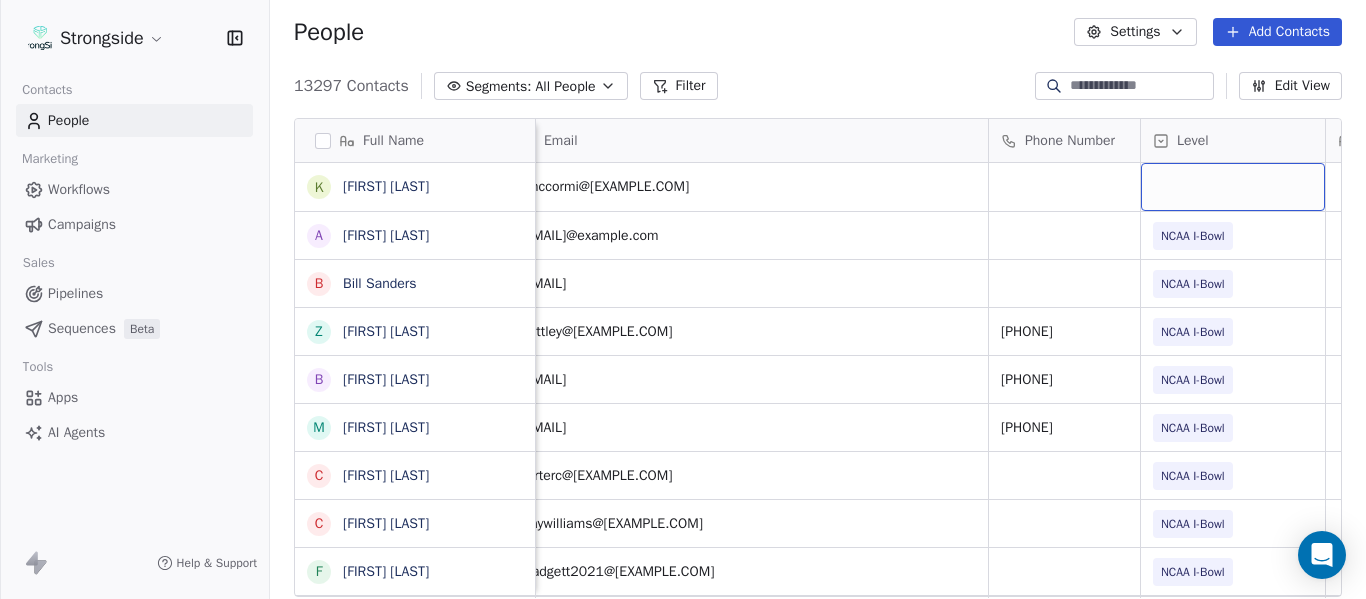 click at bounding box center [1233, 187] 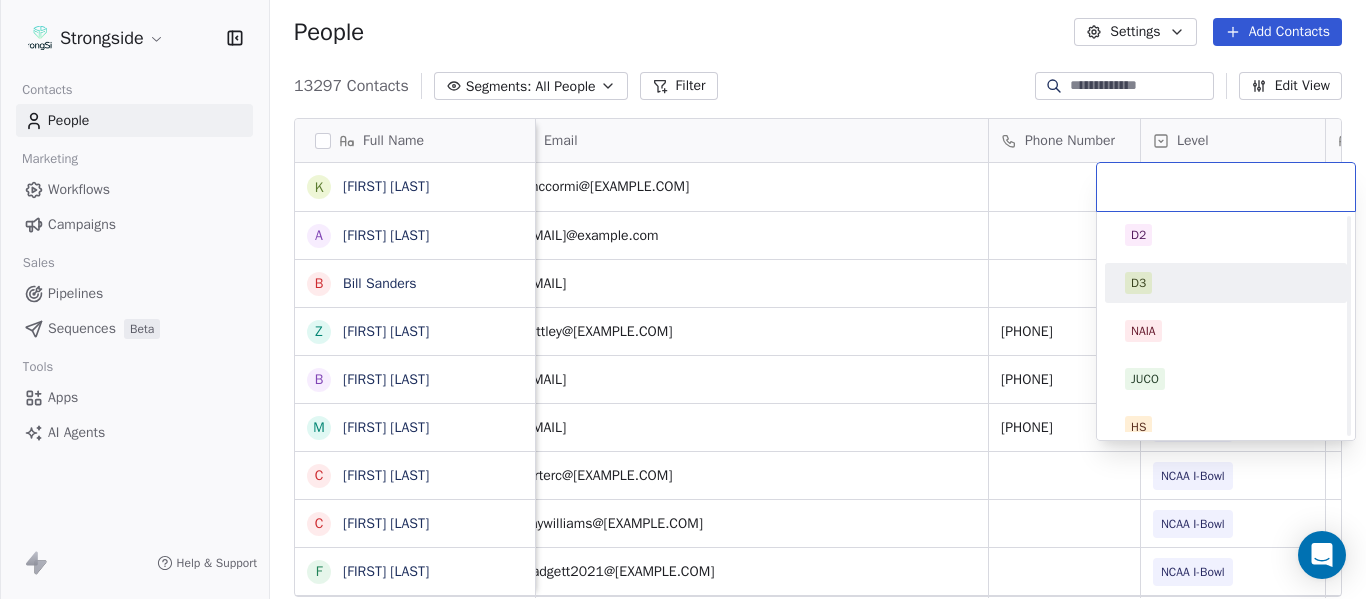 scroll, scrollTop: 212, scrollLeft: 0, axis: vertical 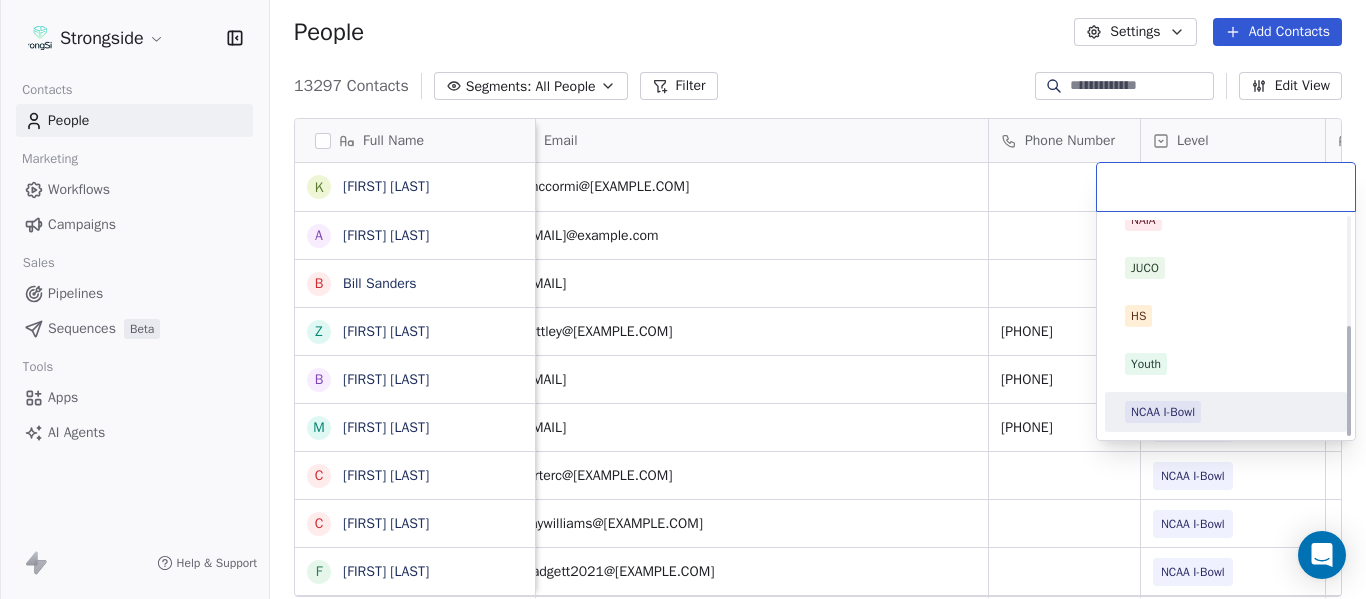 click on "NCAA I-Bowl" at bounding box center (1163, 412) 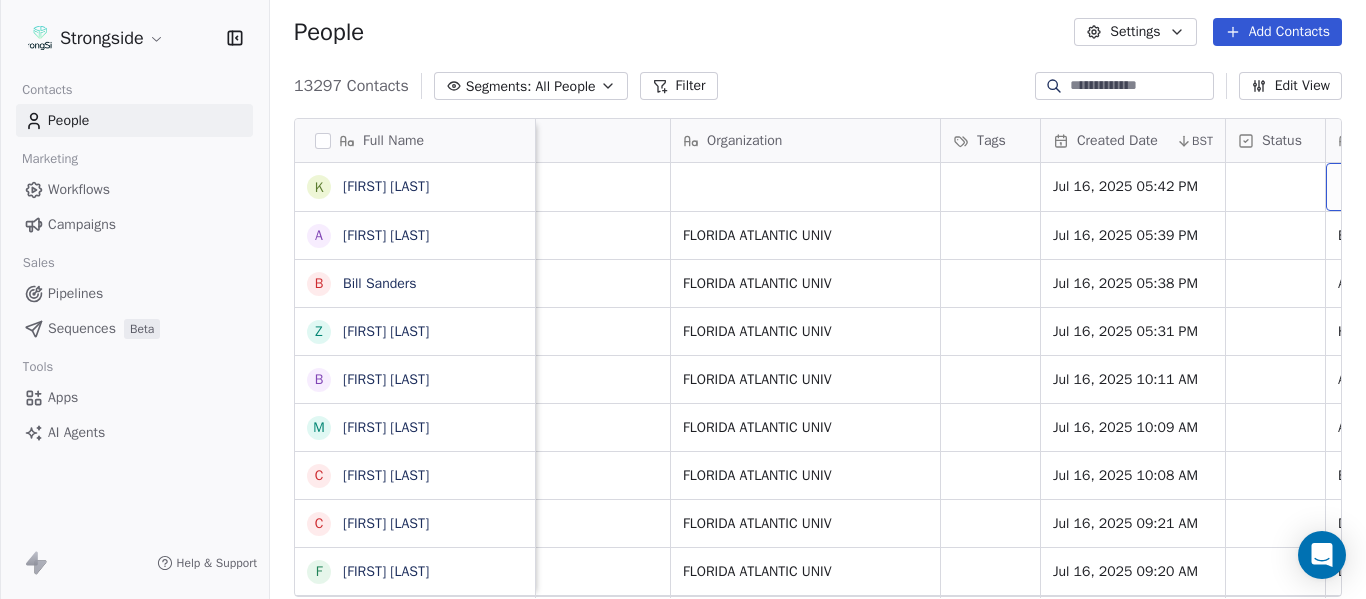 scroll, scrollTop: 0, scrollLeft: 1259, axis: horizontal 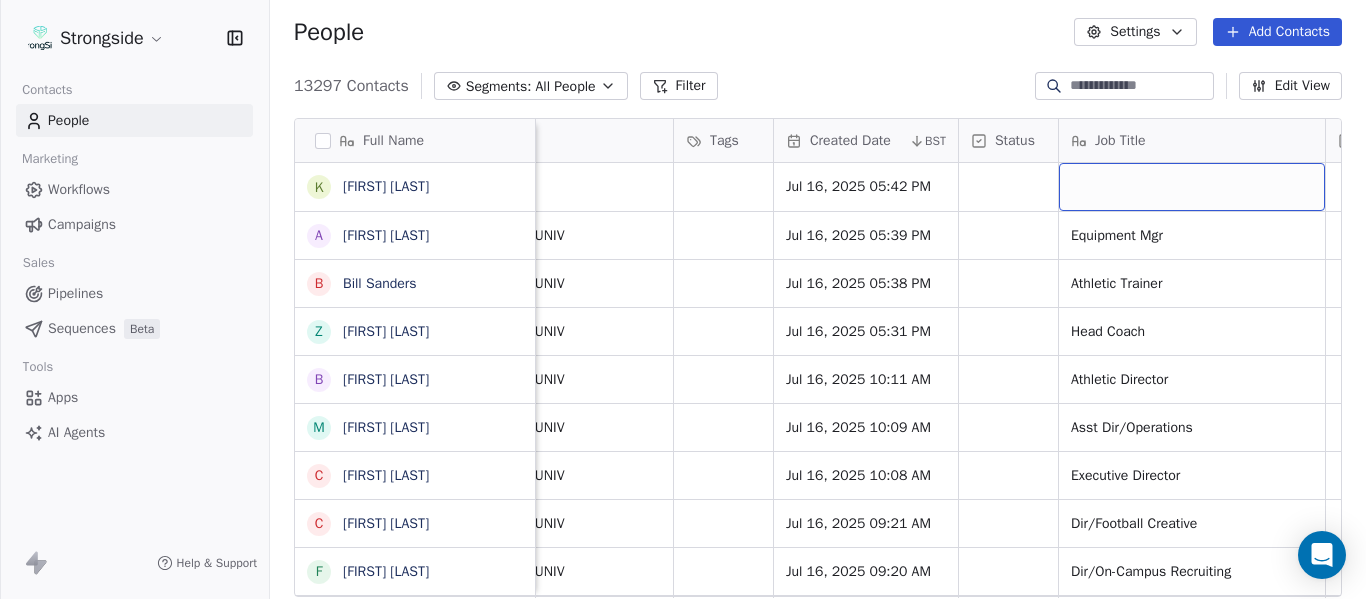 click at bounding box center [1192, 187] 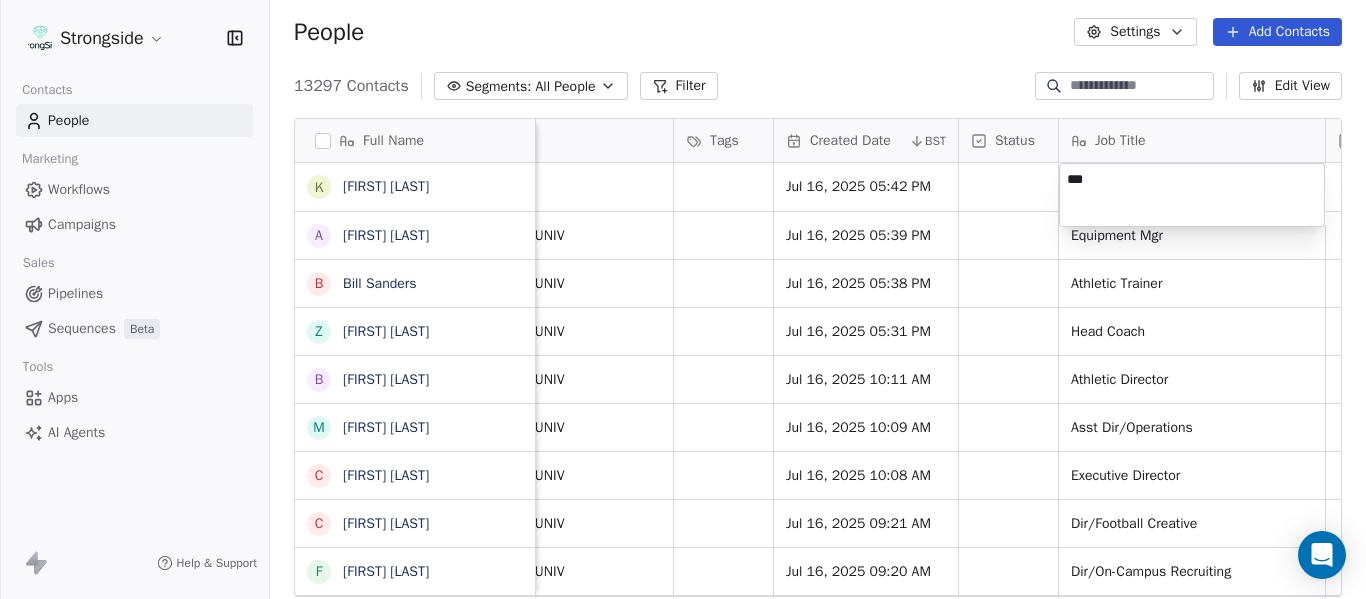 type on "***" 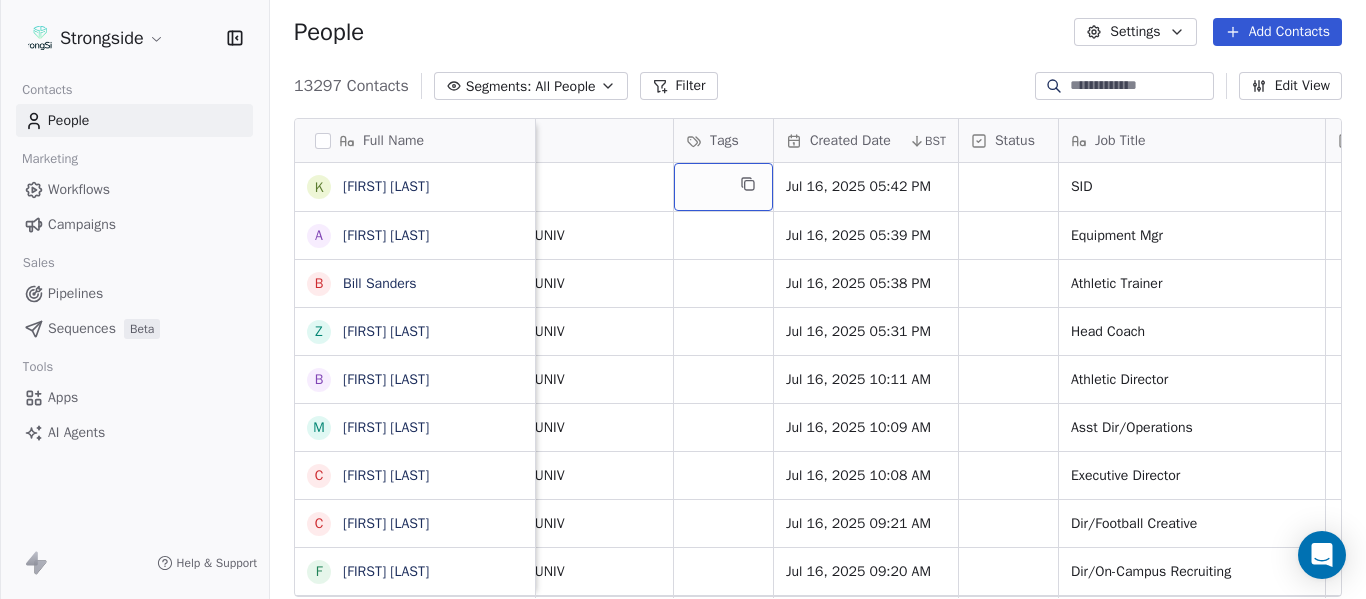 scroll, scrollTop: 0, scrollLeft: 1127, axis: horizontal 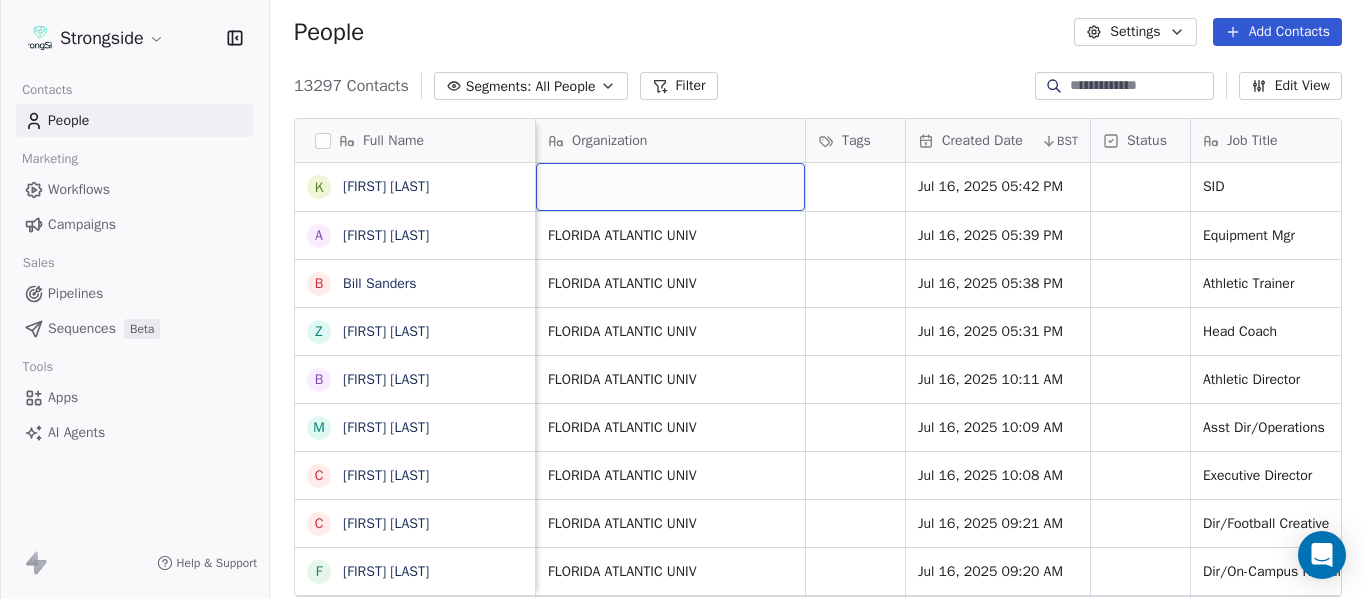 click at bounding box center (670, 187) 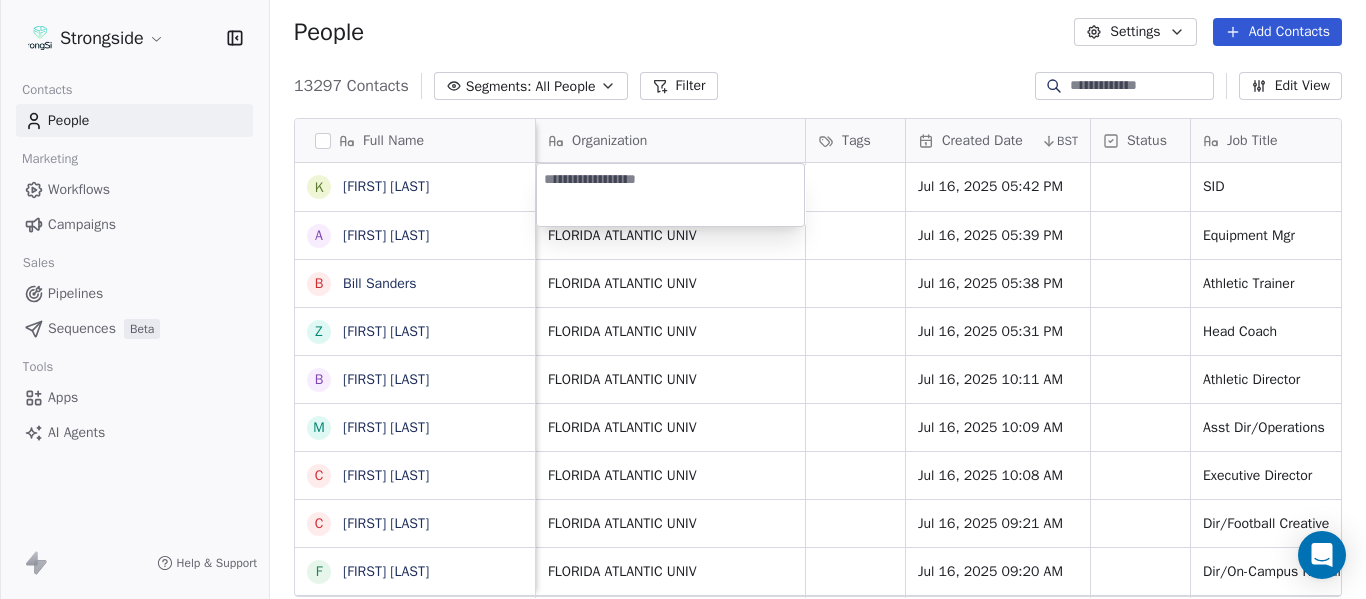 type on "**********" 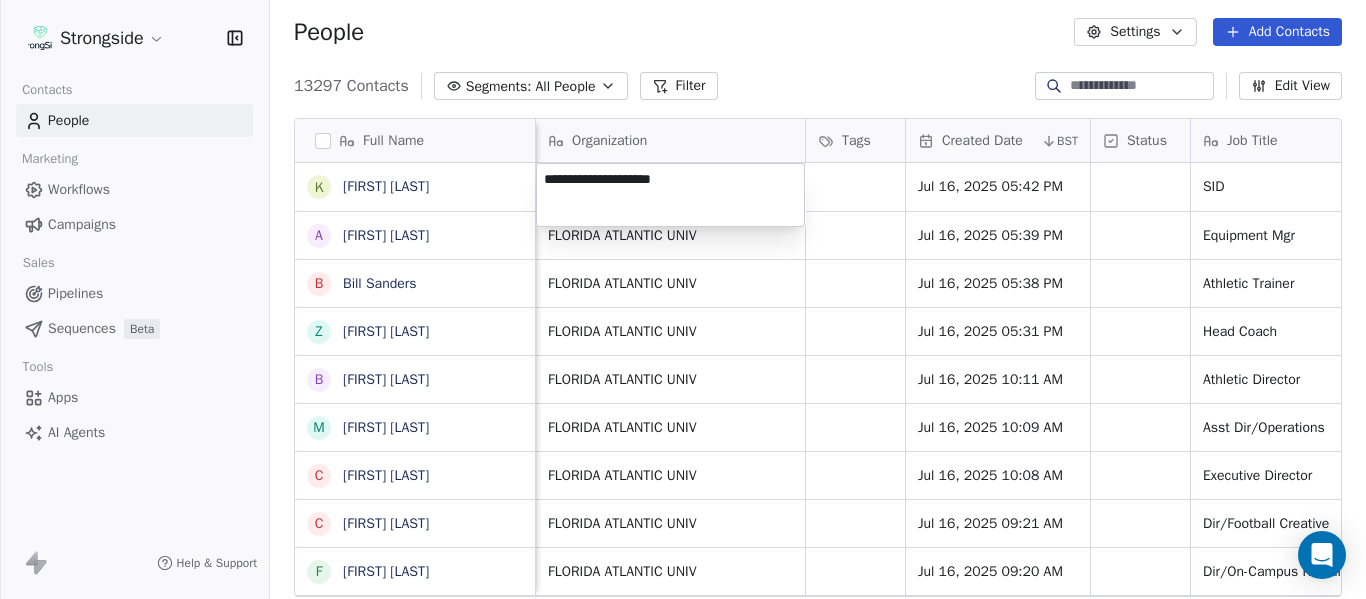 click on "Strongside Contacts People Marketing Workflows Campaigns Sales Pipelines Sequences Beta Tools Apps AI Agents Help & Support People Settings  Add Contacts 13297 Contacts Segments: All People Filter  Edit View Tag Add to Sequence Export Full Name K [LAST] A [LAST] B [LAST] Z [LAST] B [LAST] M [LAST] C [LAST] C [LAST] F [LAST] R [LAST] C [LAST] R [LAST] J [LAST] H [LAST] V [LAST] C [LAST] E [LAST] J [LAST] J [LAST] T [LAST] I [LAST] J [LAST] C [LAST] M [LAST] R [LAST] L [LAST] D [LAST] T [LAST] S [LAST] M [LAST] Phone Number Level League/Conference Organization Tags Created Date BST Status Job Title Priority Emails Auto Clicked Last Activity Date BST In Open Phone   NCAA I-Bowl Jul 16, 2025 05:42 PM SID   NCAA I-Bowl FLORIDA ATLANTIC UNIV Jul 16, 2025 05:39 PM Equipment Mgr False   NCAA I-Bowl FLORIDA ATLANTIC UNIV Athletic Trainer" at bounding box center (683, 299) 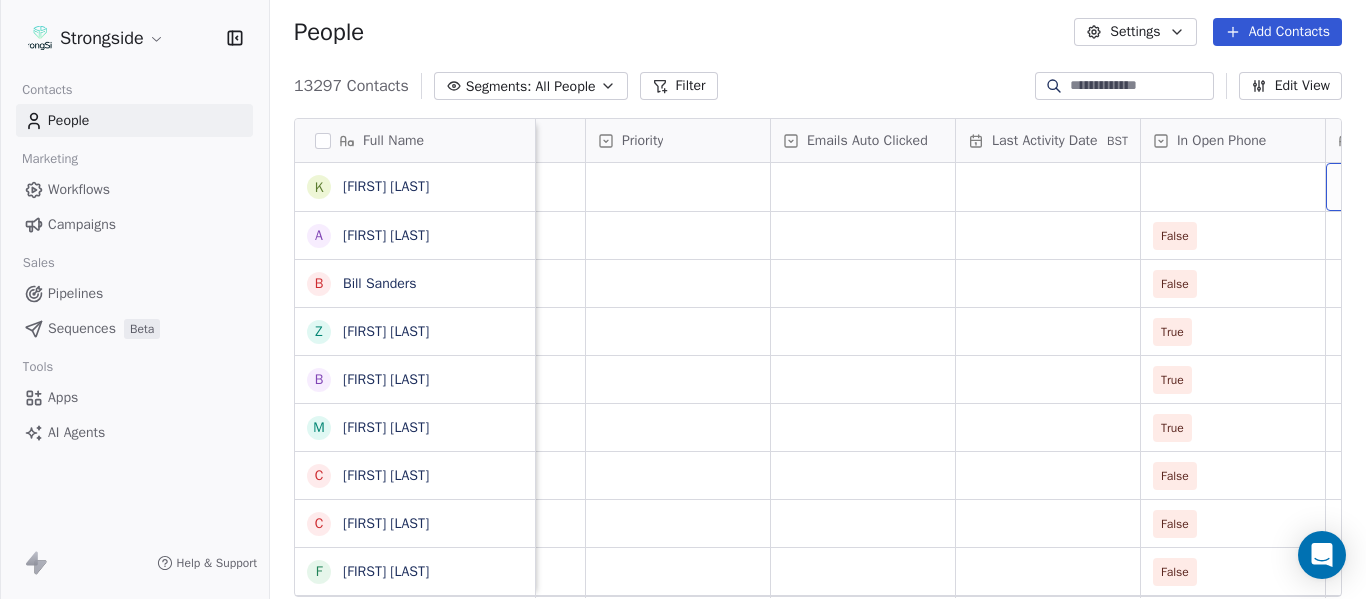 scroll, scrollTop: 0, scrollLeft: 2184, axis: horizontal 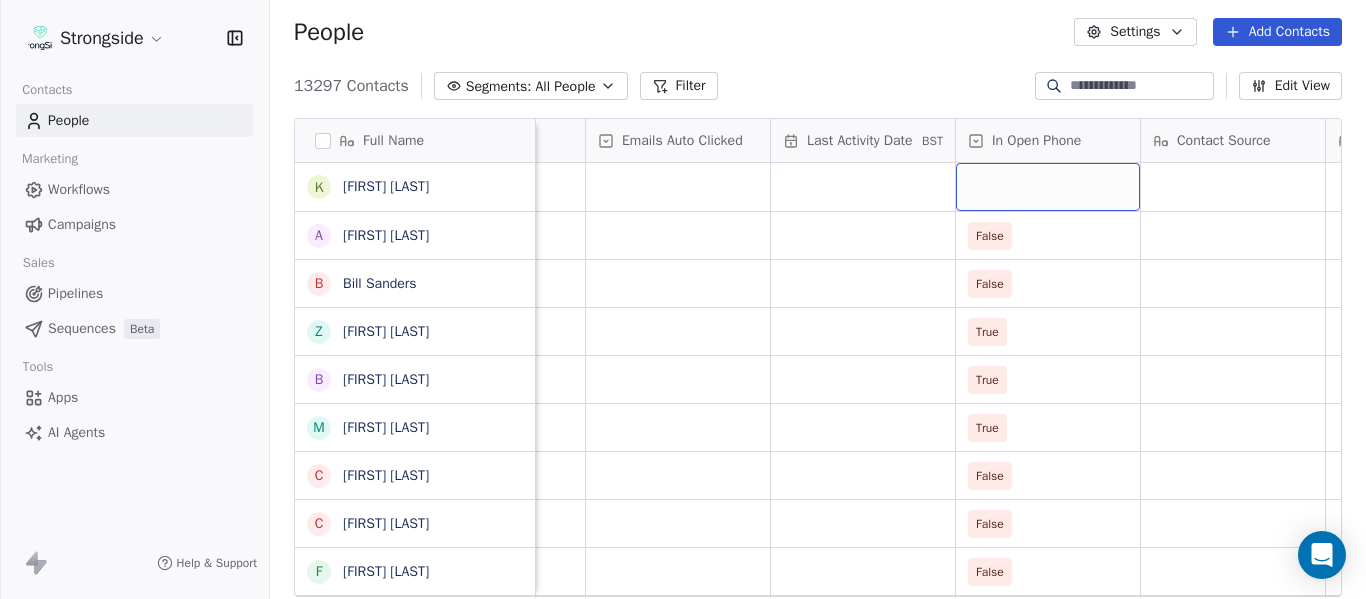 click at bounding box center (1048, 187) 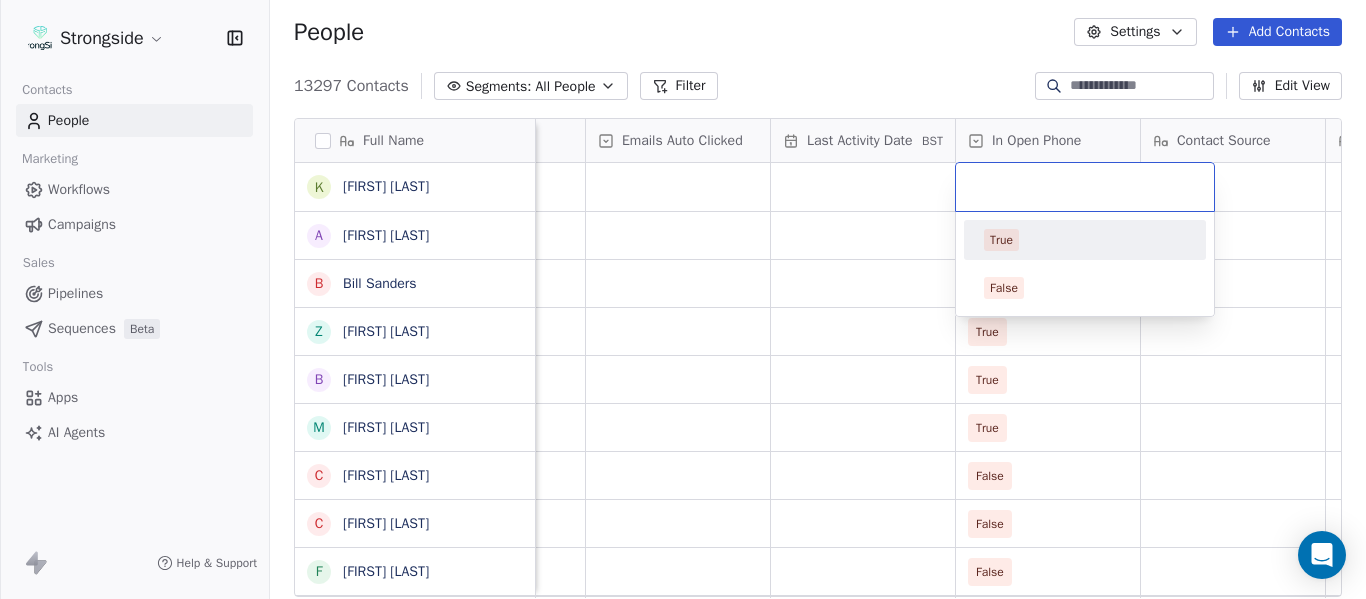click on "True" at bounding box center (1085, 240) 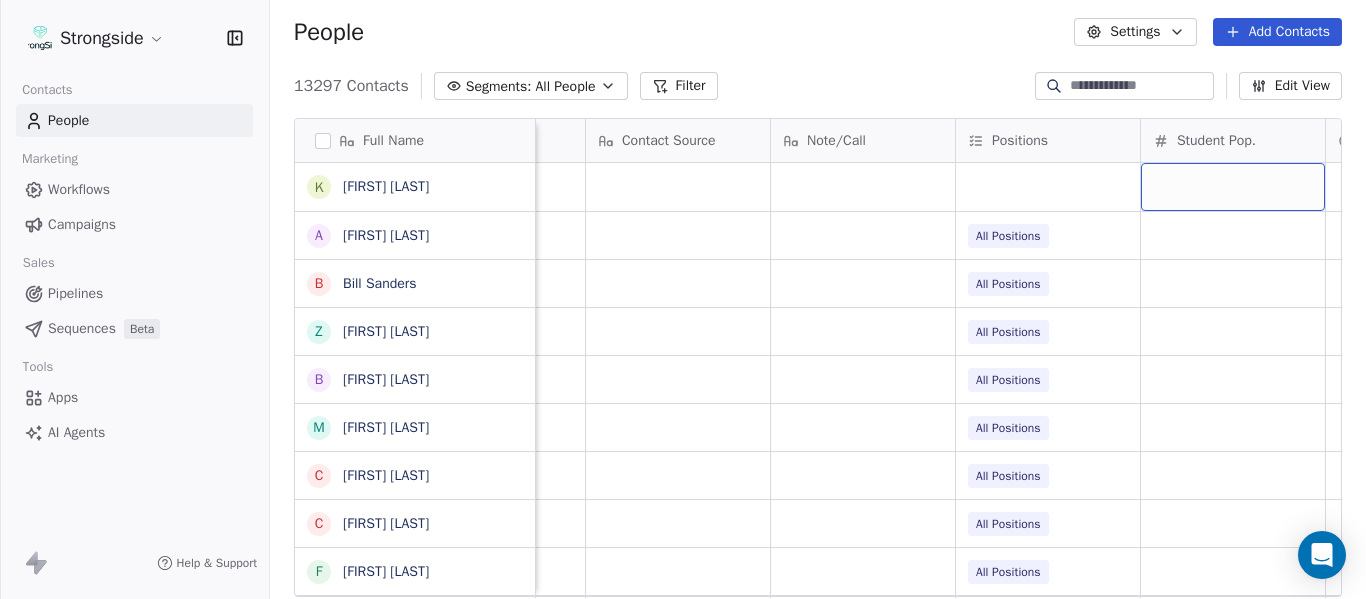 scroll, scrollTop: 0, scrollLeft: 2924, axis: horizontal 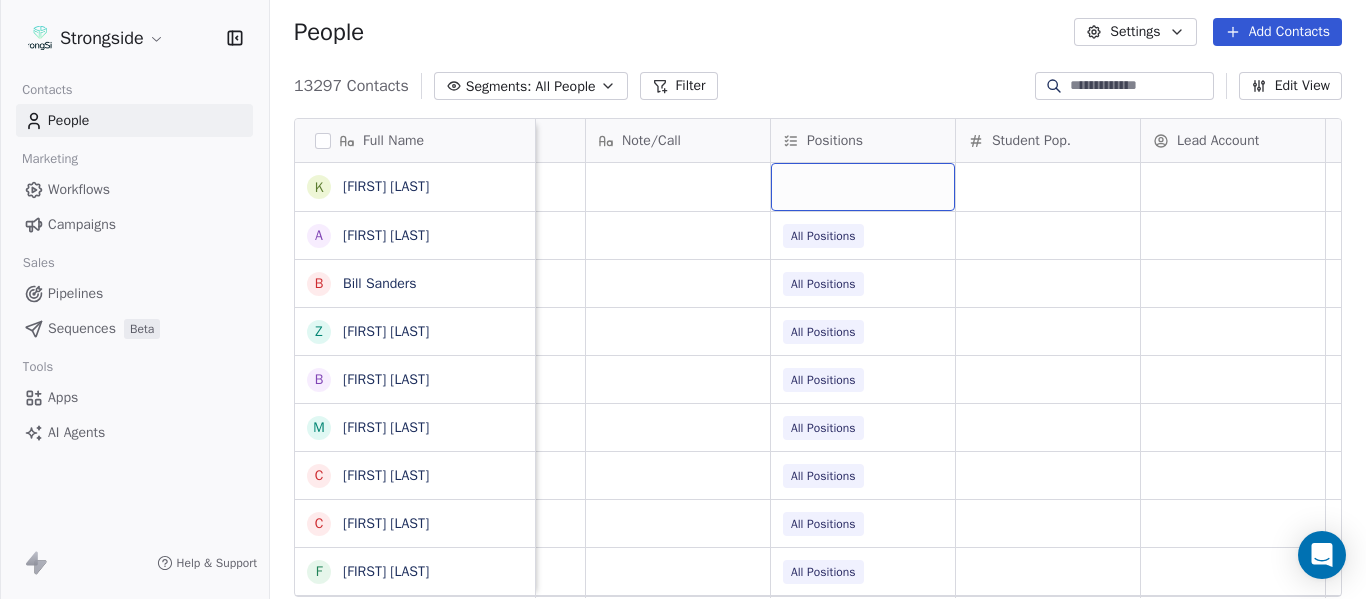 click at bounding box center (863, 187) 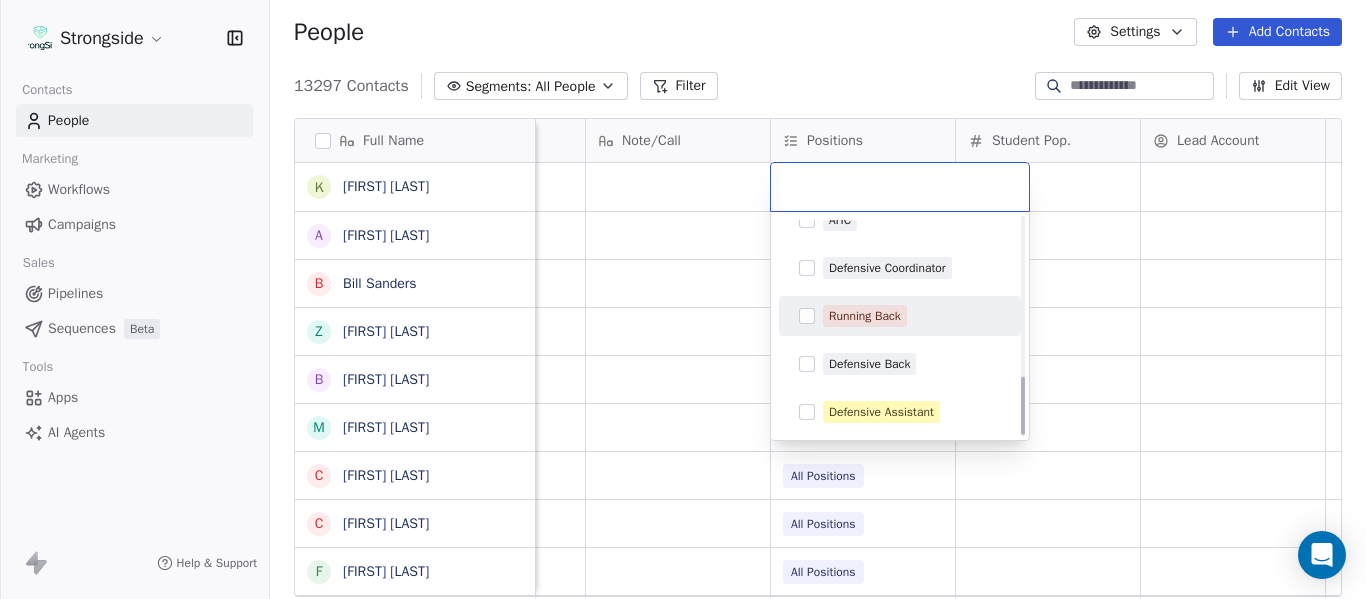 scroll, scrollTop: 496, scrollLeft: 0, axis: vertical 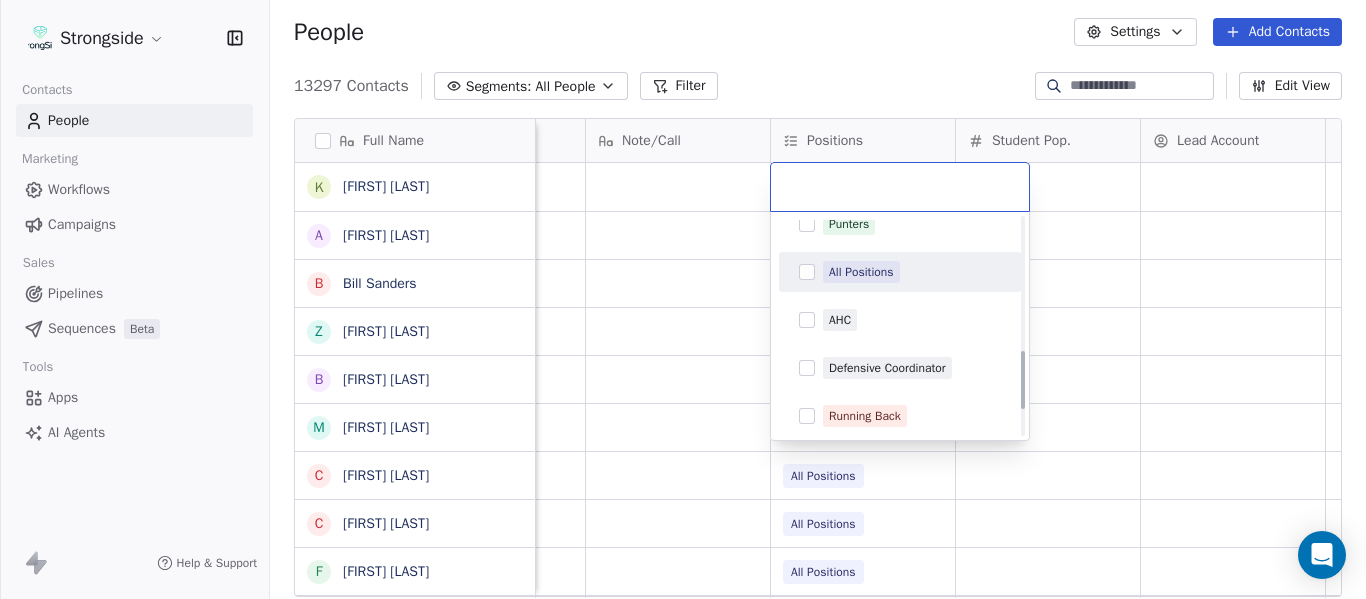click on "All Positions" at bounding box center [861, 272] 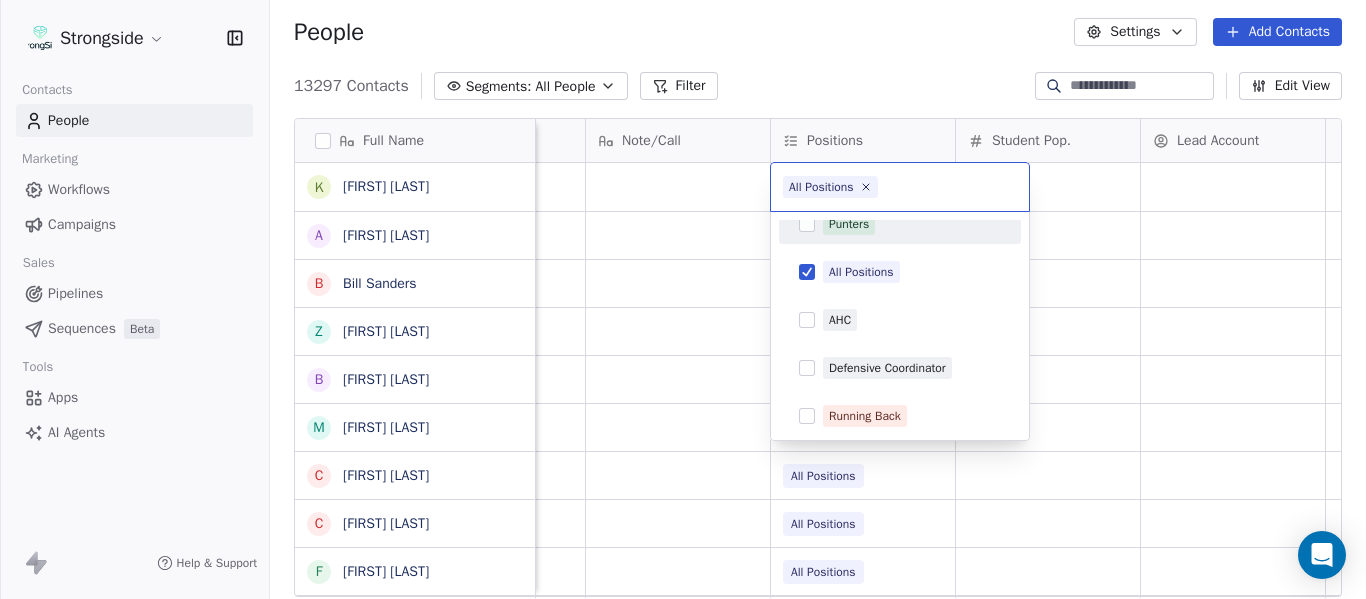 click on "Strongside Contacts People Marketing Workflows Campaigns Sales Pipelines Sequences Beta Tools Apps AI Agents Help & Support People Settings  Add Contacts [NUMBER] Contacts Segments: All People Filter  Edit View Tag Add to Sequence Export Full Name K [FIRST] [LAST] A [FIRST] [LAST] B [FIRST] [LAST] Z [FIRST] [LAST] B [FIRST] [LAST] M [FIRST] [LAST] C [FIRST] [LAST] C [FIRST] [LAST] F [FIRST] [LAST] R [FIRST] [LAST] C [FIRST] [LAST] R [FIRST] [LAST] J [FIRST] [LAST] H [FIRST] [LAST] V [FIRST] [LAST] C [FIRST] [LAST] E [FIRST] [LAST] J [FIRST] [LAST] J [FIRST] [LAST] T [FIRST] [LAST] I [FIRST] [LAST] J [FIRST] [LAST] C [FIRST] [LAST] M [FIRST] [LAST] R [FIRST] [LAST] L [FIRST] [LAST] D [FIRST] [LAST] T [FIRST] [LAST] S [FIRST] [LAST] M [FIRST] [LAST] Emails Auto Clicked Last Activity Date BST In Open Phone Contact Source Note/Call Positions Student Pop. Lead Account   True   False All Positions   False All Positions   True All Positions   True All Positions   True All Positions   False All Positions   False All Positions   False All Positions   False" at bounding box center (683, 299) 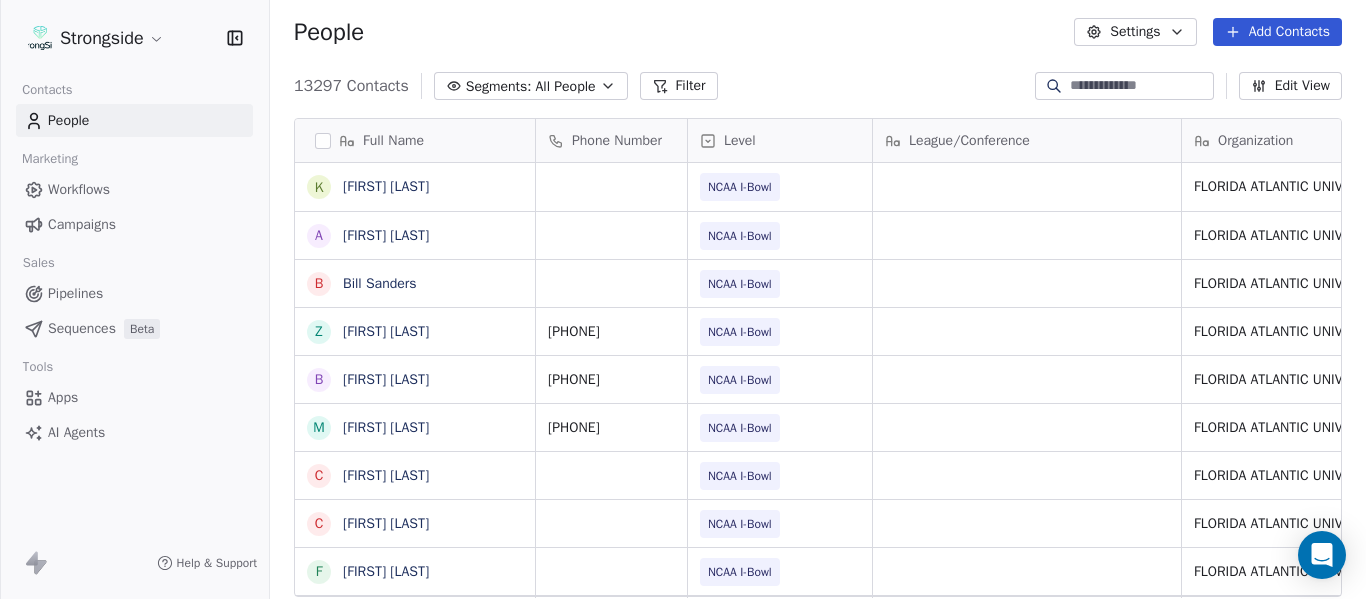 scroll, scrollTop: 0, scrollLeft: 0, axis: both 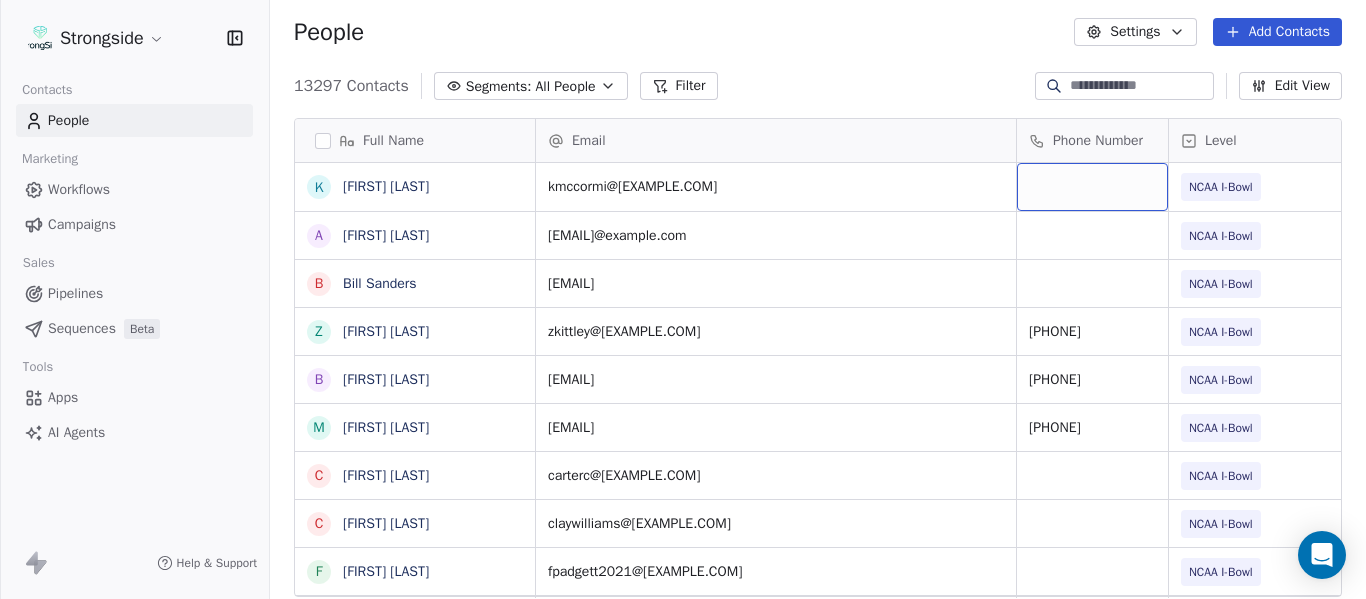 click at bounding box center (1092, 187) 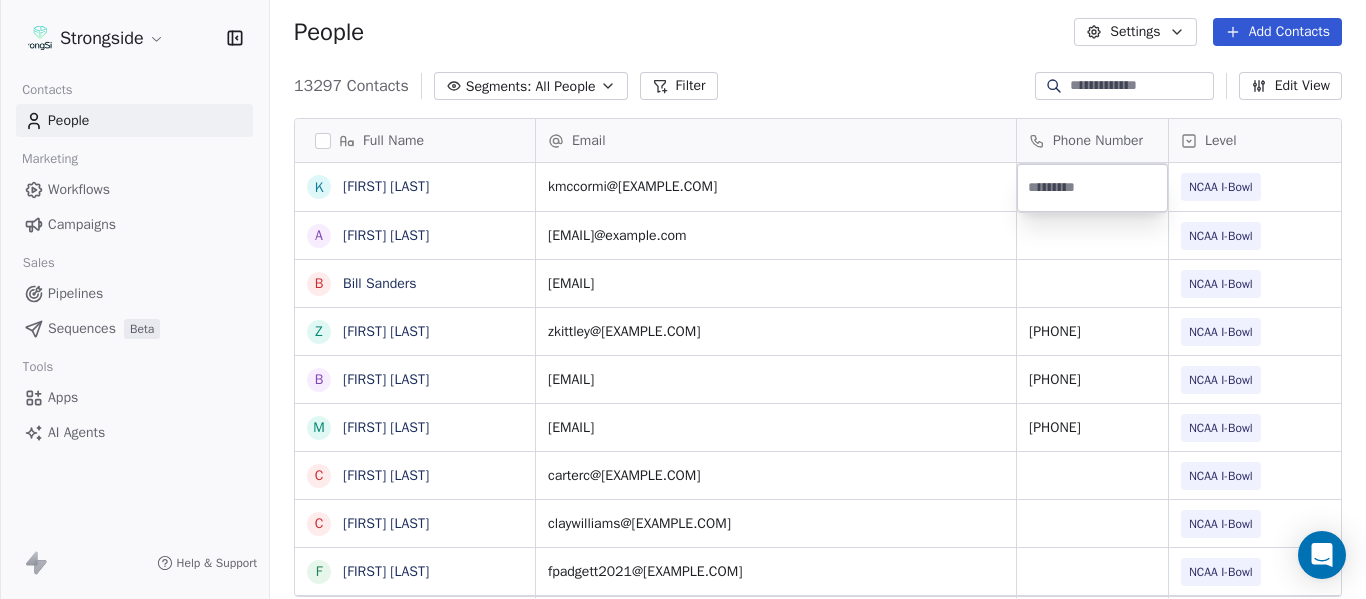 type on "**********" 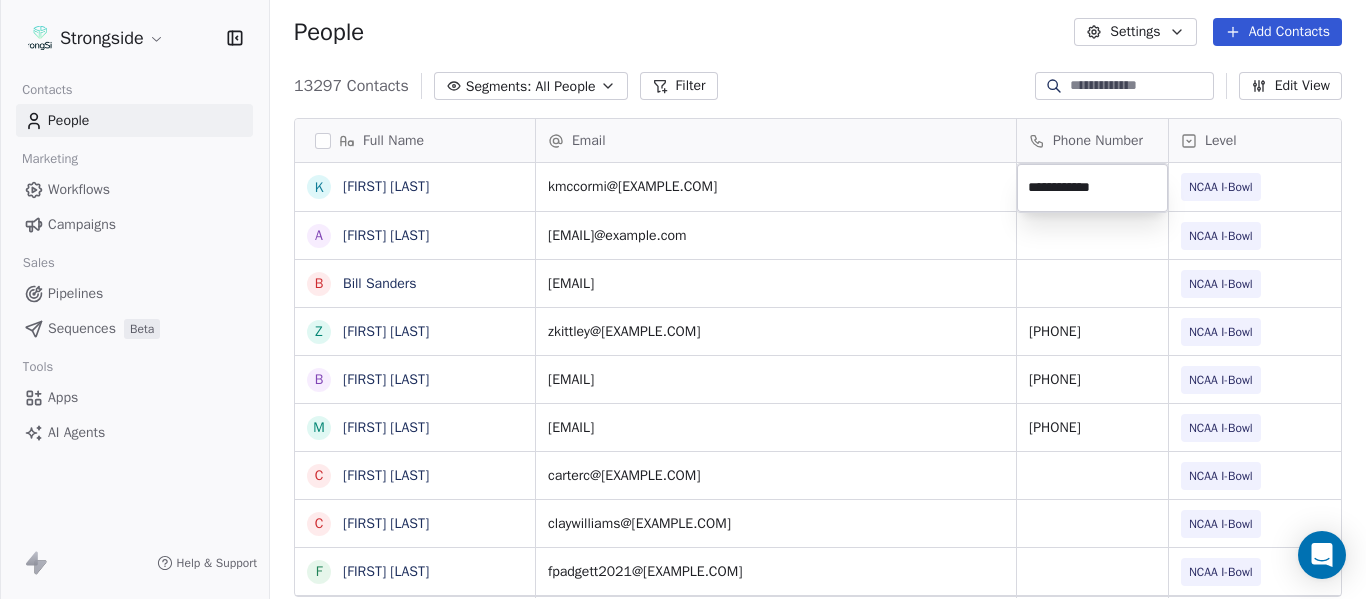 click on "Strongside Contacts People Marketing Workflows Campaigns Sales Pipelines Sequences Beta Tools Apps AI Agents Help & Support People Settings Add Contacts 13297 Contacts Segments: All People Filter Edit View Tag Add to Sequence Export Full Name K Katrina McCormack A Anthony Fortier B Bill Sanders Z Zach Kittley B Brian White M Margot Kessler C Cris Carter C Clay Williams F Faith Padgett R Regine Hill C Craig Merson R Rick Wimmer J Jason Robinson H Hasan Craig V Vincent Davis C Chris LoNigro E Eric Potochney J Jeffrey Meleky J James Simpson T Travis Johnson I Ivan McCartney J Josh Taylor C Cecil McNair M Monte Perez R Rachel Taylor L Lori Craig D Damon Cogdell T Travis Johnson S Steve Speakman M Mel Bratten Email Phone Number Level League/Conference Organization Tags kmccormi@example.com NCAA I-Bowl FLORIDA ATLANTIC UNIV afortier@example.com NCAA I-Bowl FLORIDA ATLANTIC UNIV sandersw@example.com NCAA I-Bowl FLORIDA ATLANTIC UNIV zkittley@example.com [PHONE] NCAA I-Bowl FLORIDA ATLANTIC UNIV whiteb@example.com NCAA I-Bowl" at bounding box center [683, 299] 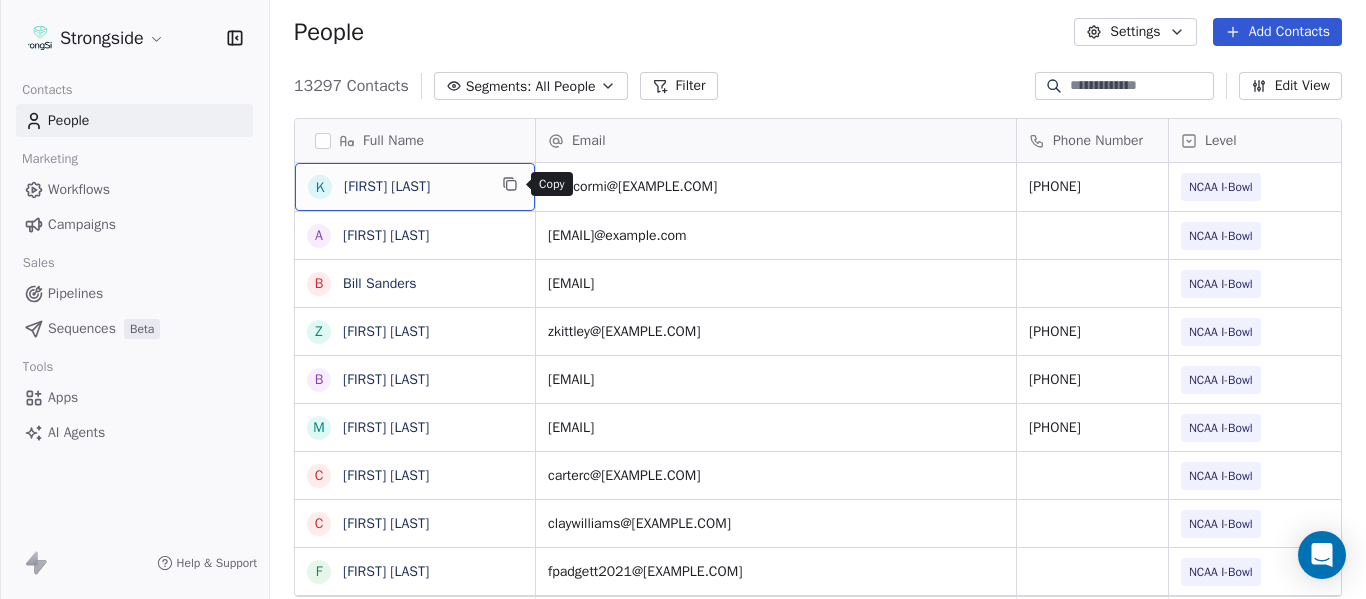 click 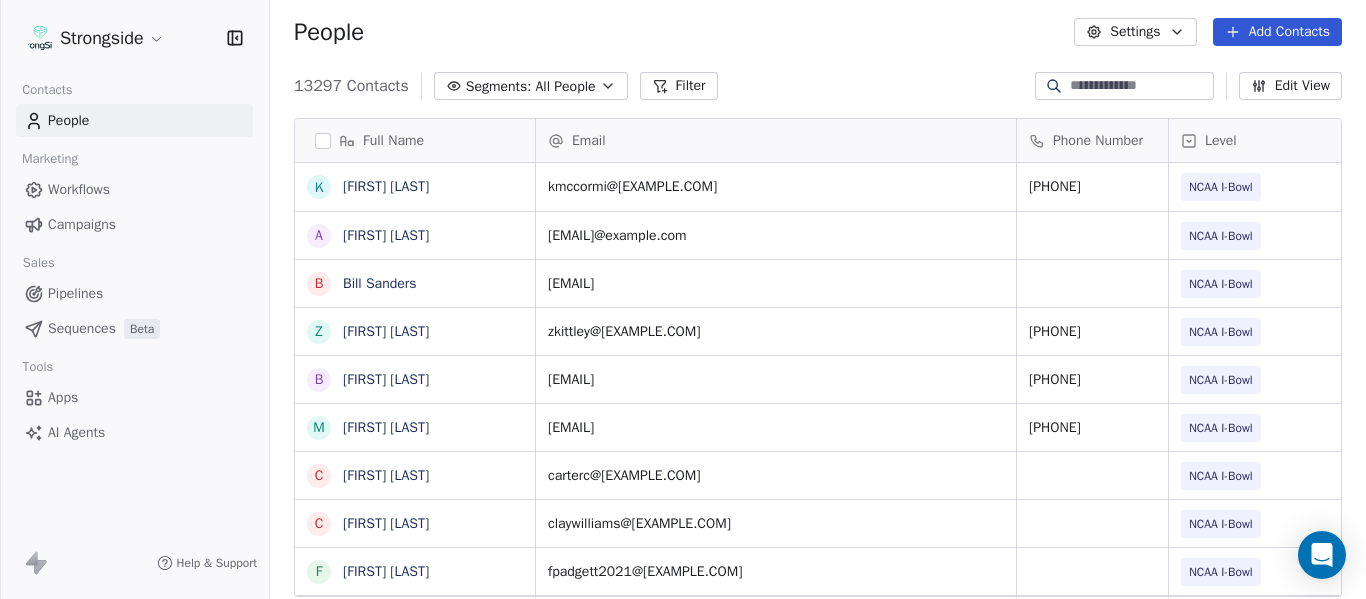 click on "Add Contacts" at bounding box center (1277, 32) 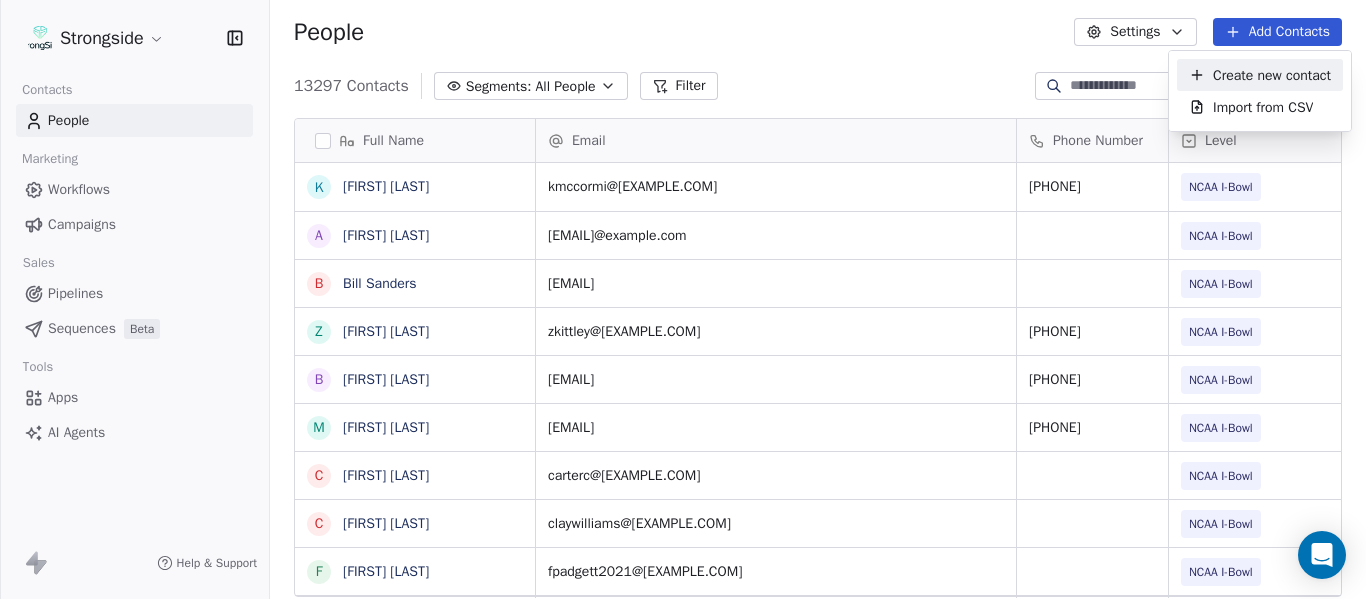 click on "Create new contact" at bounding box center [1272, 75] 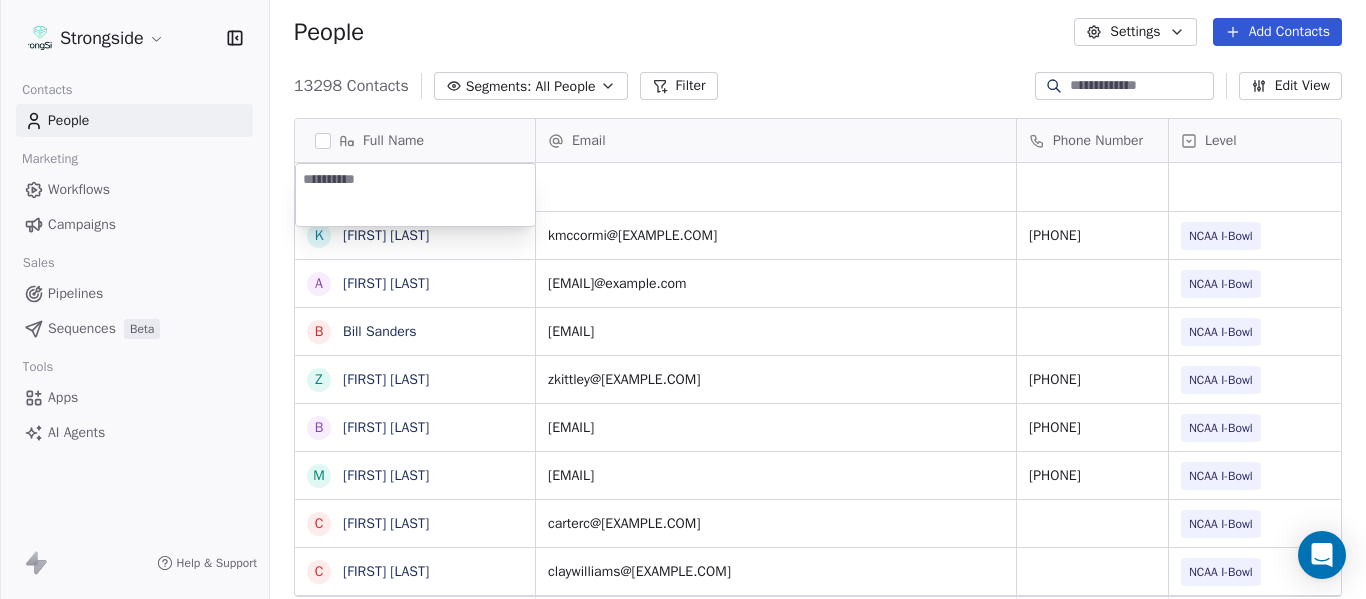 type on "**********" 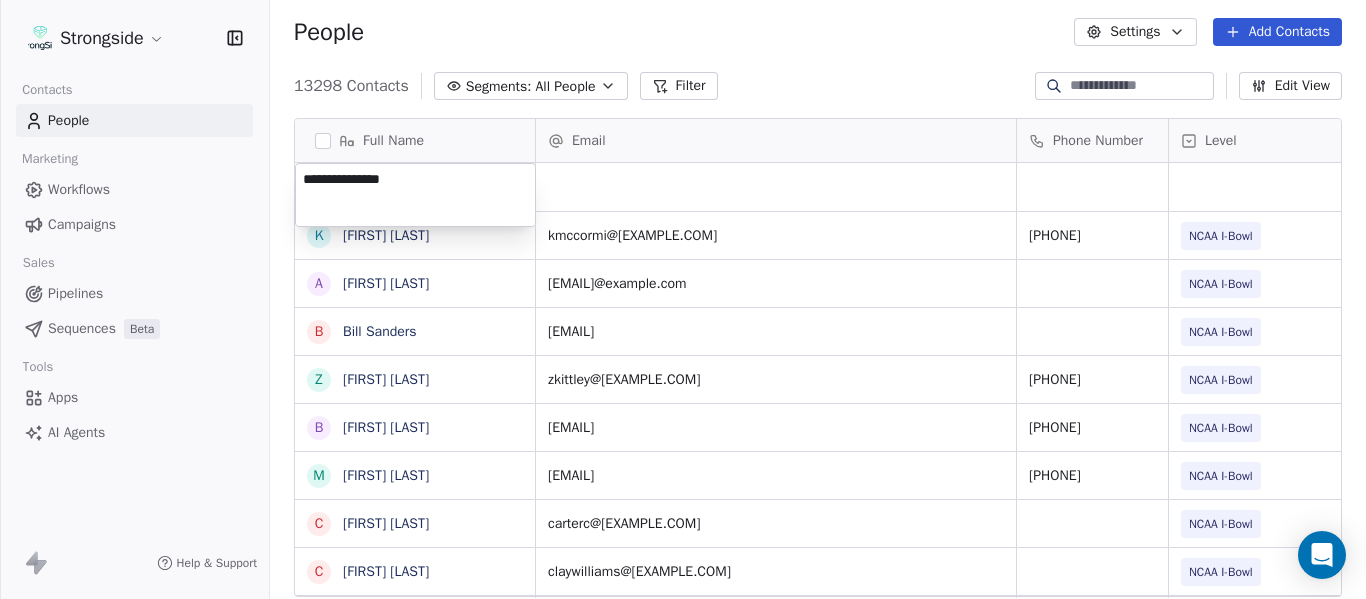 click on "Strongside Contacts People Marketing Workflows Campaigns Sales Pipelines Sequences Beta Tools Apps AI Agents Help & Support People Settings Add Contacts 13298 Contacts Segments: All People Filter Edit View Tag Add to Sequence Export Full Name K [FIRST] [LAST] A [FIRST] [LAST] B [FIRST] [LAST] Z [FIRST] [LAST] B [FIRST] [LAST] M [FIRST] [LAST] C [FIRST] [LAST] C [FIRST] [LAST] F [FIRST] [LAST] R [FIRST] [LAST] C [FIRST] [LAST] R [FIRST] [LAST] J [FIRST] [LAST] H [FIRST] [LAST] V [FIRST] [LAST] C [FIRST] [LAST] E [FIRST] [LAST] J [FIRST] [LAST] J [FIRST] [LAST] T [FIRST] [LAST] I [FIRST] [LAST] J [FIRST] [LAST] C [FIRST] [LAST] M [FIRST] [LAST] R [FIRST] [LAST] L [FIRST] [LAST] D [FIRST] [LAST] T [FIRST] [LAST] S [FIRST] [LAST] Email Phone Number Level League/Conference Organization Tags kmccormi@example.com ([PHONE]) NCAA I-Bowl FLORIDA ATLANTIC UNIV afortier@example.com NCAA I-Bowl FLORIDA ATLANTIC UNIV sandersw@example.com NCAA I-Bowl FLORIDA ATLANTIC UNIV zkittley@example.com ([PHONE]) NCAA I-Bowl FLORIDA ATLANTIC UNIV whiteb@example.com ((PHONE))" at bounding box center (683, 299) 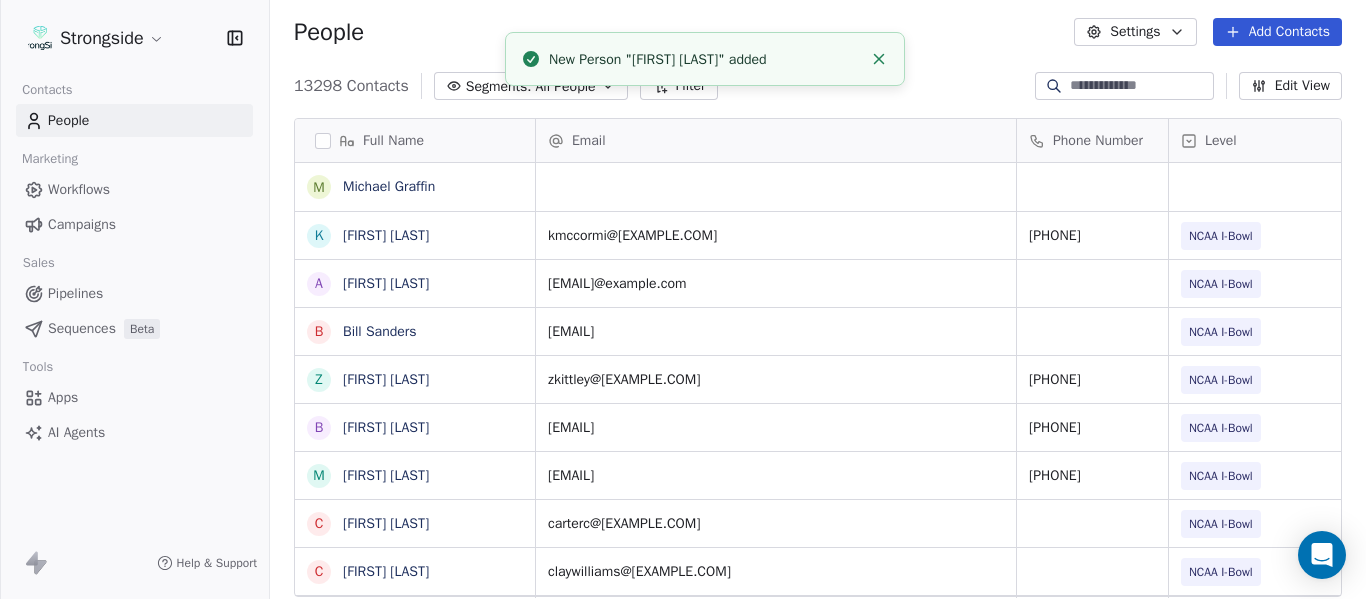click 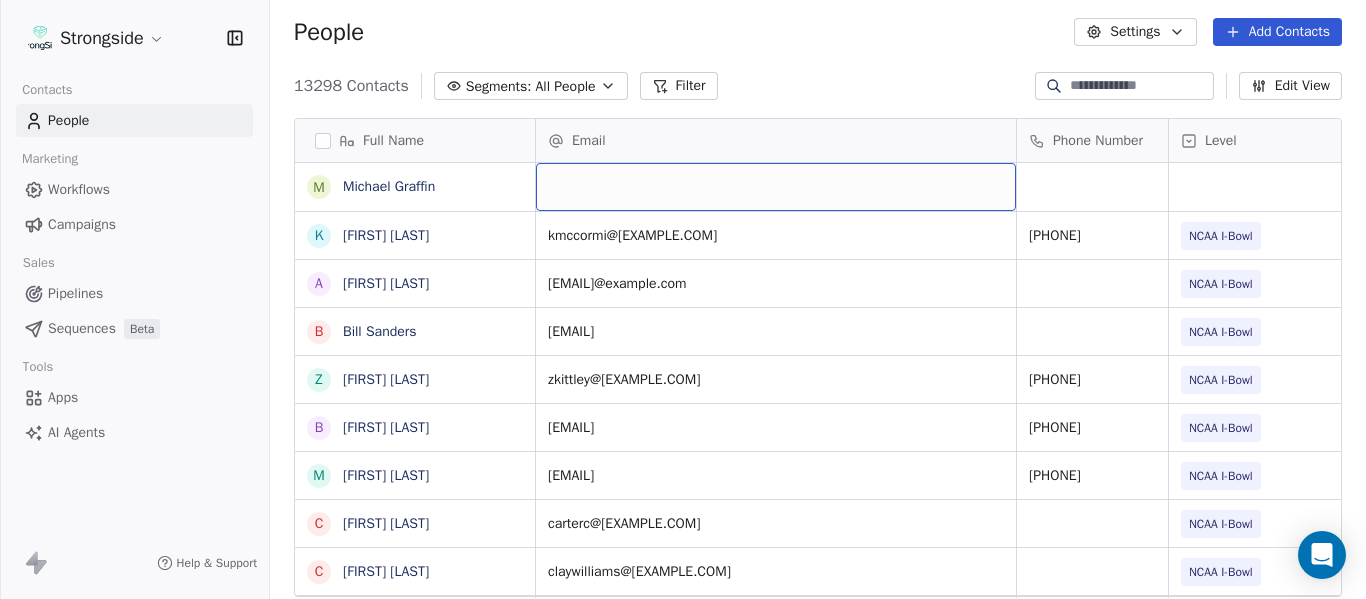 click at bounding box center [776, 187] 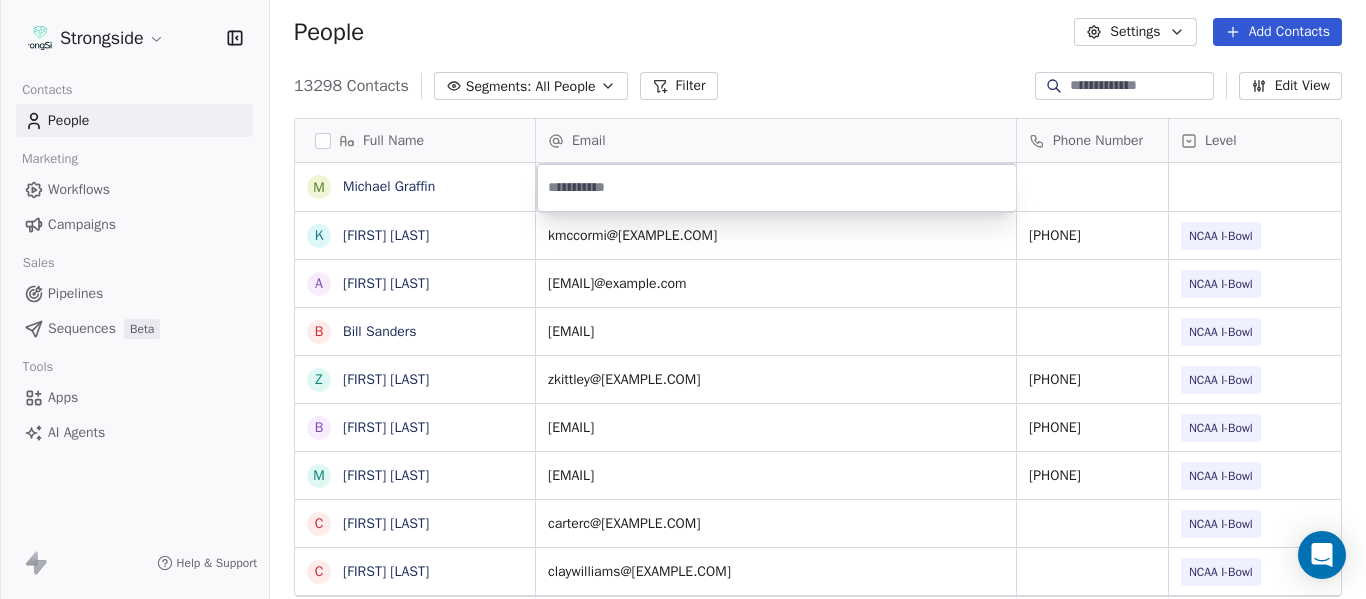 type on "**********" 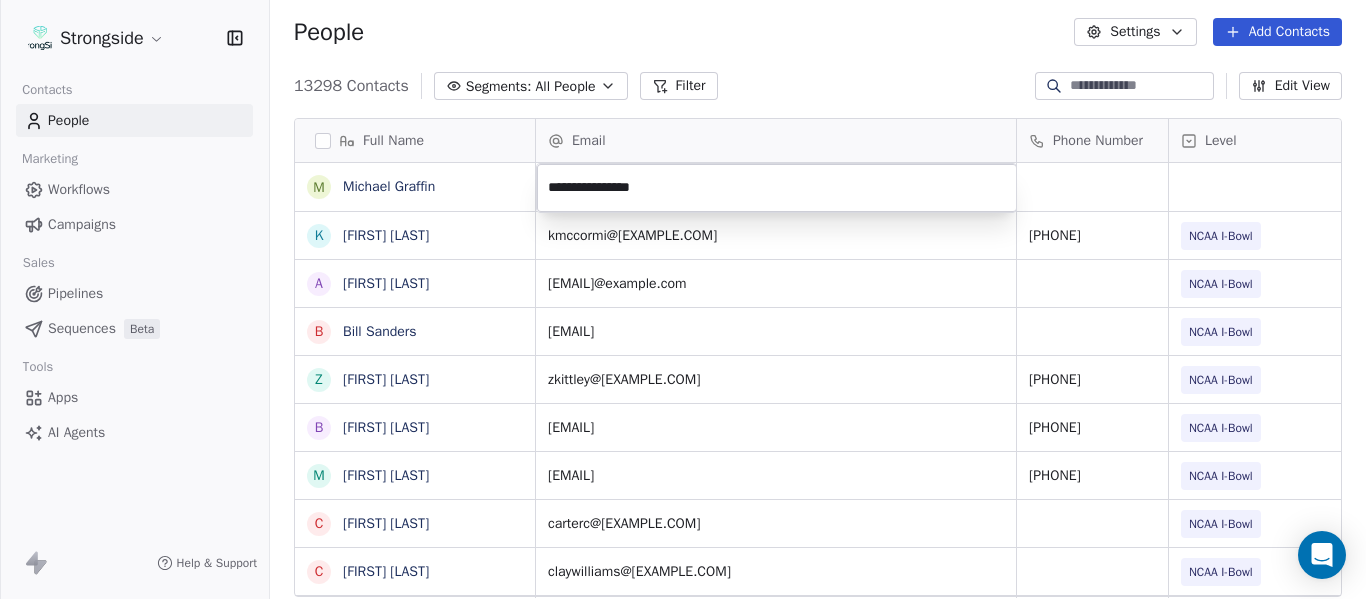 click on "Strongside Contacts People Marketing Workflows Campaigns Sales Pipelines Sequences Beta Tools Apps AI Agents Help & Support People Settings Add Contacts 13298 Contacts Segments: All People Filter Edit View Tag Add to Sequence Export Full Name M Michael Graffin K Katrina McCormack A Anthony Fortier B Bill Sanders Z Zach Kittley B Brian White M Margot Kessler C Cris Carter C Clay Williams F Faith Padgett R Regine Hill C Craig Merson R Rick Wimmer J Jason Robinson H Hasan Craig V Vincent Davis C Chris LoNigro E Eric Potochney J Jeffrey Meleky J James Simpson T Travis Johnson I Ivan McCartney J Josh Taylor C Cecil McNair M Monte Perez R Rachel Taylor L Lori Craig D Damon Cogdell T Travis Johnson S Steve Speakman Email Phone Number Level League/Conference Organization Tags kmccormi@example.com [PHONE] NCAA I-Bowl FLORIDA ATLANTIC UNIV afortier@example.com NCAA I-Bowl FLORIDA ATLANTIC UNIV sandersw@example.com NCAA I-Bowl FLORIDA ATLANTIC UNIV zkittley@example.com [PHONE] NCAA I-Bowl FLORIDA ATLANTIC UNIV NCAA I-Bowl" at bounding box center (683, 299) 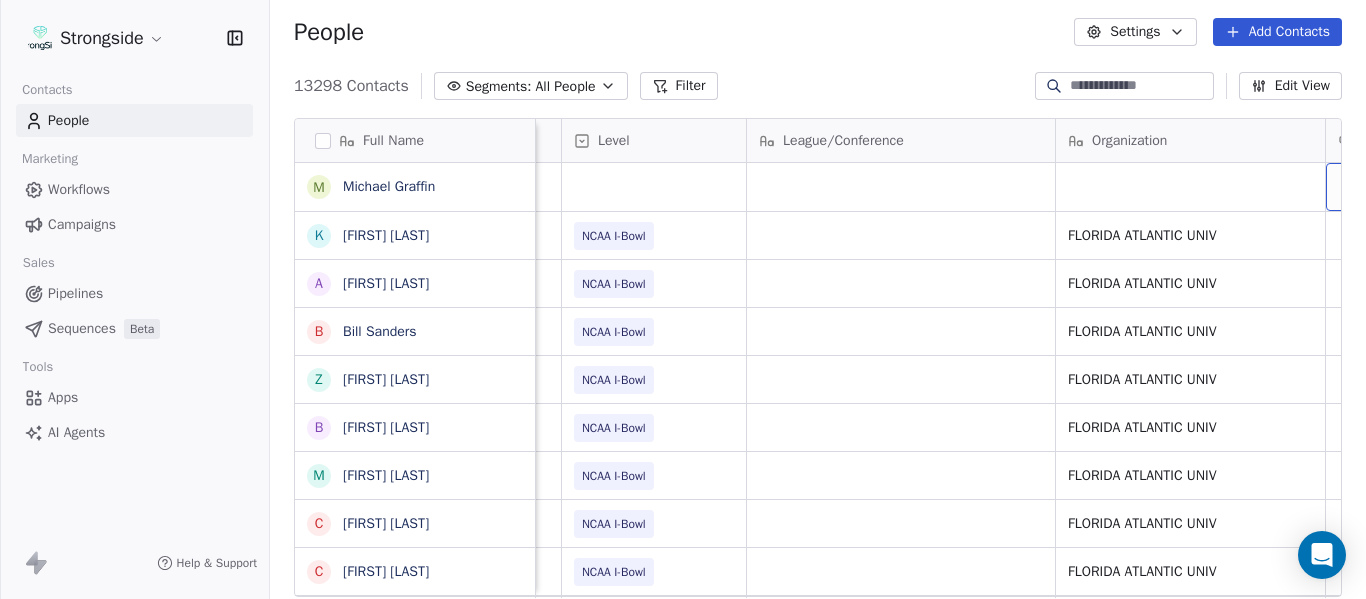 scroll, scrollTop: 0, scrollLeft: 707, axis: horizontal 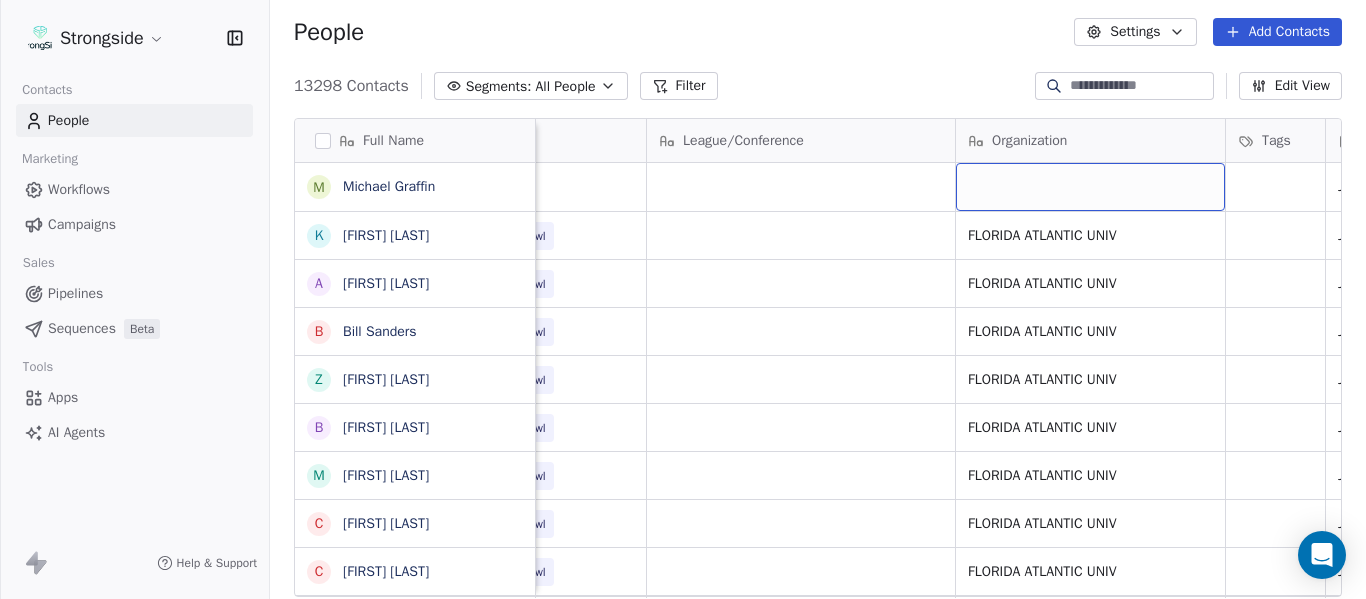 click at bounding box center (1090, 187) 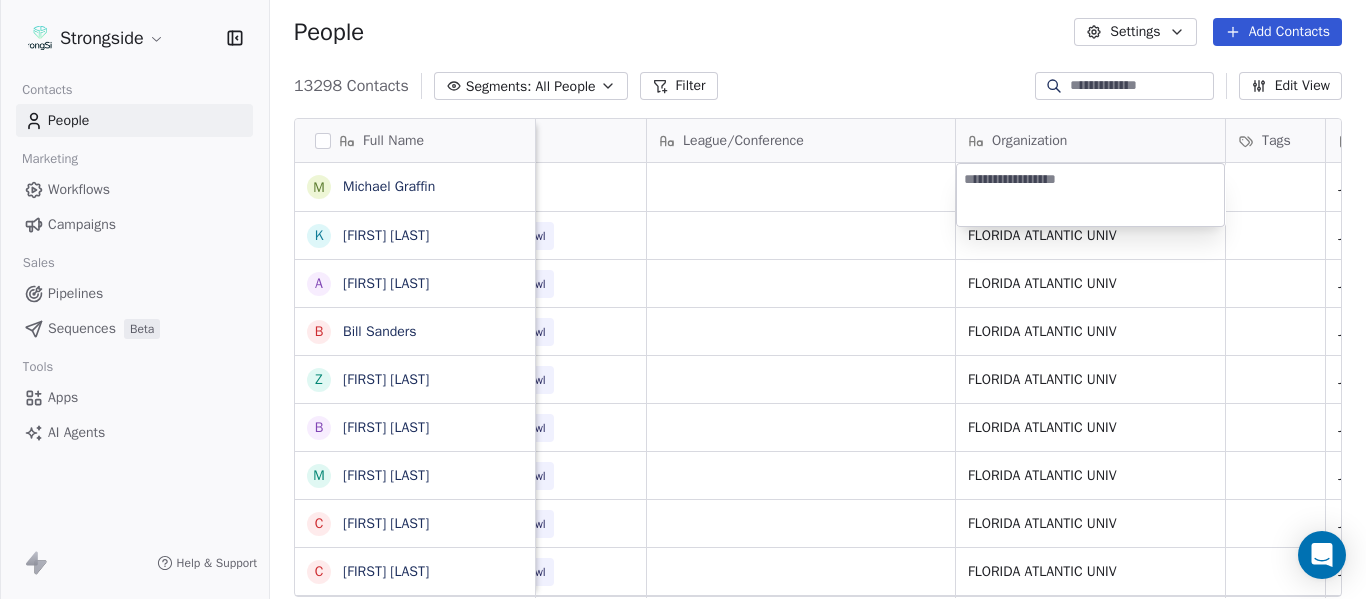 type on "**********" 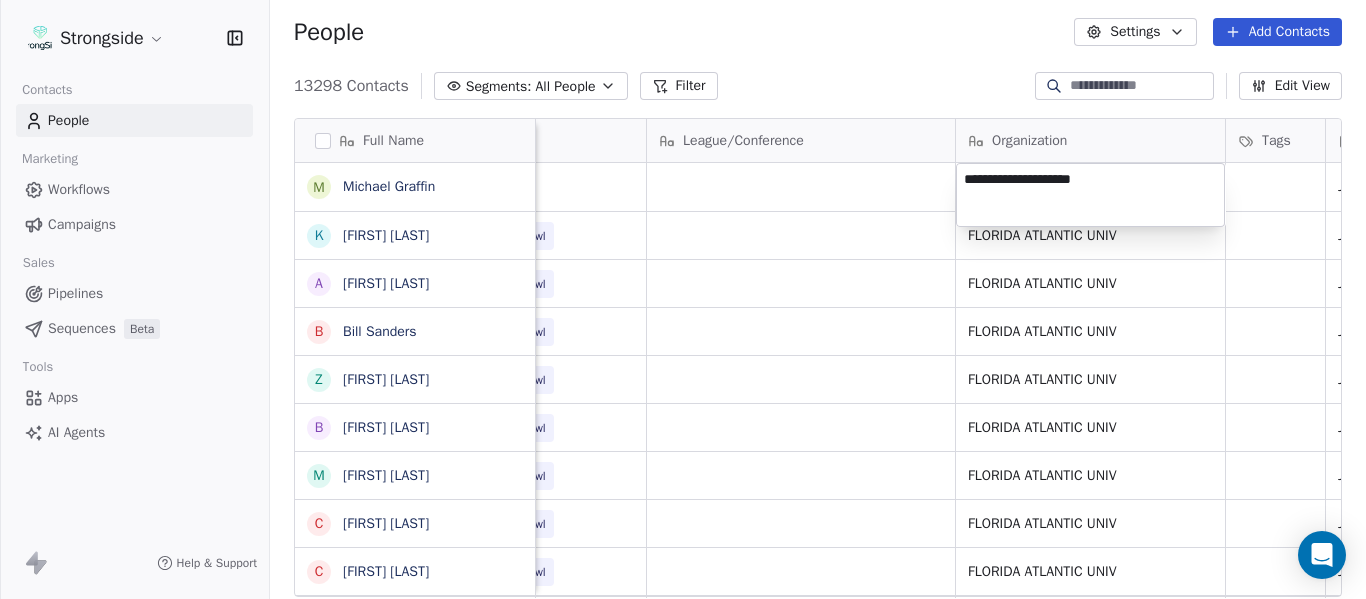 click on "Strongside Contacts People Marketing Workflows Campaigns Sales Pipelines Sequences Beta Tools Apps AI Agents Help & Support People Settings  Add Contacts [NUMBER] Contacts Segments: All People Filter  Edit View Tag Add to Sequence Export Full Name M [FIRST] [LAST] K [FIRST] [LAST] A [FIRST] [LAST] B [FIRST] [LAST] Z [FIRST] [LAST] B [FIRST] [LAST] M [FIRST] [LAST] C [FIRST] [LAST] C [FIRST] [LAST] F [FIRST] [LAST] R [FIRST] [LAST] C [FIRST] [LAST] R [FIRST] [LAST] J [FIRST] [LAST] H [FIRST] [LAST] V [FIRST] [LAST] C [FIRST] [LAST] E [FIRST] [LAST] J [FIRST] [LAST] J [FIRST] [LAST] T [FIRST] [LAST] I [FIRST] [LAST] J [FIRST] [LAST] C [FIRST] [LAST] M [FIRST] [LAST] R [FIRST] [LAST] L [FIRST] [LAST] D [FIRST] [LAST] T [FIRST] [LAST] S [FIRST] [LAST] M [FIRST] [LAST] Email Phone Number Level League/Conference Organization Tags Created Date BST Status Job Title Priority mgraffin@[EXAMPLE.COM] Jul [DATE], [YEAR] [TIME] [TIME] kmccormi@[EXAMPLE.COM] [PHONE] NCAA I-Bowl FLORIDA ATLANTIC UNIV Jul [DATE], [YEAR] [TIME] [TIME] SID afortier@[EXAMPLE.COM] NCAA I-Bowl FLORIDA ATLANTIC UNIV Equipment Mgr NAIA" at bounding box center (683, 299) 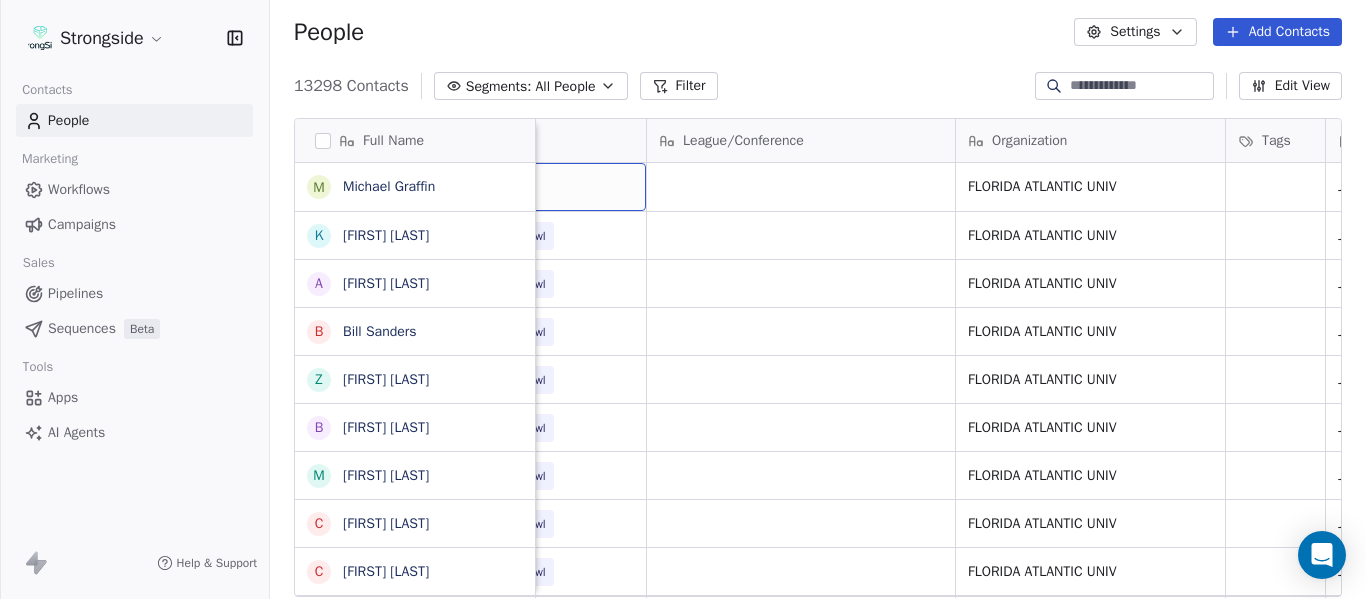 scroll, scrollTop: 0, scrollLeft: 633, axis: horizontal 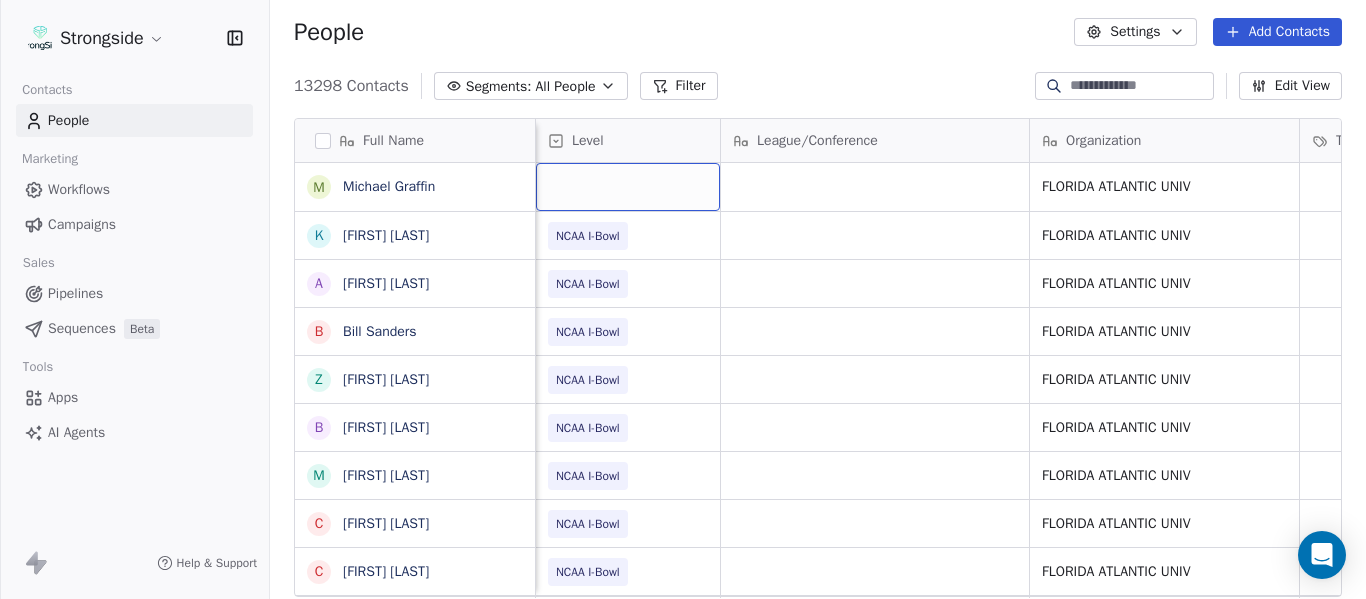 click at bounding box center (628, 187) 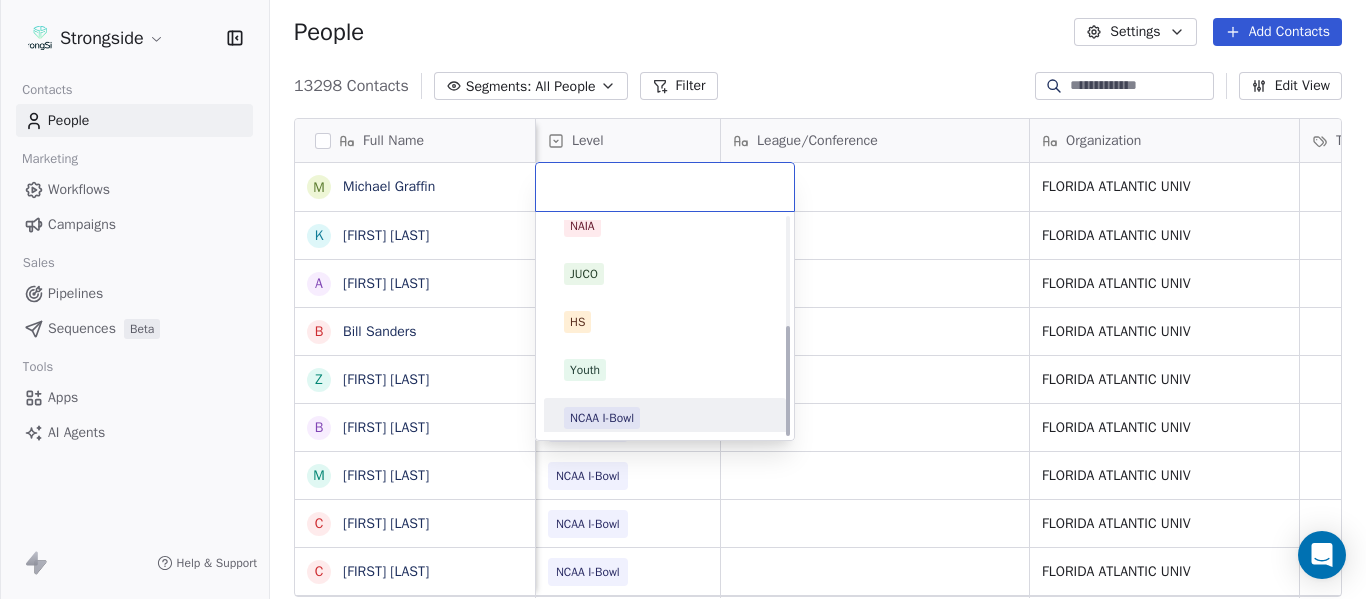 scroll, scrollTop: 212, scrollLeft: 0, axis: vertical 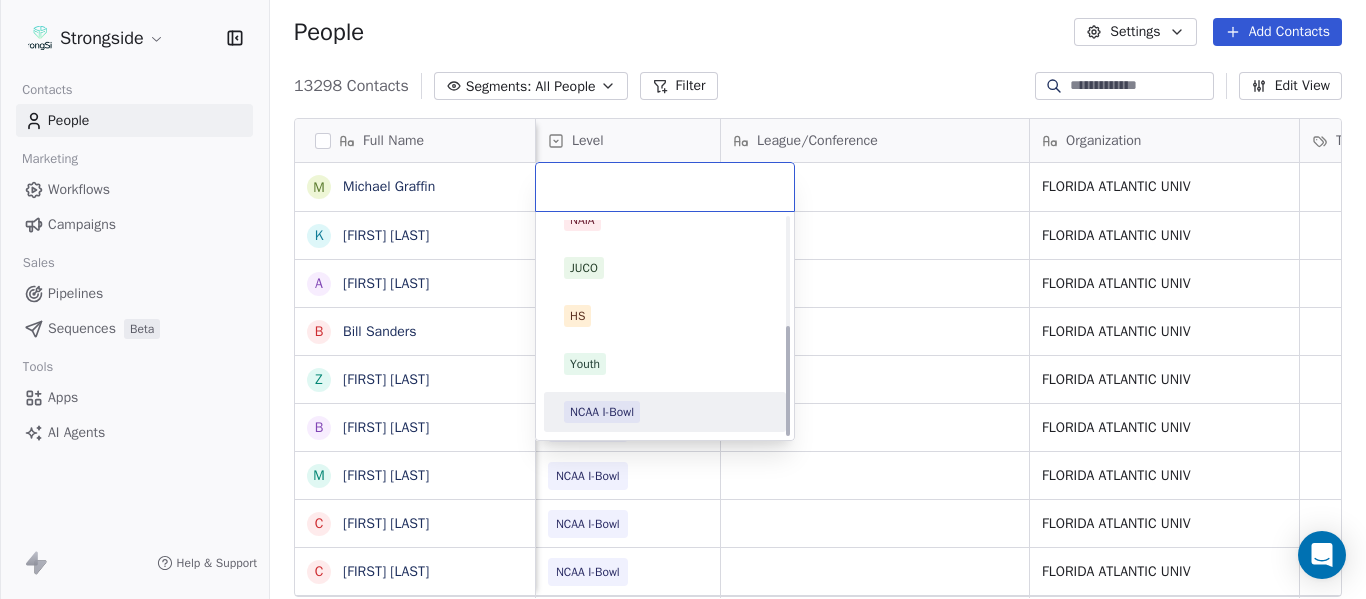 click on "NCAA I-Bowl" at bounding box center [602, 412] 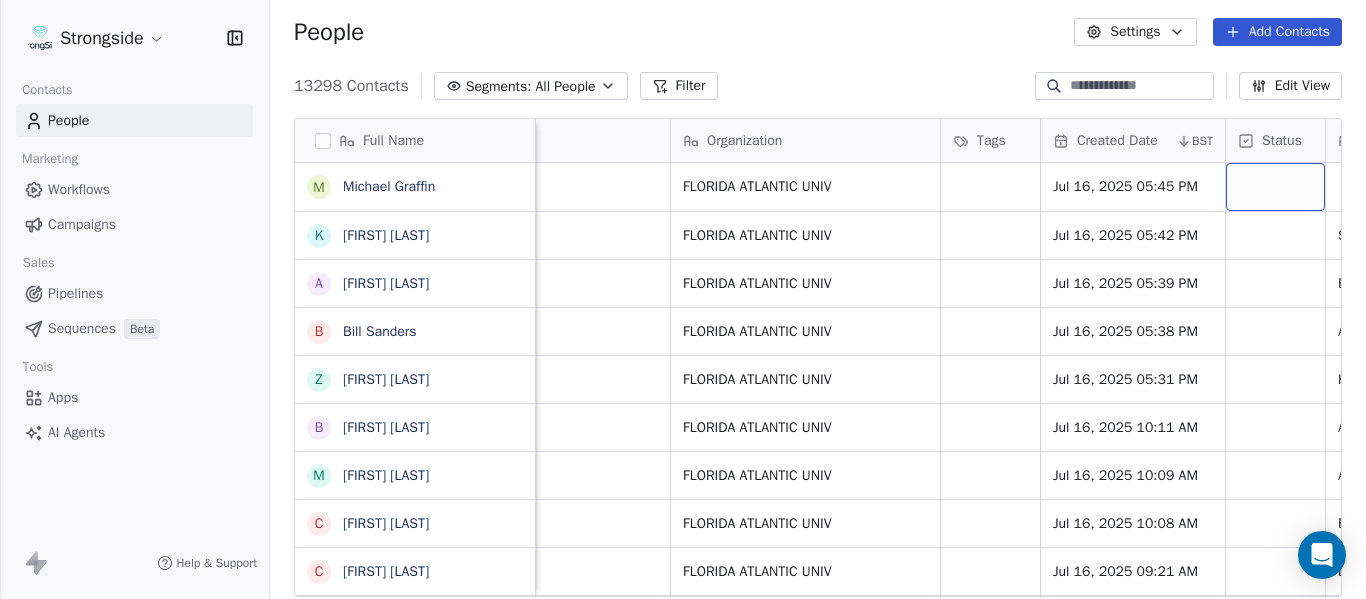 scroll, scrollTop: 0, scrollLeft: 1259, axis: horizontal 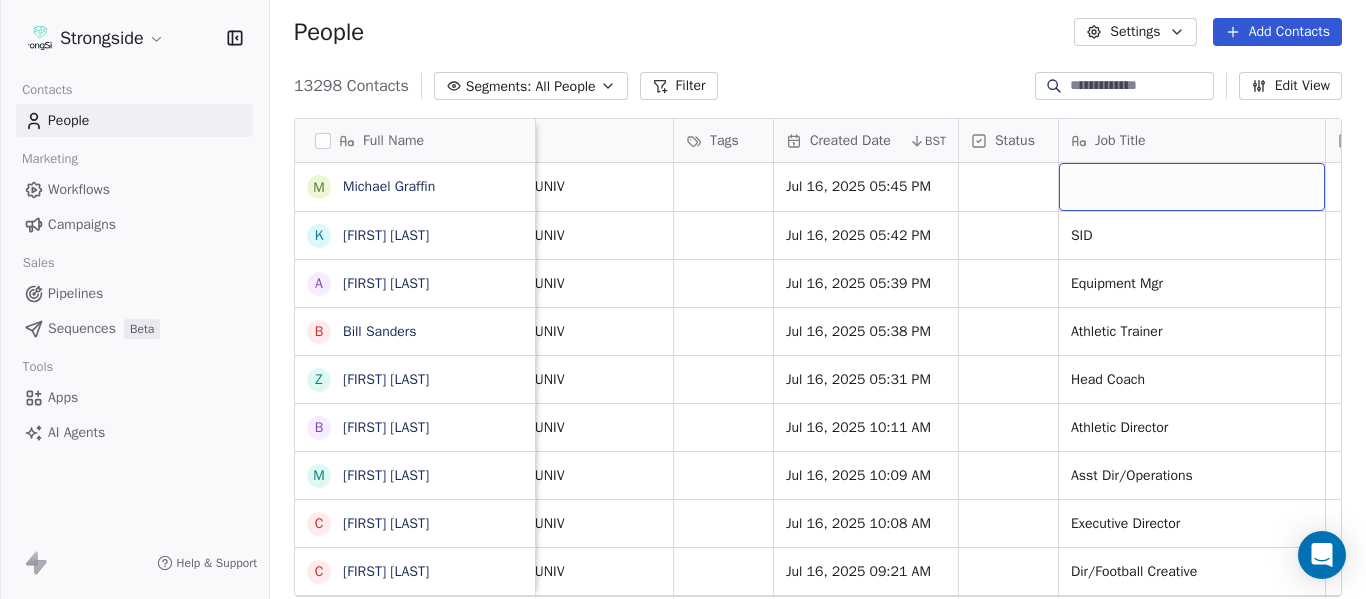 click at bounding box center (1192, 187) 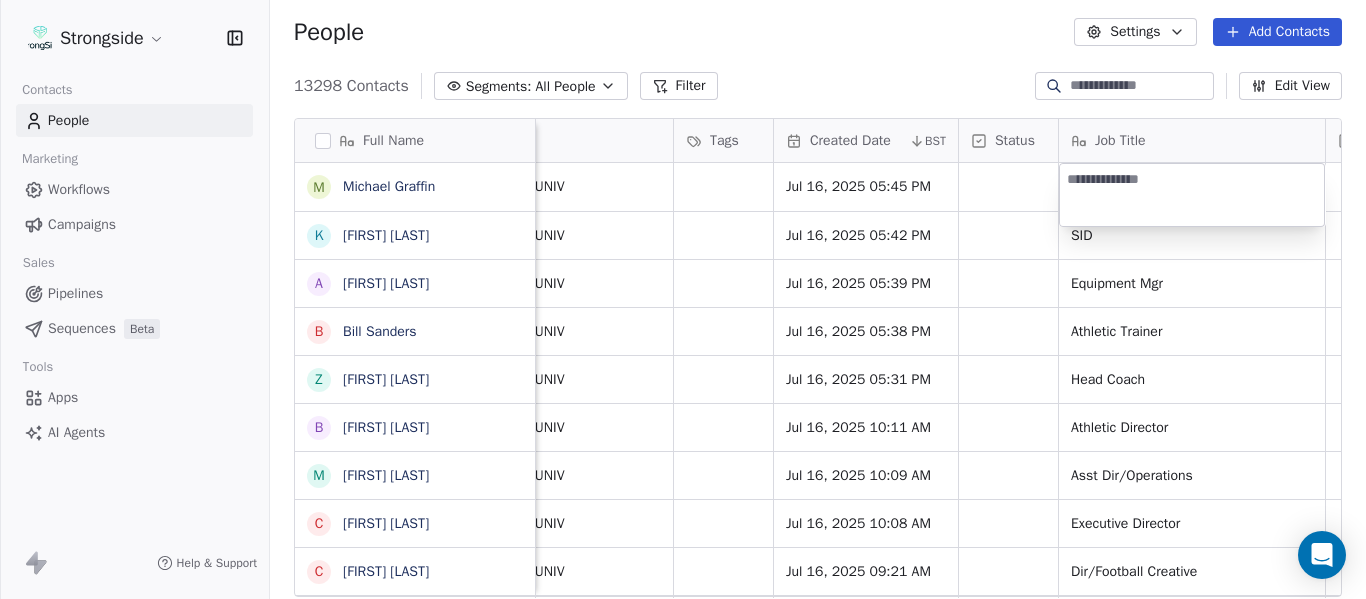 type on "***" 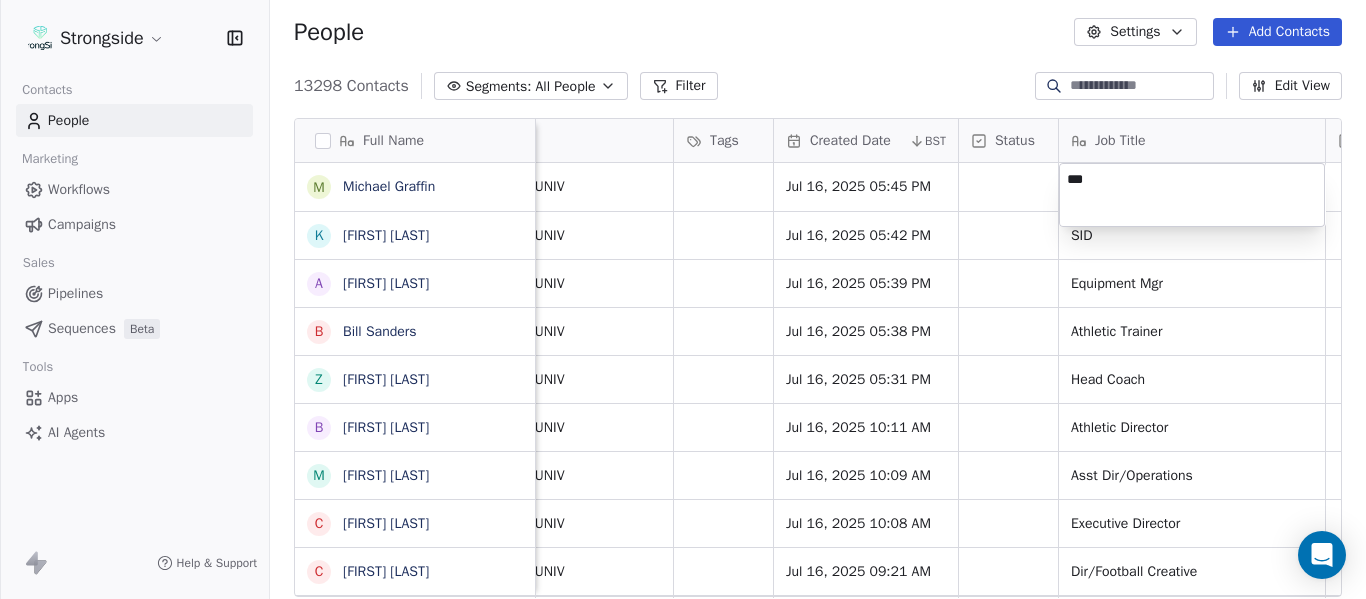 click on "Strongside Contacts People Marketing Workflows Campaigns Sales Pipelines Sequences Beta Tools Apps AI Agents Help & Support People Settings  Add Contacts 13298 Contacts Segments: All People Filter  Edit View Tag Add to Sequence Export Full Name M [LAST] K [LAST] A [LAST] B [LAST] Z [LAST] B [LAST] M [LAST] C [LAST] C [LAST] F [LAST] R [LAST] C [LAST] R [LAST] J [LAST] H [LAST] V [LAST] C [LAST] E [LAST] J [LAST] J [LAST] T [LAST] I [LAST] J [LAST] C [LAST] M [LAST] R [LAST] L [LAST] D [LAST] T [LAST] S [LAST] Phone Number Level League/Conference Organization Tags Created Date BST Status Job Title Priority Emails Auto Clicked Last Activity Date BST In Open Phone   NCAA I-Bowl FLORIDA ATLANTIC UNIV Jul 16, 2025 05:45 PM   [PHONE] NCAA I-Bowl FLORIDA ATLANTIC UNIV Jul 16, 2025 05:42 PM SID True   False" at bounding box center [683, 299] 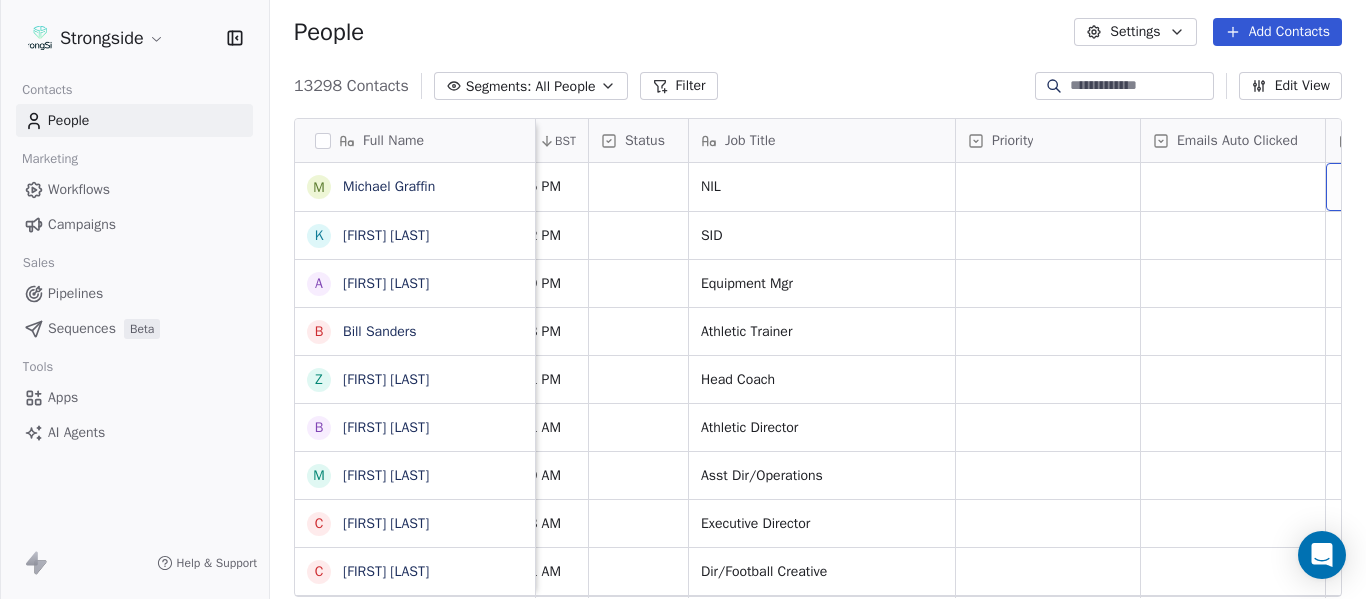 scroll, scrollTop: 0, scrollLeft: 1999, axis: horizontal 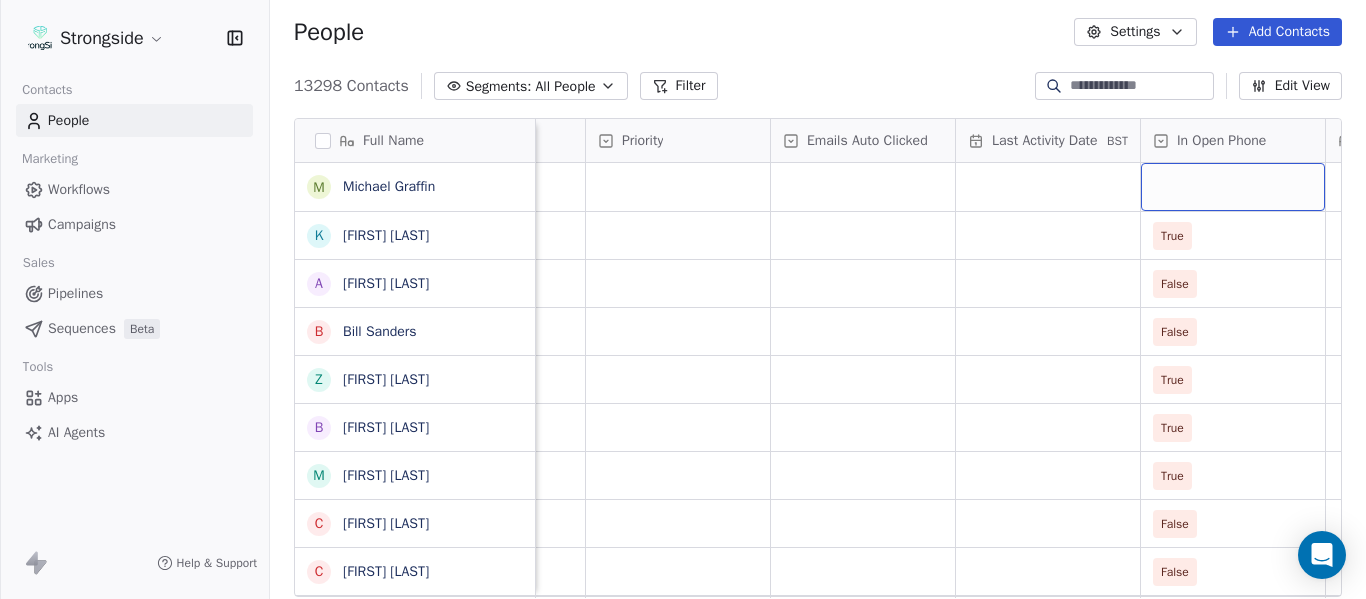 click at bounding box center [1233, 187] 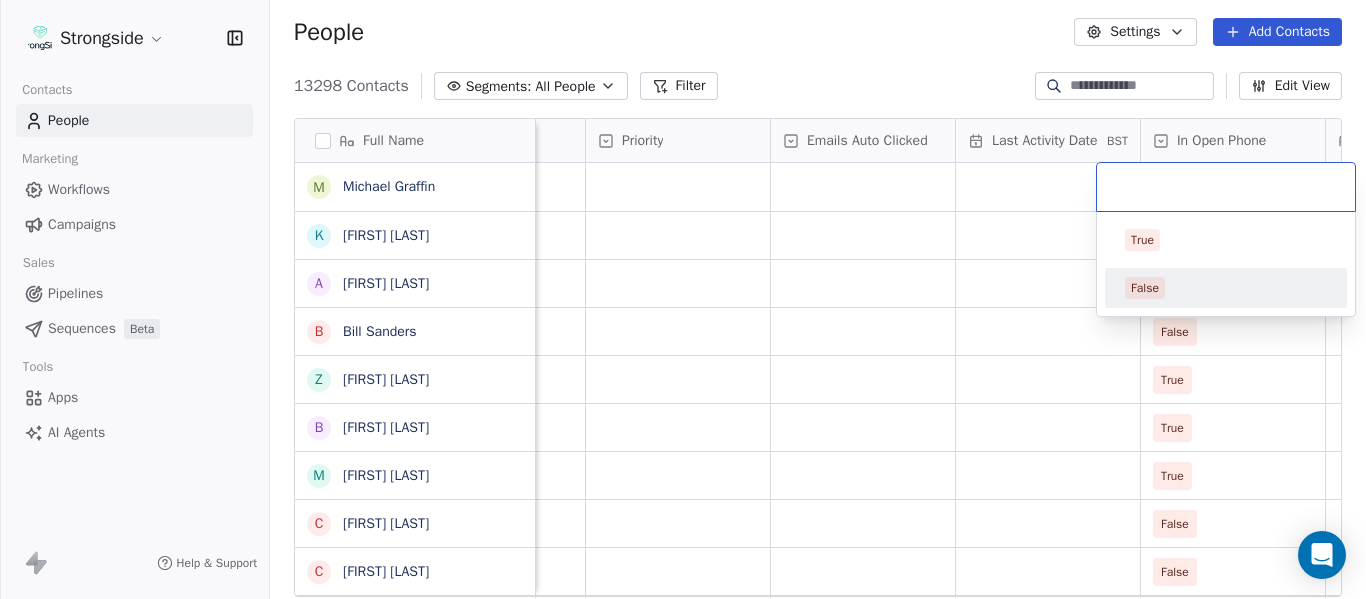 click on "False" at bounding box center (1226, 288) 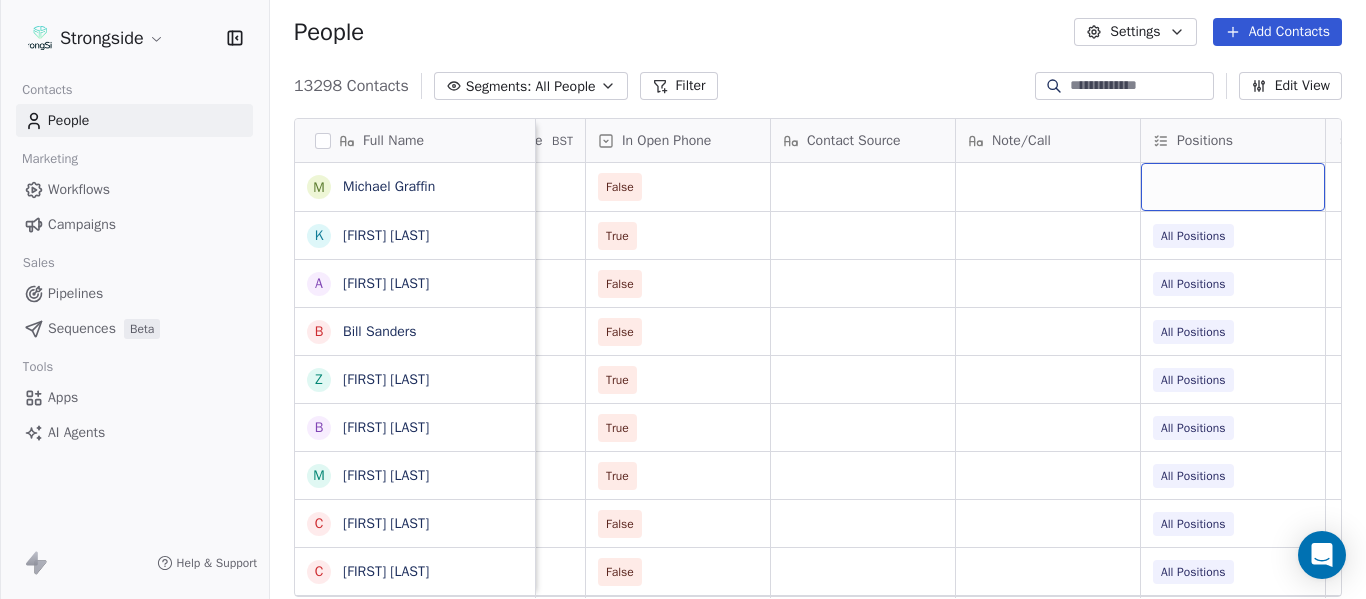 scroll, scrollTop: 0, scrollLeft: 2739, axis: horizontal 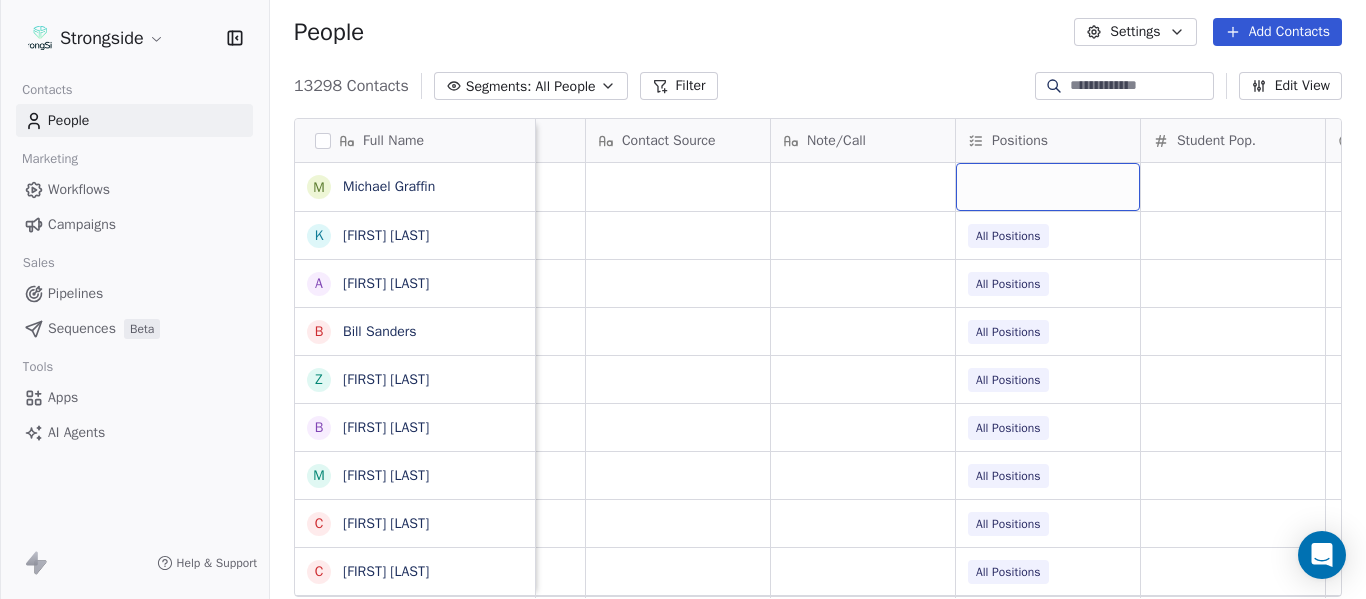 click at bounding box center [1048, 187] 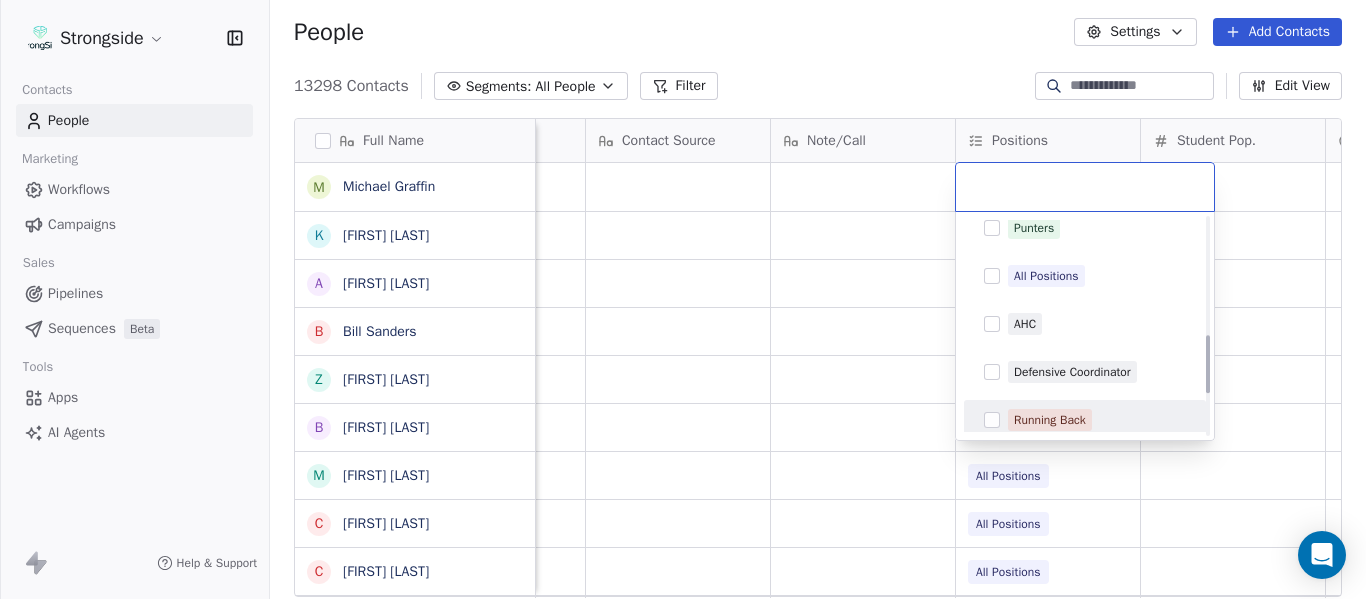 scroll, scrollTop: 396, scrollLeft: 0, axis: vertical 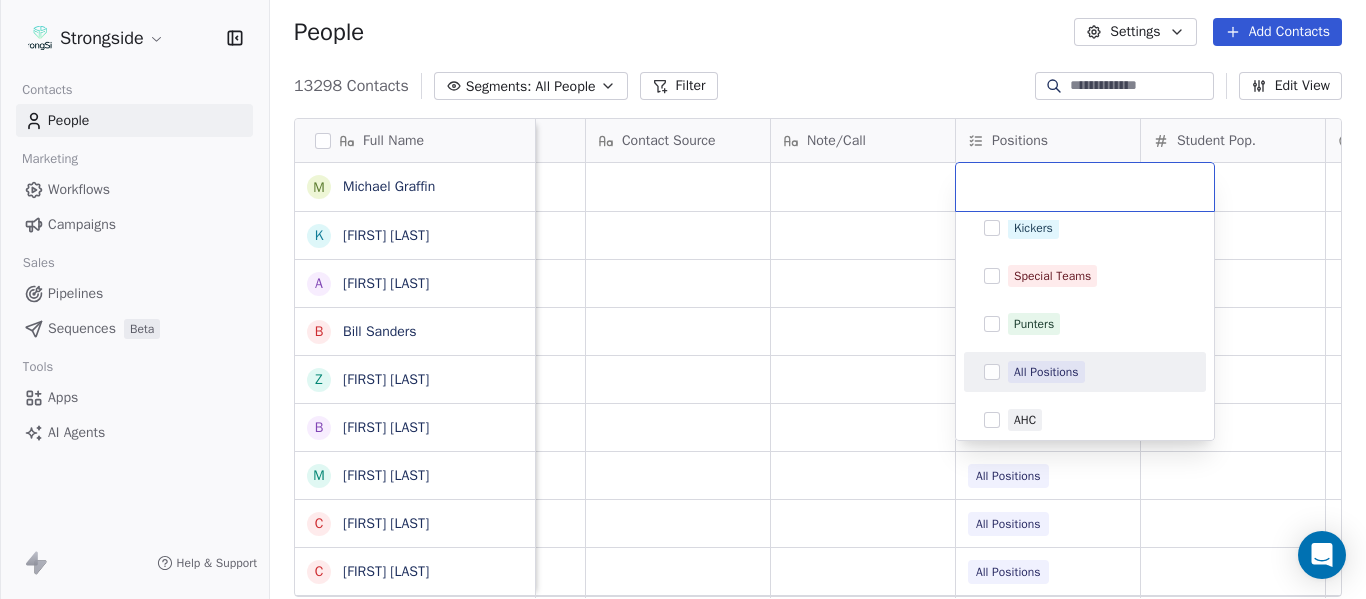 click on "All Positions" at bounding box center (1046, 372) 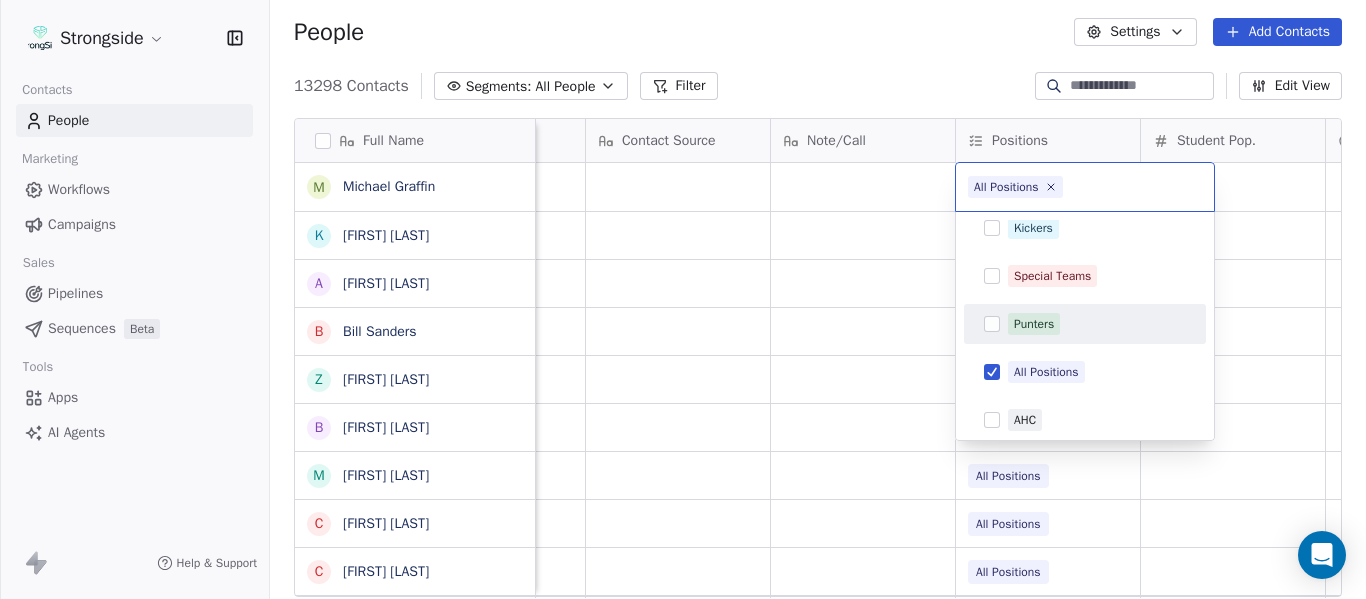 click on "Strongside Contacts People Marketing Workflows Campaigns Sales Pipelines Sequences Beta Tools Apps AI Agents Help & Support People Settings Add Contacts 13298 Contacts Segments: All People Filter Edit View Tag Add to Sequence Export Full Name M [FIRST] [LAST] K [FIRST] [LAST] A [FIRST] [LAST] B [FIRST] [LAST] Z [FIRST] [LAST] B [FIRST] [LAST] M [FIRST] [LAST] C [FIRST] [LAST] C [FIRST] [LAST] F [FIRST] [LAST] R [FIRST] [LAST] C [FIRST] [LAST] R [FIRST] [LAST] J [FIRST] [LAST] H [FIRST] [LAST] V [FIRST] [LAST] C [FIRST] [LAST] E [FIRST] [LAST] J [FIRST] [LAST] J [FIRST] [LAST] T [FIRST] [LAST] I [FIRST] [LAST] J [FIRST] [LAST] C [FIRST] [LAST] M [FIRST] [LAST] R [FIRST] [LAST] L [FIRST] [LAST] D [FIRST] [LAST] Priority Emails Auto Clicked Last Activity Date BST In Open Phone Contact Source Note/Call Positions Student Pop. Lead Account False True All Positions False All Positions False All Positions True All Positions True All Positions True All Positions False All Positions False" at bounding box center (683, 299) 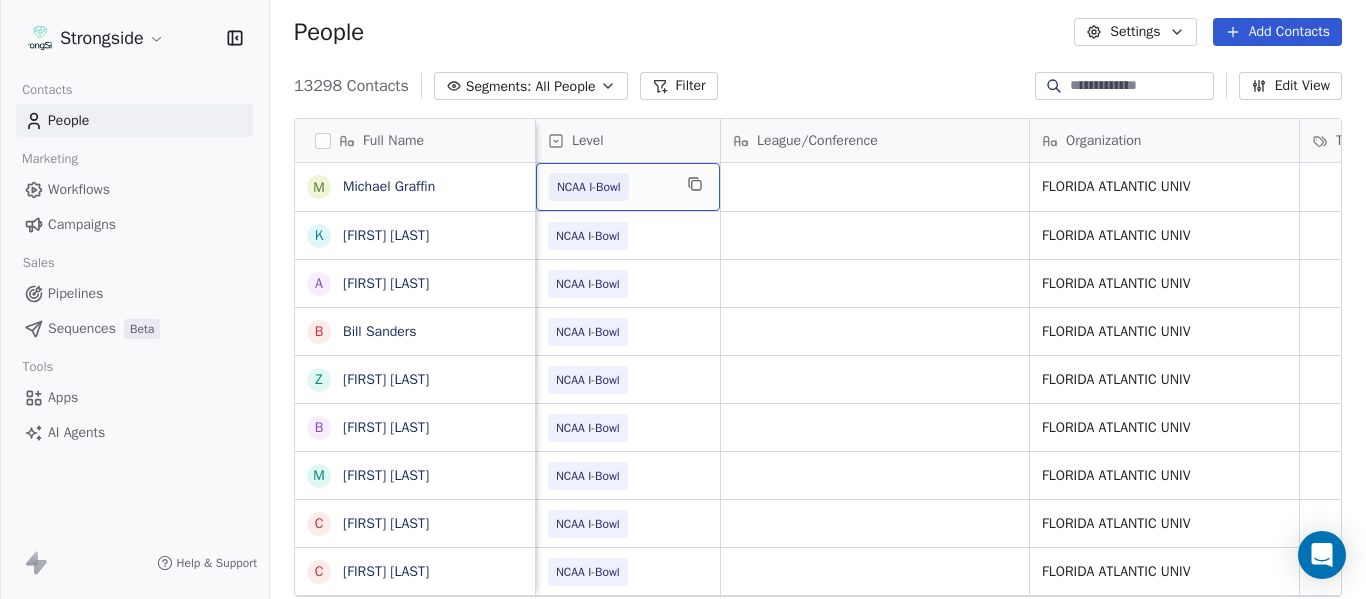 scroll, scrollTop: 0, scrollLeft: 481, axis: horizontal 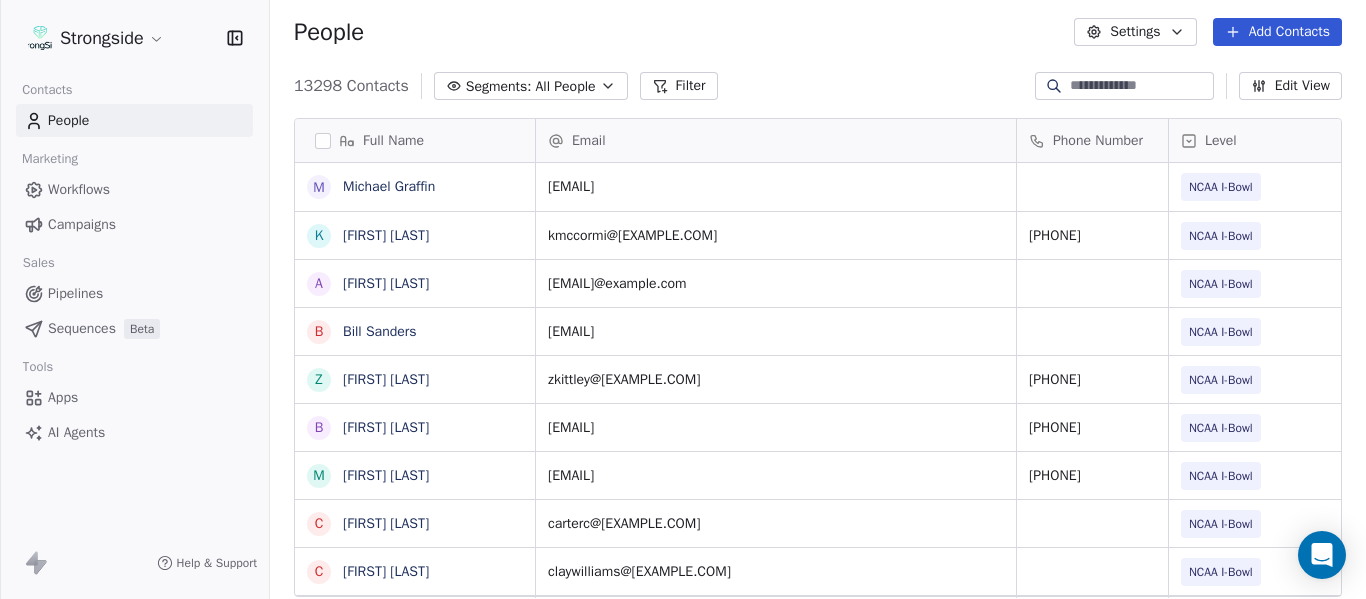 click on "Add Contacts" at bounding box center (1277, 32) 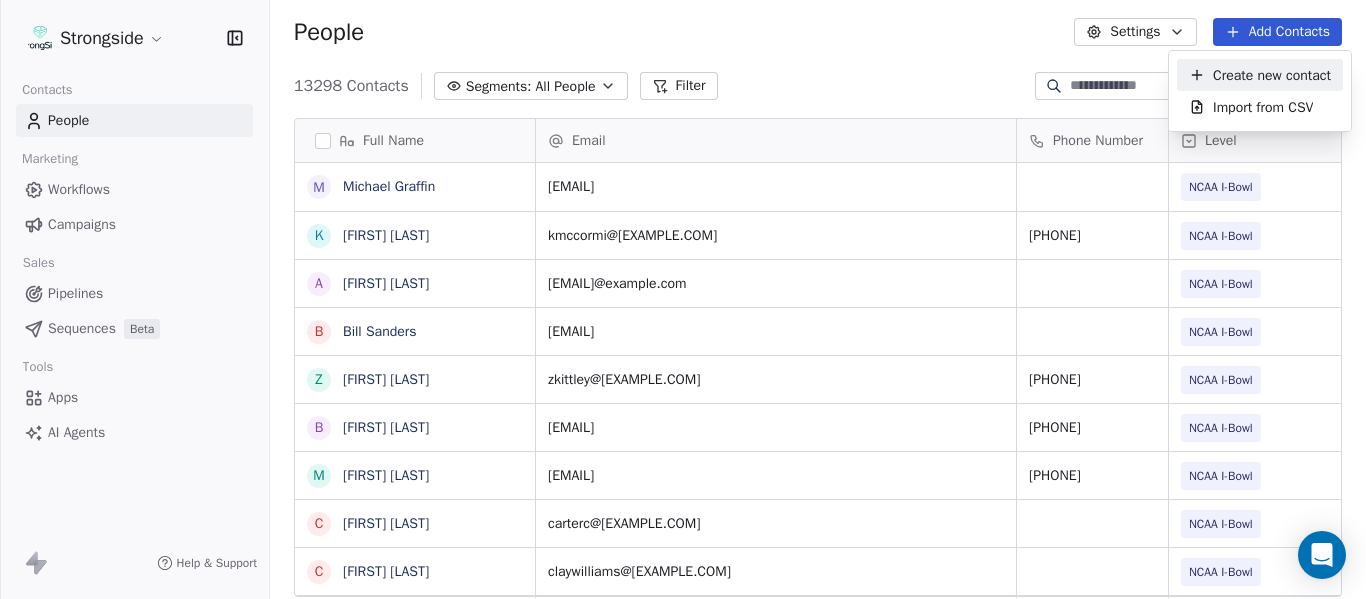 click on "Create new contact" at bounding box center [1272, 75] 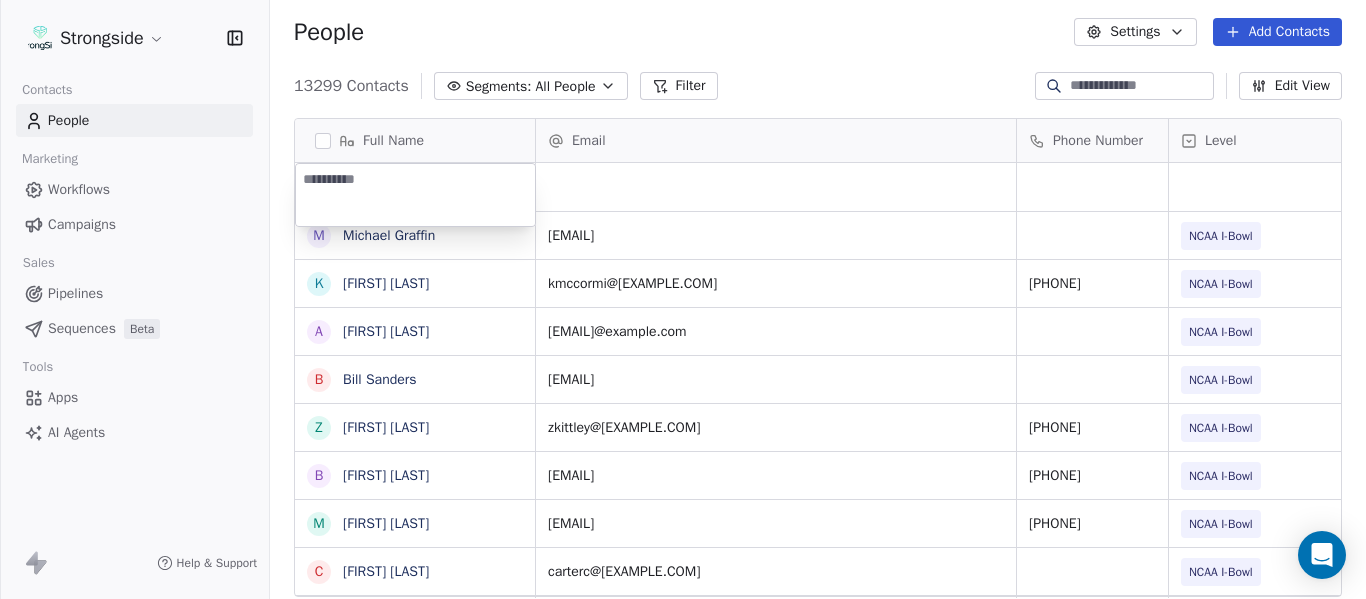 type on "**********" 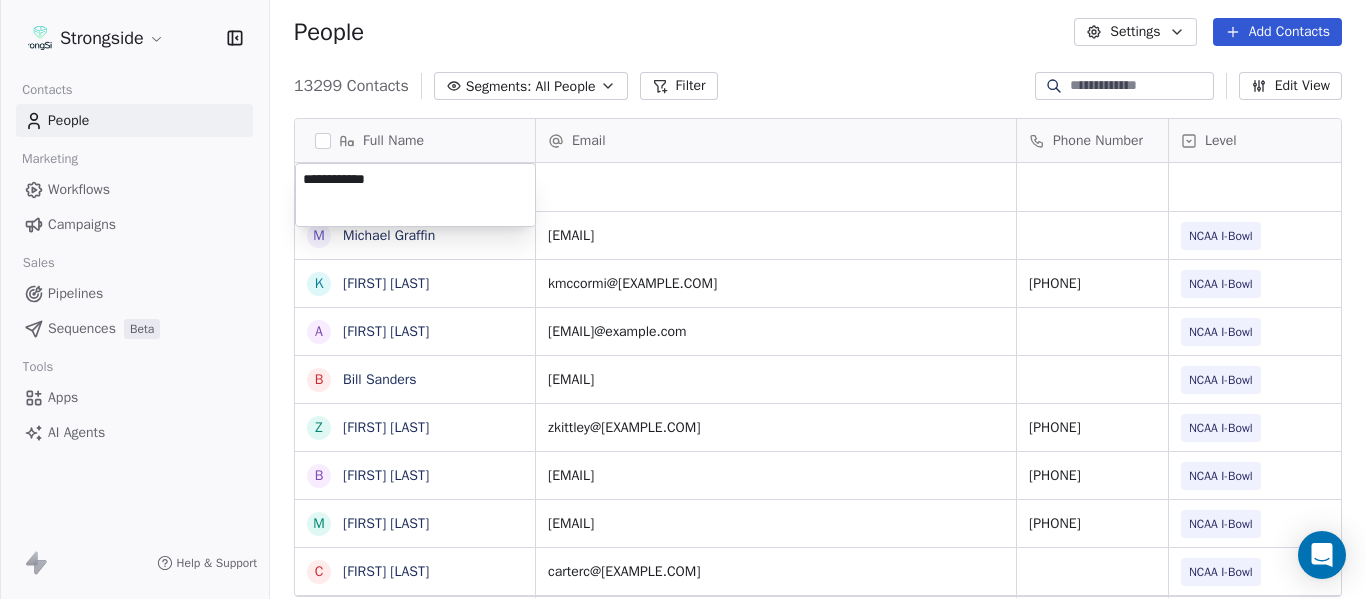 click on "Strongside Contacts People Marketing Workflows Campaigns Sales Pipelines Sequences Beta Tools Apps AI Agents Help & Support People Settings Add Contacts 13299 Contacts Segments: All People Filter Edit View Tag Add to Sequence Export Full Name M [LAST] [LAST] K [LAST] [LAST] A [LAST] [LAST] B [LAST] [LAST] Z [LAST] [LAST] B [LAST] [LAST] M [LAST] [LAST] C [LAST] [LAST] C [LAST] [LAST] F [LAST] [LAST] R [LAST] [LAST] C [LAST] [LAST] R [LAST] [LAST] J [LAST] [LAST] H [LAST] [LAST] V [LAST] [LAST] C [LAST] [LAST] E [LAST] [LAST] J [LAST] [LAST] J [LAST] [LAST] T [LAST] [LAST] I [LAST] [LAST] J [LAST] [LAST] C [LAST] [LAST] M [LAST] [LAST] R [LAST] [LAST] L [LAST] [LAST] D [LAST] [LAST] T [LAST] [LAST] Email Phone Number Level League/Conference Organization Tags [EMAIL] NCAA I-Bowl FLORIDA ATLANTIC UNIV [EMAIL] [PHONE] NCAA I-Bowl FLORIDA ATLANTIC UNIV [EMAIL] NCAA I-Bowl FLORIDA ATLANTIC UNIV [EMAIL] NCAA I-Bowl" at bounding box center (683, 299) 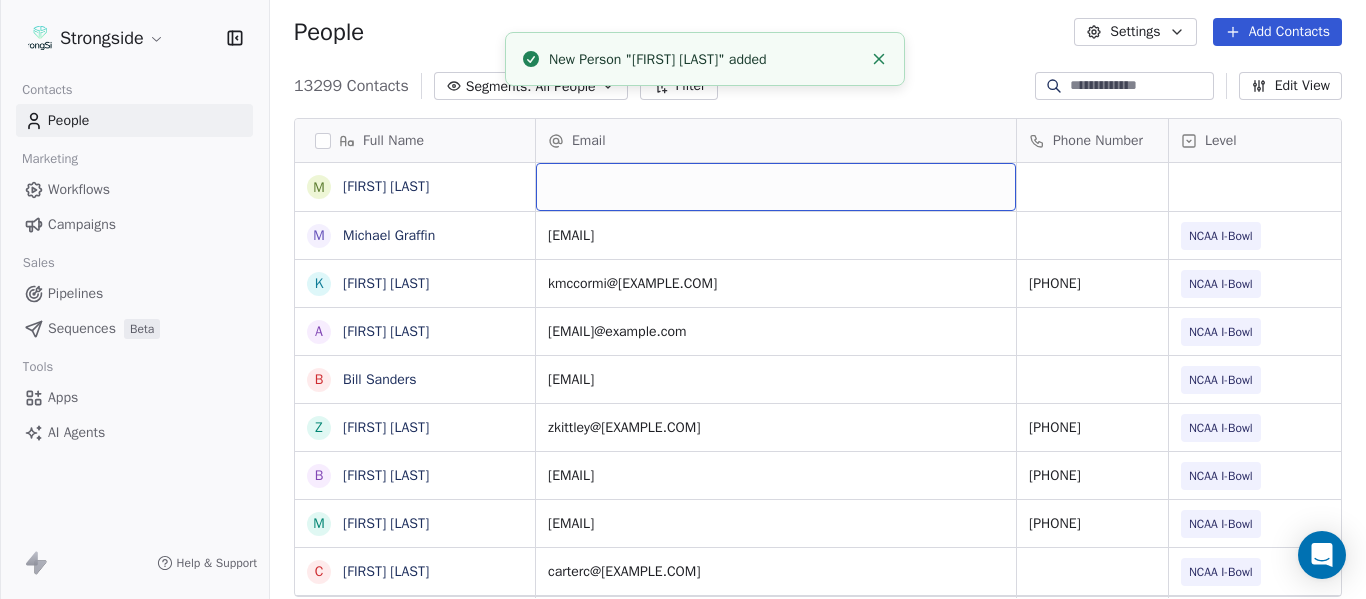 click at bounding box center (776, 187) 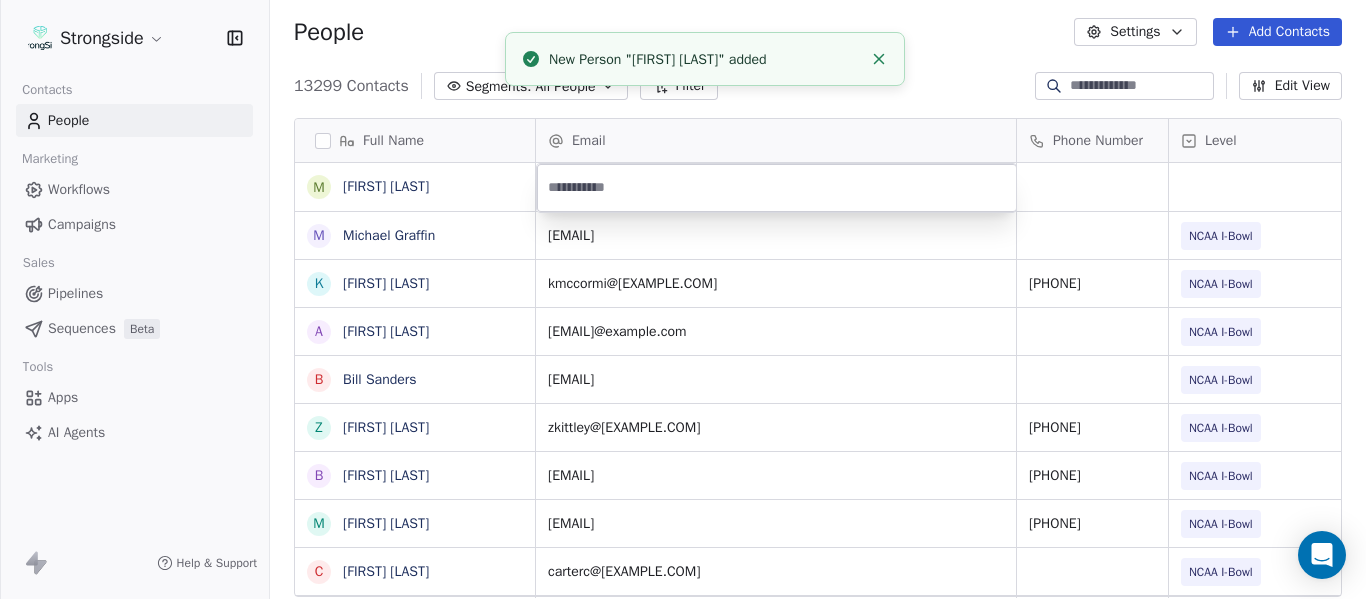 type on "**********" 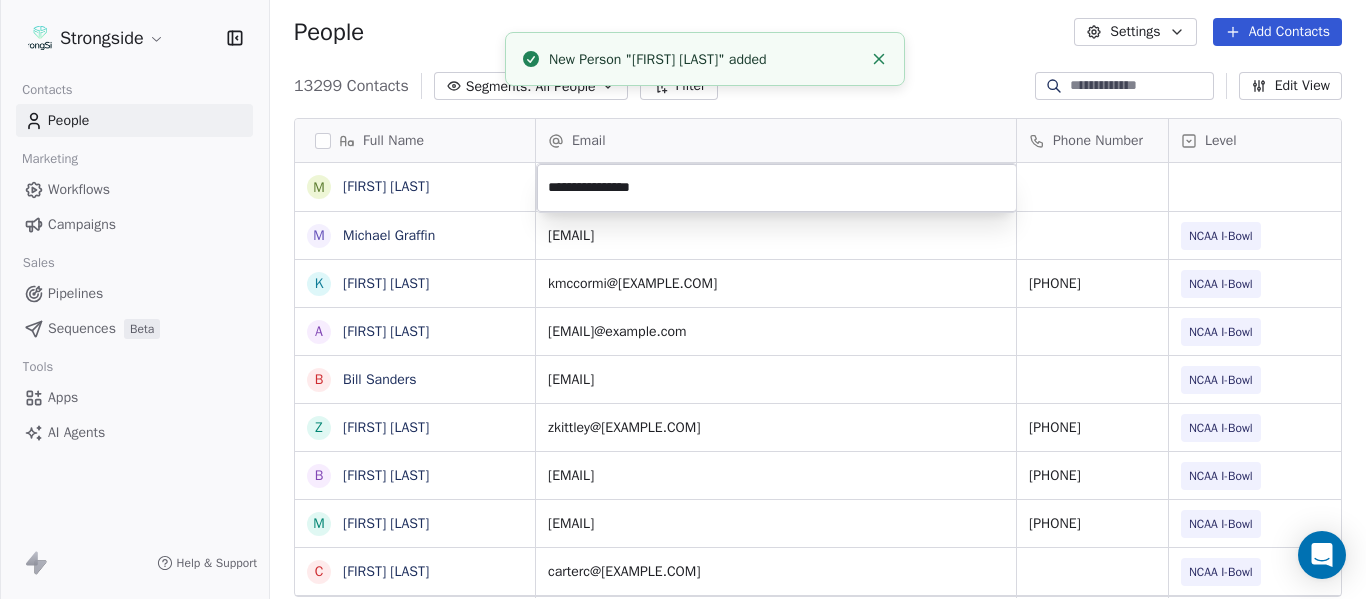 click on "New Person "[FIRST] [LAST]" added" at bounding box center [705, 59] 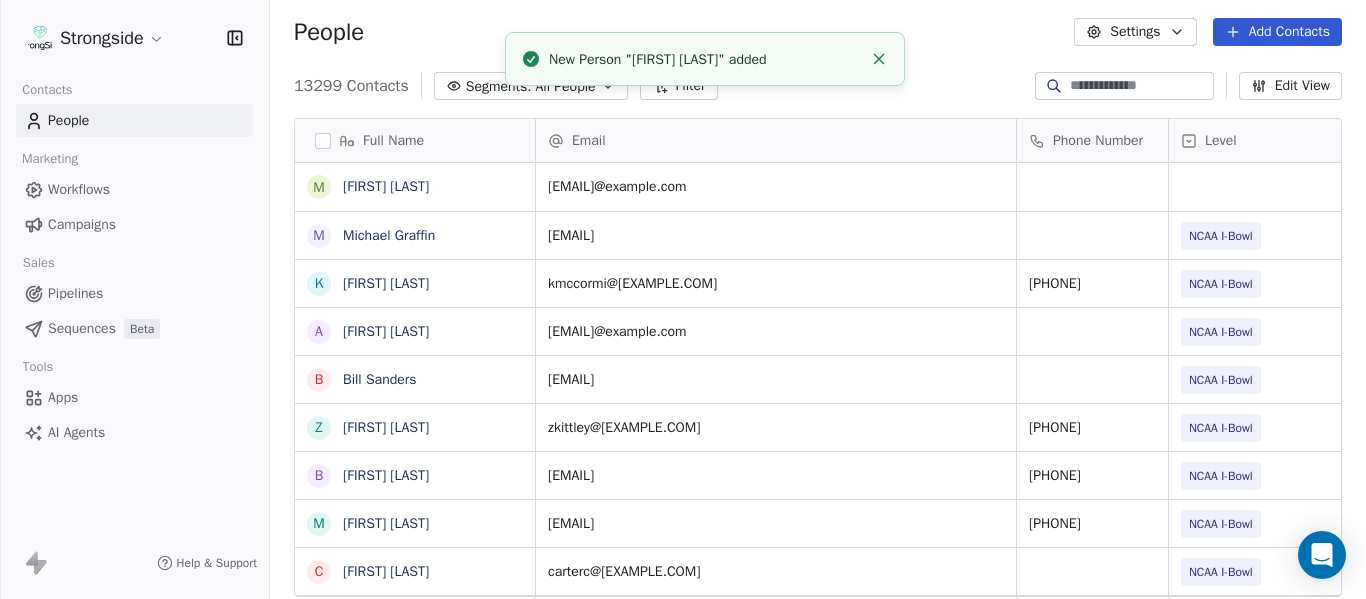 click 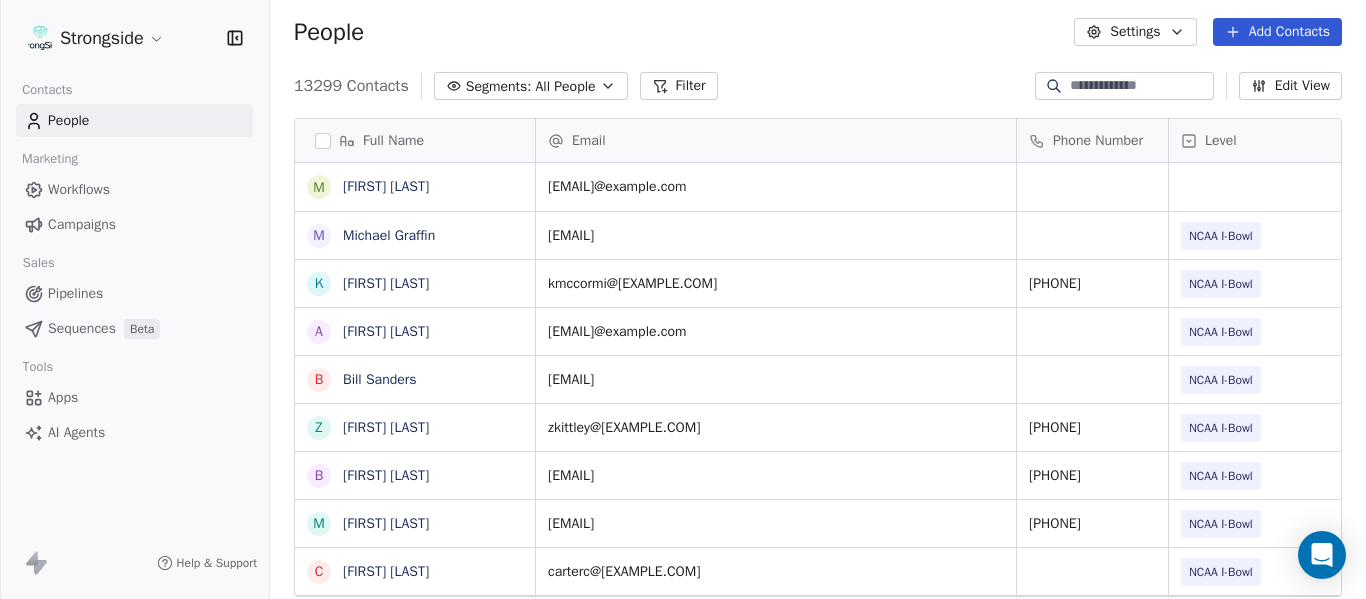 click on "13299 Contacts Segments: All People Filter Edit View" at bounding box center [818, 86] 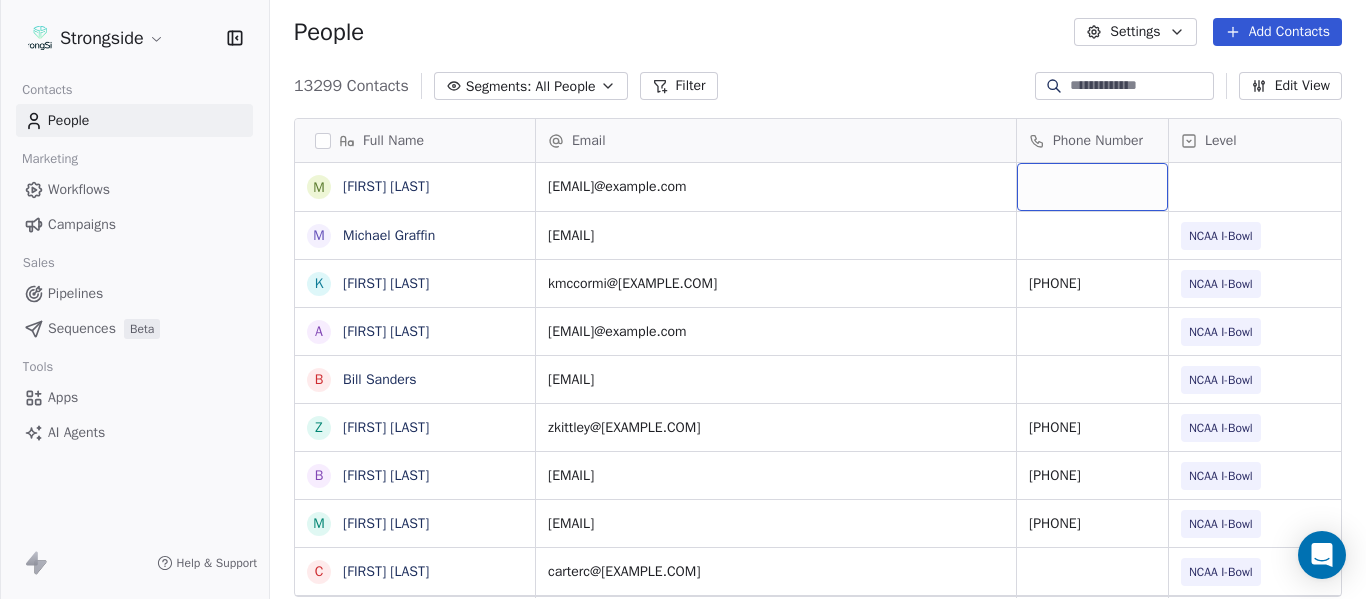 click at bounding box center [1092, 187] 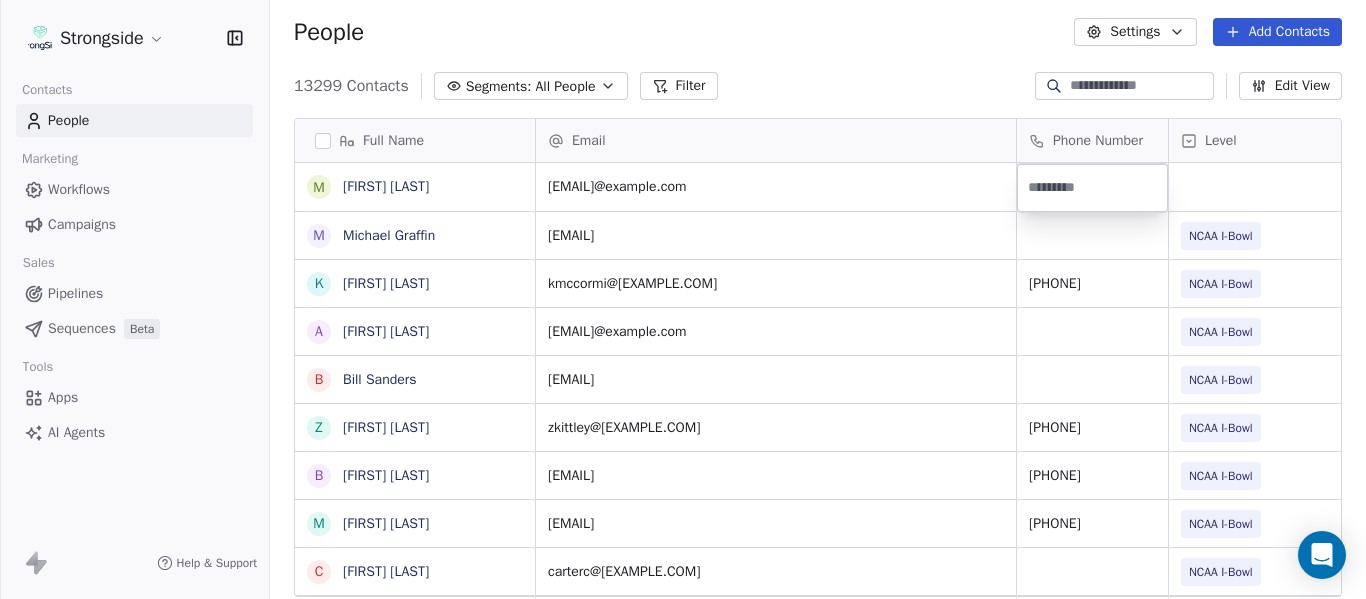 type on "**********" 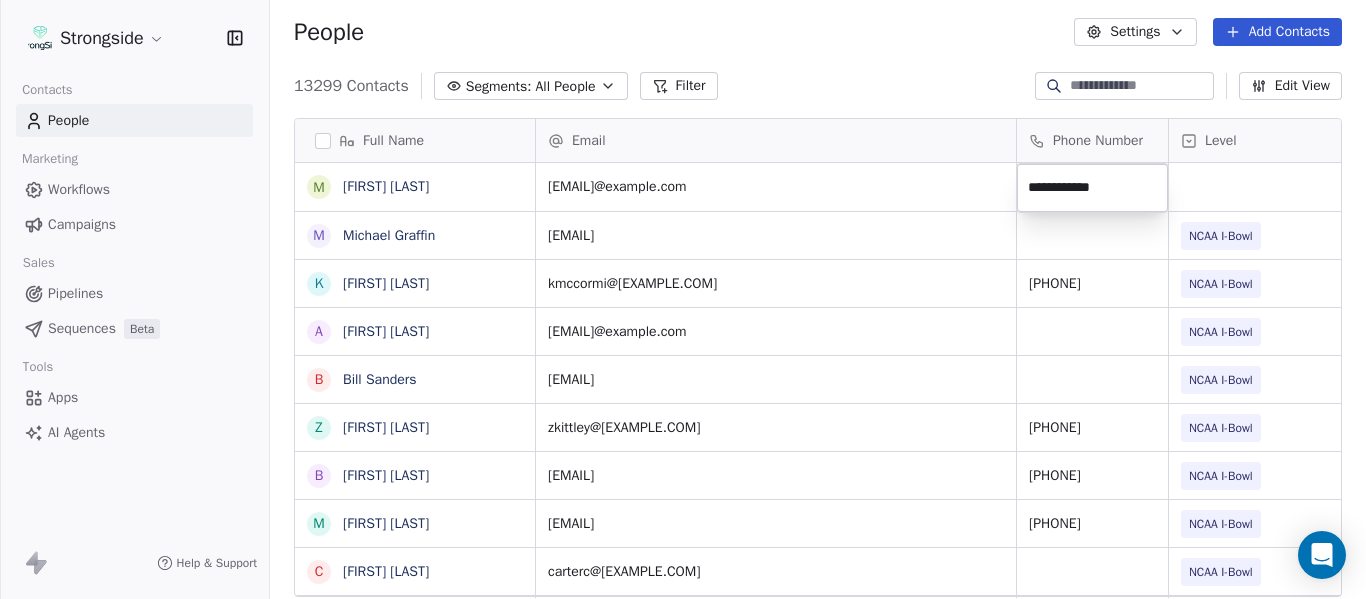 click on "Strongside Contacts People Marketing Workflows Campaigns Sales Pipelines Sequences Beta Tools Apps AI Agents Help & Support People Settings Add Contacts 13299 Contacts Segments: All People Filter Edit View Tag Add to Sequence Export Full Name M [FIRST] [LAST] M [FIRST] [LAST] K [FIRST] [LAST] A [FIRST] [LAST] B [FIRST] [LAST] Z [FIRST] [LAST] B [FIRST] [LAST] M [FIRST] [LAST] C [FIRST] [LAST] C [FIRST] [LAST] F [FIRST] [LAST] R [FIRST] [LAST] C [FIRST] [LAST] R [FIRST] [LAST] J [FIRST] [LAST] H [FIRST] [LAST] V [FIRST] [LAST] C [FIRST] [LAST] E [FIRST] [LAST] J [FIRST] [LAST] J [FIRST] [LAST] T [FIRST] [LAST] I [FIRST] [LAST] J [FIRST] [LAST] C [FIRST] [LAST] M [FIRST] [LAST] R [FIRST] [LAST] L [FIRST] [LAST] D [FIRST] [LAST] Email Phone Number Level League/Conference Organization Tags mwiesner@[EXAMPLE.COM] mgraffin@[EXAMPLE.COM] NCAA I-Bowl FLORIDA ATLANTIC UNIV kmccormi@[EXAMPLE.COM] [PHONE] NCAA I-Bowl FLORIDA ATLANTIC UNIV afortier@[EXAMPLE.COM] NCAA I-Bowl FLORIDA ATLANTIC UNIV sandersw@[EXAMPLE.COM] NCAA I-Bowl FLORIDA ATLANTIC UNIV NAIA NAIA" at bounding box center (683, 299) 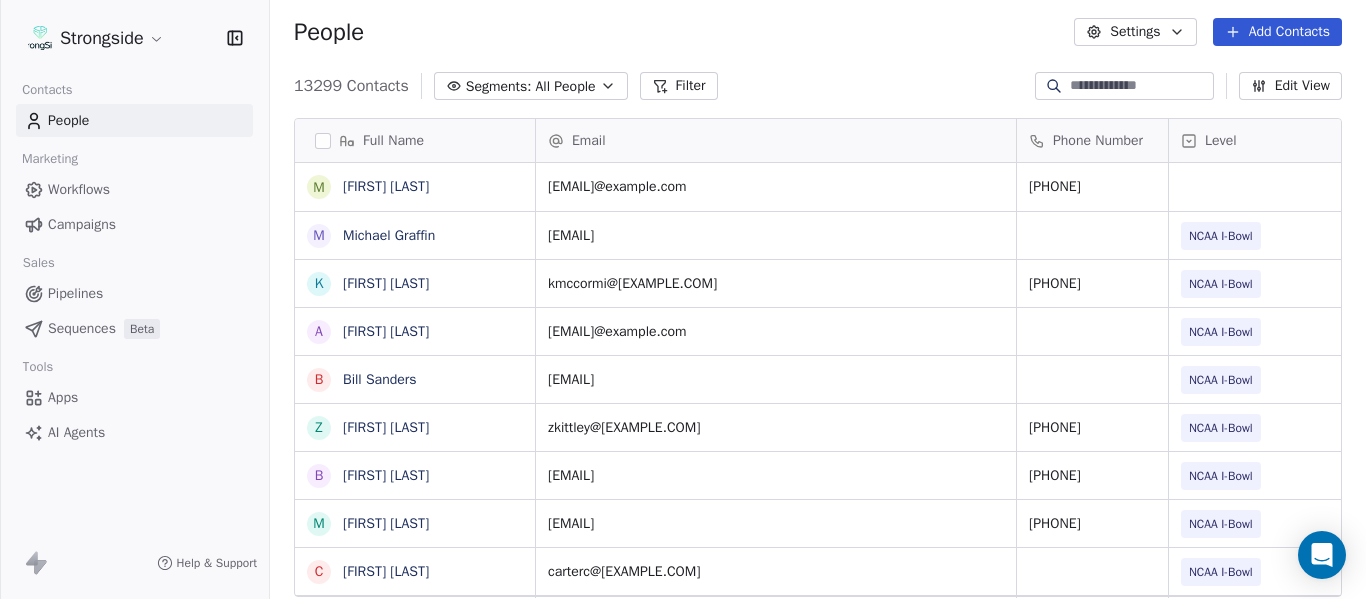 scroll, scrollTop: 0, scrollLeft: 28, axis: horizontal 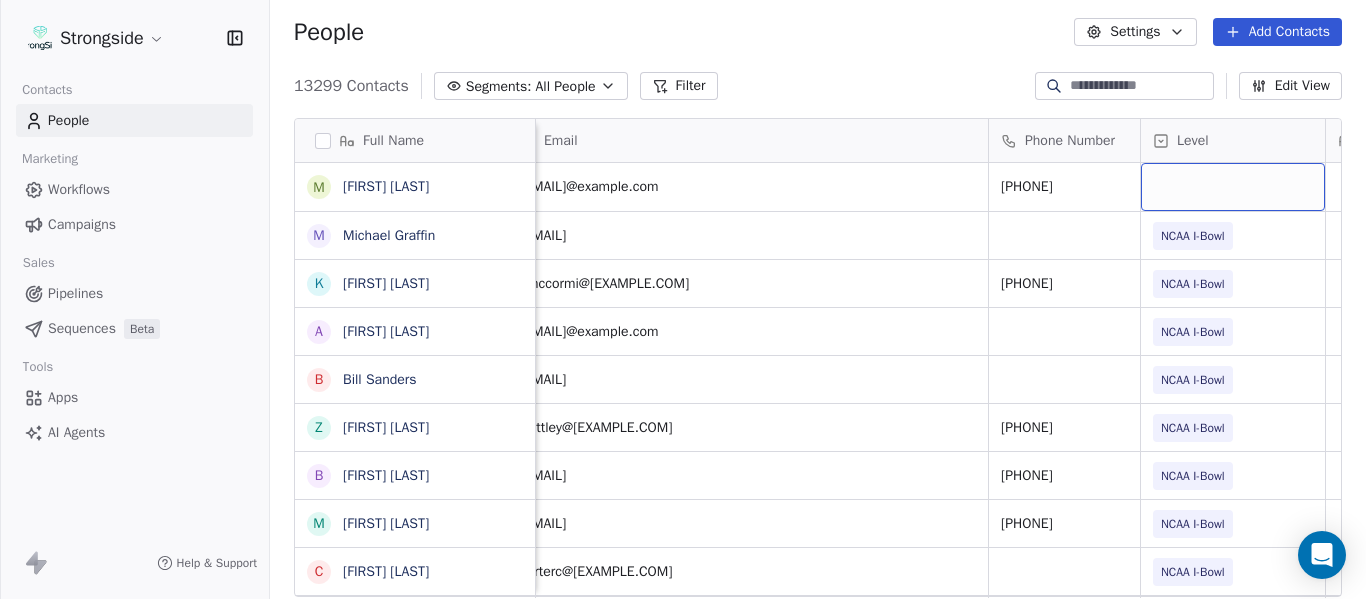 click at bounding box center (1233, 187) 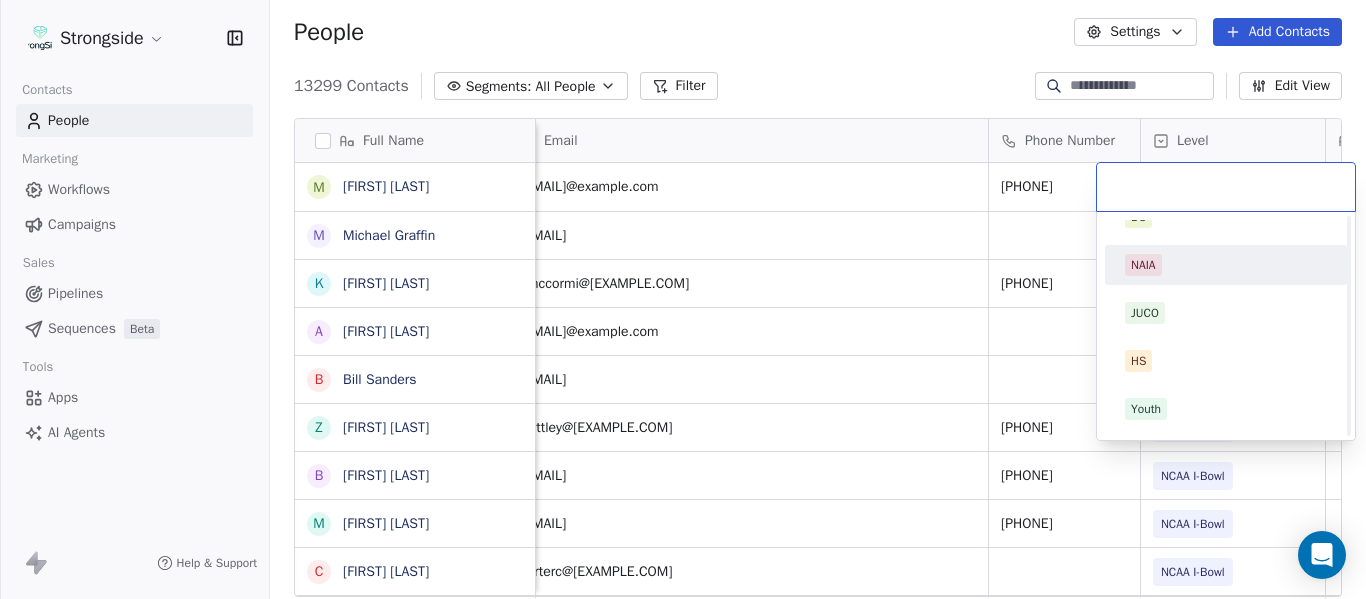 scroll, scrollTop: 212, scrollLeft: 0, axis: vertical 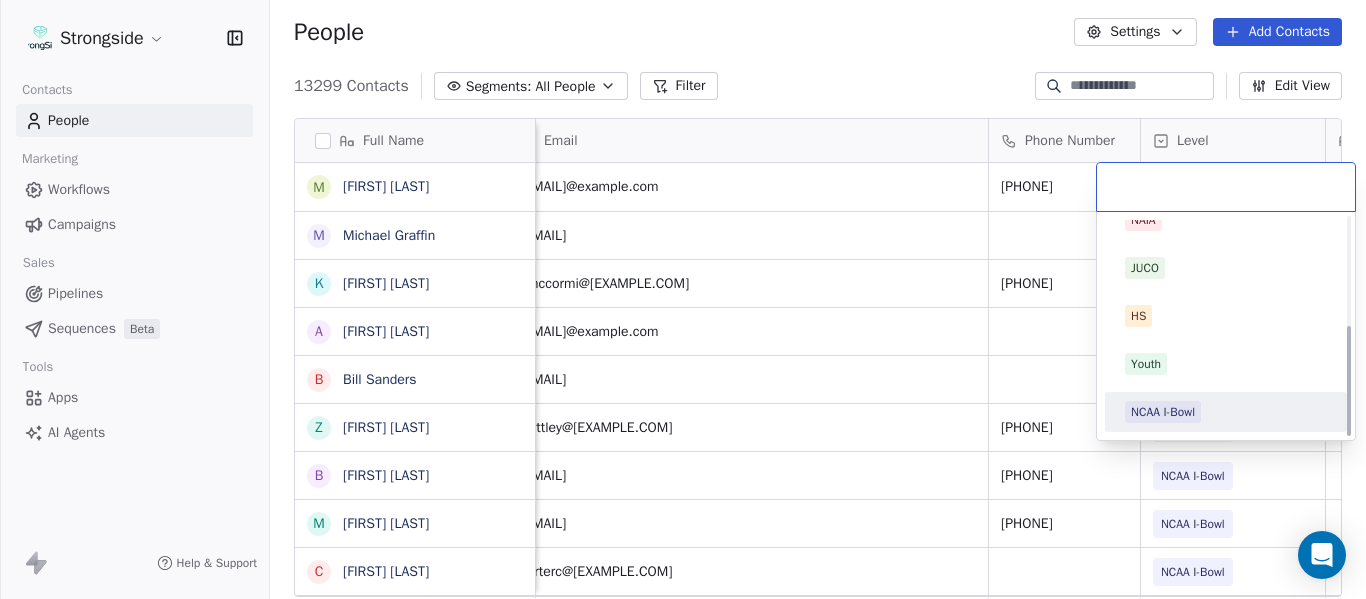 click on "NCAA I-Bowl" at bounding box center (1163, 412) 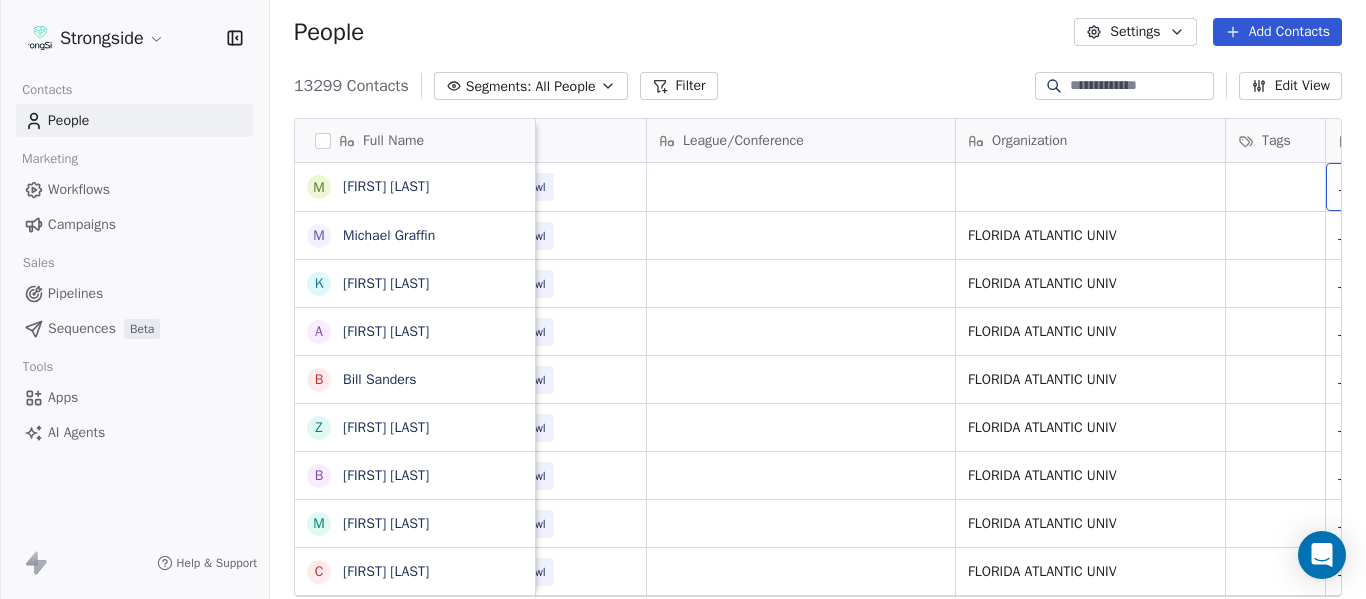 scroll, scrollTop: 0, scrollLeft: 892, axis: horizontal 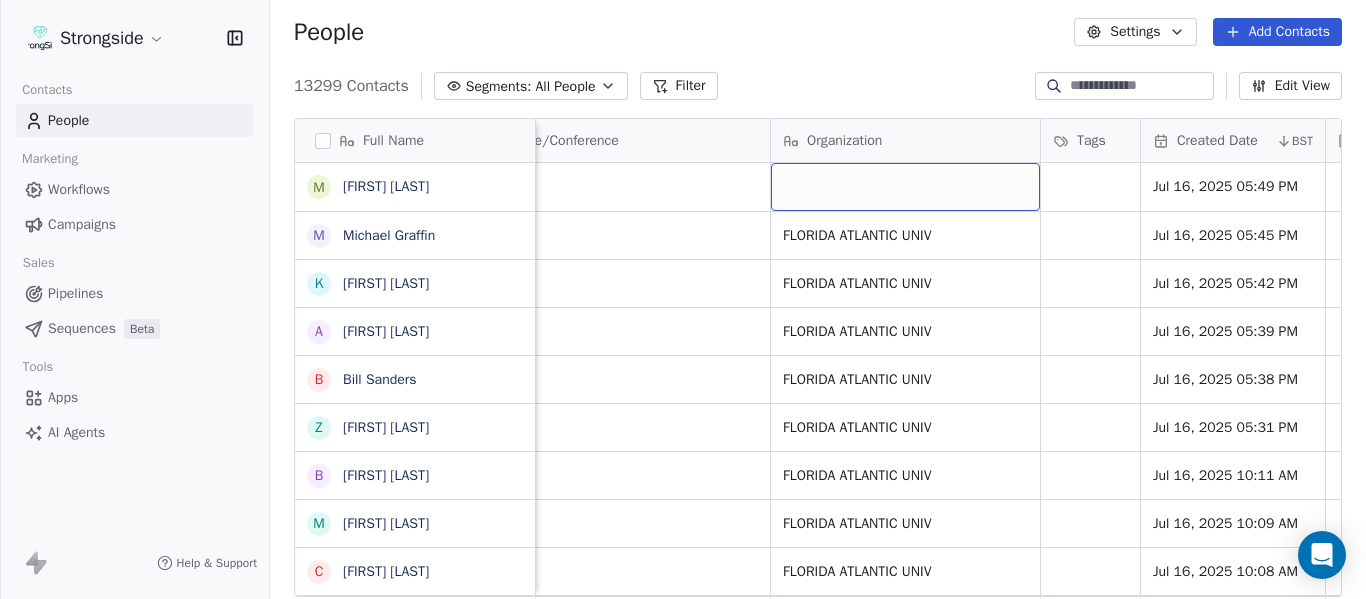 click at bounding box center [905, 187] 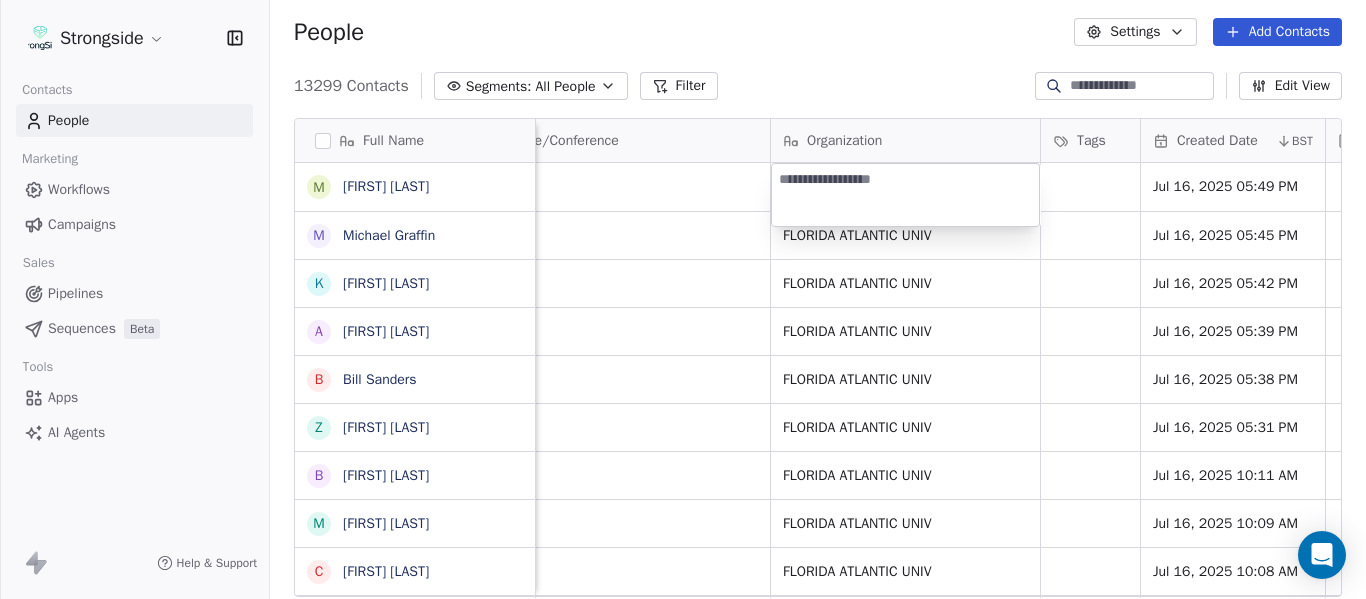 type on "**********" 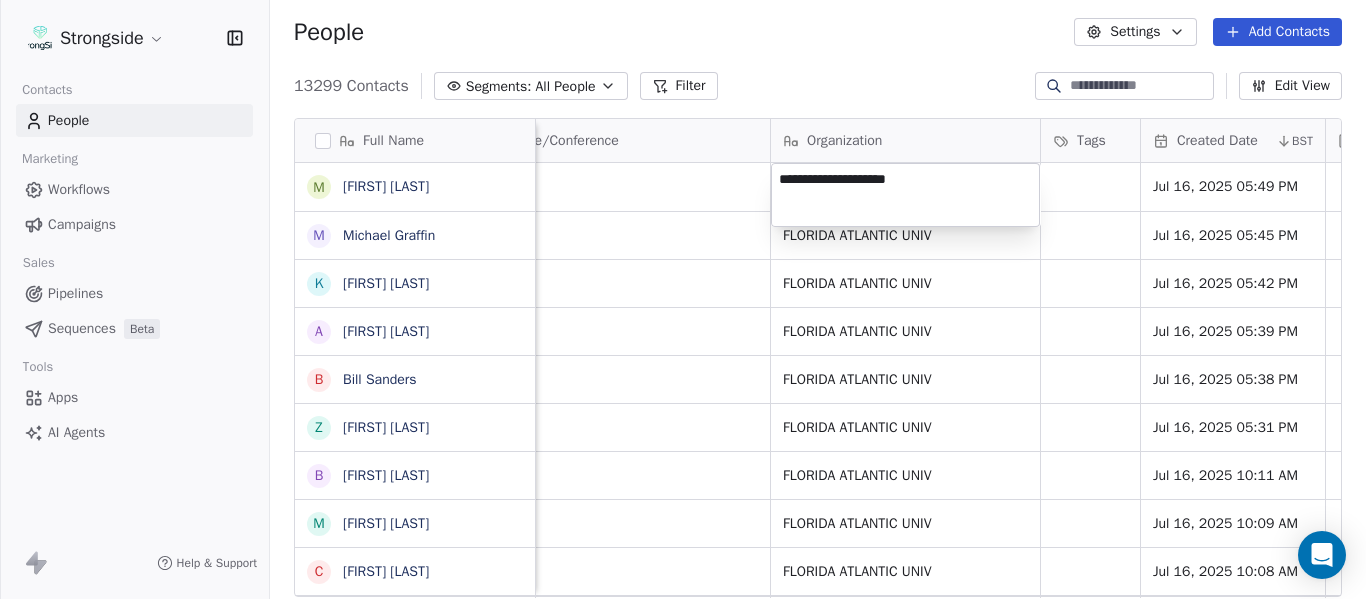 click on "Strongside Contacts People Marketing Workflows Campaigns Sales Pipelines Sequences Beta Tools Apps AI Agents Help & Support People Settings Add Contacts 13299 Contacts Segments: All People Filter Edit View Tag Add to Sequence Export Full Name M Matt Wiesner M Michael Graffin K Katrina McCormack A Anthony Fortier B Bill Sanders Z Zach Kittley B Brian White M Margot Kessler C Cris Carter C Clay Williams F Faith Padgett R Regine Hill C Craig Merson R Rick Wimmer J Jason Robinson H Hasan Craig V Vincent Davis C Chris LoNigro E Eric Potochney J Jeffrey Meleky J James Simpson T Travis Johnson I Ivan McCartney J Josh Taylor C Cecil McNair M Monte Perez R Rachel Taylor L Lori Craig D Damon Cogdell T Travis Johnson Email Phone Number Level League/Conference Organization Tags Created Date BST Status Job Title Priority Emails Auto Clicked mwiesner@[EXAMPLE.COM] [PHONE] NCAA I-Bowl Jul 16, 2025 05:49 PM mgraffin@[EXAMPLE.COM] NCAA I-Bowl FLORIDA ATLANTIC UNIV Jul 16, 2025 05:45 PM NIL kmccormi@[EXAMPLE.COM] [PHONE] SID NAIA" at bounding box center (683, 299) 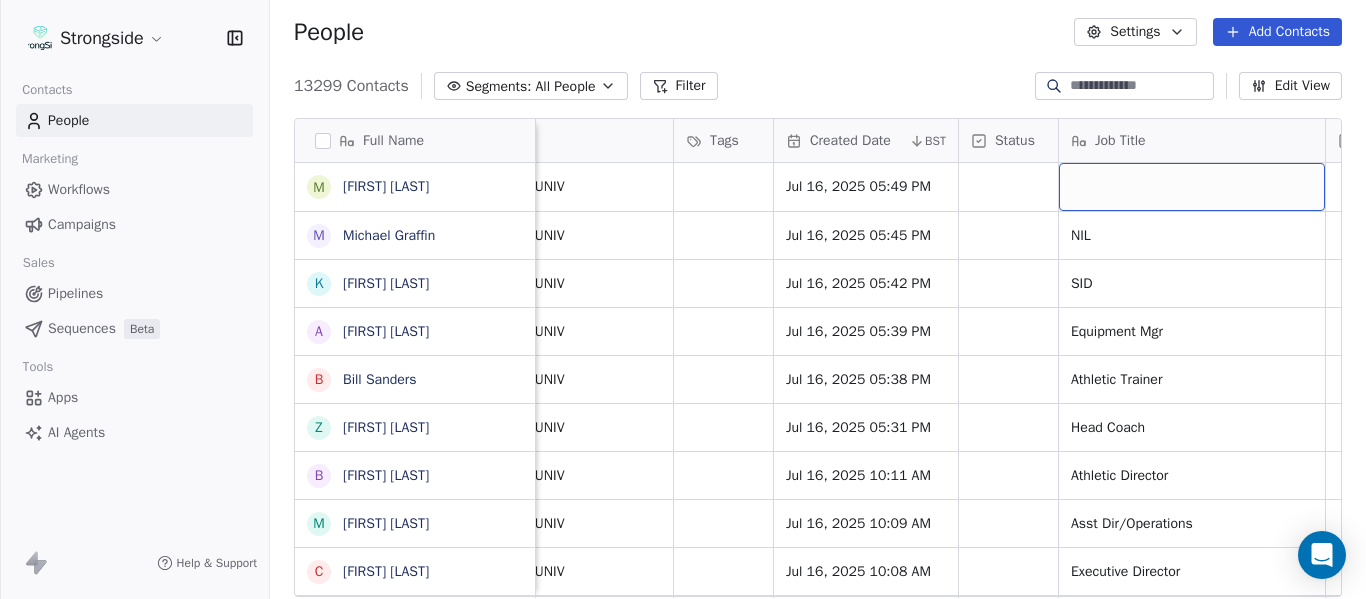 scroll, scrollTop: 0, scrollLeft: 1444, axis: horizontal 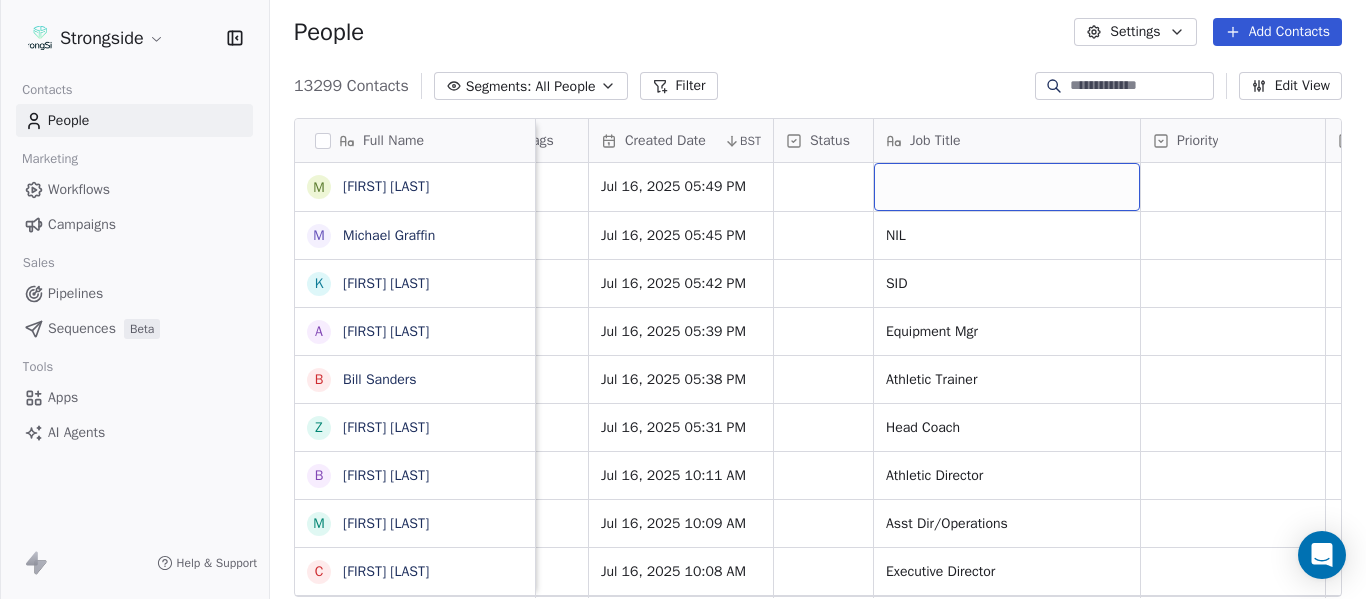 click at bounding box center (1007, 187) 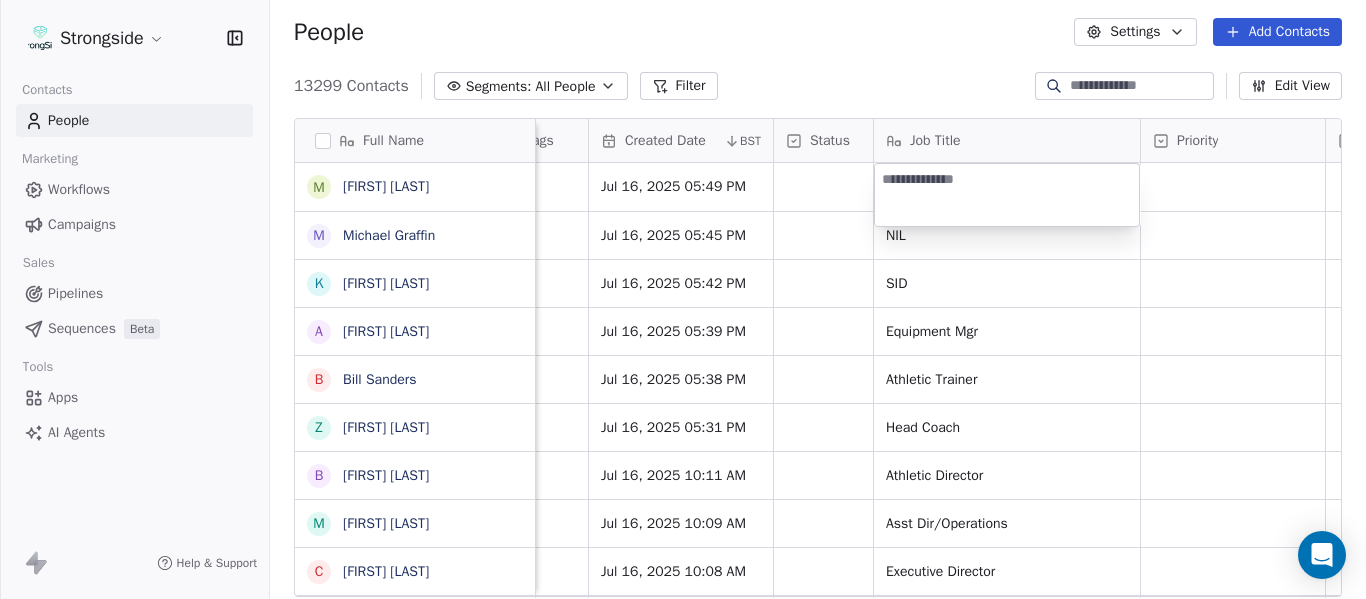 type on "**********" 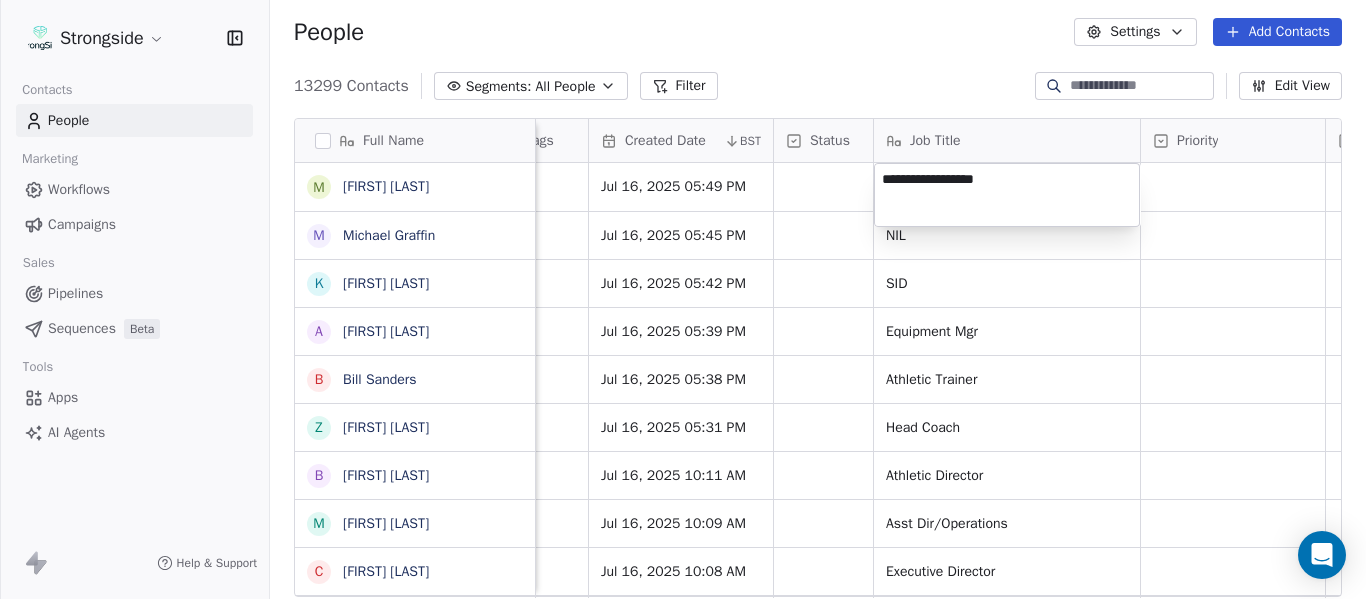 click on "Strongside Contacts People Marketing Workflows Campaigns Sales Pipelines Sequences Beta Tools Apps AI Agents Help & Support People Settings Add Contacts 13299 Contacts Segments: All People Filter Edit View Tag Add to Sequence Export Full Name M [FIRST] [LAST] M [FIRST] [LAST] K [FIRST] [LAST] A [FIRST] [LAST] B [FIRST] [LAST] Z [FIRST] [LAST] B [FIRST] [LAST] M [FIRST] [LAST] C [FIRST] [LAST] C [FIRST] [LAST] F [FIRST] [LAST] R [FIRST] [LAST] C [FIRST] [LAST] R [FIRST] [LAST] J [FIRST] [LAST] H [FIRST] [LAST] V [FIRST] [LAST] C [FIRST] [LAST] E [FIRST] [LAST] J [FIRST] [LAST] J [FIRST] [LAST] T [FIRST] [LAST] I [FIRST] [LAST] J [FIRST] [LAST] C [FIRST] [LAST] M [FIRST] [LAST] R [FIRST] [LAST] L [FIRST] [LAST] D [FIRST] [LAST] T [FIRST] [LAST] Level League/Conference Organization Tags Created Date BST Status Job Title Priority Emails Auto Clicked Last Activity Date BST In Open Phone Contact Source NCAA I-Bowl FLORIDA ATLANTIC UNIV Jul 16, 2025 05:49 PM NCAA I-Bowl FLORIDA ATLANTIC UNIV Jul 16, 2025 05:45 PM NIL False NCAA I-Bowl SID" at bounding box center [683, 299] 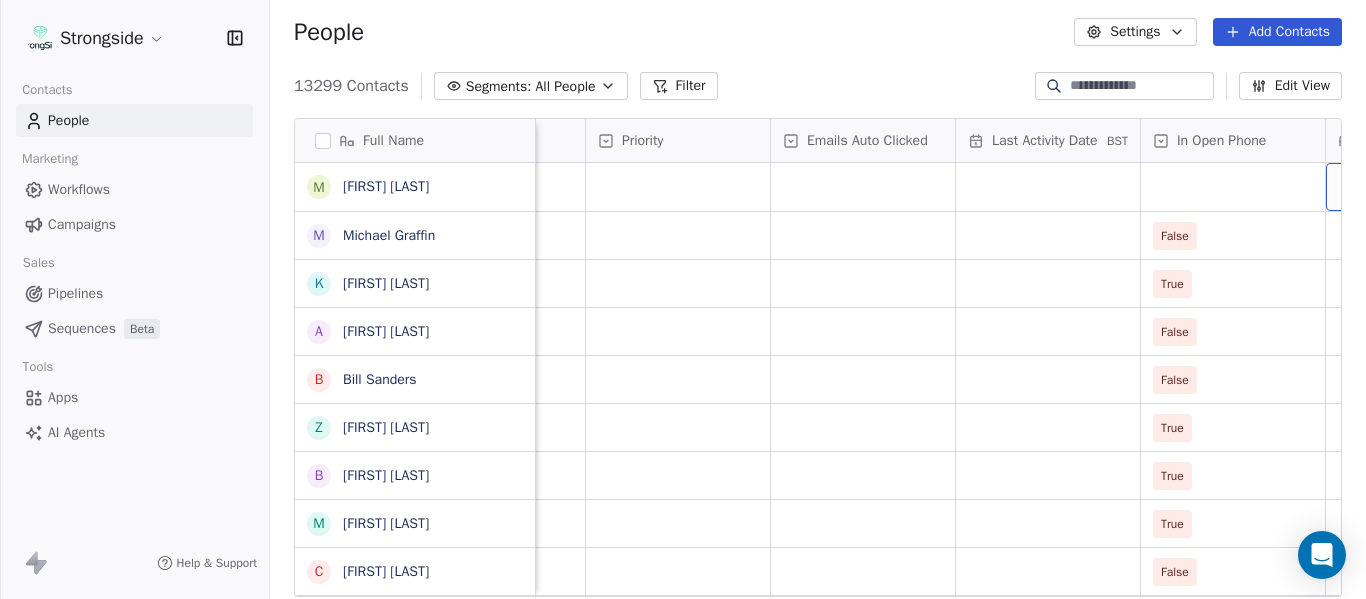 scroll, scrollTop: 0, scrollLeft: 2369, axis: horizontal 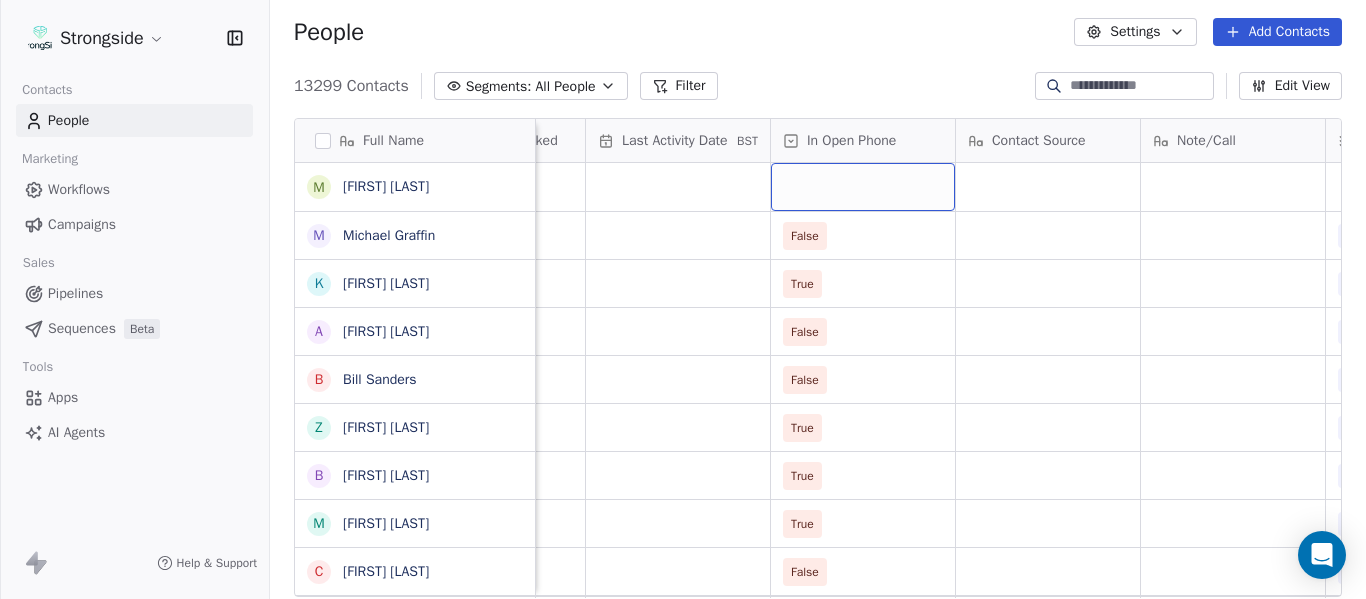 click at bounding box center (863, 187) 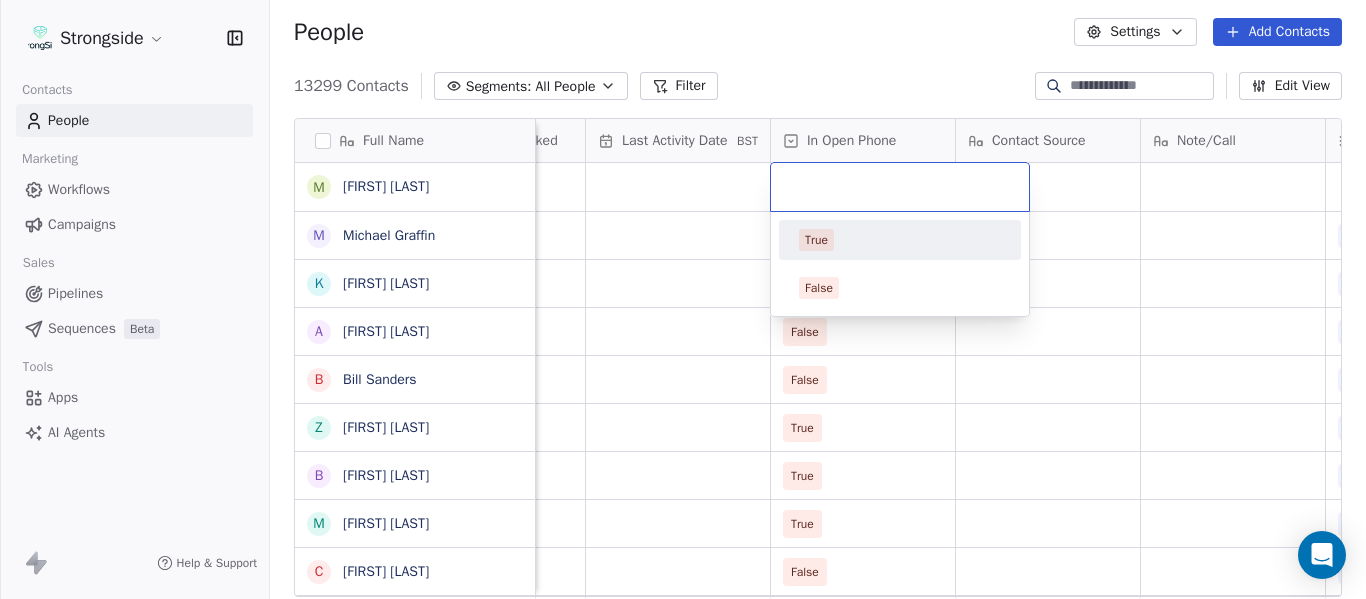 click on "True" at bounding box center (900, 240) 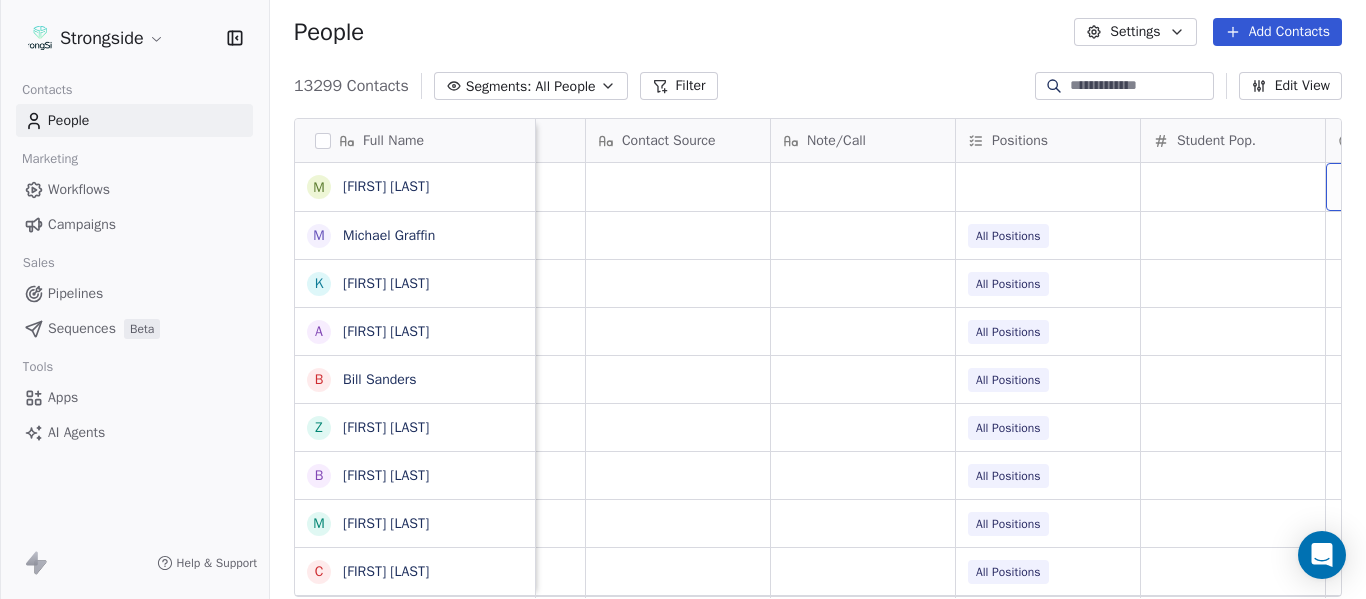 scroll, scrollTop: 0, scrollLeft: 2924, axis: horizontal 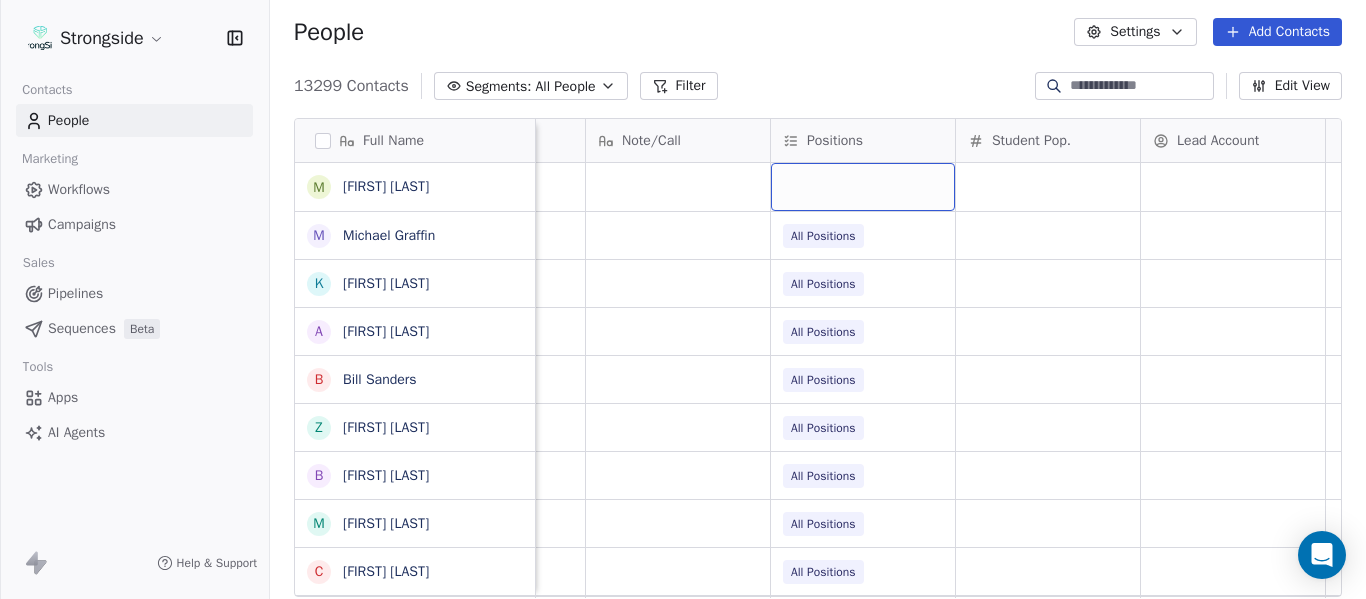 click at bounding box center (863, 187) 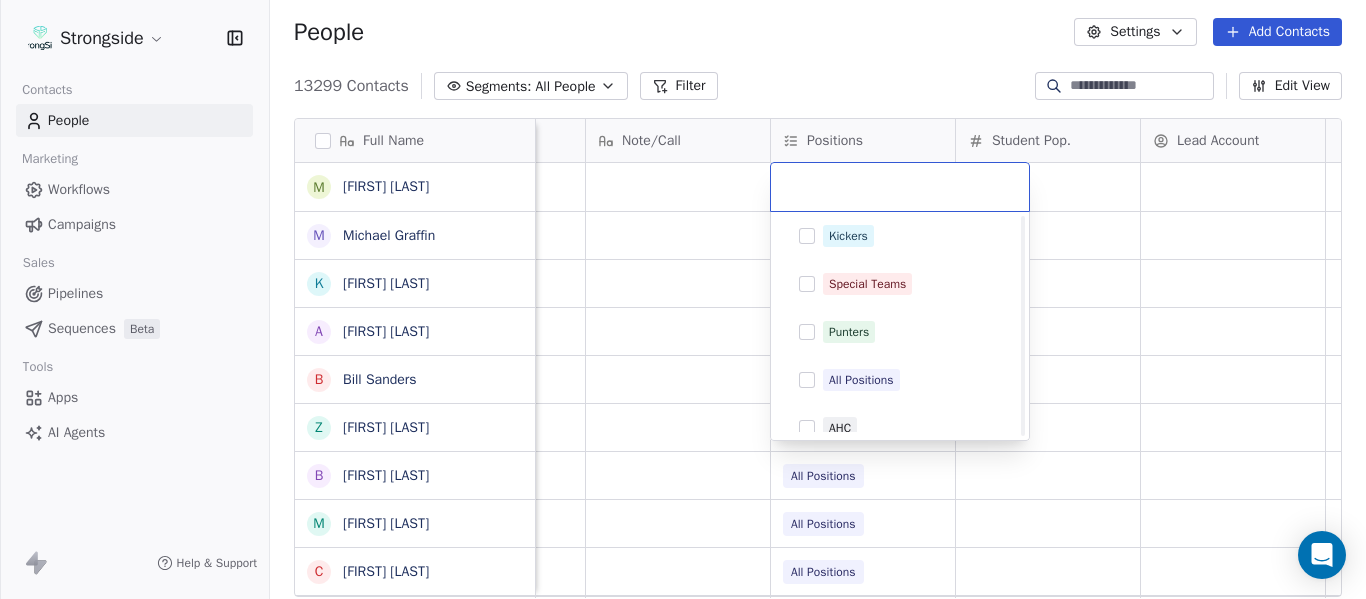 scroll, scrollTop: 400, scrollLeft: 0, axis: vertical 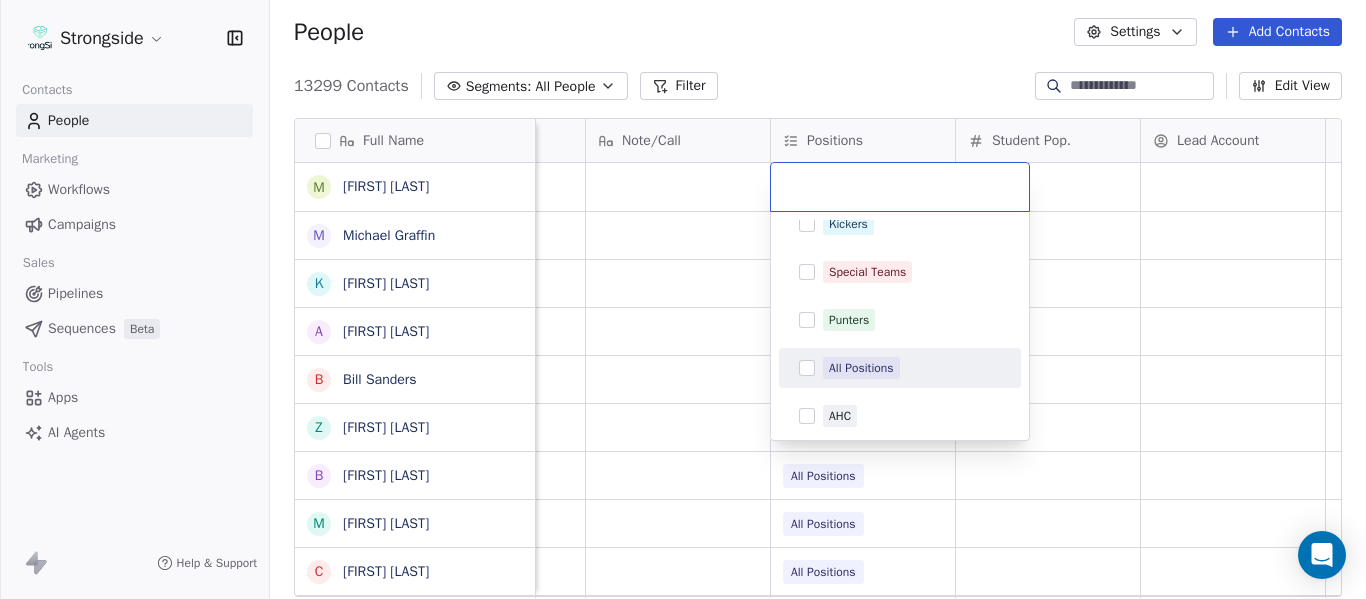 click on "All Positions" at bounding box center [900, 368] 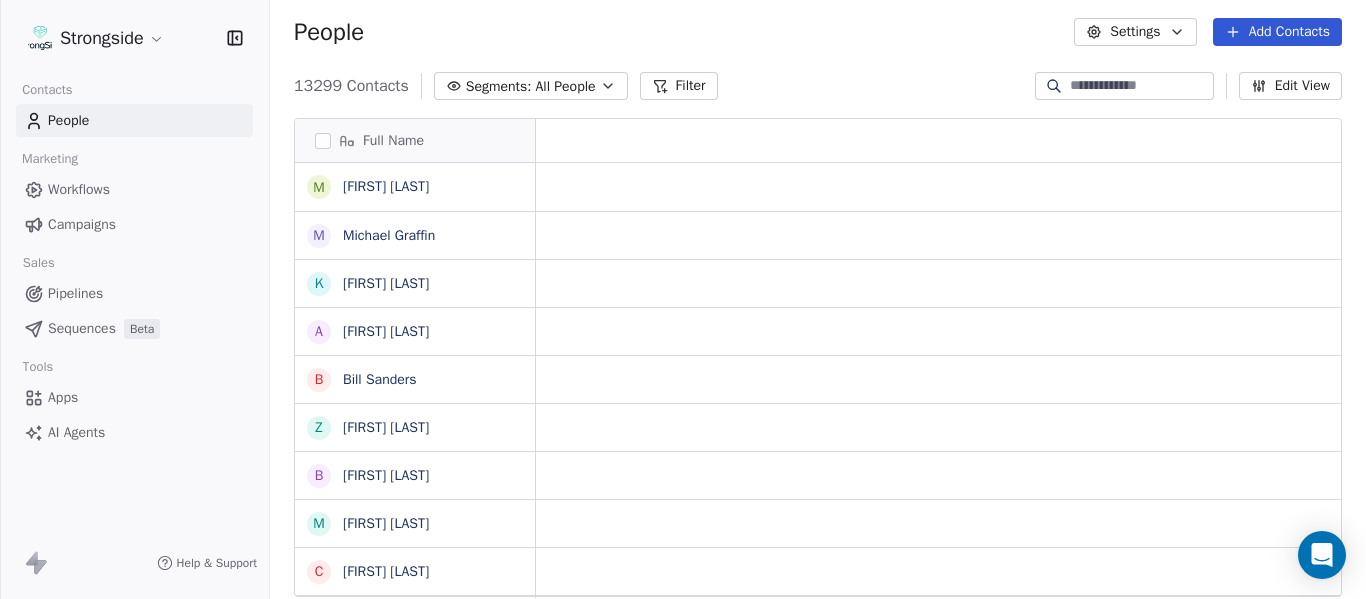 scroll, scrollTop: 0, scrollLeft: 0, axis: both 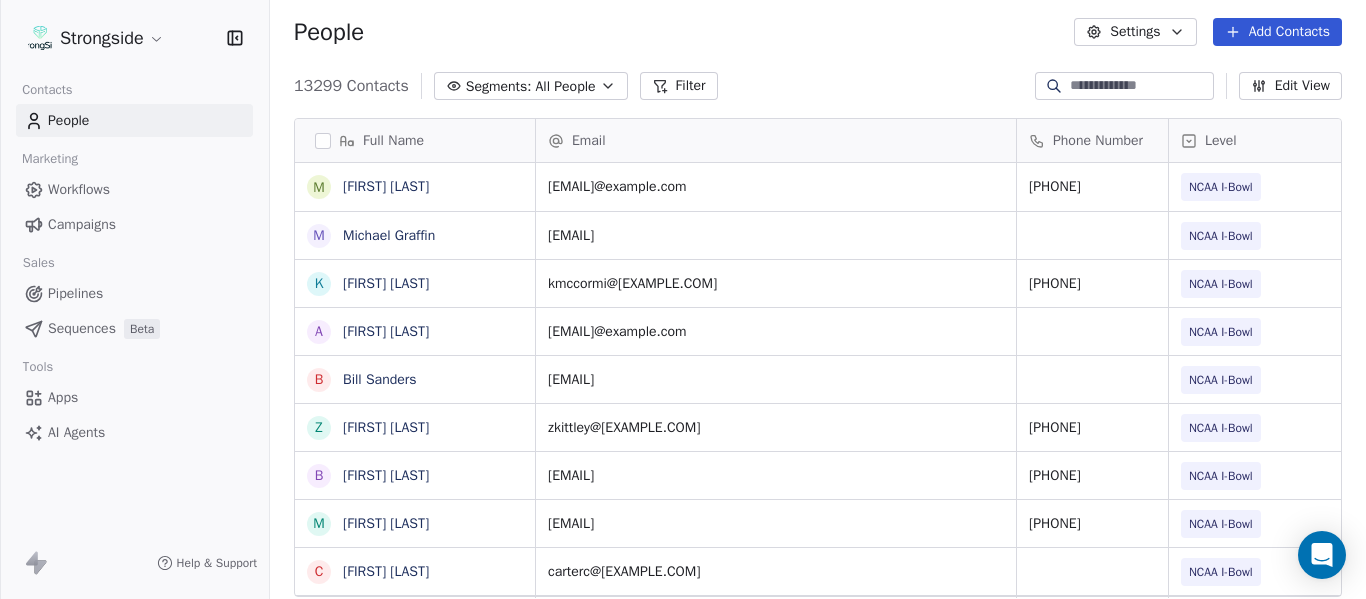 drag, startPoint x: 1016, startPoint y: 587, endPoint x: 489, endPoint y: 601, distance: 527.1859 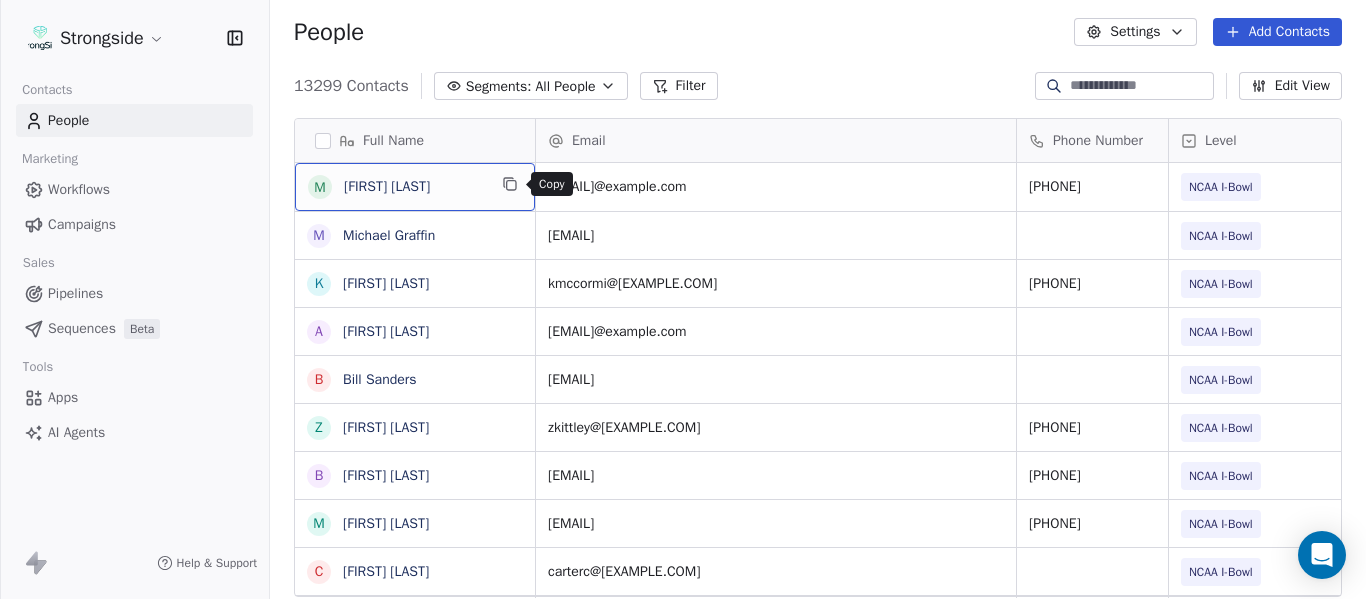 click at bounding box center (510, 184) 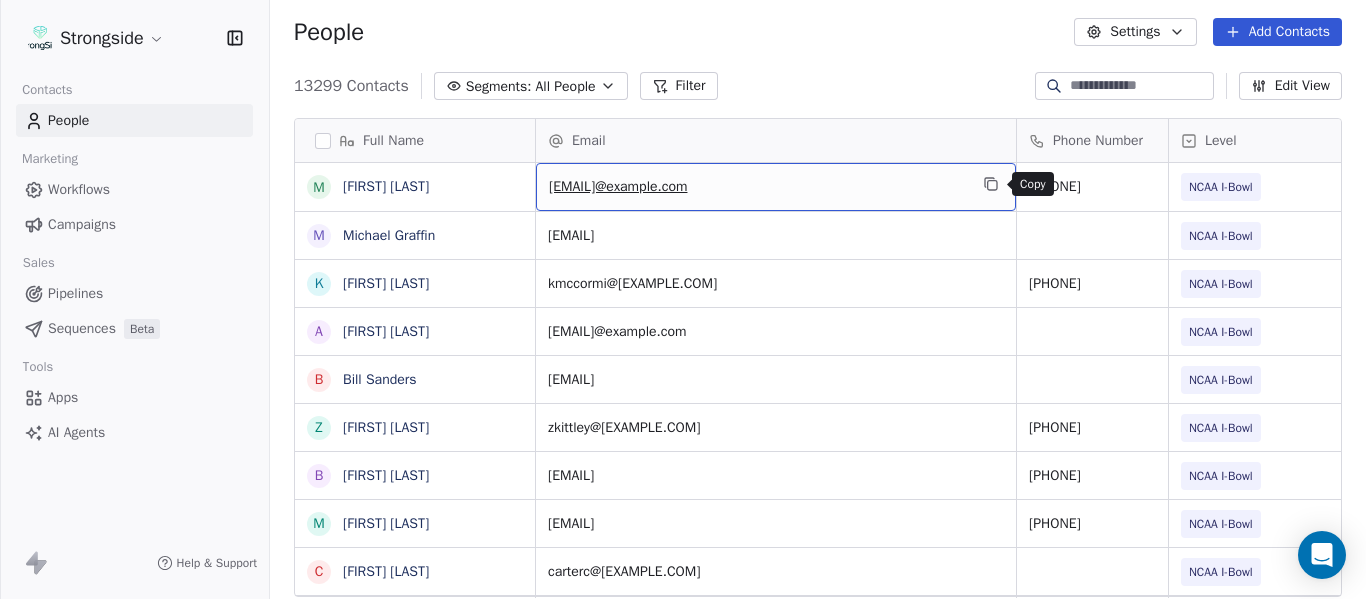 click at bounding box center (991, 184) 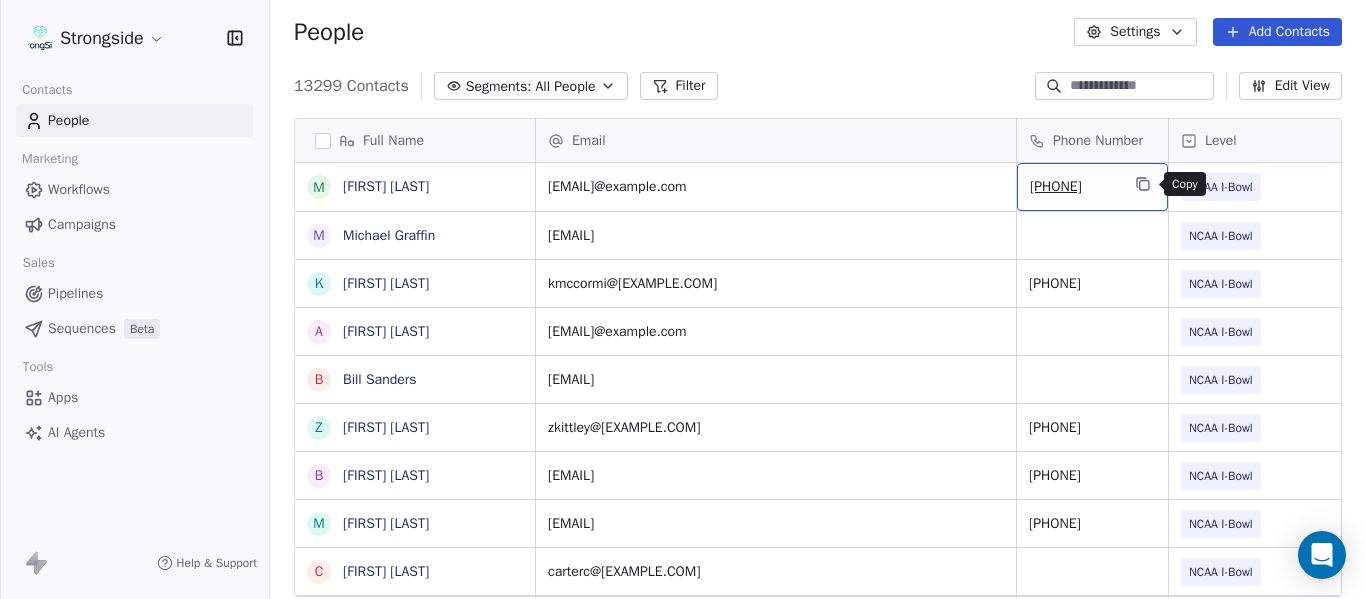 click at bounding box center (1143, 184) 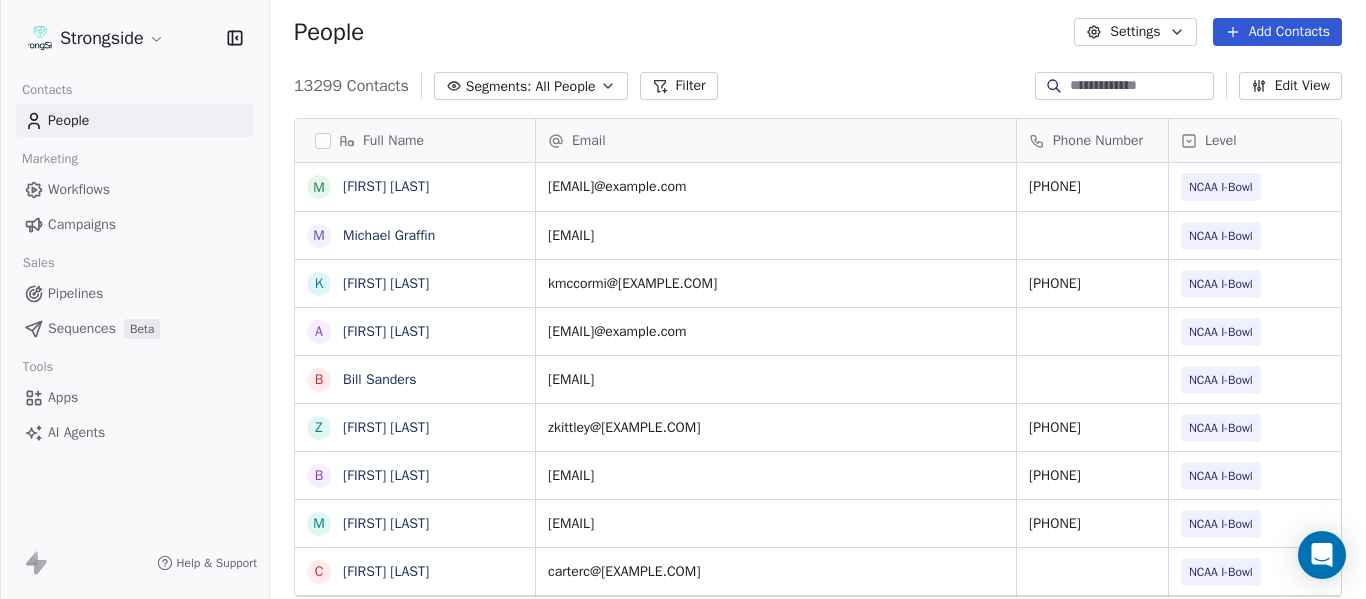 click on "Add Contacts" at bounding box center [1277, 32] 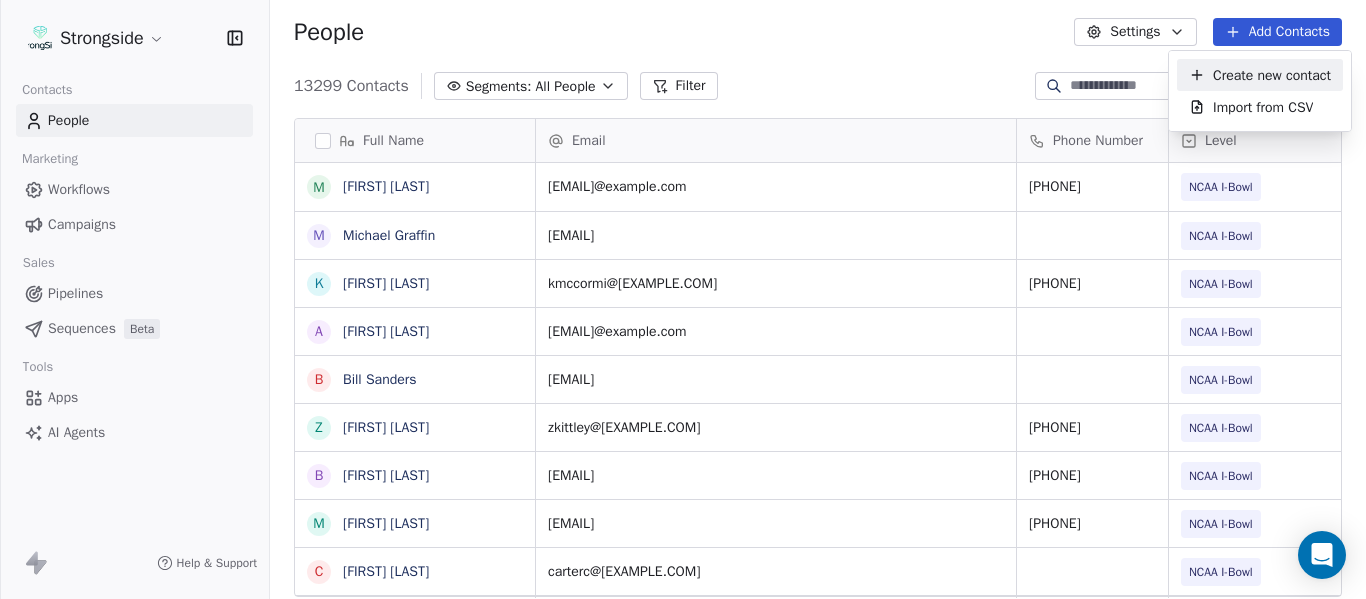 click on "Create new contact" at bounding box center (1272, 75) 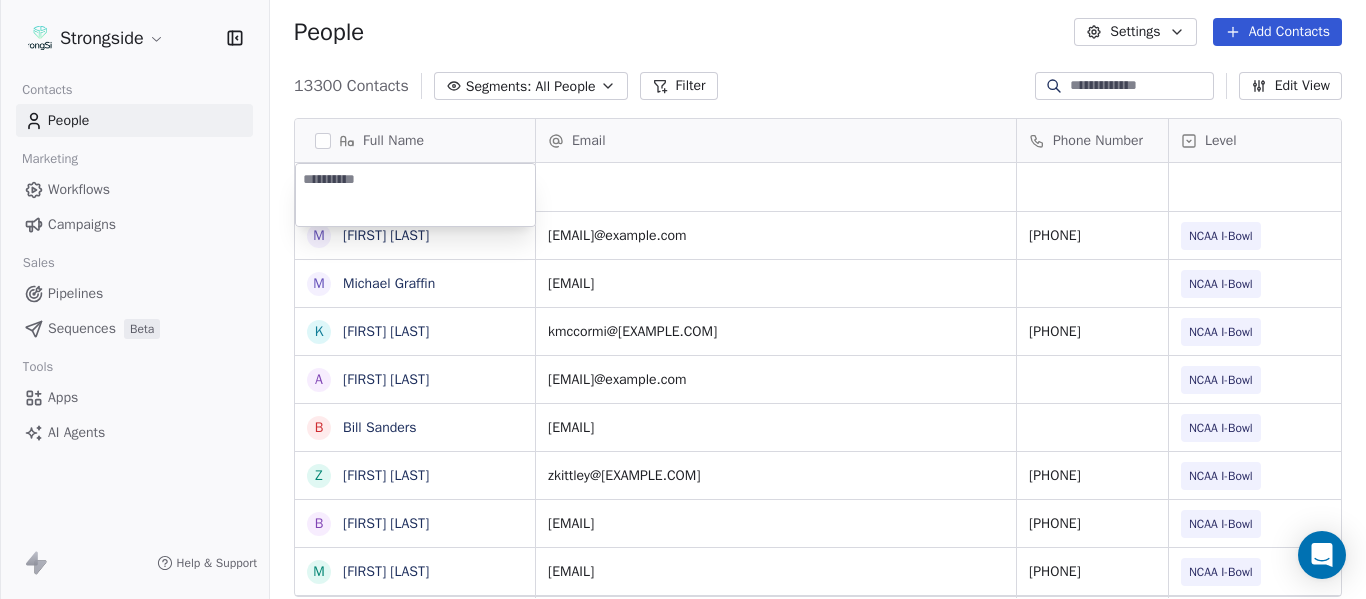 type on "**********" 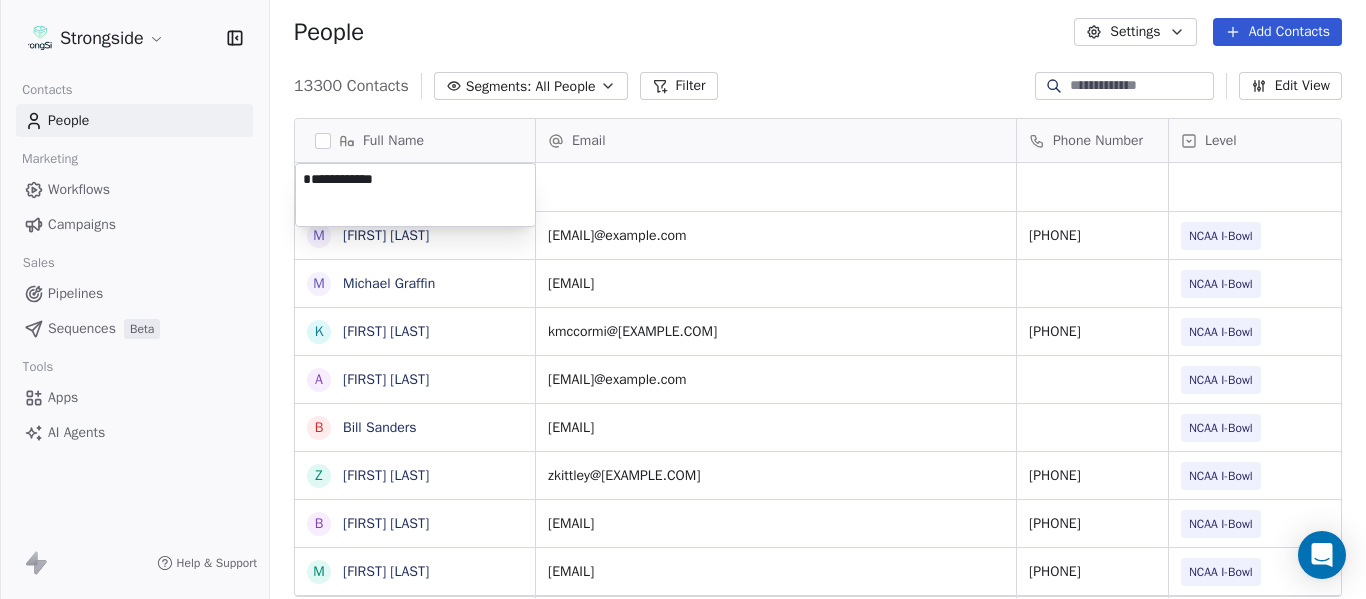 click on "Strongside Contacts People Marketing Workflows Campaigns Sales Pipelines Sequences Beta Tools Apps AI Agents Help & Support People Settings  Add Contacts 13300 Contacts Segments: All People Filter  Edit View Tag Add to Sequence Export Full Name M [LAST] M [LAST] K [LAST] A [LAST] B [LAST] Z [LAST] B [LAST] M [LAST] C [LAST] C [LAST] F [LAST] R [LAST] C [LAST] R [LAST] J [LAST] H [LAST] V [LAST] C [LAST] E [LAST] J [LAST] J [LAST] T [LAST] I [LAST] J [LAST] C [LAST] M [LAST] R [LAST] L [LAST] D [LAST] Email Phone Number Level League/Conference Organization Tags [EMAIL] [PHONE] NCAA I-Bowl FLORIDA ATLANTIC UNIV [EMAIL] NCAA I-Bowl FLORIDA ATLANTIC UNIV [EMAIL] [PHONE] NCAA I-Bowl FLORIDA ATLANTIC UNIV [EMAIL] NCAA I-Bowl FLORIDA ATLANTIC UNIV [EMAIL] NCAA I-Bowl" at bounding box center [683, 299] 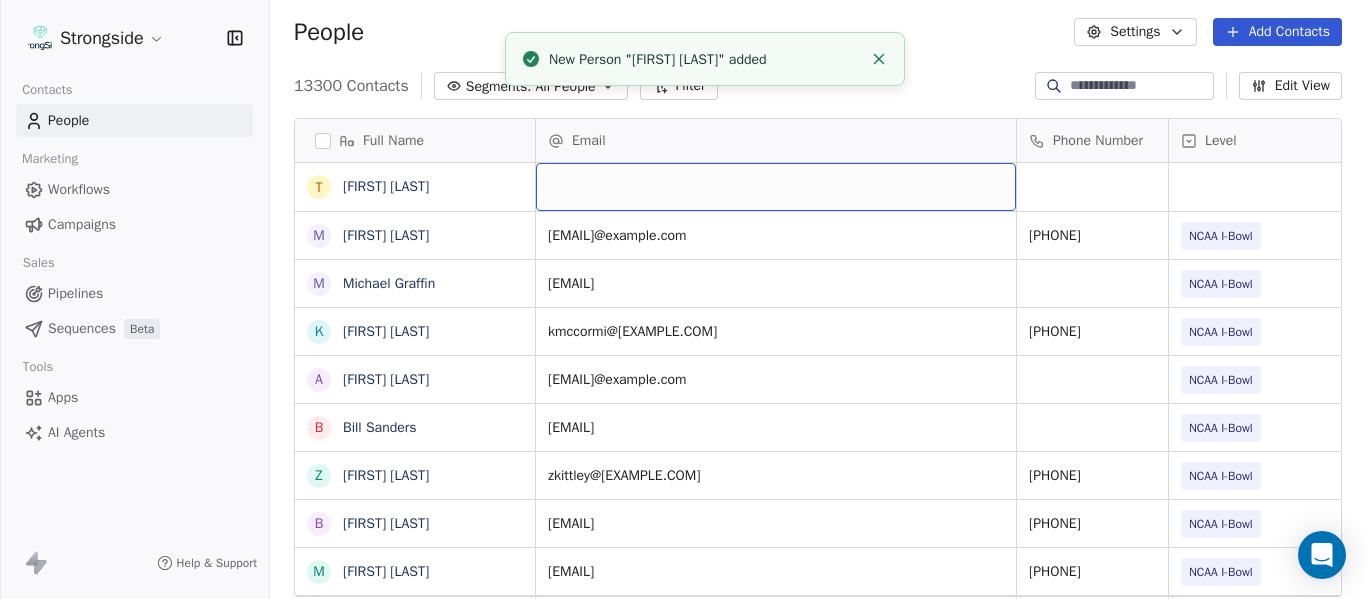click at bounding box center (776, 187) 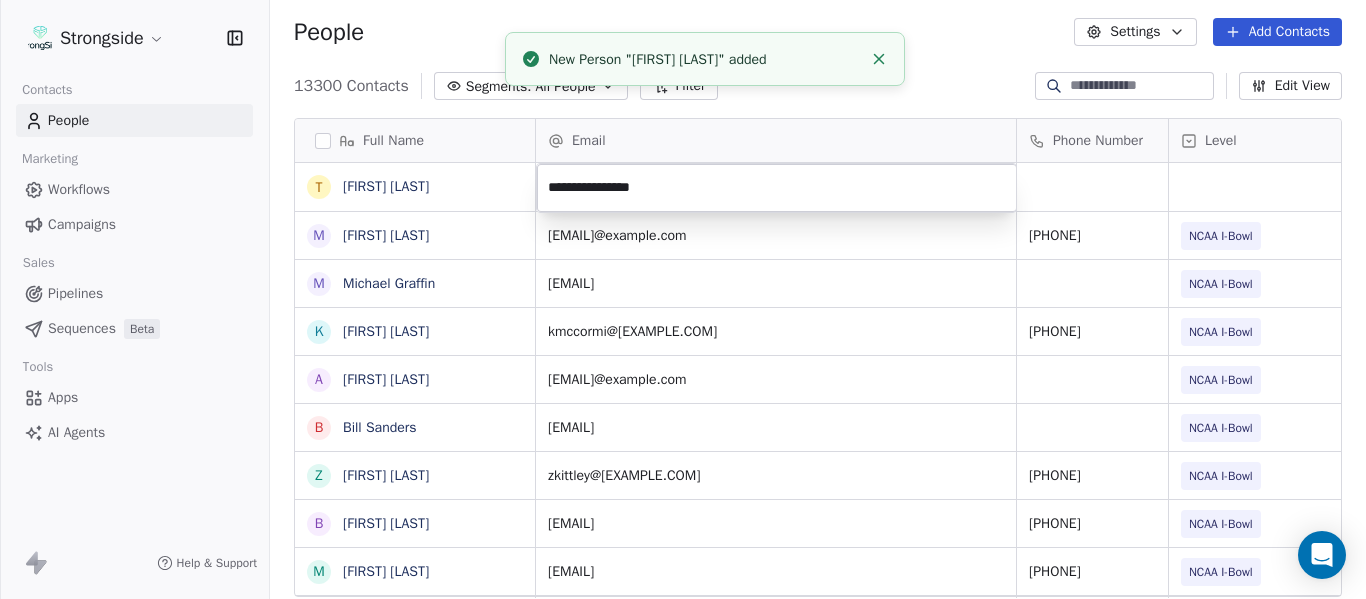 click 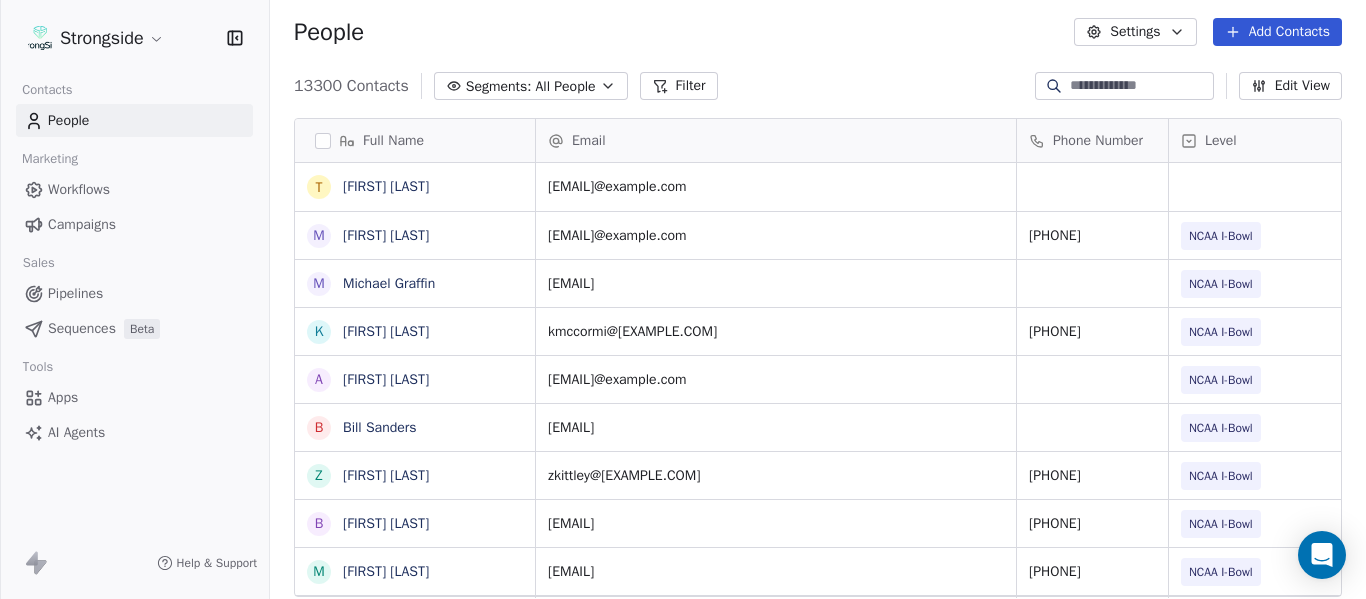 click on "13300 Contacts Segments: All People Filter Edit View" at bounding box center [818, 86] 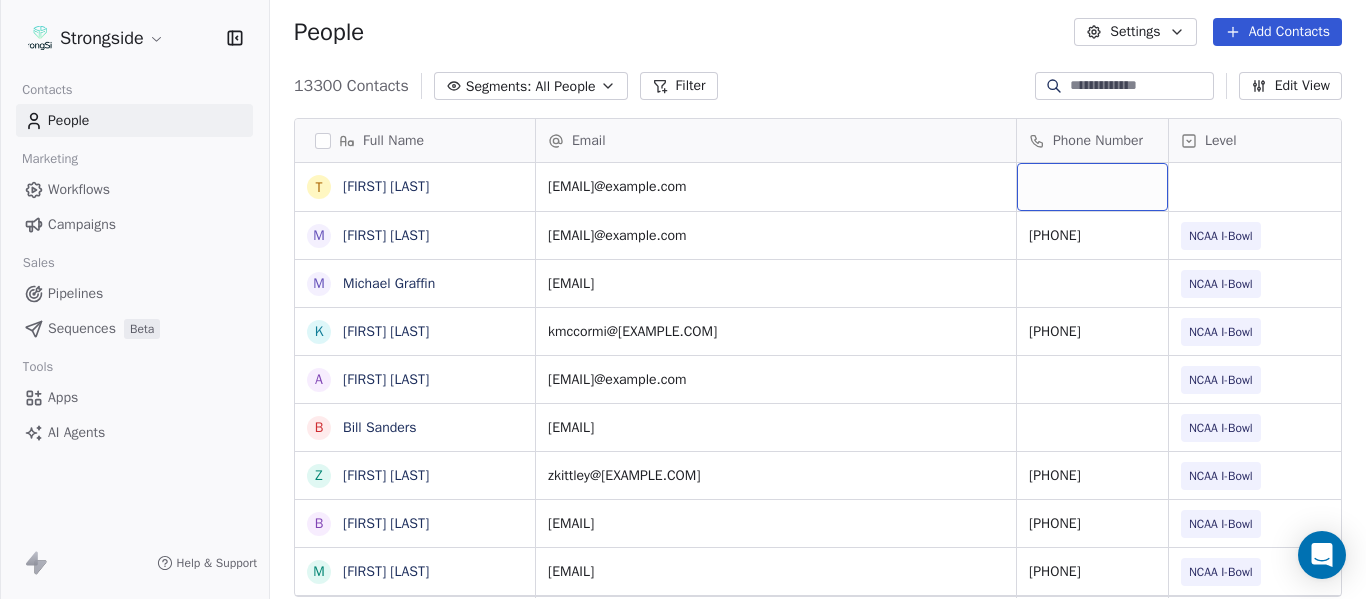 click at bounding box center [1092, 187] 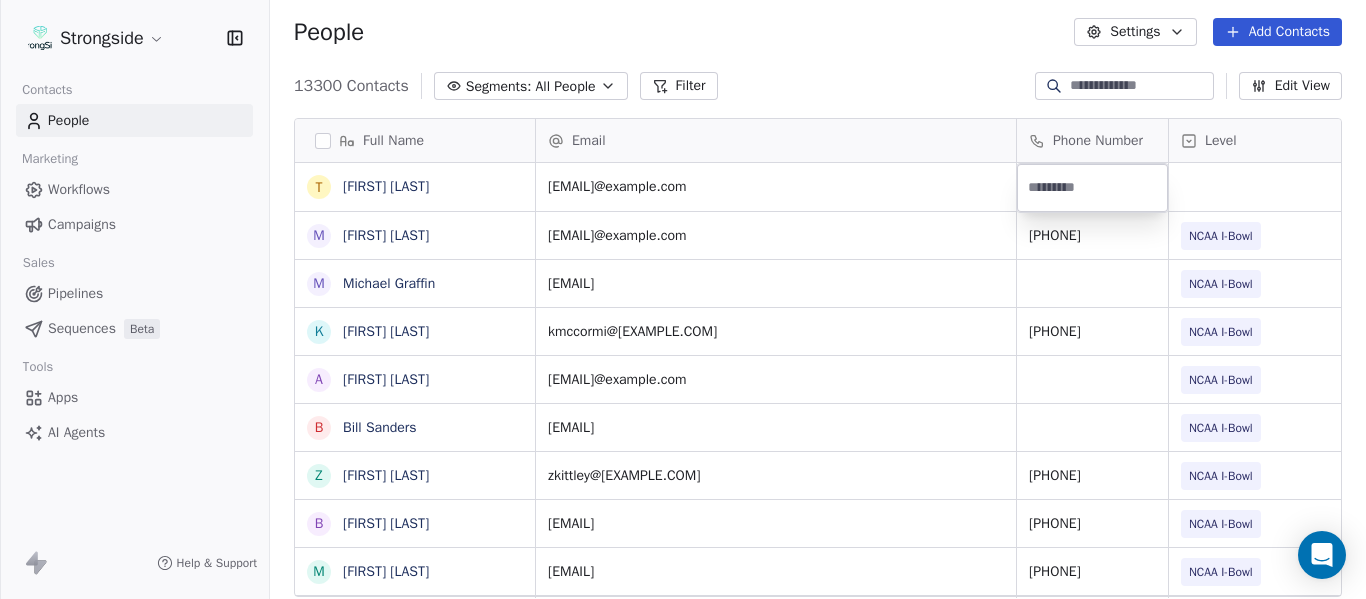 type on "**********" 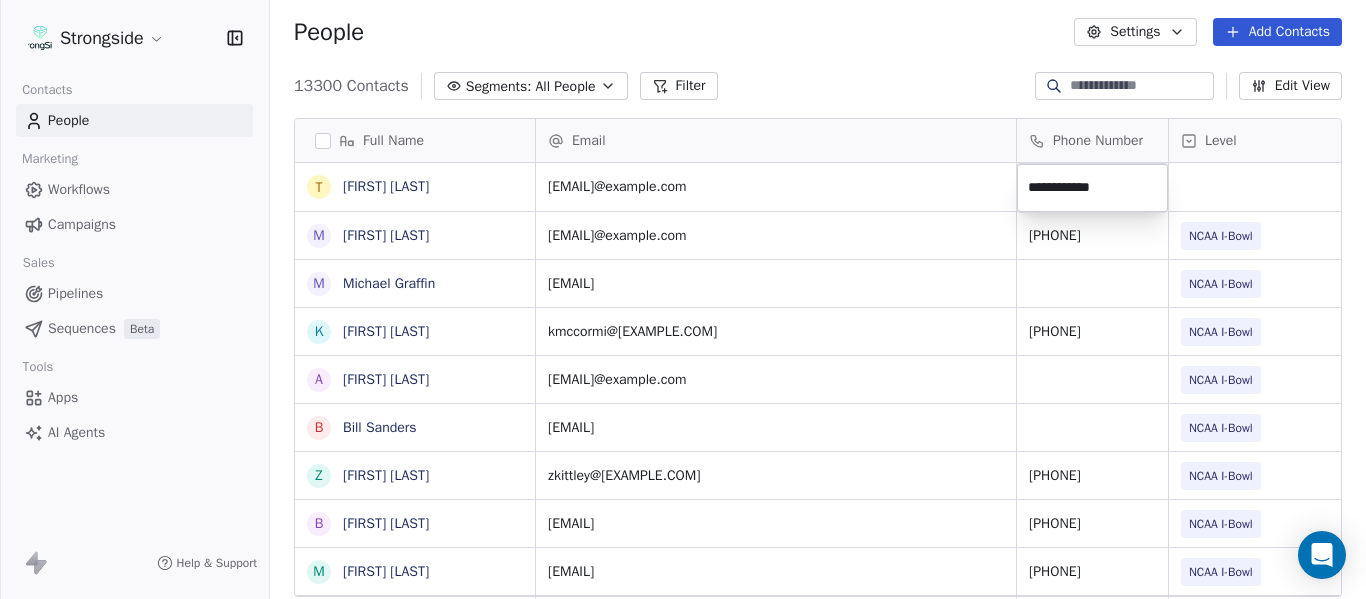 click on "Full Name T Toya Ballard M Matt Wiesner M Michael Graffin K Katrina McCormack A Anthony Fortier B Bill Sanders Z Zach Kittley B Brian White M Margot Kessler C Cris Carter C Clay Williams F Faith Padgett R Regine Hill C Craig Merson R Rick Wimmer J Jason Robinson H Hasan Craig V Vincent Davis C Chris LoNigro E Eric Potochney J Jeffrey Meleky J James Simpson T Travis Johnson I Ivan McCartney J Josh Taylor C Cecil McNair M Monte Perez R Rachel Taylor L Lori Craig Email Phone Number Level League/Conference Organization Tags ballardl@[EXAMPLE.COM] mwiesner@[EXAMPLE.COM] 561-297-1094 NCAA I-Bowl FLORIDA ATLANTIC UNIV mgraffin@[EXAMPLE.COM] NCAA I-Bowl FLORIDA ATLANTIC UNIV kmccormi@[EXAMPLE.COM] 561-251-5588 NCAA I-Bowl FLORIDA ATLANTIC UNIV afortier@[EXAMPLE.COM] NCAA I-Bowl sandersw@[EXAMPLE.COM]" at bounding box center [683, 299] 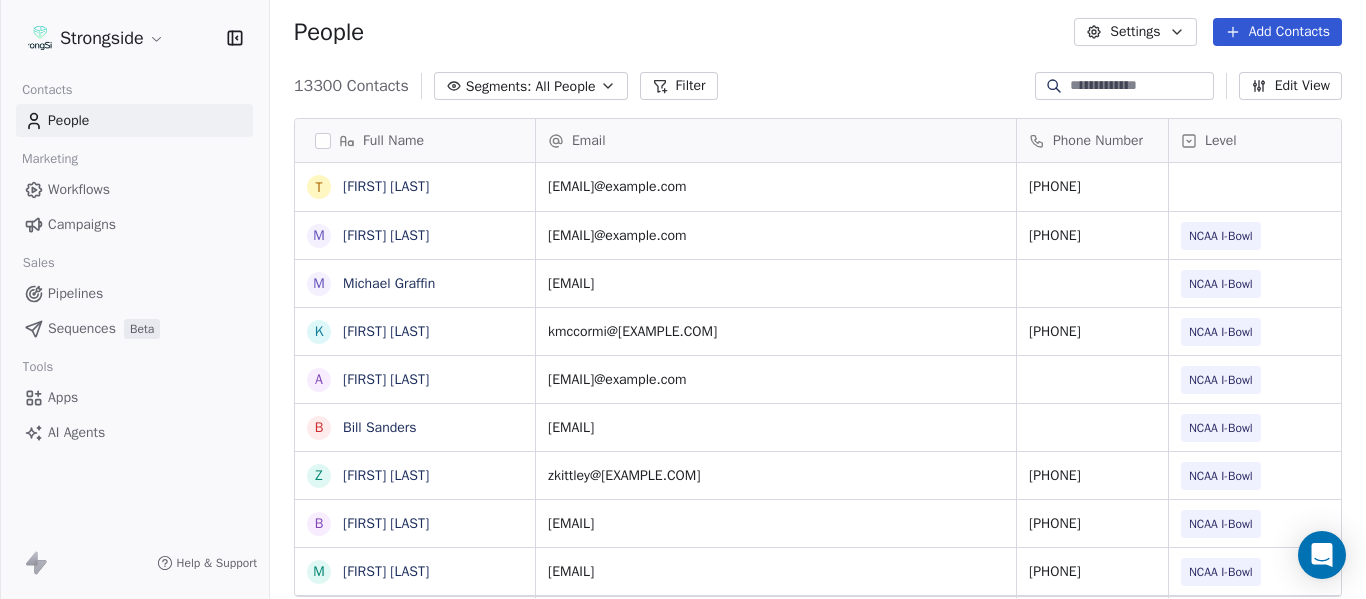 scroll, scrollTop: 0, scrollLeft: 28, axis: horizontal 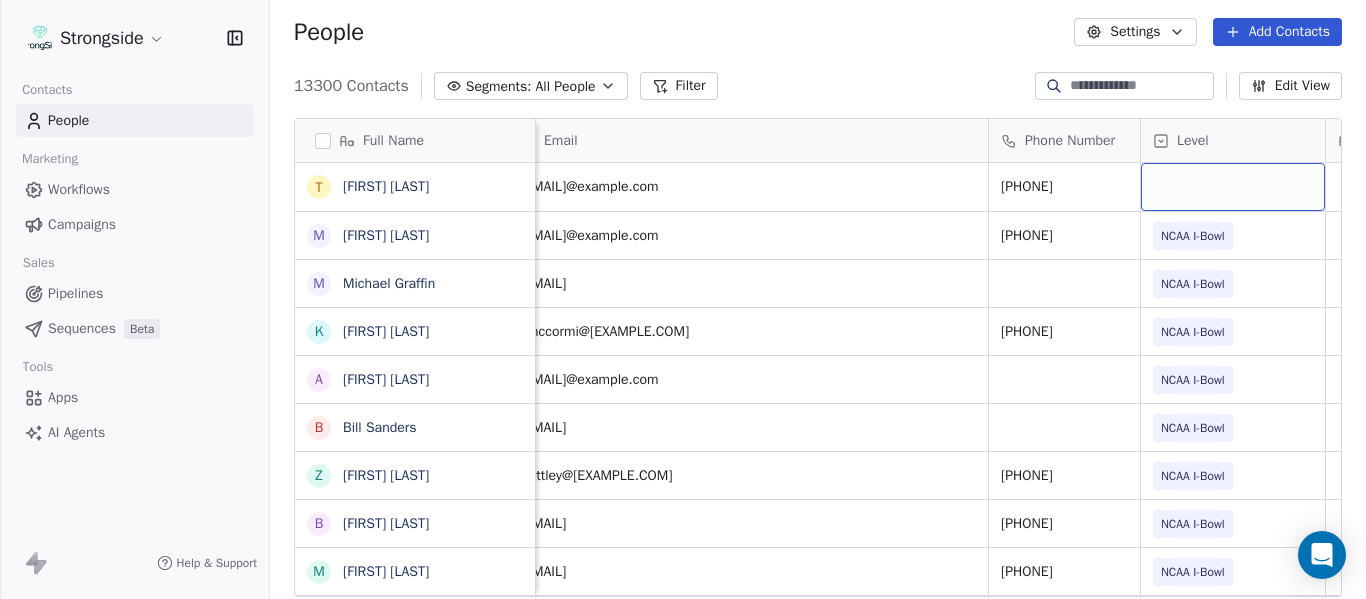 click at bounding box center [1233, 187] 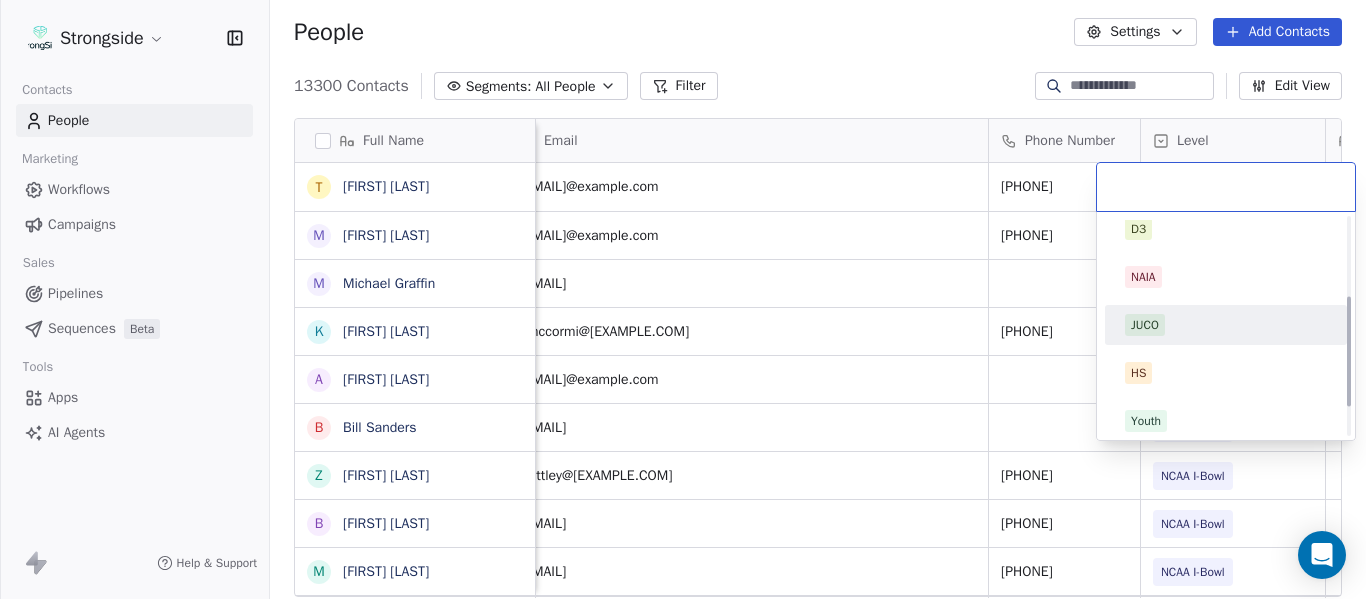 scroll, scrollTop: 212, scrollLeft: 0, axis: vertical 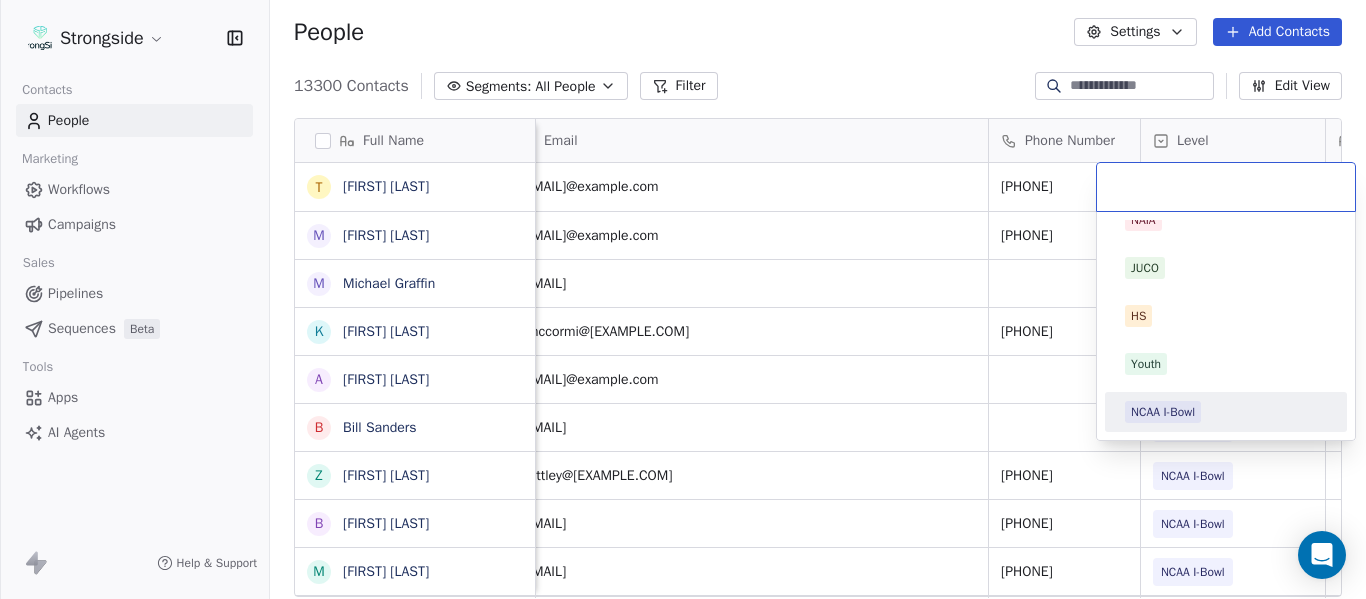 click on "NCAA I-Bowl" at bounding box center [1226, 412] 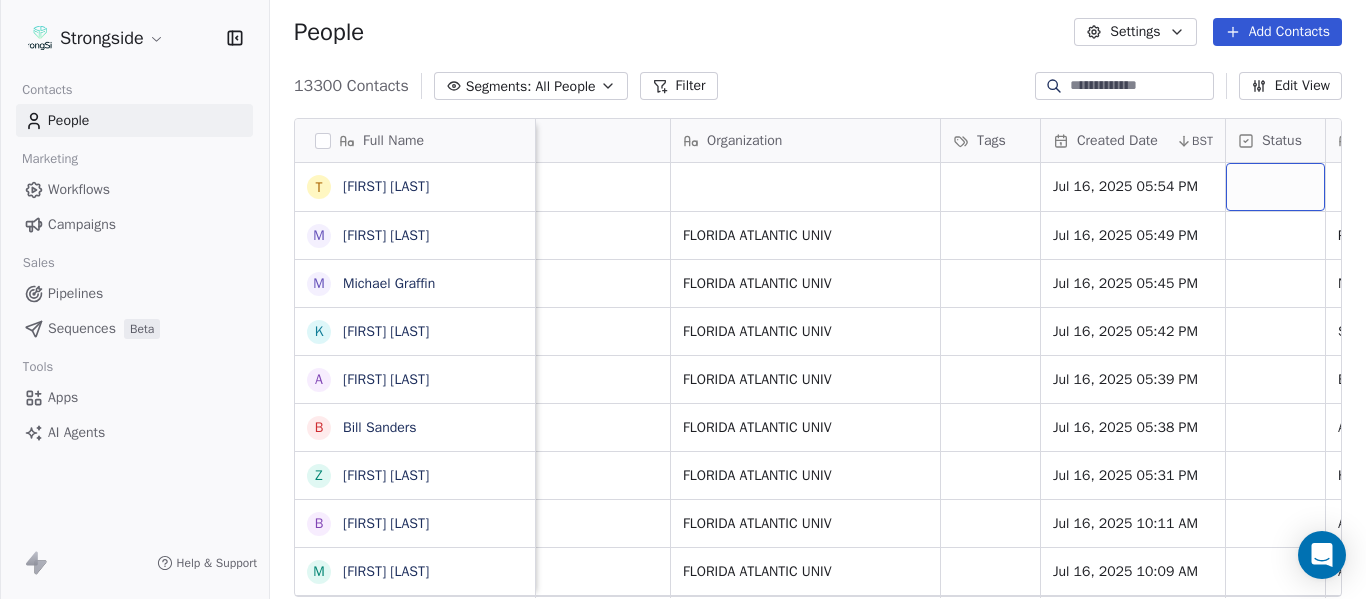 scroll, scrollTop: 0, scrollLeft: 1259, axis: horizontal 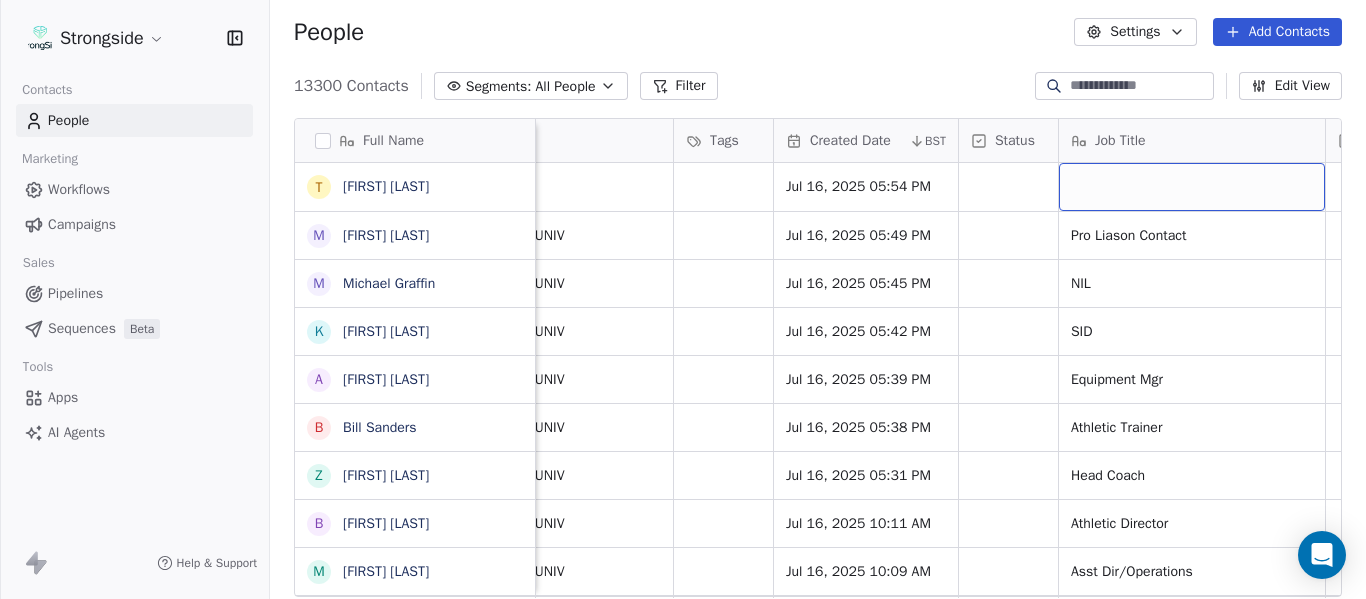 click at bounding box center [1192, 187] 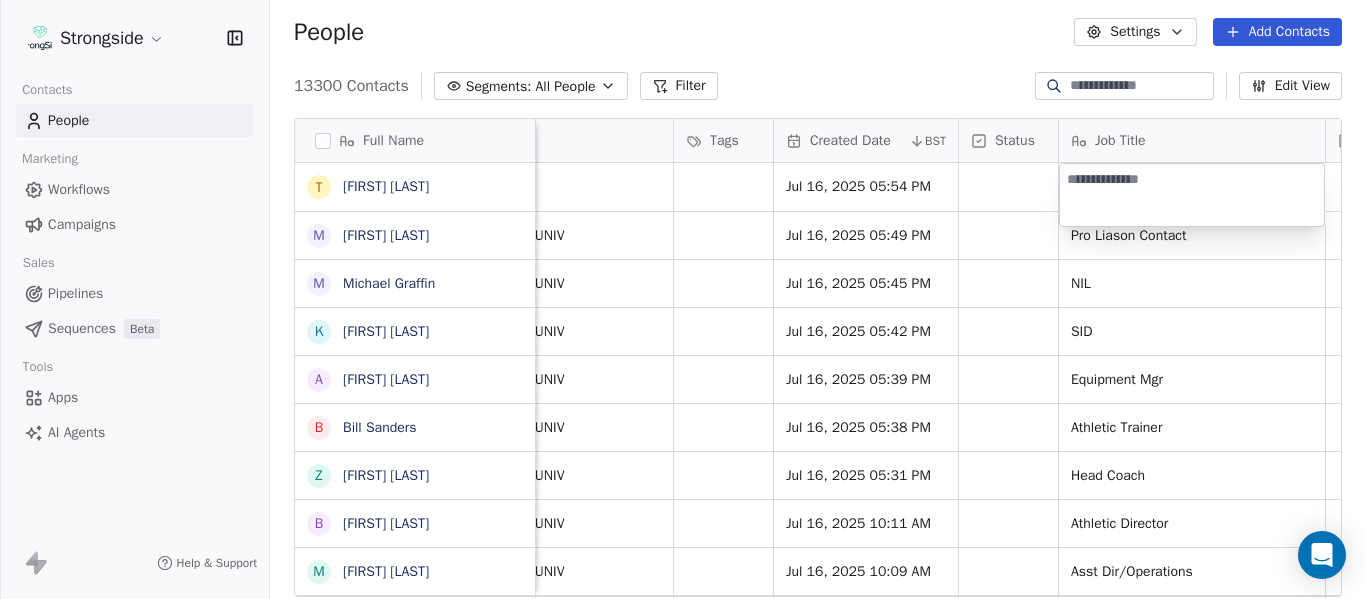 type on "**********" 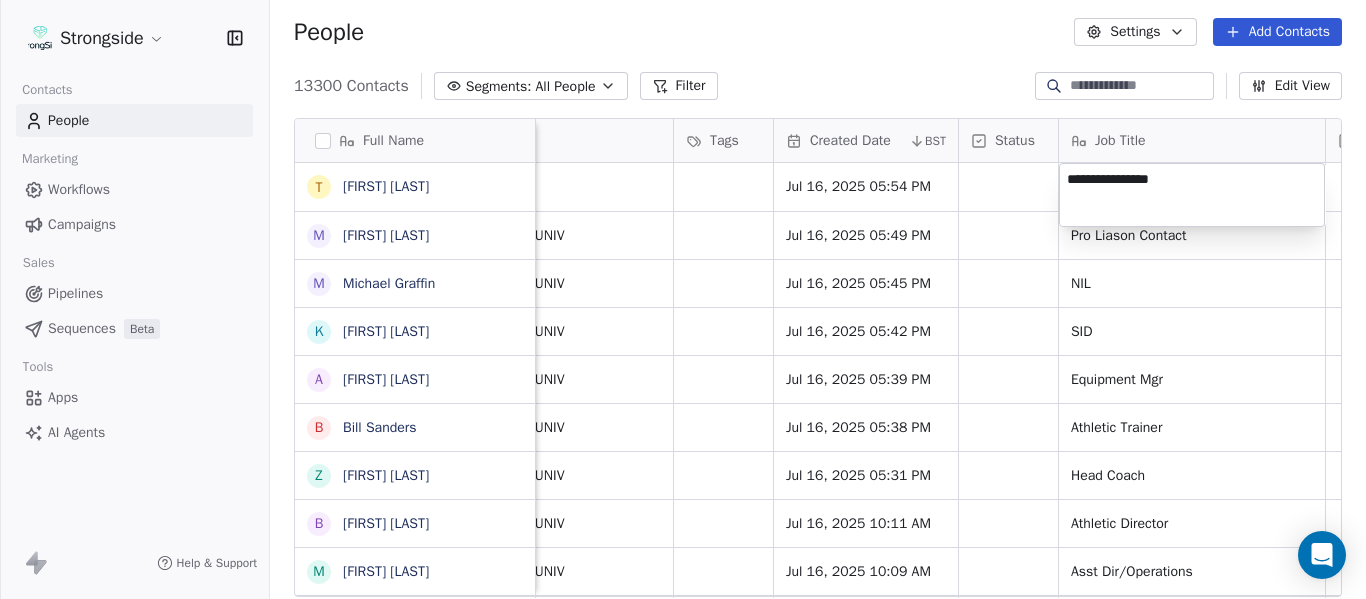 click on "Full Name T Toya Ballard M Matt Wiesner M Michael Graffin K Katrina McCormack A Anthony Fortier B Bill Sanders Z Zach Kittley B Brian White M Margot Kessler C Cris Carter C Clay Williams F Faith Padgett R Regine Hill C Craig Merson R Rick Wimmer J Jason Robinson H Hasan Craig V Vincent Davis C Chris LoNigro E Eric Potochney J Jeffrey Meleky J James Simpson T Travis Johnson I Ivan McCartney J Josh Taylor C Cecil McNair M Monte Perez R Rachel Taylor L Lori Craig Phone Number Level League/Conference Organization Tags 561-297-6957 NCAA I-Bowl Jul 16, 2025 05:54 PM 561-297-1094 NCAA I-Bowl FLORIDA ATLANTIC UNIV Jul 16, 2025 05:49 PM Pro Liason Contact True NIL" at bounding box center [683, 299] 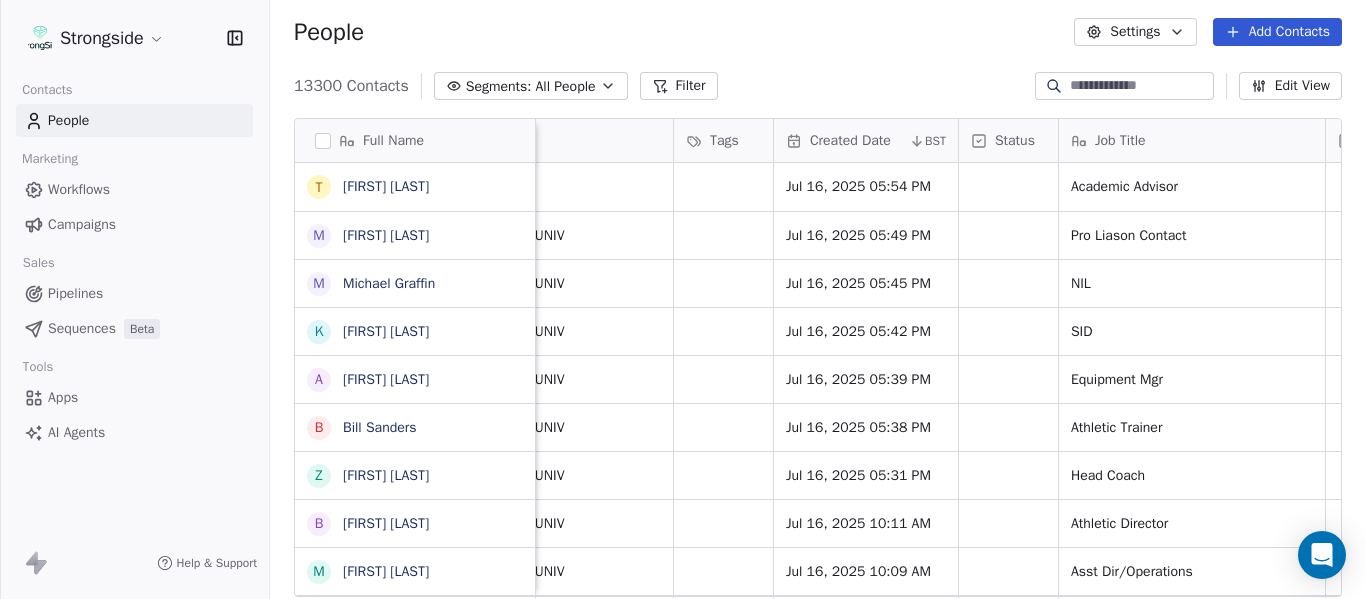 scroll, scrollTop: 0, scrollLeft: 1127, axis: horizontal 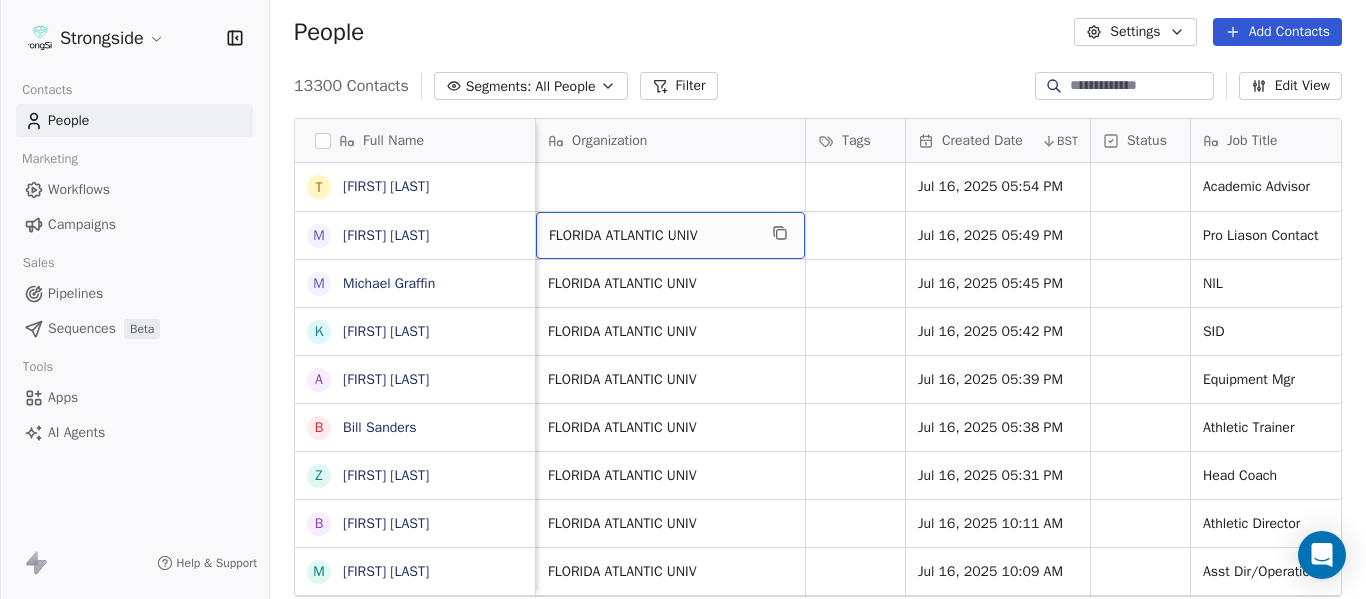 click on "FLORIDA ATLANTIC UNIV" at bounding box center (670, 235) 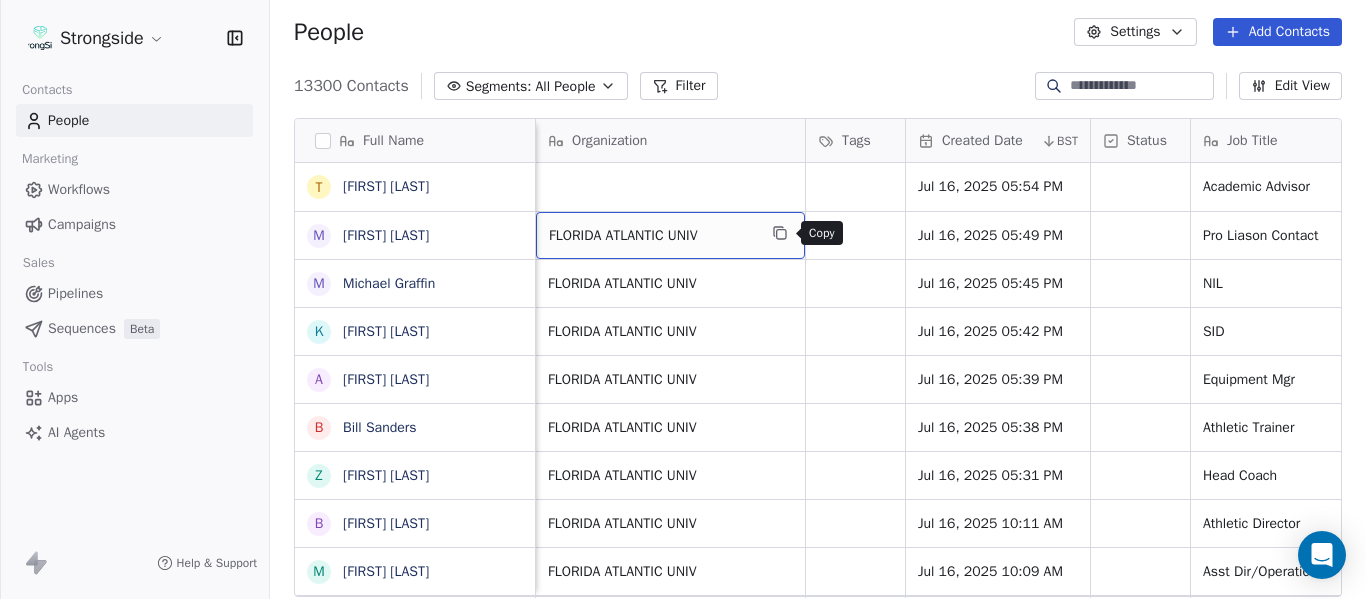 click at bounding box center (780, 233) 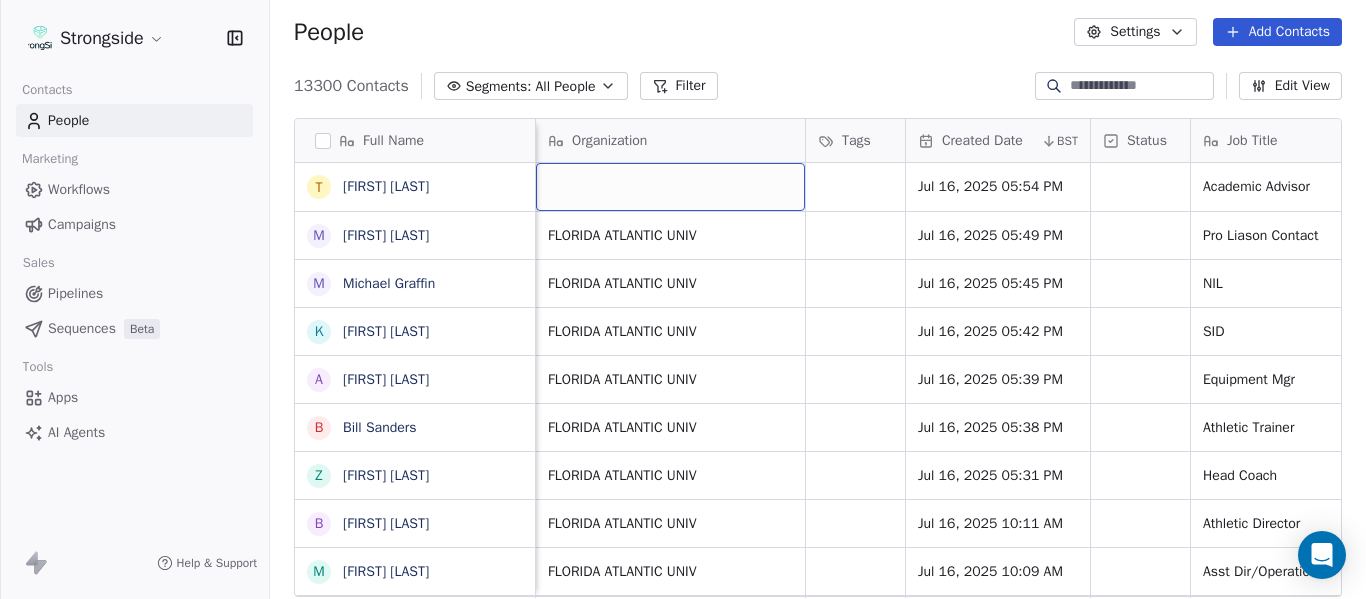 click at bounding box center (670, 187) 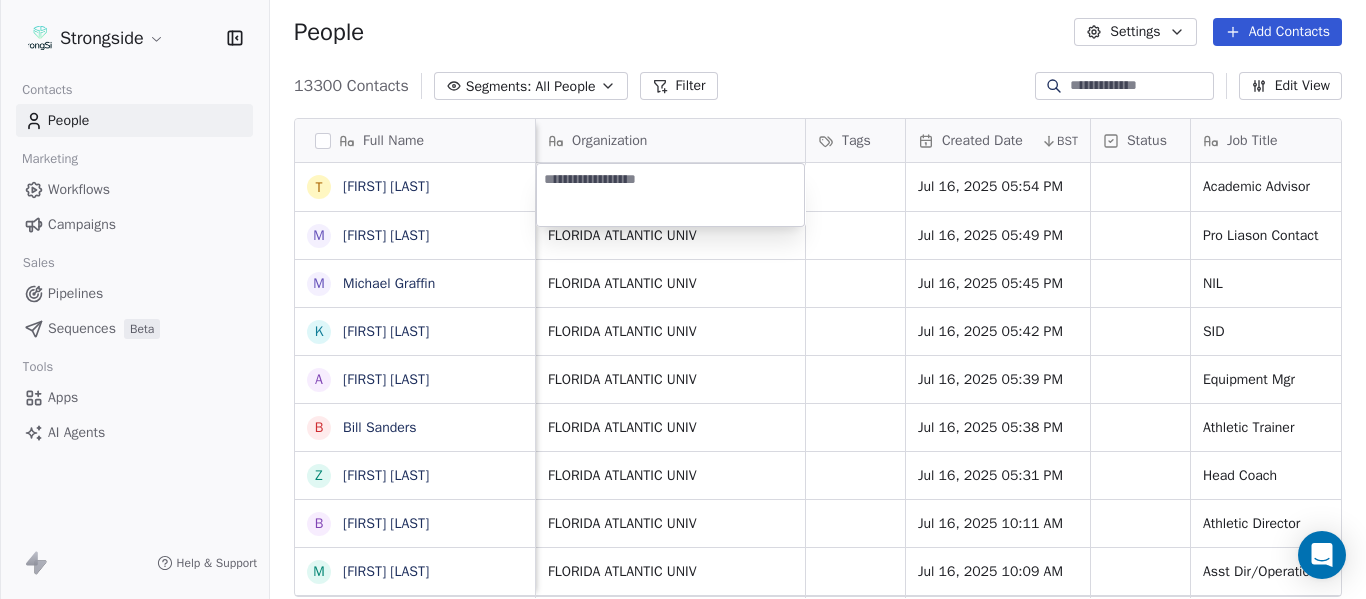 type on "**********" 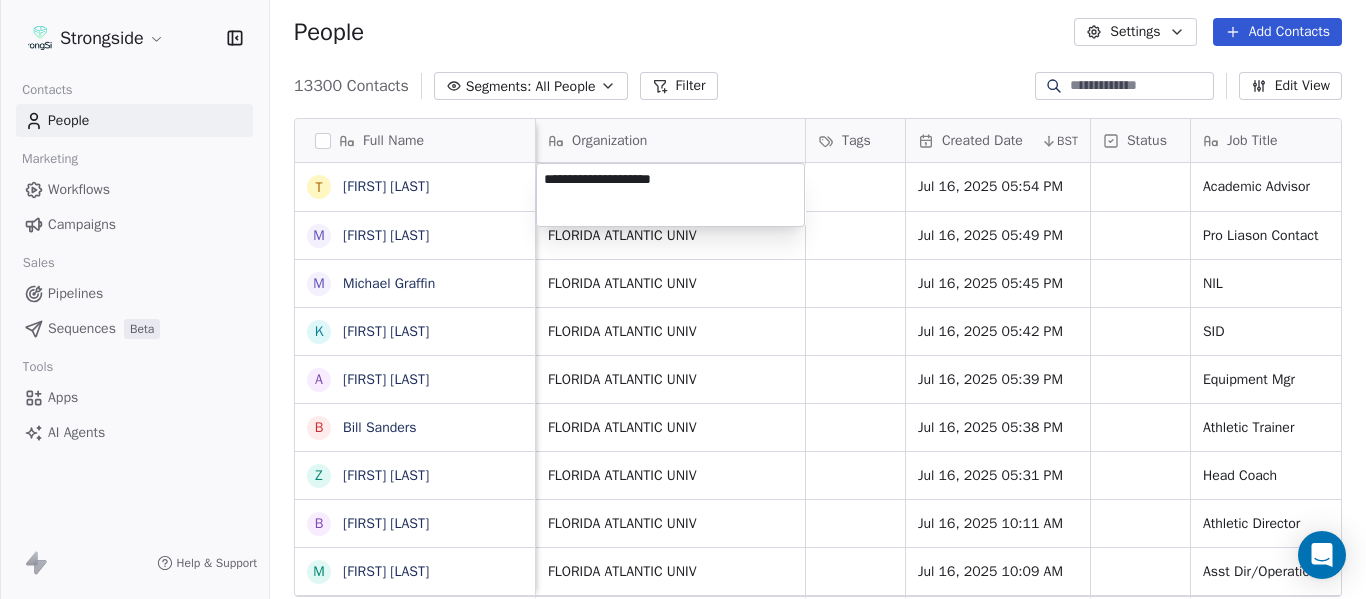 click on "Full Name T Toya Ballard M Matt Wiesner M Michael Graffin K Katrina McCormack A Anthony Fortier B Bill Sanders Z Zach Kittley B Brian White M Margot Kessler C Cris Carter C Clay Williams F Faith Padgett R Regine Hill C Craig Merson R Rick Wimmer J Jason Robinson H Hasan Craig V Vincent Davis C Chris LoNigro E Eric Potochney J Jeffrey Meleky J James Simpson T Travis Johnson I Ivan McCartney J Josh Taylor C Cecil McNair M Monte Perez R Rachel Taylor L Lori Craig D Damon Cogdell Phone Number Level League/Conference Organization Tags Created Date BST Status Job Title Priority Emails Auto Clicked Last Activity Date BST 561-297-6957 NCAA I-Bowl Jul 16, 2025 05:54 PM Academic Advisor 561-297-1094 NCAA I-Bowl FLORIDA ATLANTIC UNIV Jul 16, 2025 05:49 PM Pro Liason Contact NIL" at bounding box center (683, 299) 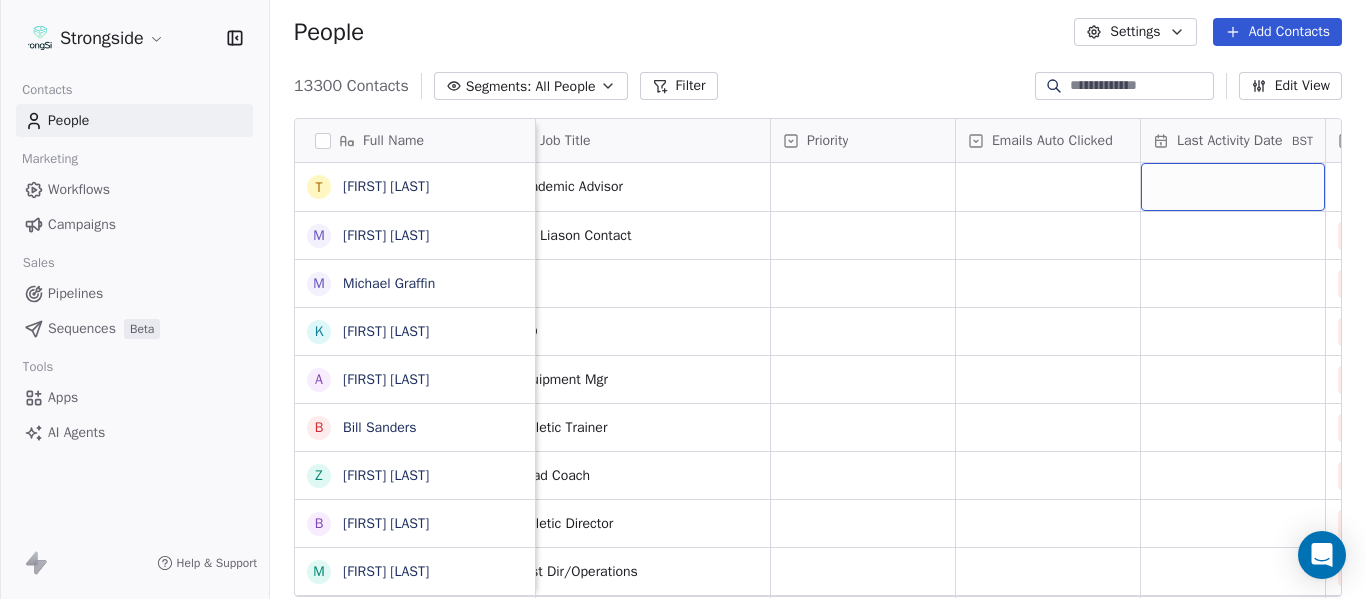 scroll, scrollTop: 0, scrollLeft: 1999, axis: horizontal 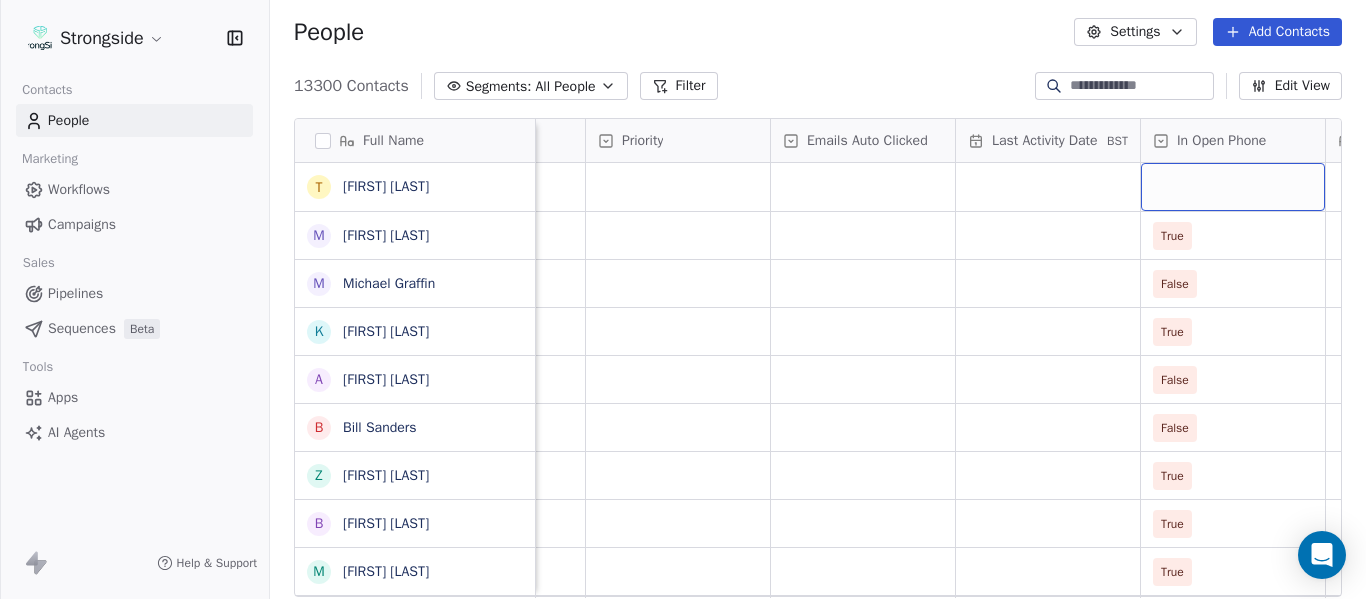 click at bounding box center (1233, 187) 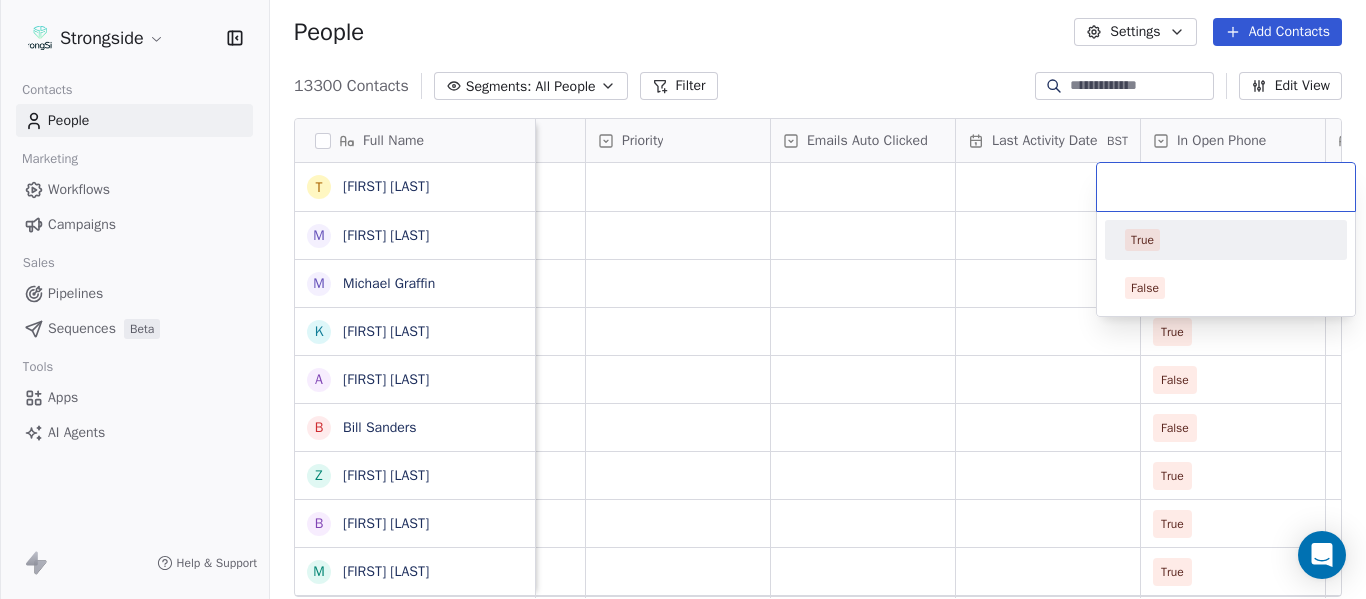 click on "True" at bounding box center (1226, 240) 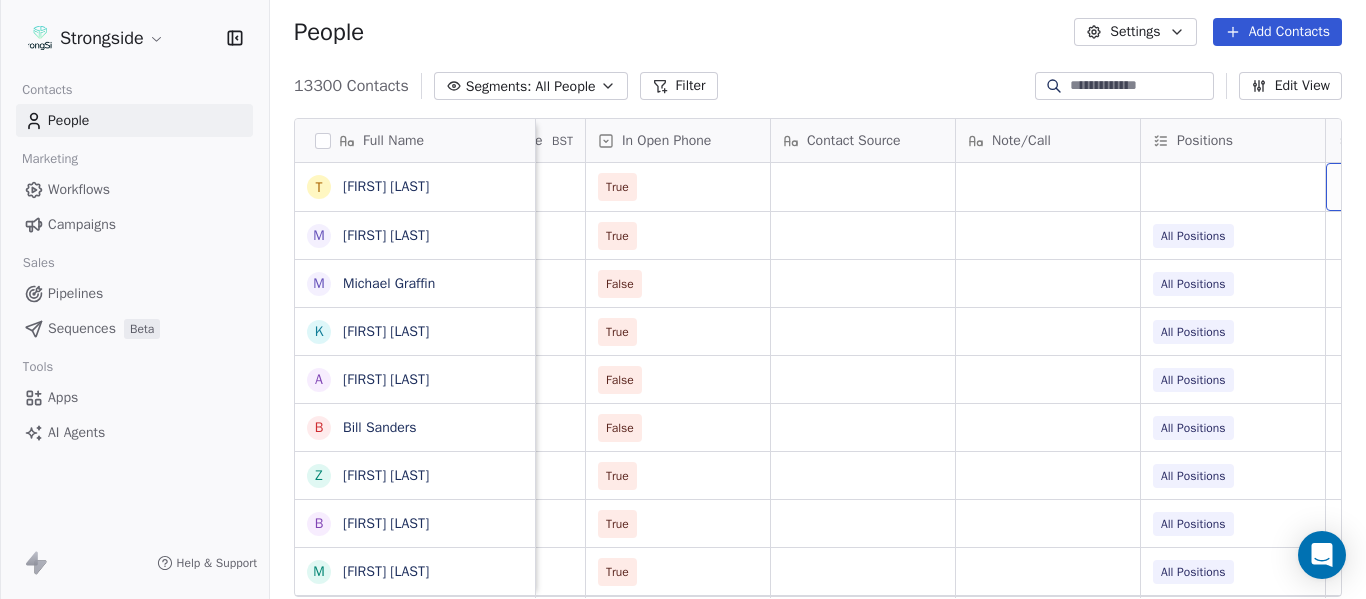scroll, scrollTop: 0, scrollLeft: 2739, axis: horizontal 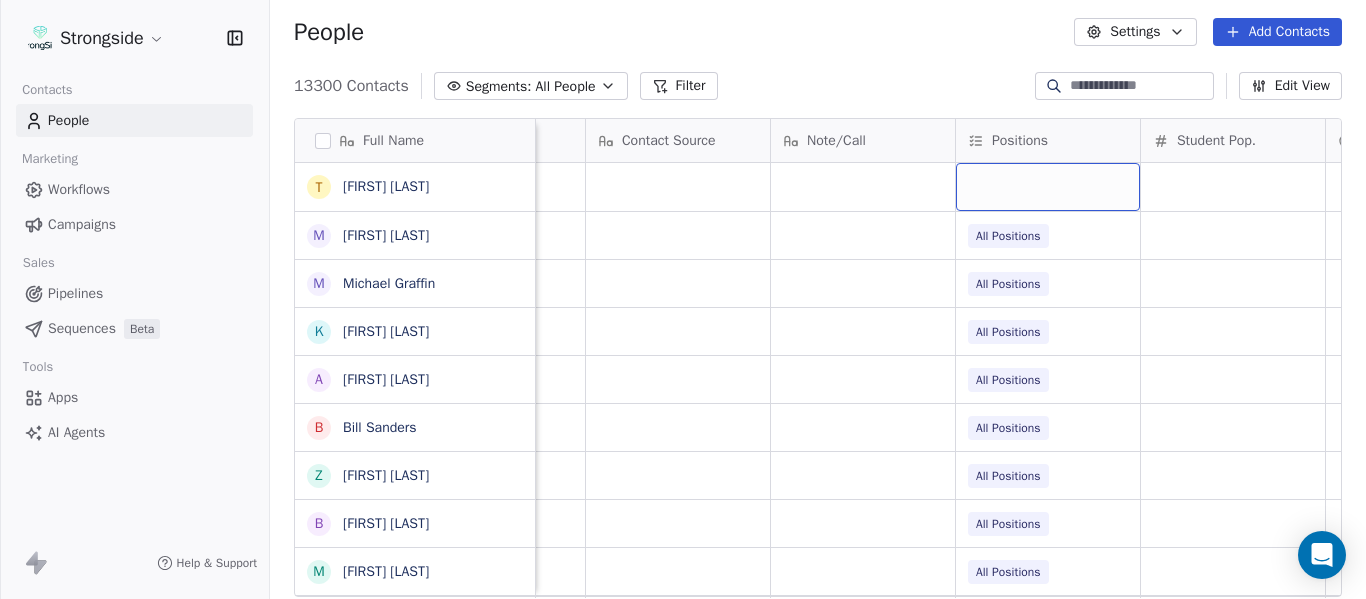 click at bounding box center [1048, 187] 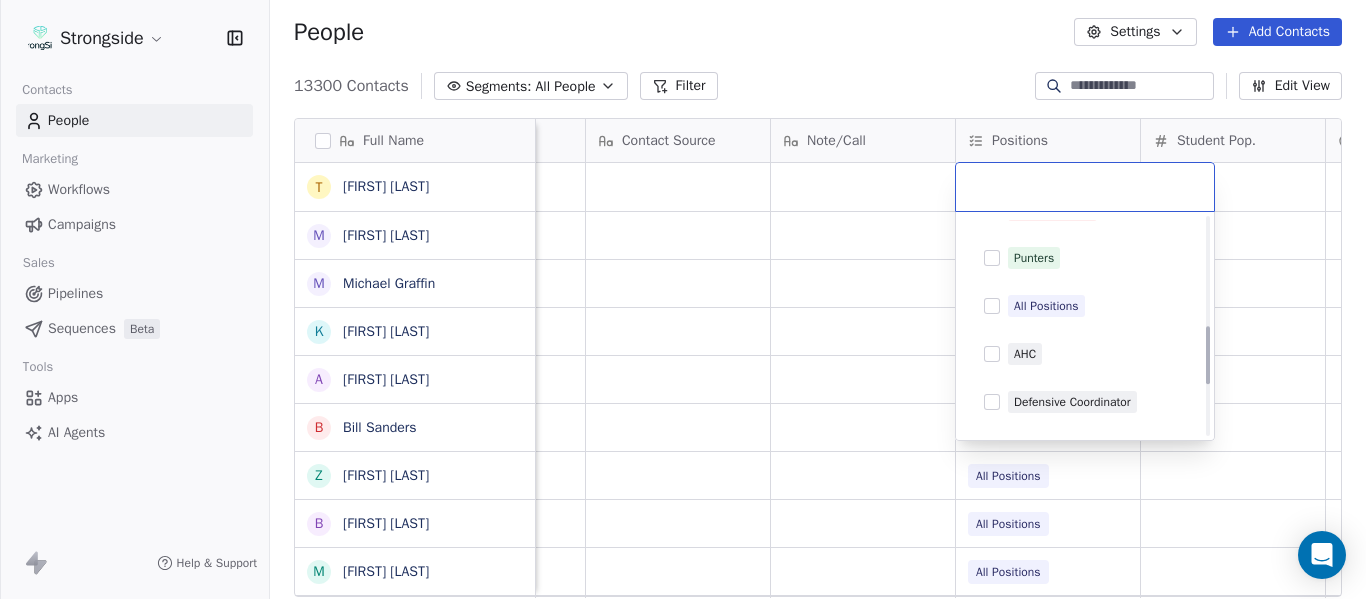 scroll, scrollTop: 396, scrollLeft: 0, axis: vertical 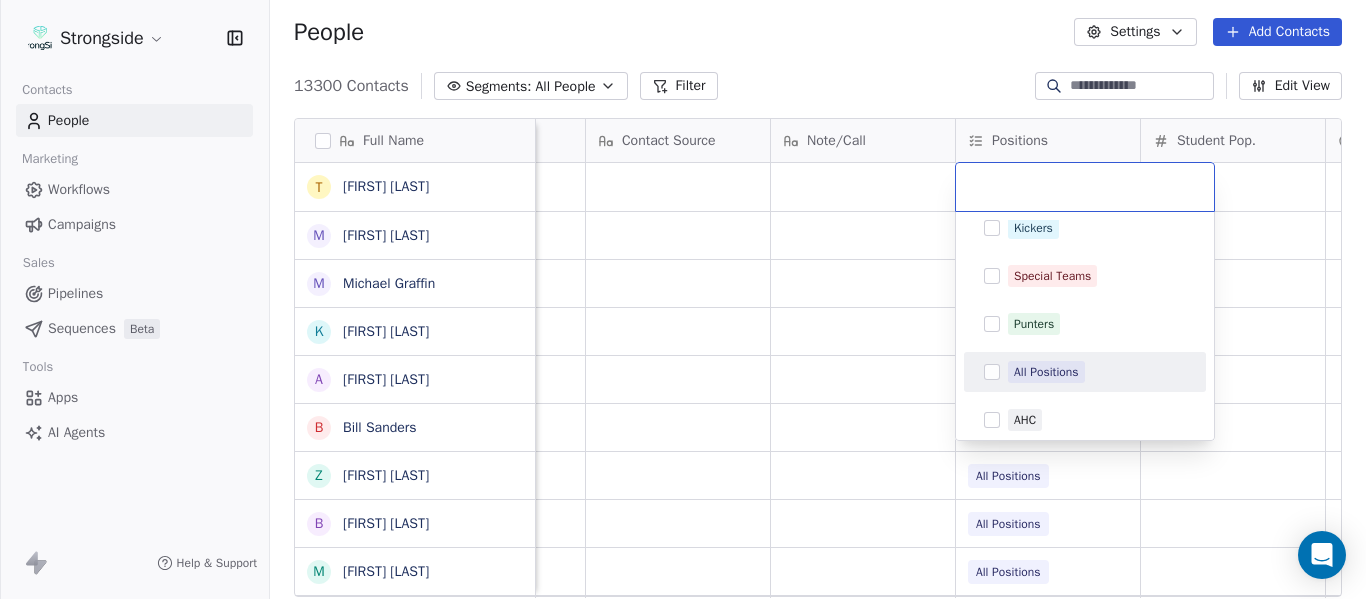 click on "All Positions" at bounding box center (1085, 372) 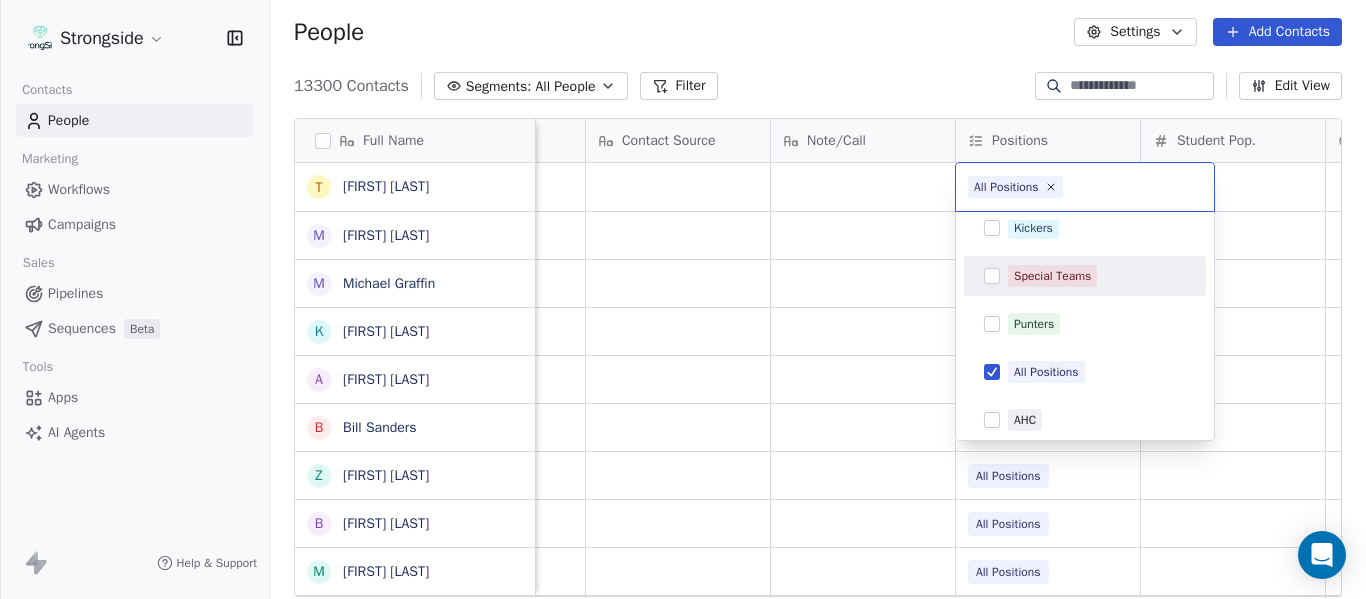 click on "Strongside Contacts People Marketing Workflows Campaigns Sales Pipelines Sequences Beta Tools Apps AI Agents Help & Support People Settings Add Contacts 13300 Contacts Segments: All People Filter Edit View Tag Add to Sequence Export Full Name T [FIRST] [LAST] M [FIRST] [LAST] M [FIRST] [LAST] K [FIRST] [LAST] A [FIRST] [LAST] B [FIRST] [LAST] Z [FIRST] [LAST] B [FIRST] [LAST] M [FIRST] [LAST] C [FIRST] [LAST] C [FIRST] [LAST] F [FIRST] [LAST] R [FIRST] [LAST] C [FIRST] [LAST] R [FIRST] [LAST] J [FIRST] [LAST] H [FIRST] [LAST] V [FIRST] [LAST] C [FIRST] [LAST] E [FIRST] [LAST] J [FIRST] [LAST] J [FIRST] [LAST] T [FIRST] [LAST] I [FIRST] [LAST] J [FIRST] [LAST] C [FIRST] [LAST] M [FIRST] [LAST] R [FIRST] [LAST] L [FIRST] [LAST] D [FIRST] [LAST] Priority Emails Auto Clicked Last Activity Date BST In Open Phone Contact Source Note/Call Positions Student Pop. Lead Account True True All Positions False All Positions True All Positions False All Positions False All Positions True All Positions True All Positions True All Positions" at bounding box center [683, 299] 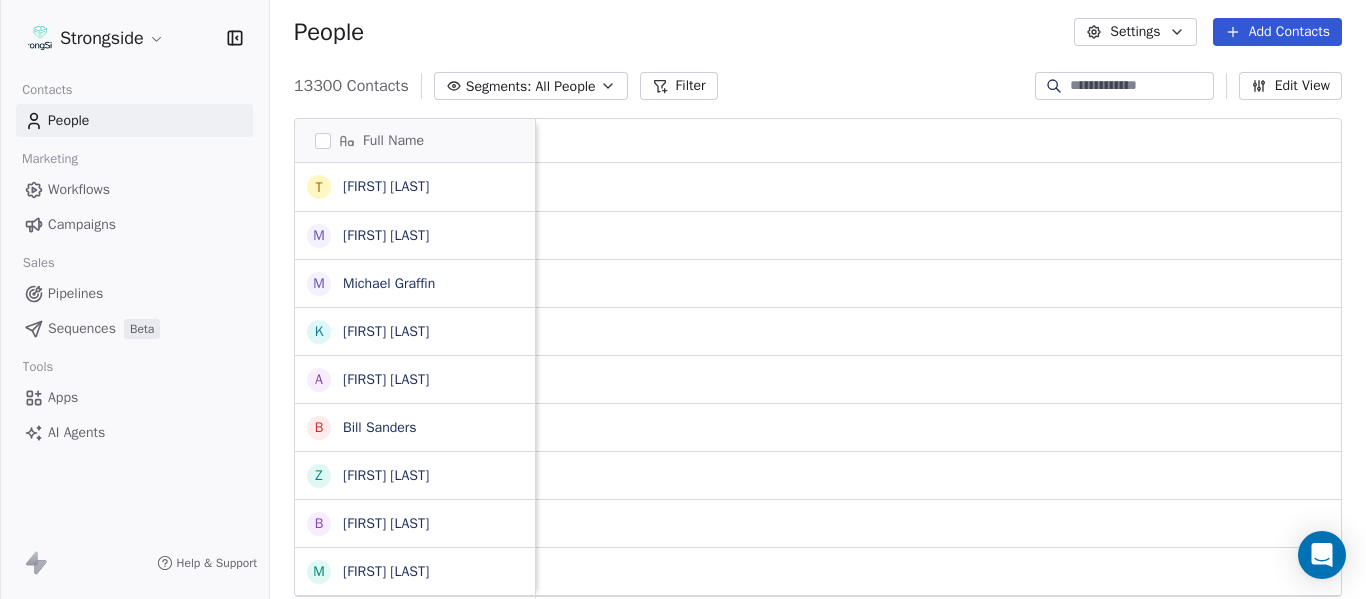 scroll, scrollTop: 0, scrollLeft: 0, axis: both 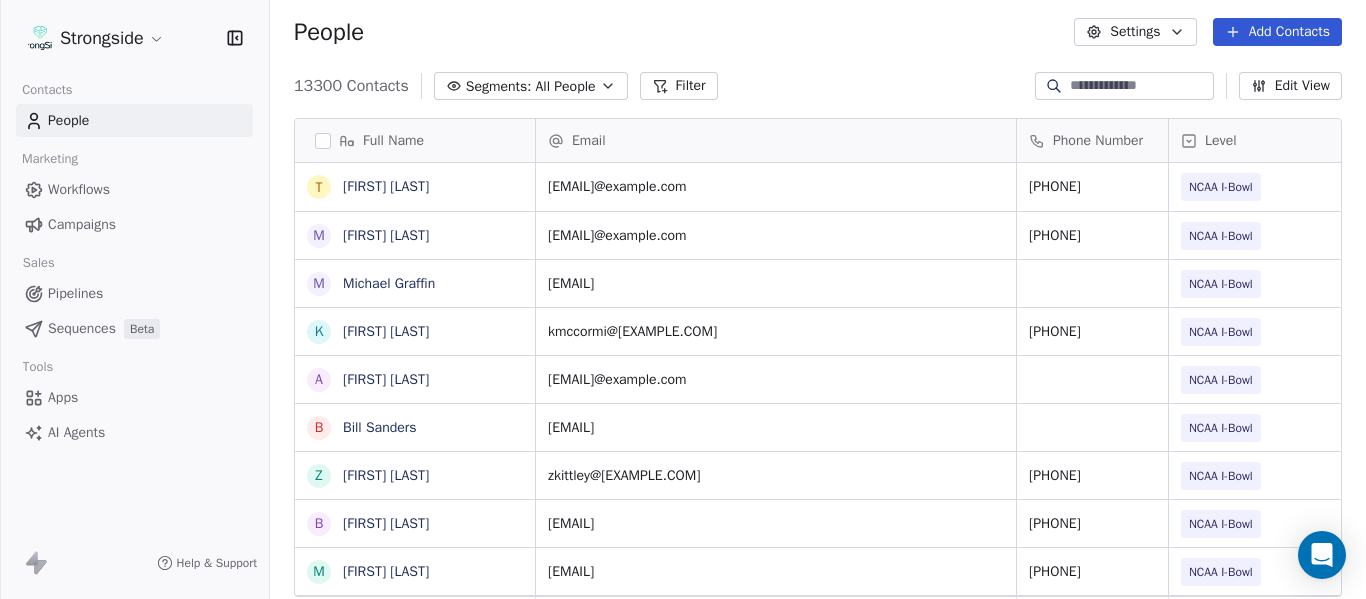 click on "Add Contacts" at bounding box center (1277, 32) 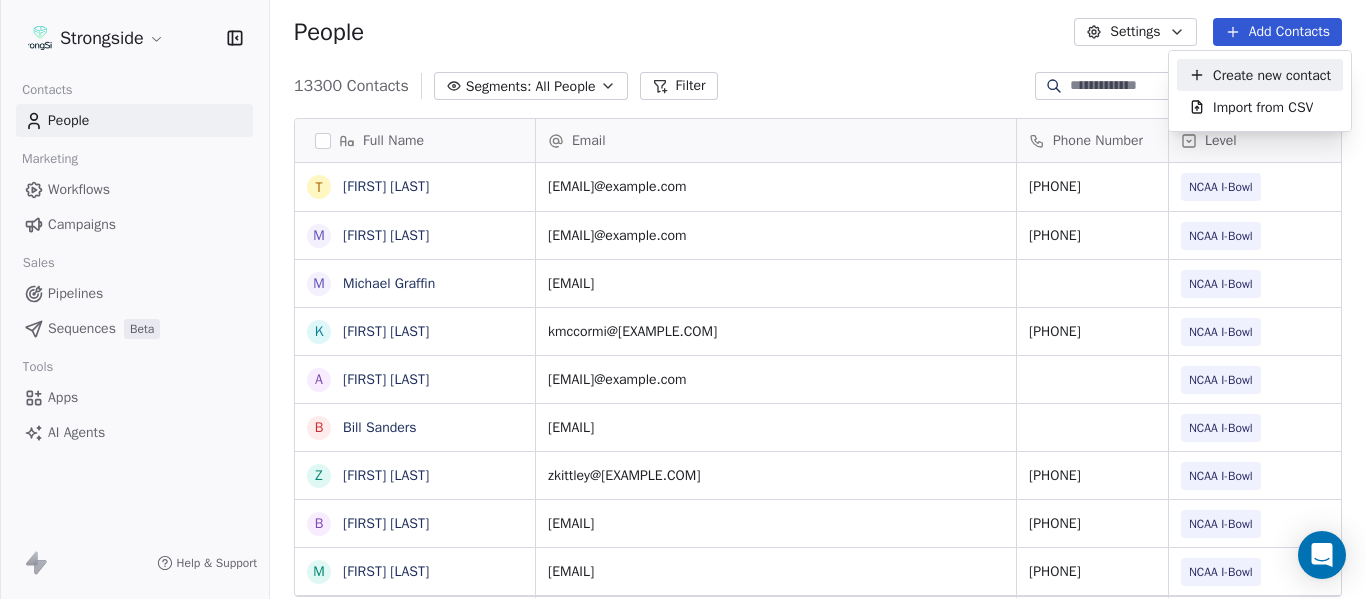 click on "Create new contact" at bounding box center (1272, 75) 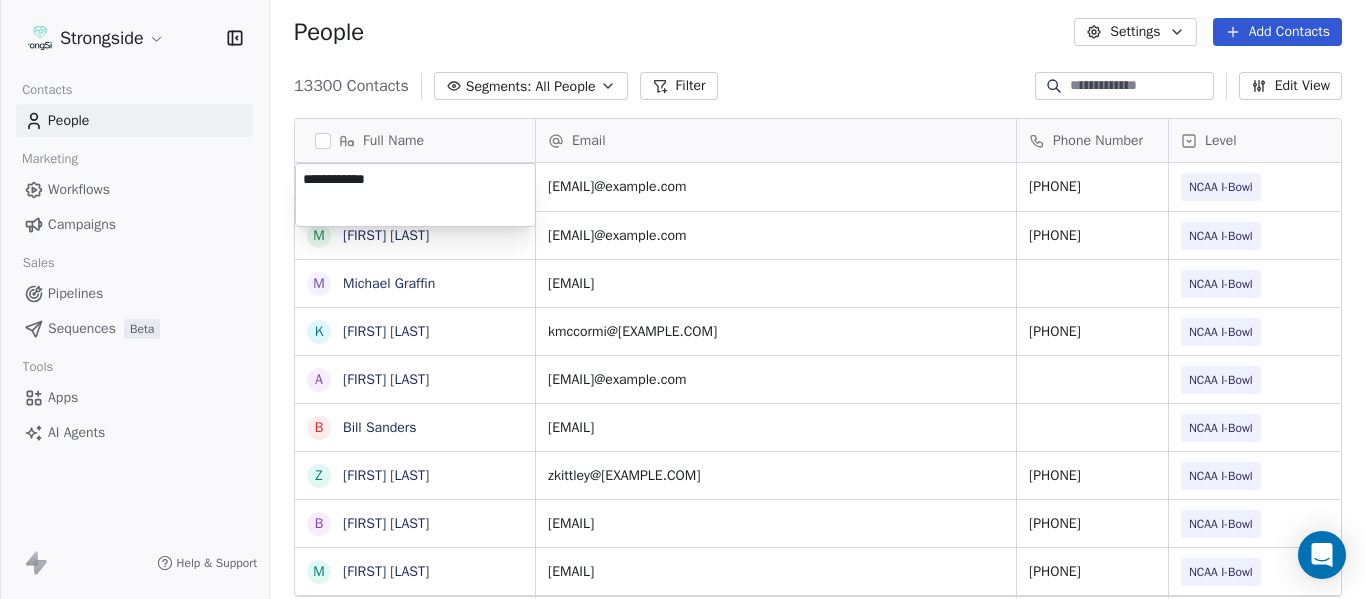 type on "**********" 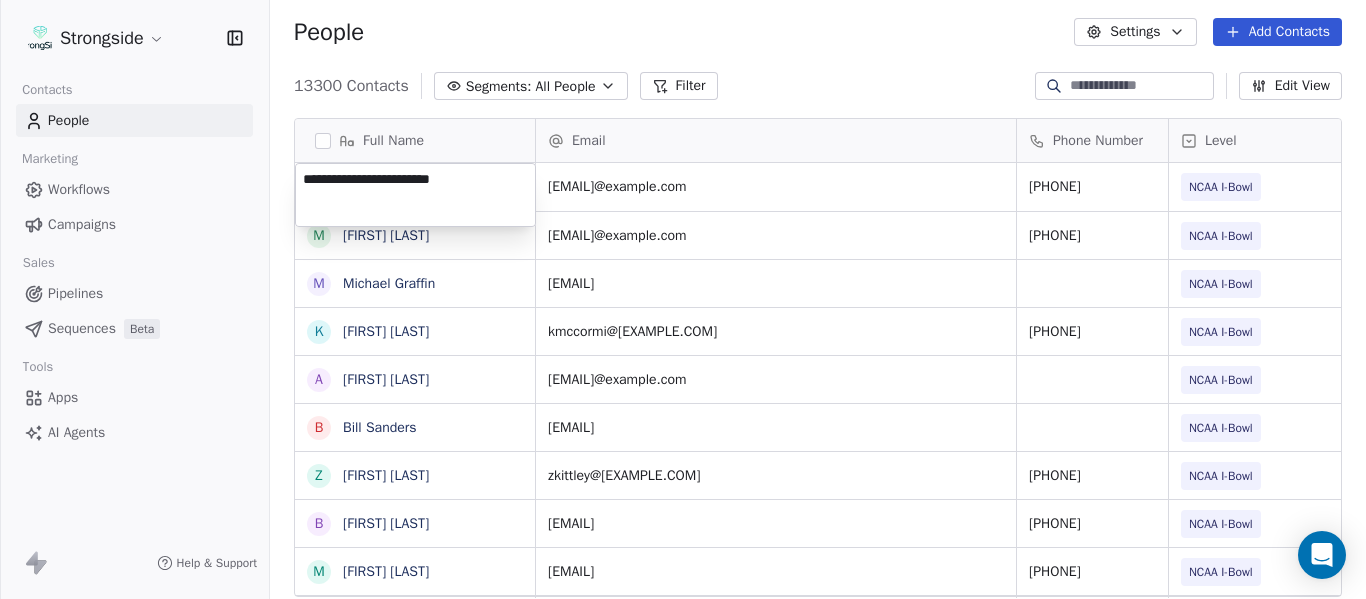 click on "Strongside Contacts People Marketing Workflows Campaigns Sales Pipelines Sequences Beta Tools Apps AI Agents Help & Support People Settings  Add Contacts [NUMBER] Contacts Segments: All People Filter  Edit View Tag Add to Sequence Export Full Name T [FIRST] [LAST] M [FIRST] [LAST] M [FIRST] [LAST] K [FIRST] [LAST] A [FIRST] [LAST] B [FIRST] [LAST] Z [FIRST] [LAST] B [FIRST] [LAST] M [FIRST] [LAST] C [FIRST] [LAST] C [FIRST] [LAST] F [FIRST] [LAST] R [FIRST] [LAST] C [FIRST] [LAST] Email Phone Number Level League/Conference Organization Tags ballardl@[EXAMPLE.COM] [PHONE] NCAA I-Bowl FLORIDA ATLANTIC UNIV mwiesner@[EXAMPLE.COM] [PHONE] NCAA I-Bowl FLORIDA ATLANTIC UNIV mgraffin@[EXAMPLE.COM] NCAA I-Bowl FLORIDA ATLANTIC UNIV kmccormi@[EXAMPLE.COM] [PHONE] NCAA I-Bowl FLORIDA ATLANTIC UNIV" at bounding box center (683, 299) 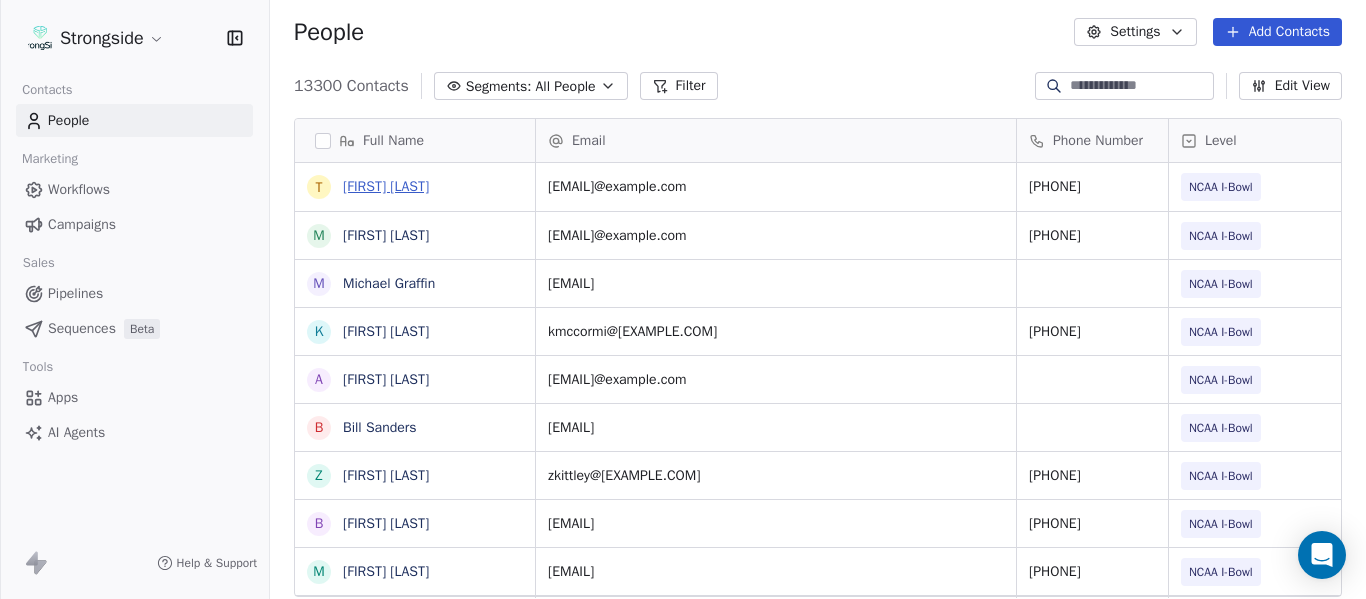 click on "[FIRST] [LAST]" at bounding box center [386, 186] 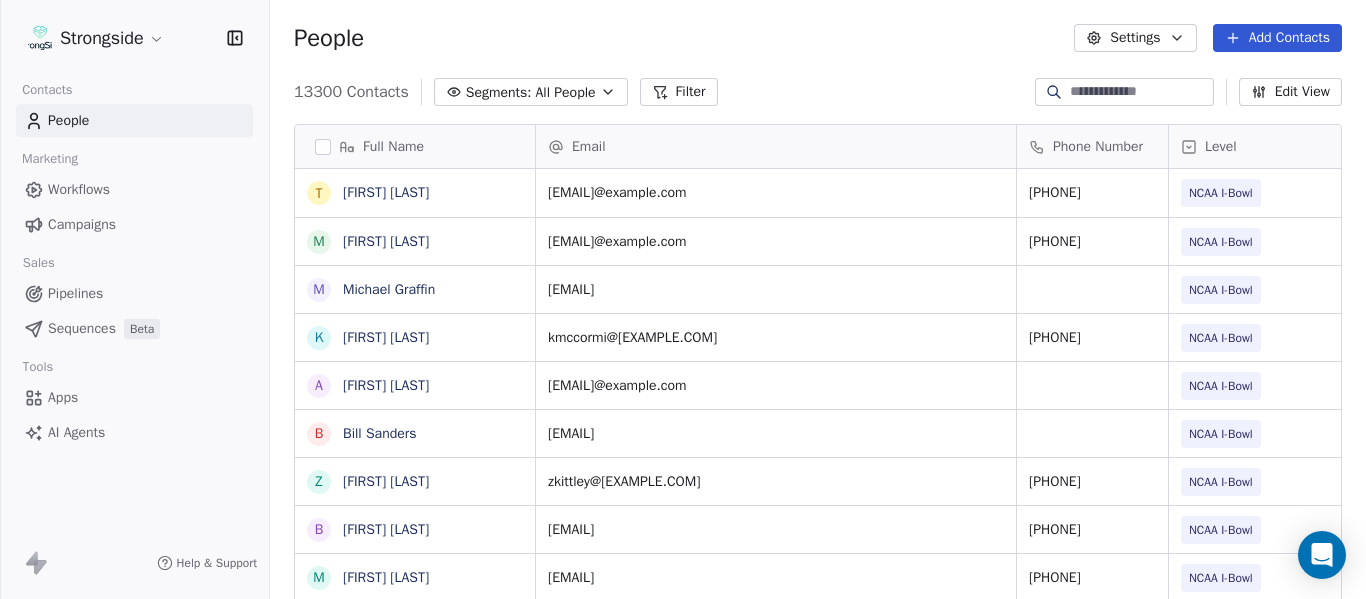 scroll, scrollTop: 16, scrollLeft: 16, axis: both 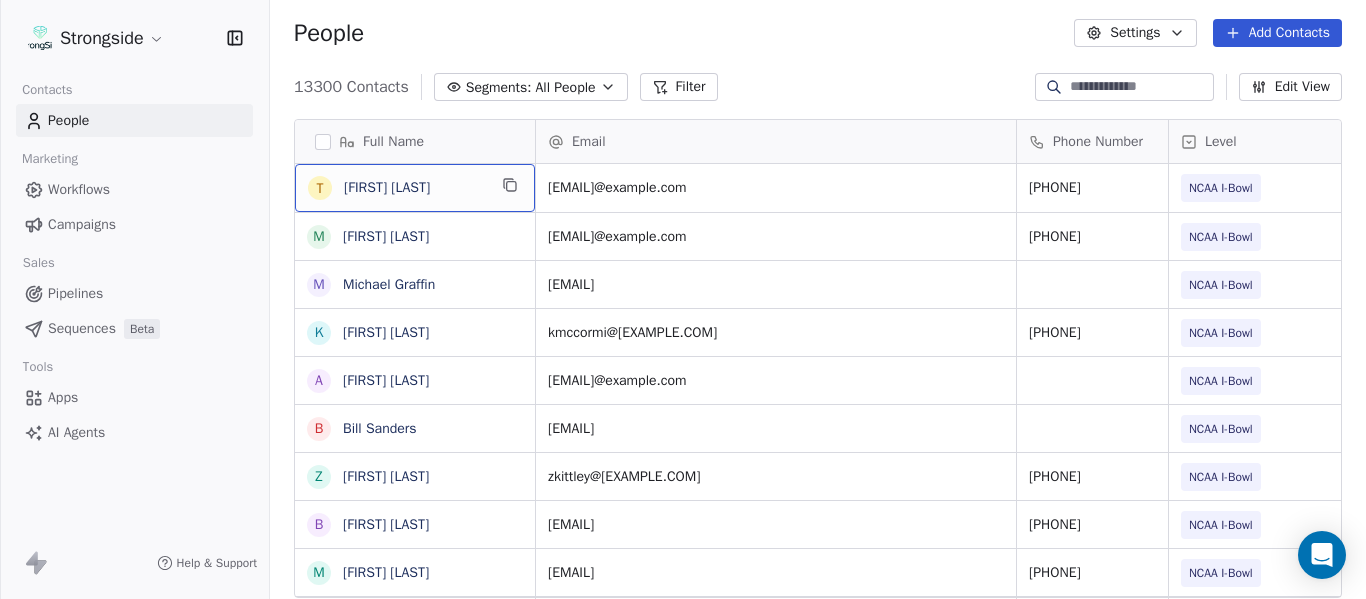 click on "T [FIRST] [LAST][FIRST] [LAST]" at bounding box center (415, 188) 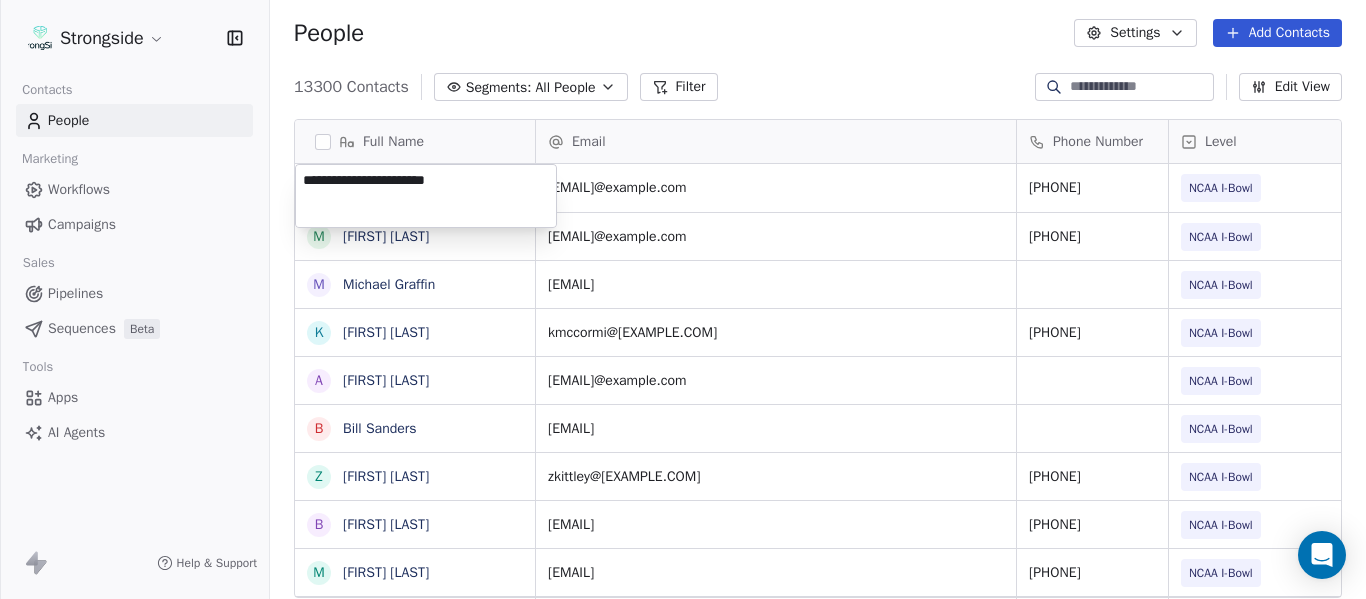 click on "**********" at bounding box center [426, 196] 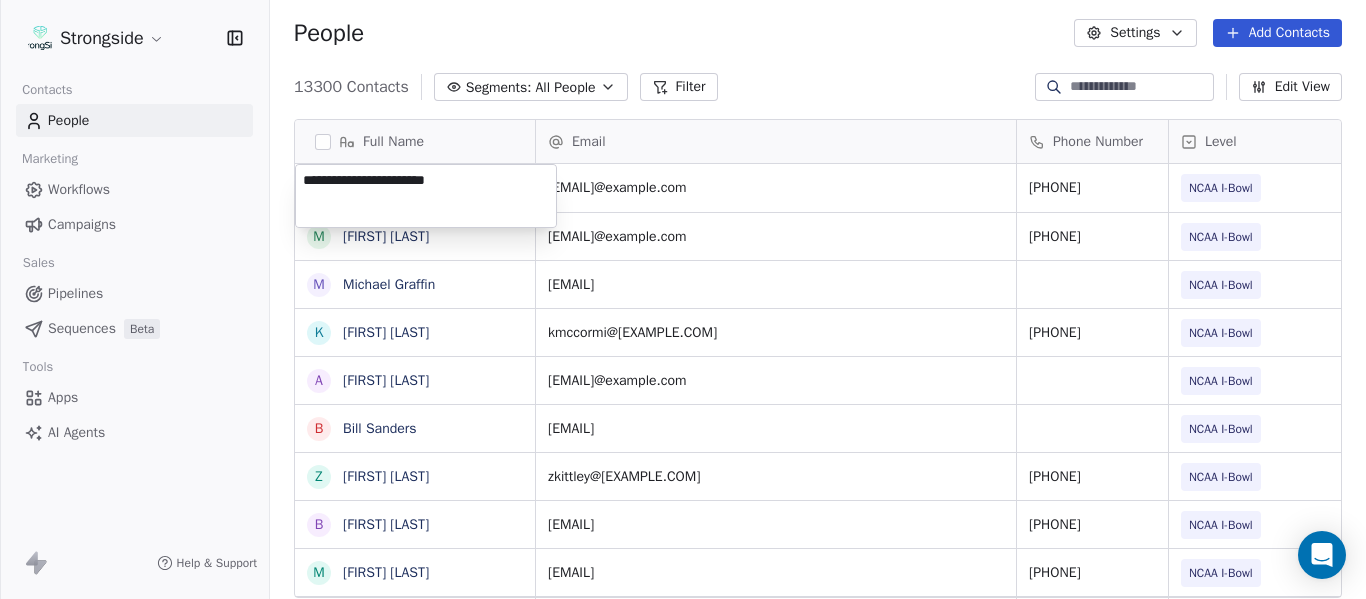 drag, startPoint x: 510, startPoint y: 189, endPoint x: 378, endPoint y: 178, distance: 132.45753 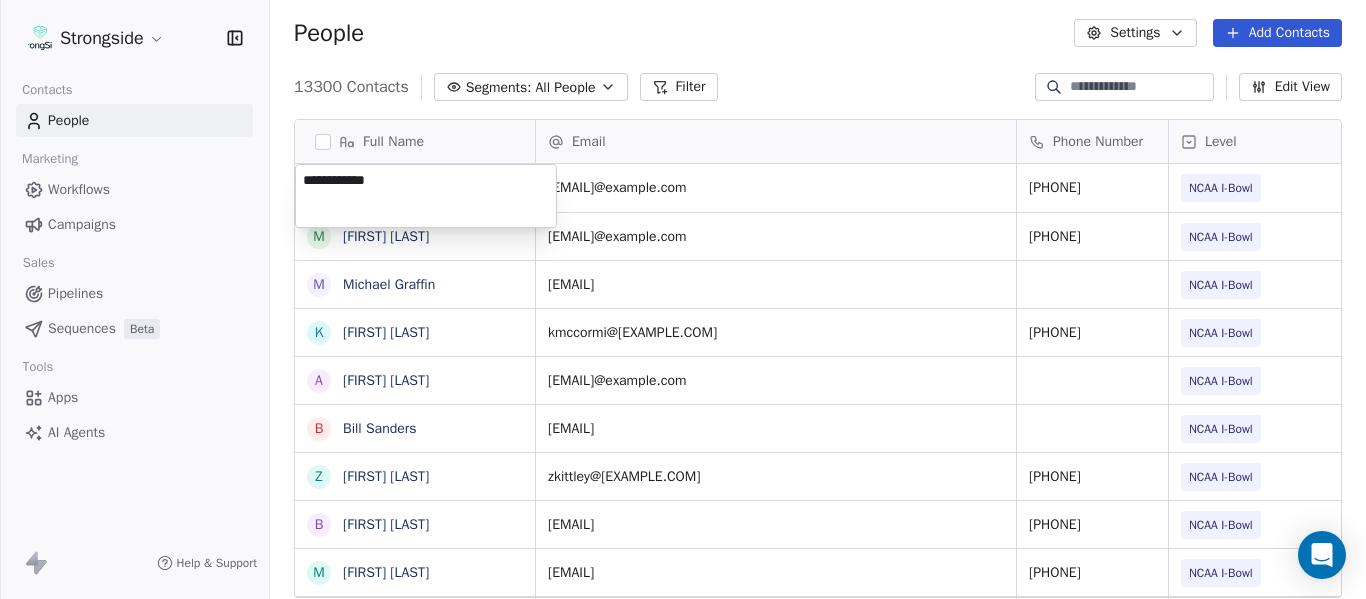 click on "Full Name T [FIRST] [LAST] M [FIRST] [LAST] M [FIRST] [LAST] K [FIRST] [LAST] A [FIRST] [LAST] B [FIRST] [LAST] Z [FIRST] [LAST] B [FIRST] [LAST] M [FIRST] [LAST] C [FIRST] [LAST] C [FIRST] [LAST] F [FIRST] [LAST] R [FIRST] [LAST] C [FIRST] [LAST] R [FIRST] [LAST] J [FIRST] [LAST] H [FIRST] [LAST] V [FIRST] [LAST] C [FIRST] [LAST] E [FIRST] [LAST] J [FIRST] [LAST] J [FIRST] [LAST] T [FIRST] [LAST] I [FIRST] [LAST] J [FIRST] [LAST] C [FIRST] [LAST] M [FIRST] [LAST] R [FIRST] [LAST] L [FIRST] [LAST] D [FIRST] [LAST] T [FIRST] [LAST] S [FIRST] [LAST] M [FIRST] [LAST] D [FIRST] [LAST] D [FIRST] [LAST] Email Phone Number Level League/Conference Organization Tags [EMAIL]@example.com [PHONE] NCAA I-Bowl FLORIDA ATLANTIC UNIV [EMAIL]@example.com [PHONE] NCAA I-Bowl FLORIDA ATLANTIC UNIV [EMAIL]@example.com NCAA I-Bowl FLORIDA ATLANTIC UNIV [EMAIL]@example.com [PHONE] NCAA I-Bowl NCAA I-Bowl" at bounding box center (683, 299) 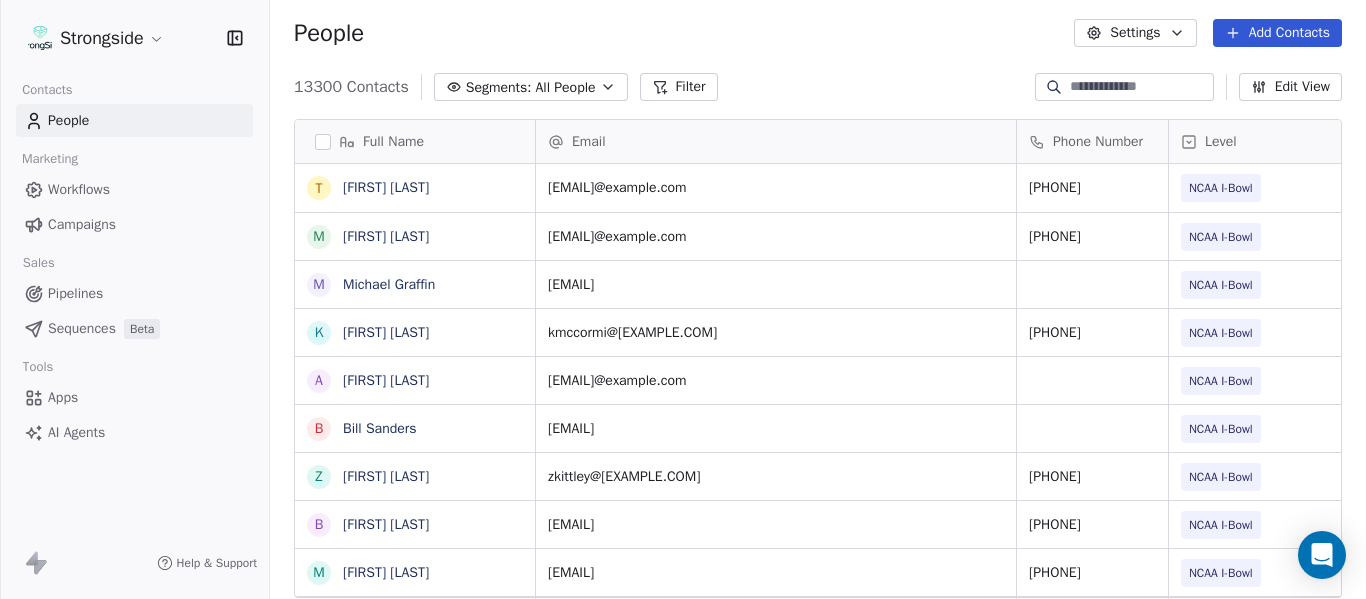 click on "Add Contacts" at bounding box center [1277, 33] 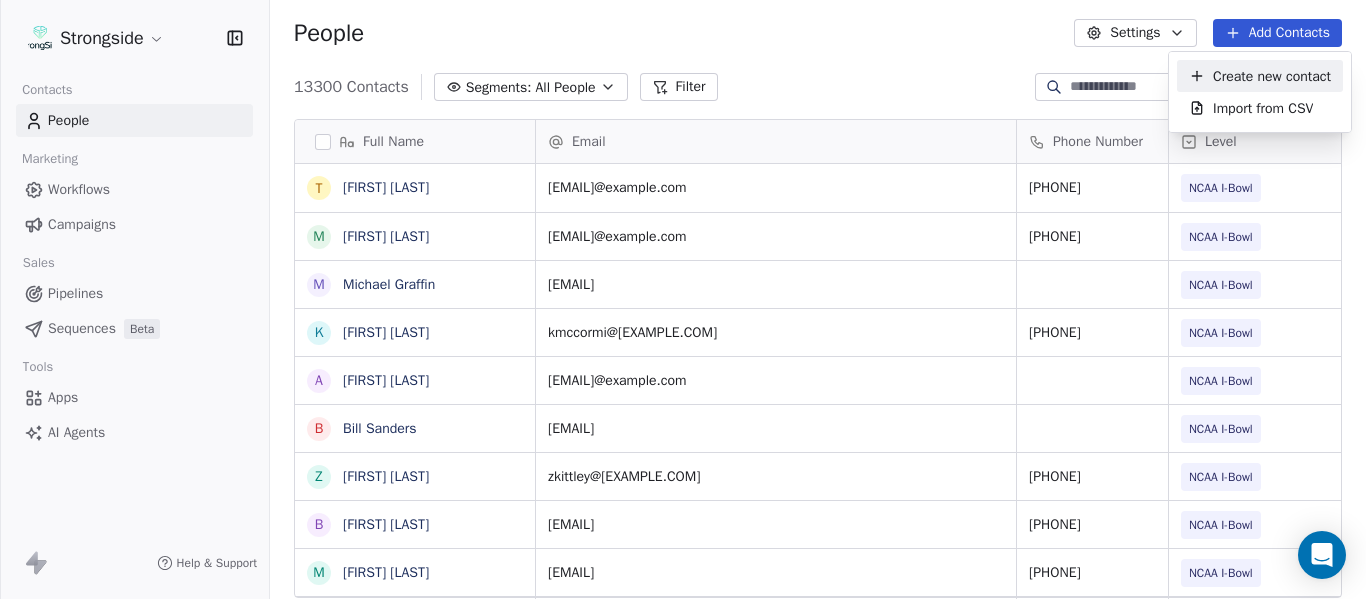 click on "Create new contact" at bounding box center [1272, 76] 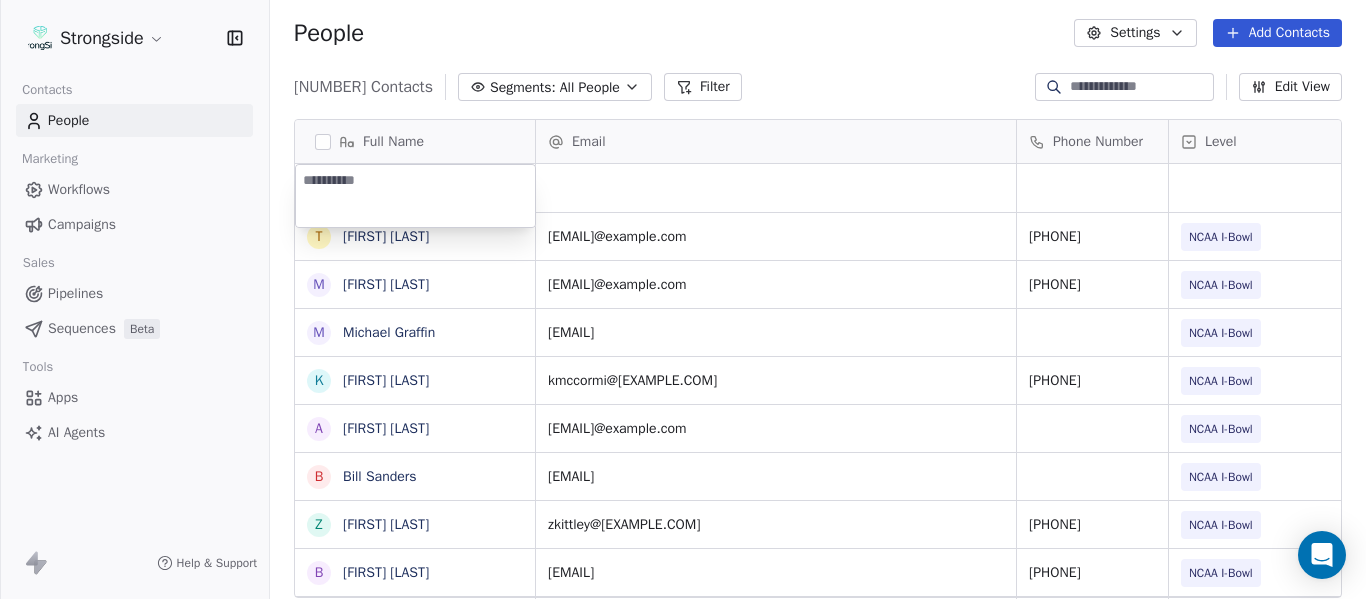 type on "**********" 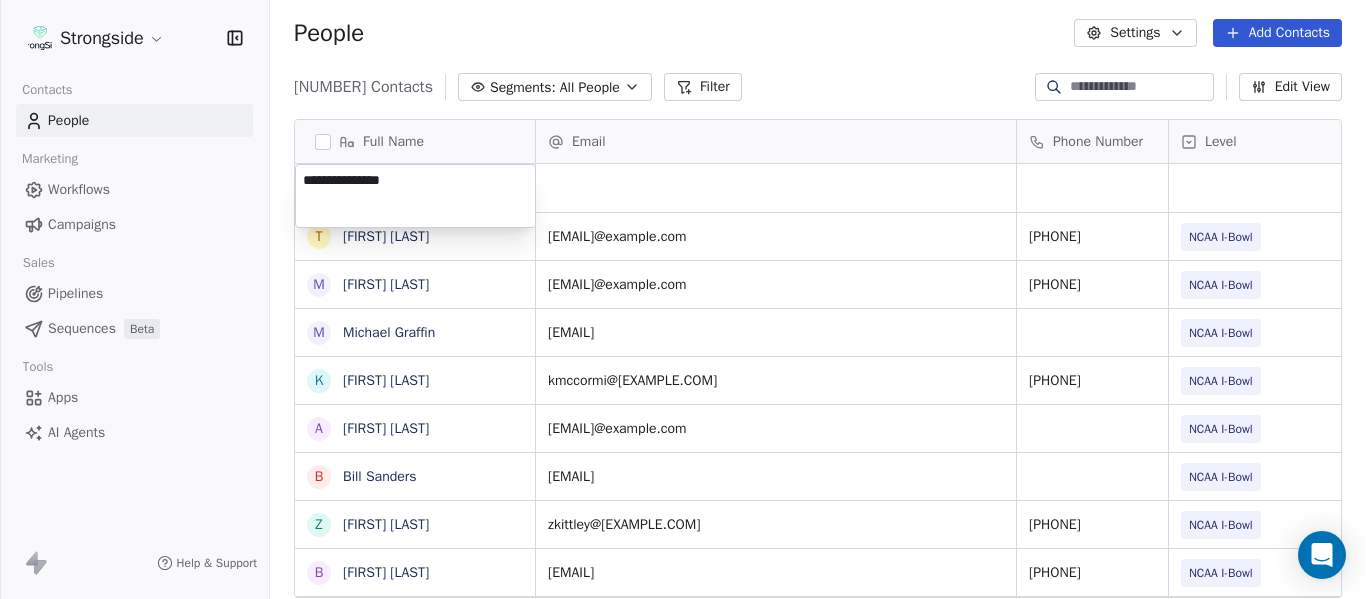 click on "Strongside Contacts People Marketing Workflows Campaigns Sales Pipelines Sequences Beta Tools Apps AI Agents Help & Support People Settings Add Contacts 13301 Contacts Segments: All People Filter Edit View Tag Add to Sequence Export Full Name T [FIRST] [LAST] M [FIRST] [LAST] M [FIRST] [LAST] K [FIRST] [LAST] A [FIRST] [LAST] B [FIRST] [LAST] Z [FIRST] [LAST] B [FIRST] [LAST] M [FIRST] [LAST] C [FIRST] [LAST] C [FIRST] [LAST] F [FIRST] [LAST] R [FIRST] [LAST] C [FIRST] [LAST] R [FIRST] [LAST] J [FIRST] [LAST] H [FIRST] [LAST] V [FIRST] [LAST] C [FIRST] [LAST] E [FIRST] [LAST] J [FIRST] [LAST] J [FIRST] [LAST] T [FIRST] [LAST] I [FIRST] [LAST] J [FIRST] [LAST] C [FIRST] [LAST] M [FIRST] [LAST] R [FIRST] [LAST] L [FIRST] [LAST] D [FIRST] [LAST] Email Phone Number Level League/Conference Organization Tags ballardl@[EXAMPLE.COM] [PHONE] NCAA I-Bowl FLORIDA ATLANTIC UNIV mwiesner@[EXAMPLE.COM] [PHONE] NCAA I-Bowl FLORIDA ATLANTIC UNIV mgraffin@[EXAMPLE.COM] NCAA I-Bowl FLORIDA ATLANTIC UNIV kmccormi@[EXAMPLE.COM] [PHONE] NCAA I-Bowl FLORIDA ATLANTIC UNIV afortier@[EXAMPLE.COM]" at bounding box center [683, 299] 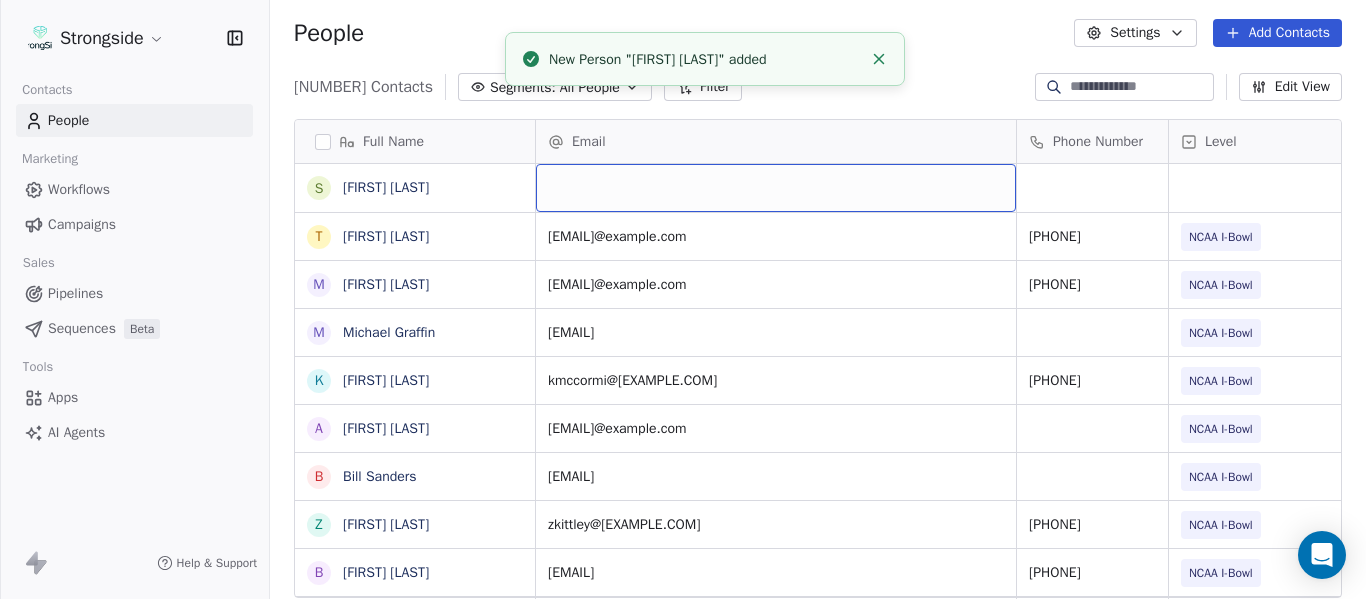 click at bounding box center [776, 188] 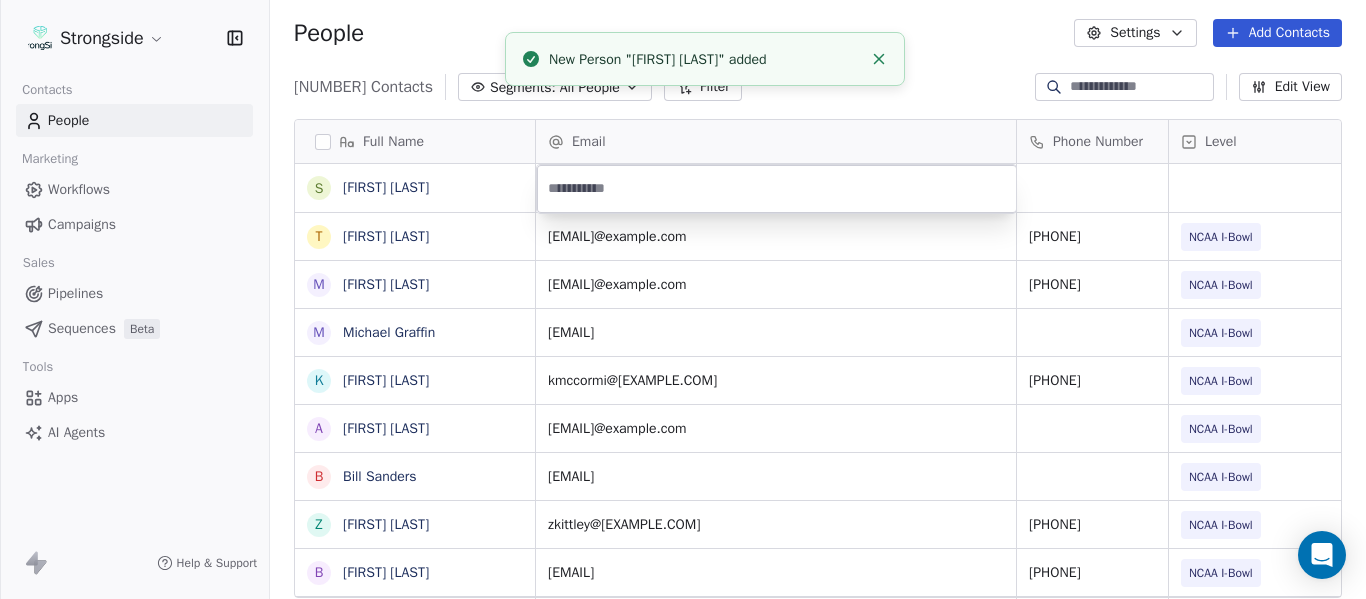 type on "**********" 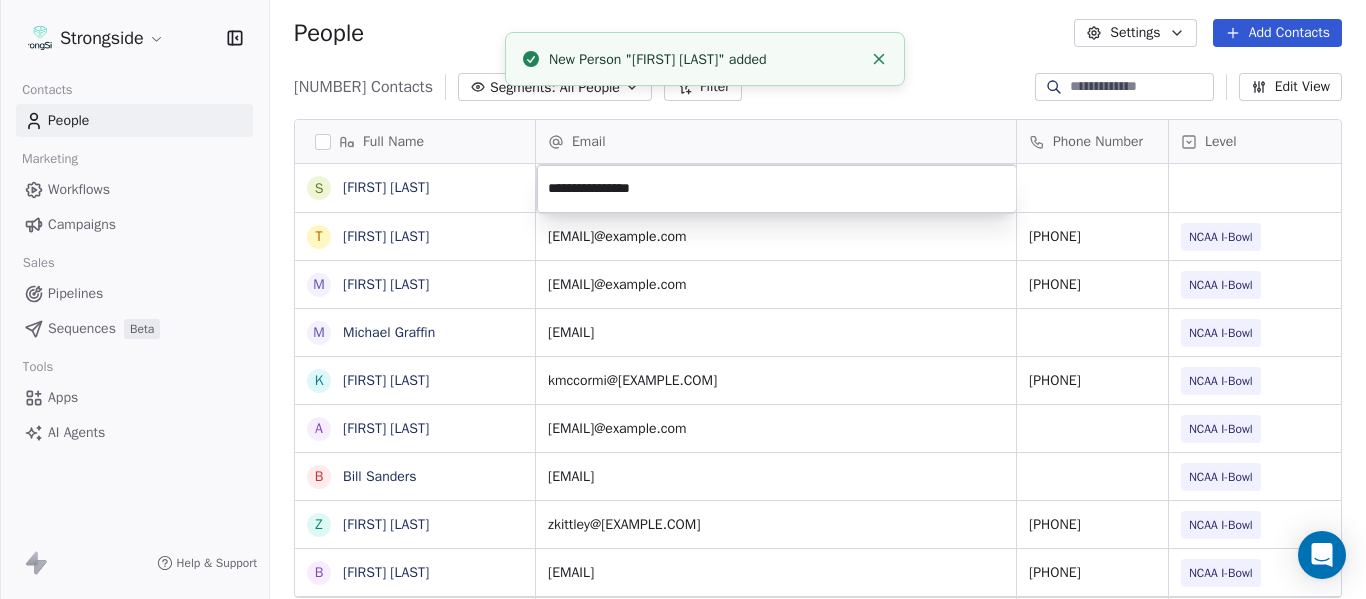 click 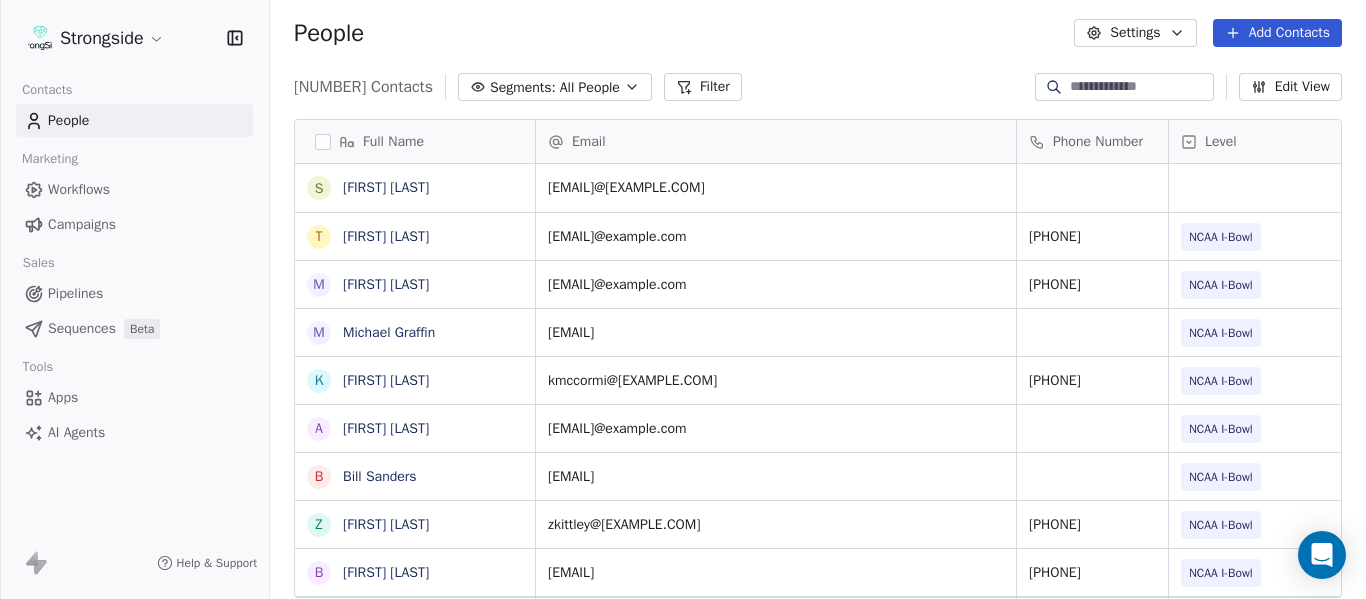 click on "13301 Contacts Segments: All People Filter  Edit View" at bounding box center (818, 87) 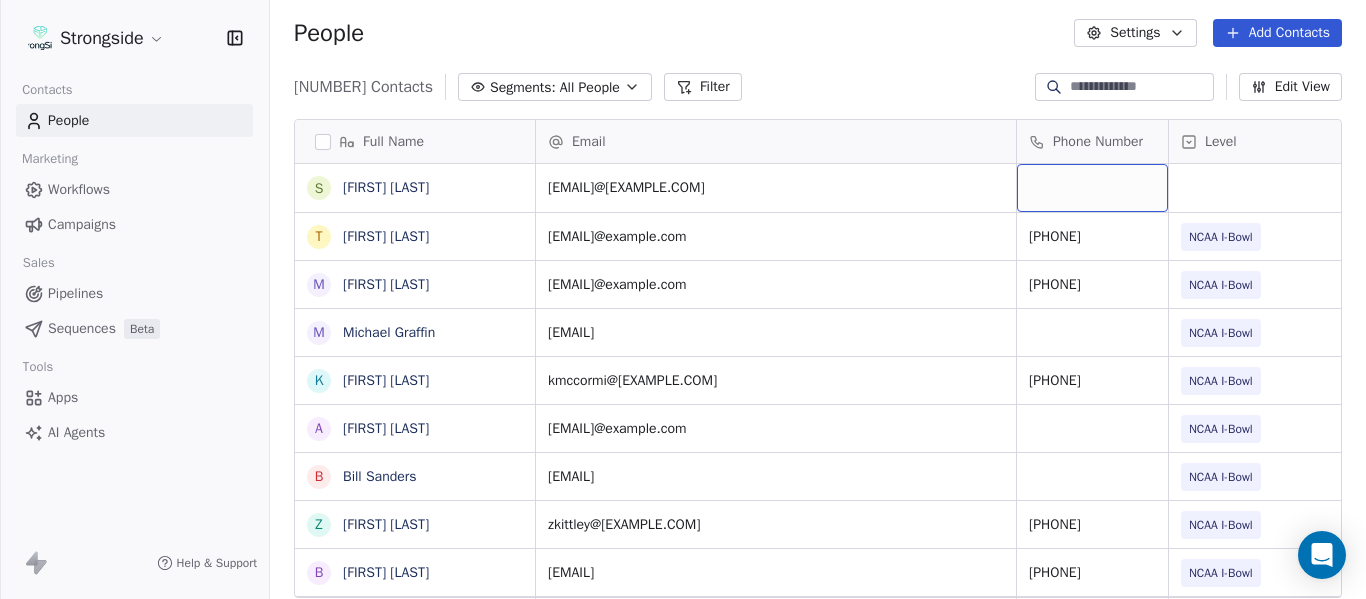 click at bounding box center [1092, 188] 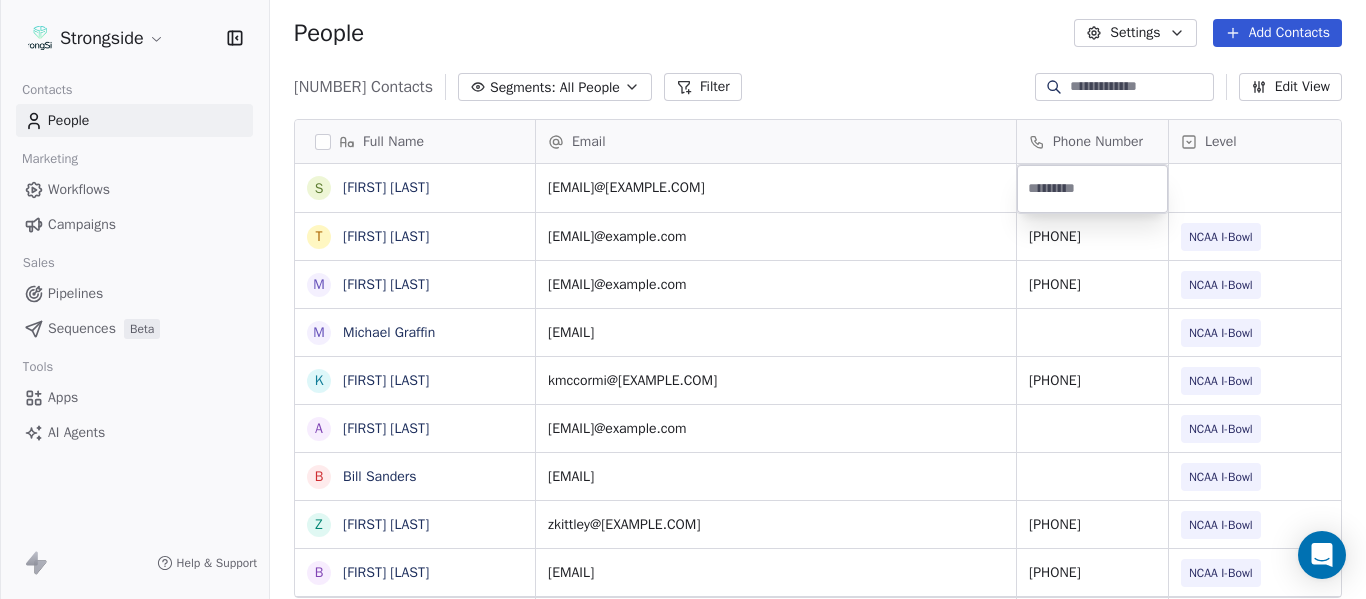 type on "**********" 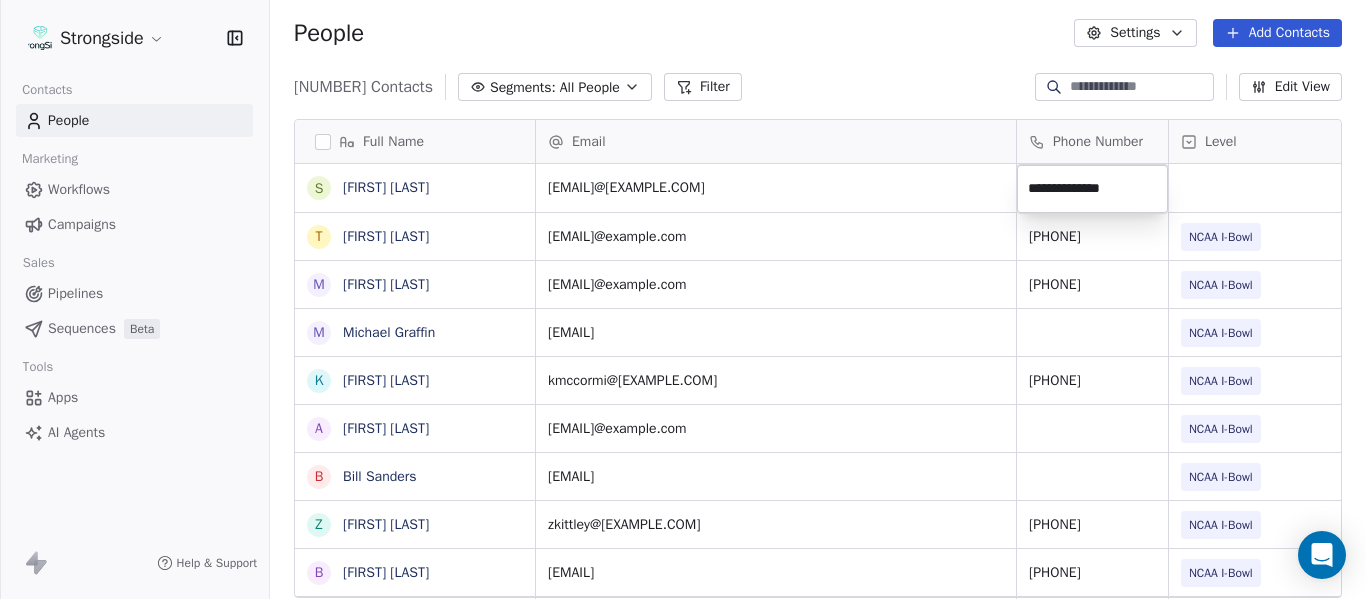 click on "Full Name S Shane Marinelli T Toya Ballard M Matt Wiesner M Michael Graffin K Katrina McCormack A Anthony Fortier B Bill Sanders Z Zach Kittley B Brian White M Margot Kessler C Cris Carter C Clay Williams F Faith Padgett R Regine Hill C Craig Merson R Rick Wimmer J Jason Robinson H Hasan Craig V Vincent Davis C Chris LoNigro E Eric Potochney J Jeffrey Meleky J James Simpson T Travis Johnson I Ivan McCartney J Josh Taylor C Cecil McNair M Monte Perez R Rachel Taylor L Lori Craig Email Phone Number Level League/Conference Organization Tags smarine1@[EXAMPLE.COM] ballardl@[EXAMPLE.COM] 561-297-6957 NCAA I-Bowl FLORIDA ATLANTIC UNIV mwiesner@[EXAMPLE.COM] 561-297-1094 NCAA I-Bowl FLORIDA ATLANTIC UNIV mgraffin@[EXAMPLE.COM] NCAA I-Bowl FLORIDA ATLANTIC UNIV kmccormi@[EXAMPLE.COM] 561-251-5588 NCAA I-Bowl NAIA" at bounding box center [683, 299] 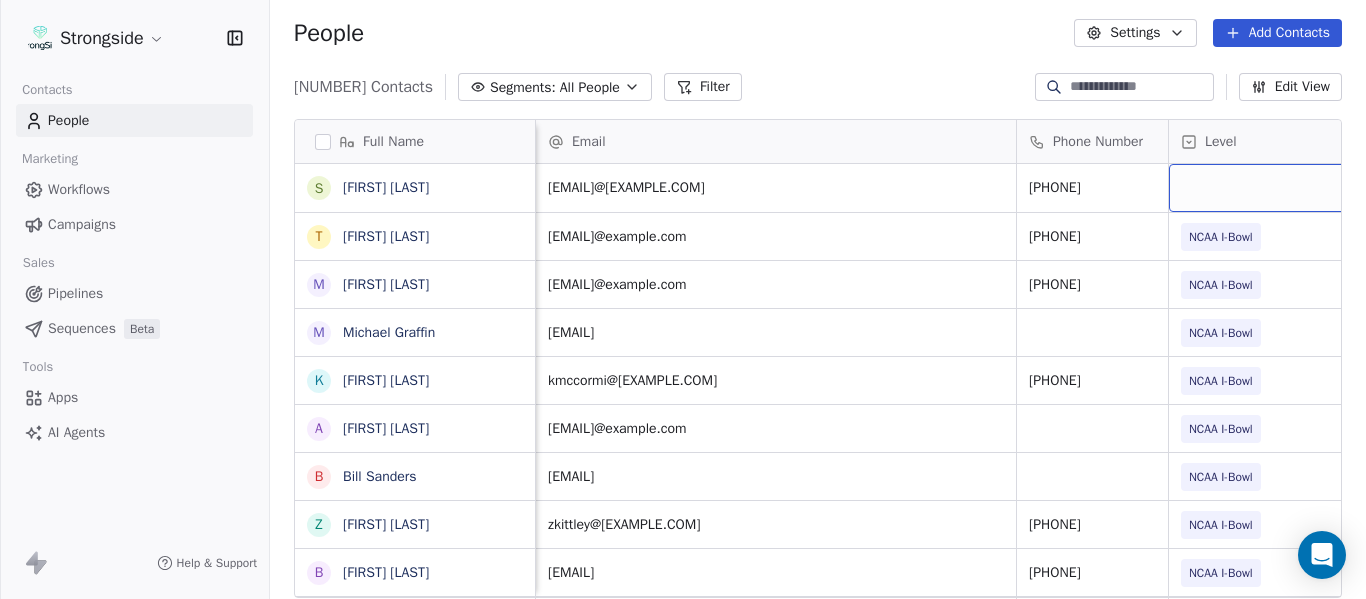 scroll, scrollTop: 0, scrollLeft: 28, axis: horizontal 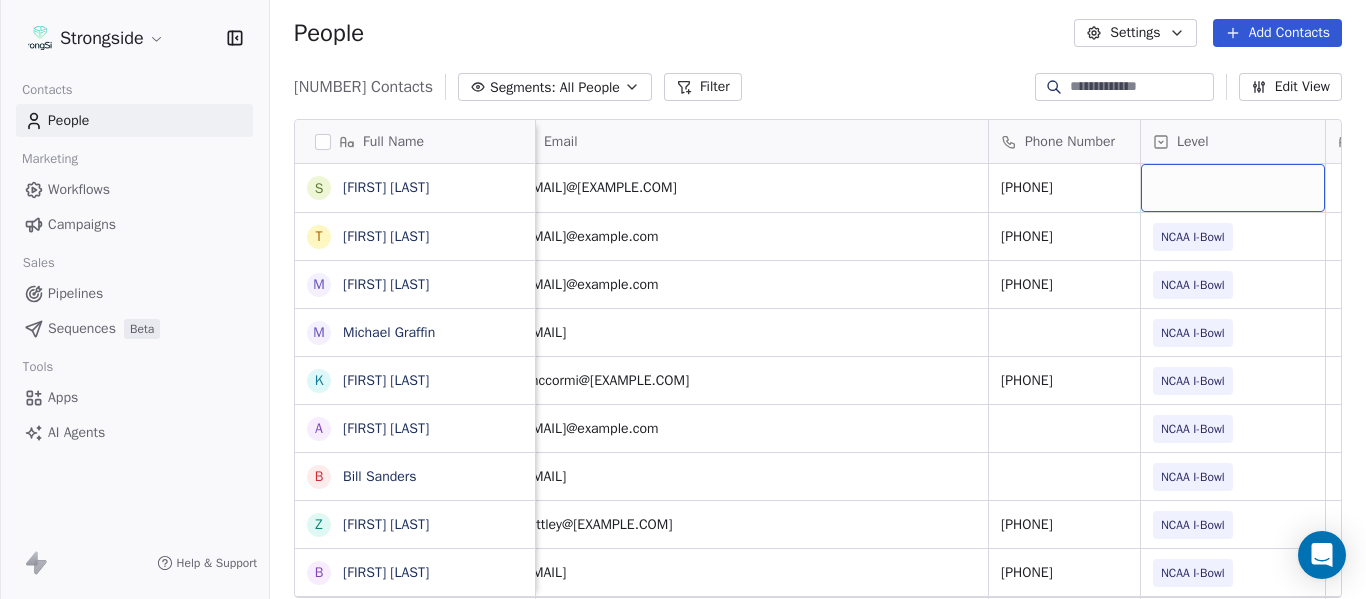 click at bounding box center (1233, 188) 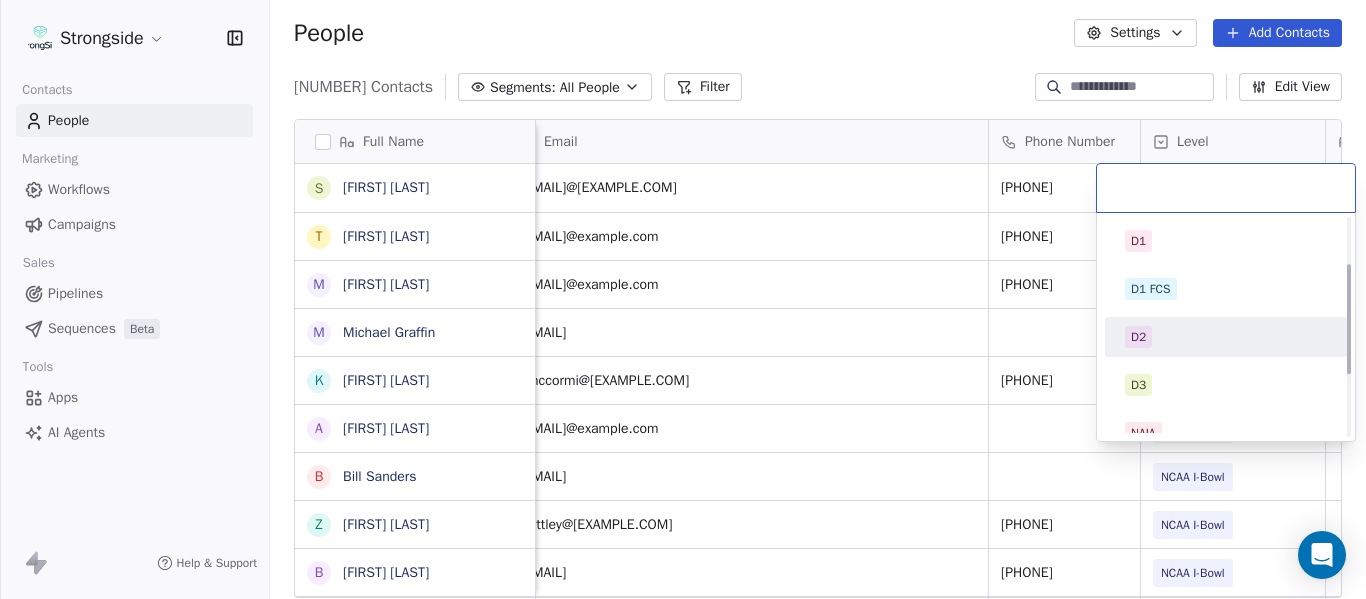 scroll, scrollTop: 212, scrollLeft: 0, axis: vertical 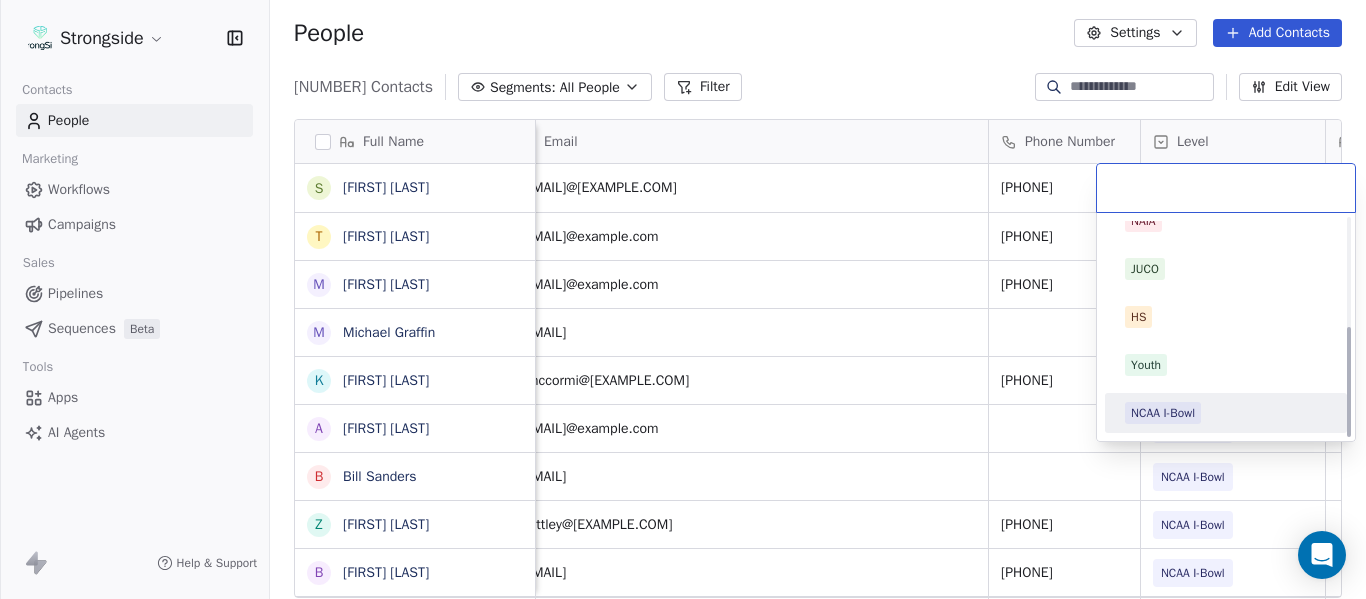 click on "NCAA I-Bowl" at bounding box center [1163, 413] 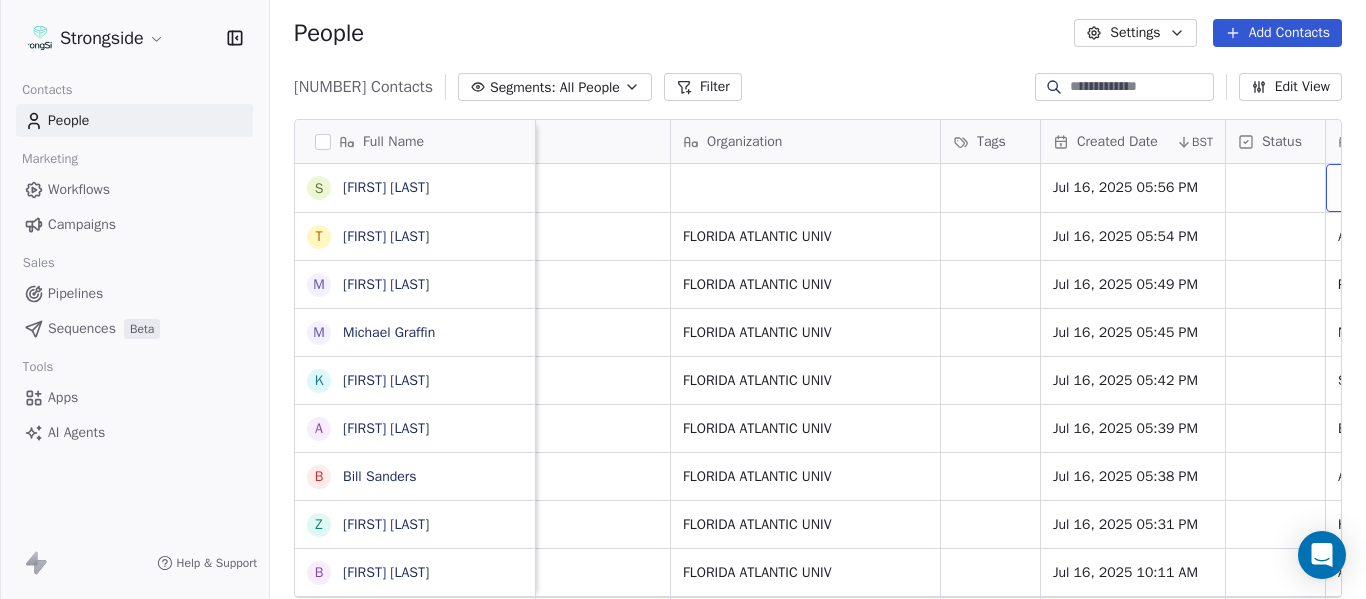 scroll, scrollTop: 0, scrollLeft: 1259, axis: horizontal 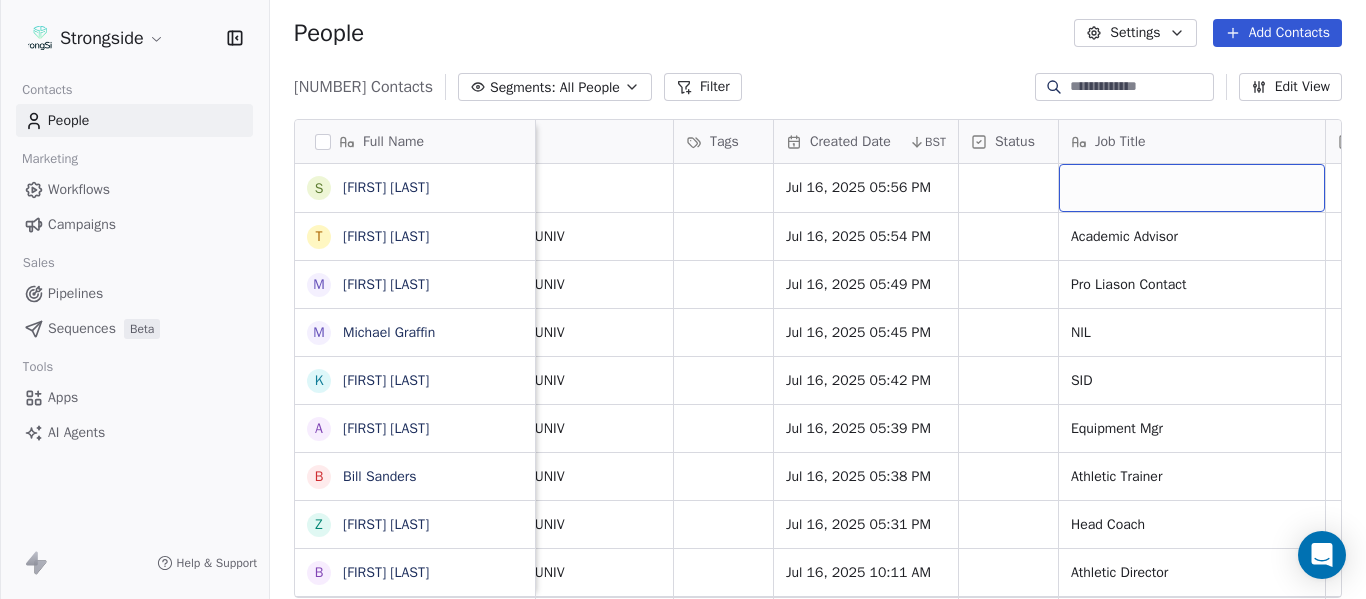 click at bounding box center [1192, 188] 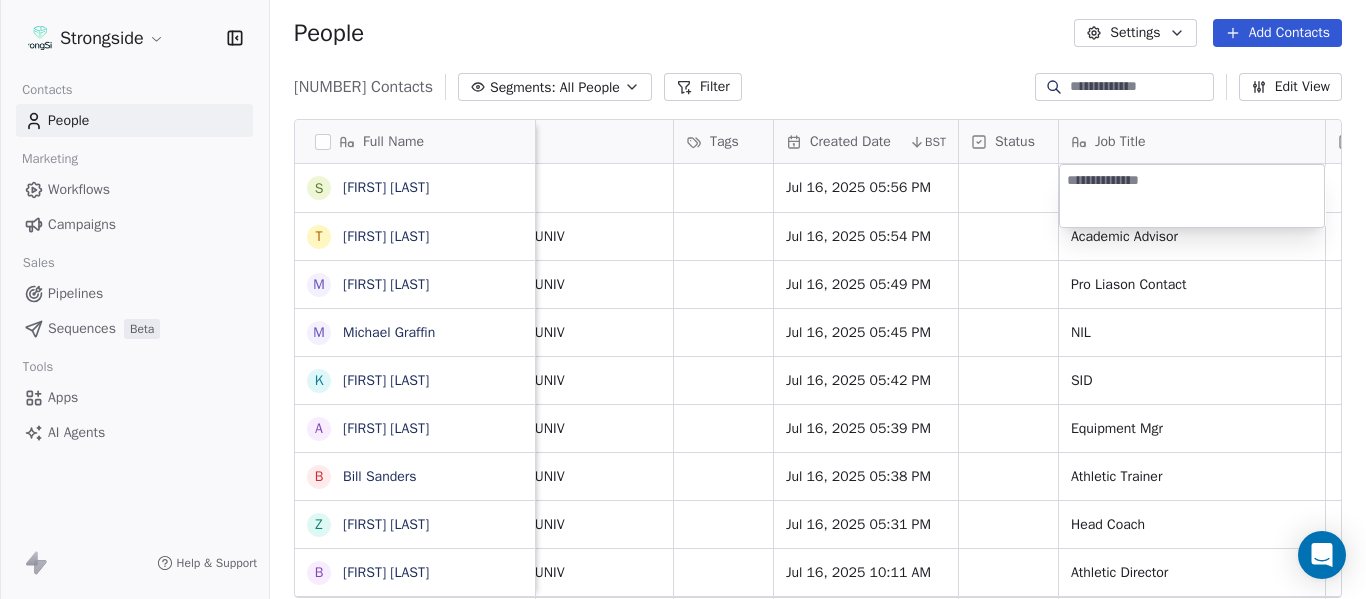 type on "**********" 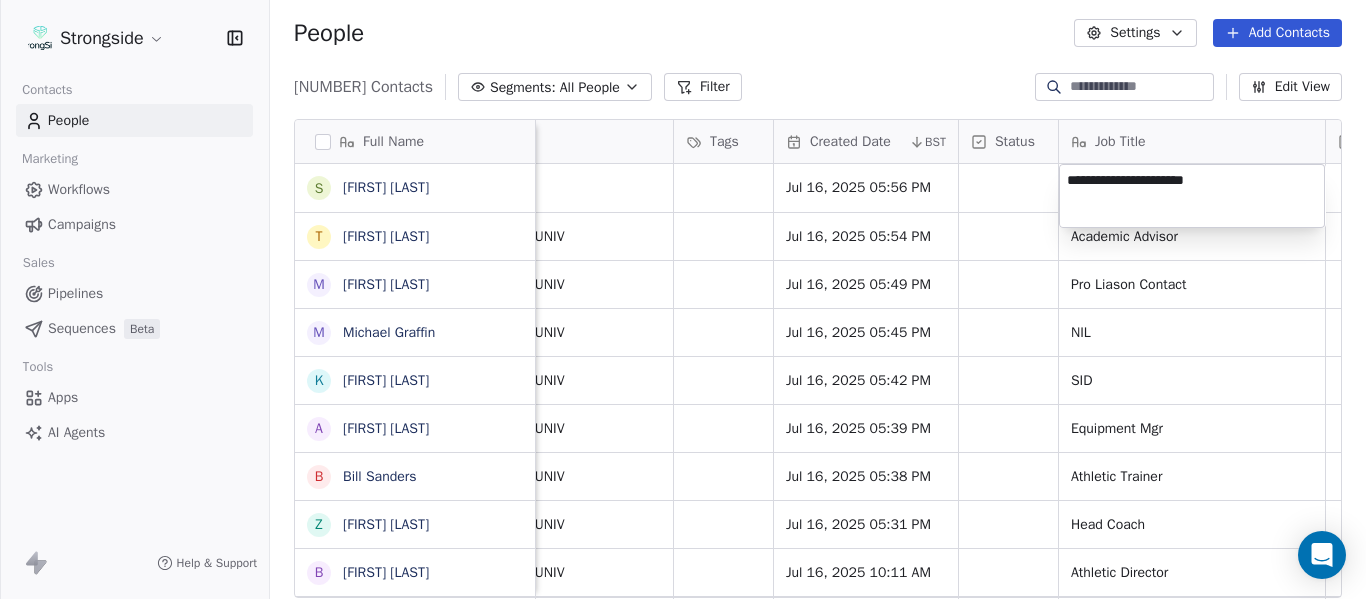 click on "Phone Number Level League/Conference Organization Tags Created Date BST Status Job Title Priority Emails Auto Clicked Last Activity Date BST In Open Phone   ([PHONE]) NCAA I-Bowl Jul [DATE], [YEAR] [TIME] [TIME]   [PHONE] NCAA I-Bowl FLORIDA ATLANTIC UNIV Jul [DATE], [YEAR] [TIME] [TIME] Academic Advisor True" at bounding box center (683, 299) 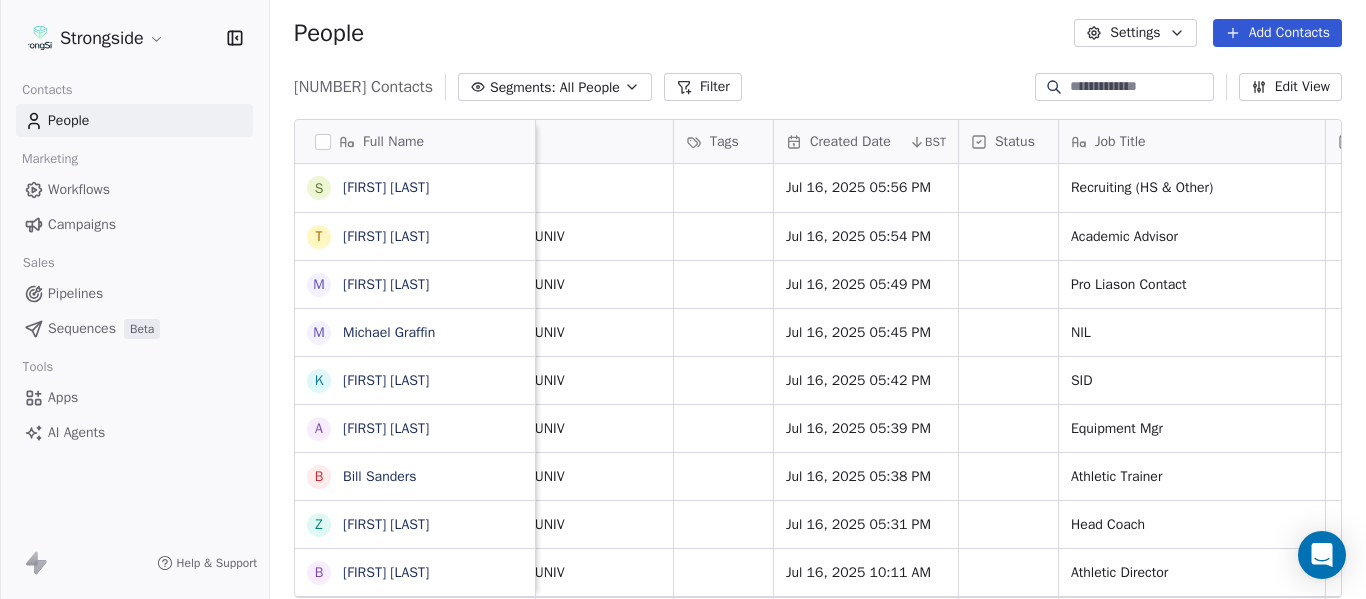 scroll, scrollTop: 0, scrollLeft: 1127, axis: horizontal 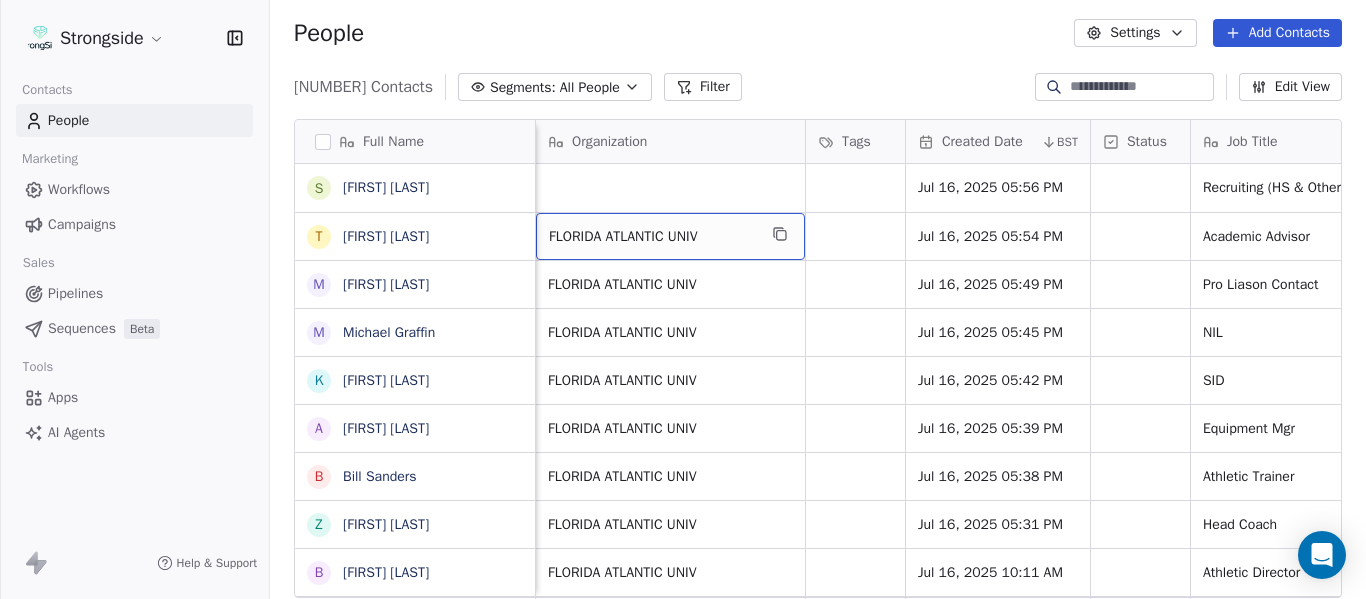 drag, startPoint x: 765, startPoint y: 231, endPoint x: 779, endPoint y: 231, distance: 14 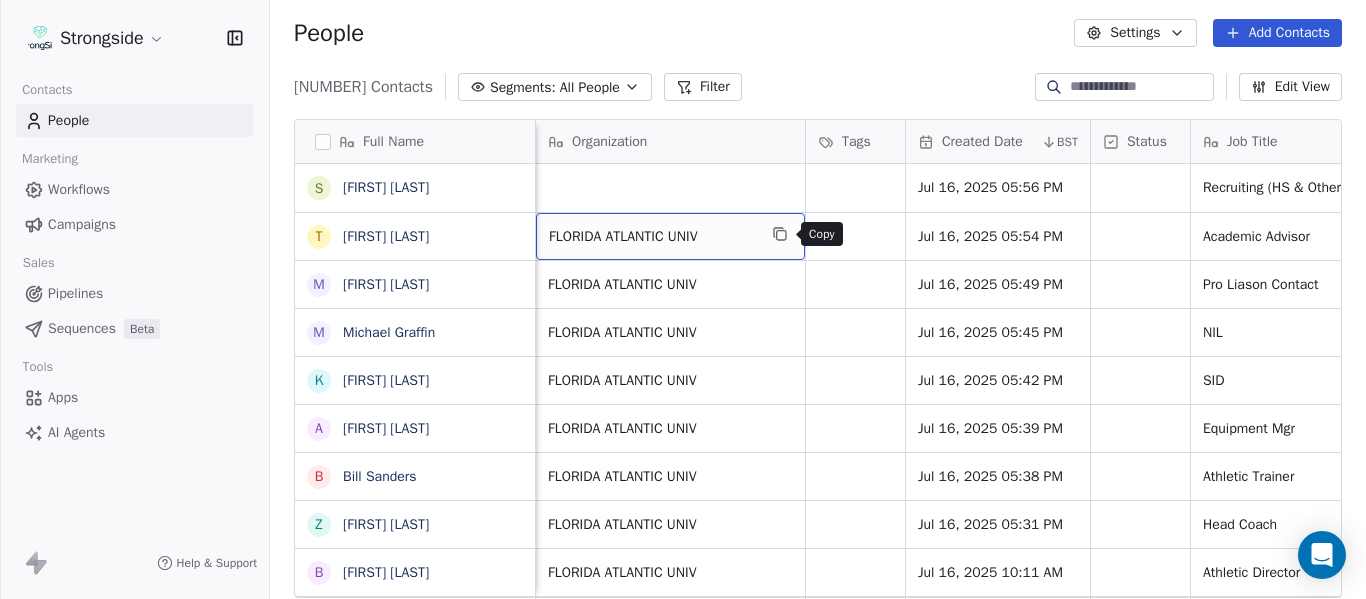 click 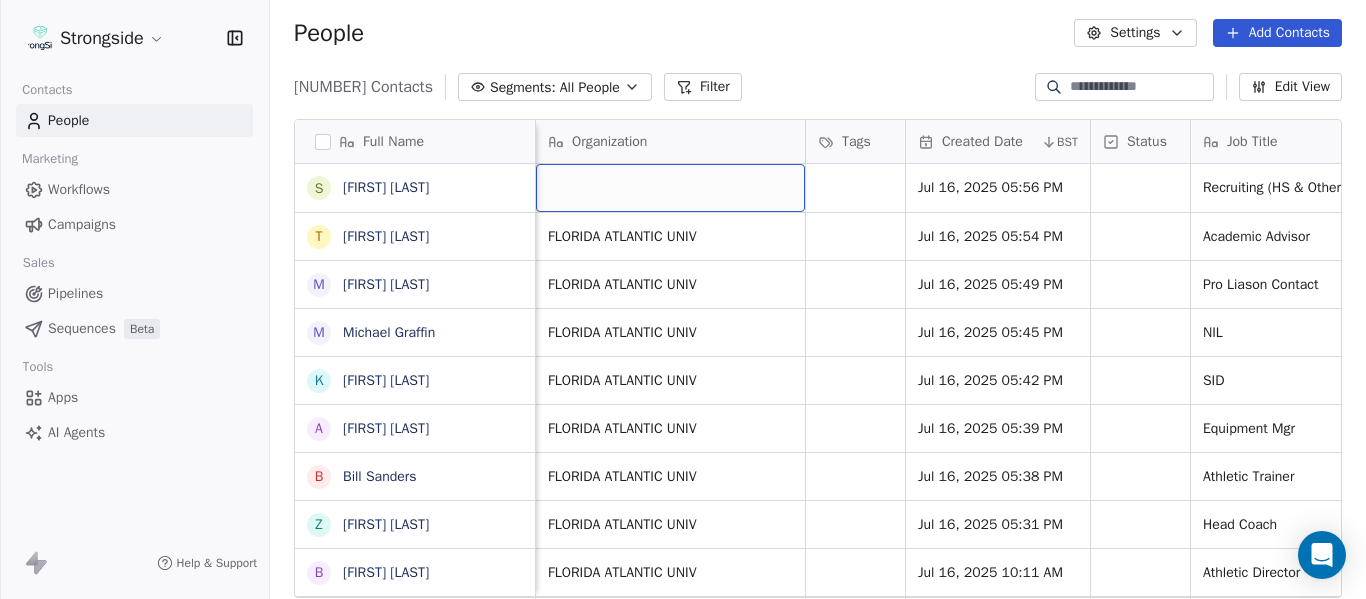 click at bounding box center (670, 188) 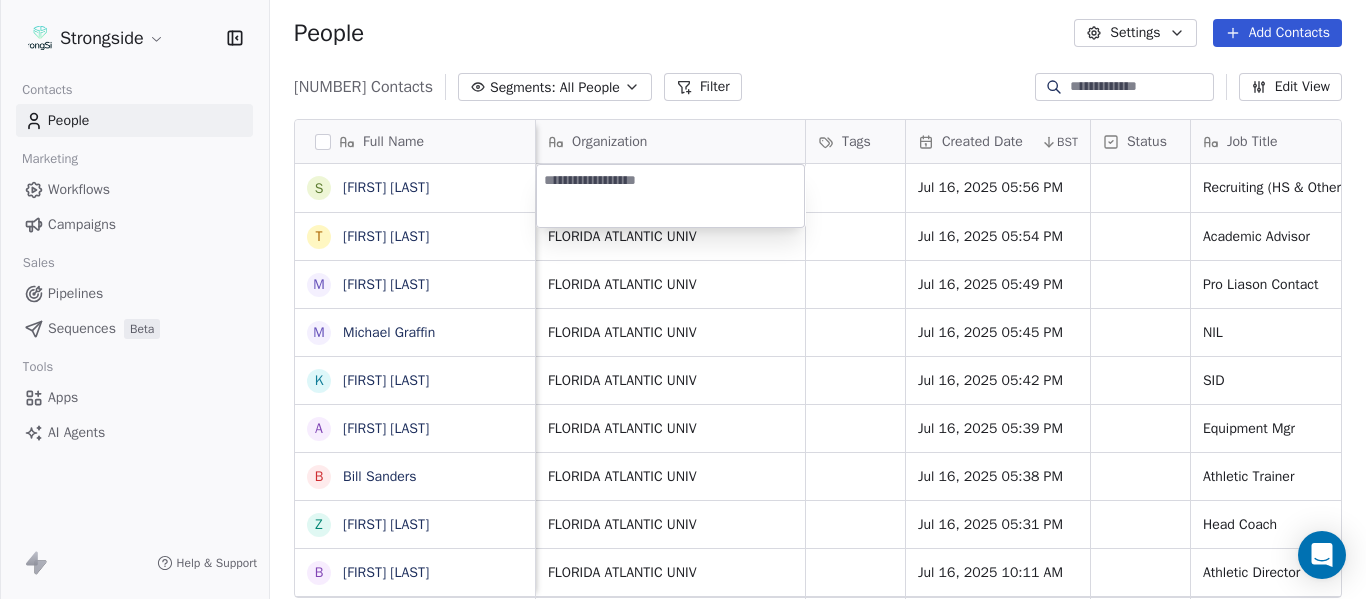 type on "**********" 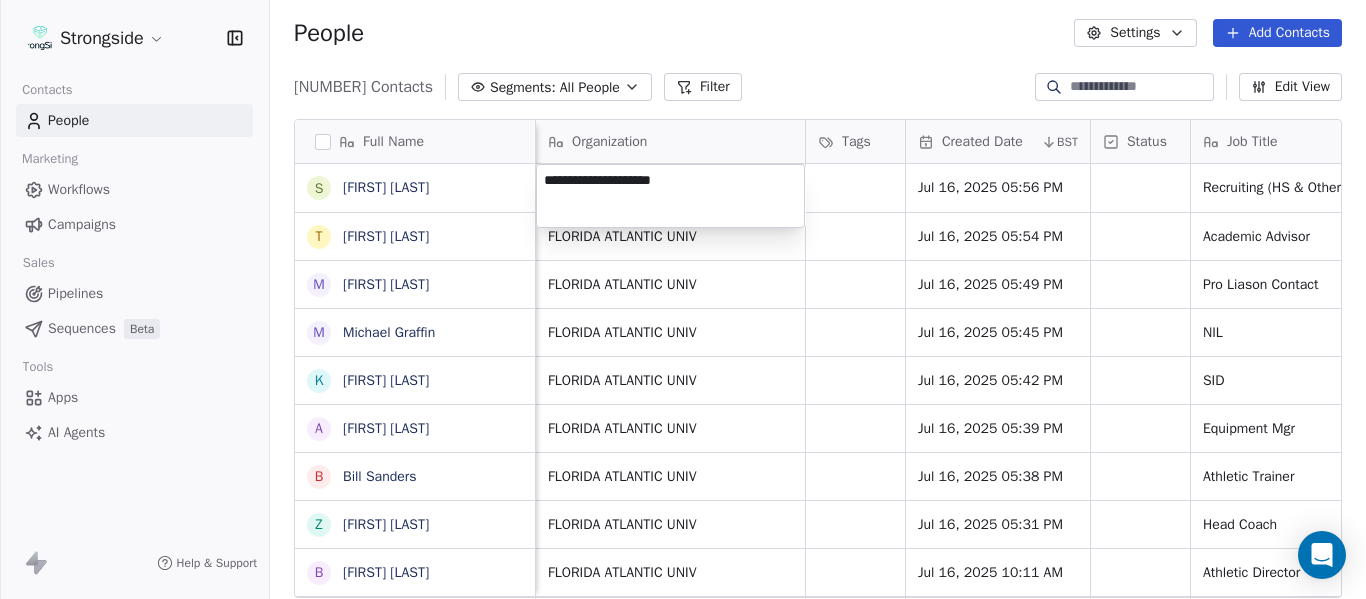 click on "Strongside Contacts People Marketing Workflows Campaigns Sales Pipelines Sequences Beta Tools Apps AI Agents Help & Support People Settings Add Contacts 13301 Contacts Segments: All People Filter Edit View Tag Add to Sequence Export Full Name S [FIRST] [LAST] T [FIRST] [LAST] M [FIRST] [LAST] M [FIRST] [LAST] K [FIRST] [LAST] A [FIRST] [LAST] B [FIRST] [LAST] Z [FIRST] [LAST] B [FIRST] [LAST] M [FIRST] [LAST] C [FIRST] [LAST] C [FIRST] [LAST] F [FIRST] [LAST] R [FIRST] [LAST] C [FIRST] [LAST] R [FIRST] [LAST] J [FIRST] [LAST] H [FIRST] [LAST] V [FIRST] [LAST] C [FIRST] [LAST] E [FIRST] [LAST] J [FIRST] [LAST] J [FIRST] [LAST] T [FIRST] [LAST] I [FIRST] [LAST] J [FIRST] [LAST] C [FIRST] [LAST] M [FIRST] [LAST] R [FIRST] [LAST] L [FIRST] [LAST] Phone Number Level League/Conference Organization Tags Created Date BST Status Job Title Priority Emails Auto Clicked Last Activity Date BST In Open Phone Contact Source ([PHONE]) NCAA I-Bowl Jul 16, 2025 05:56 PM Recruiting (HS & Other) ([PHONE]) NCAA I-Bowl FLORIDA ATLANTIC UNIV Jul 16, 2025 05:54 PM Academic Advisor" at bounding box center [683, 299] 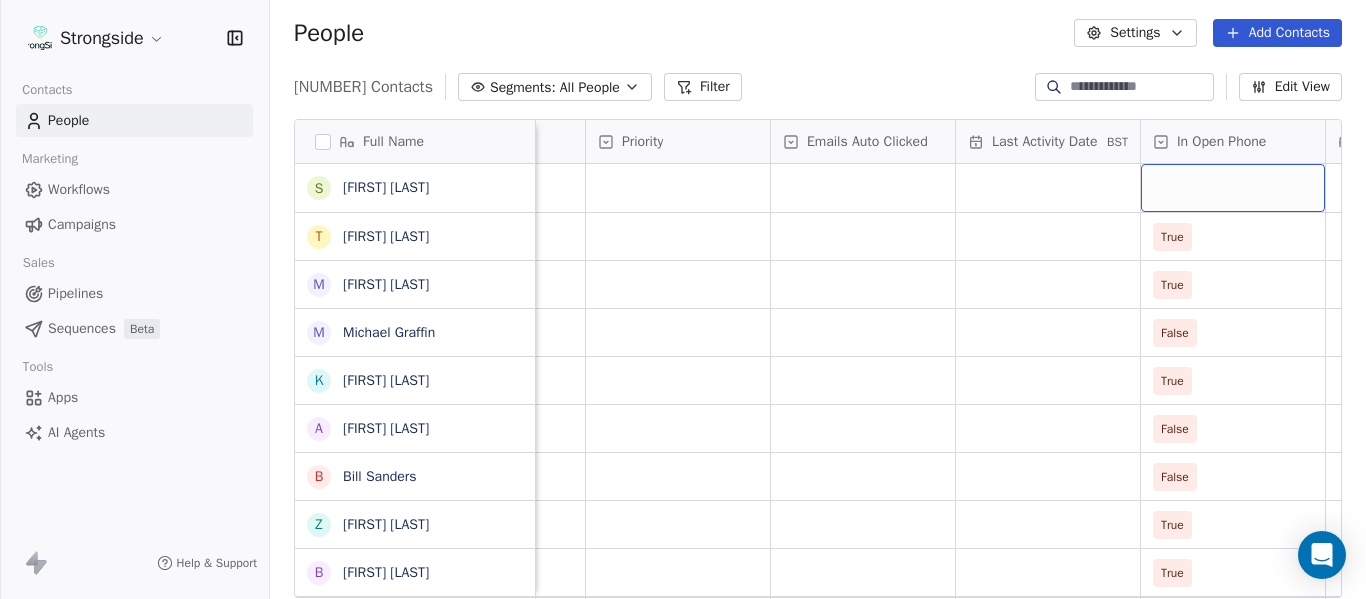 scroll, scrollTop: 0, scrollLeft: 2184, axis: horizontal 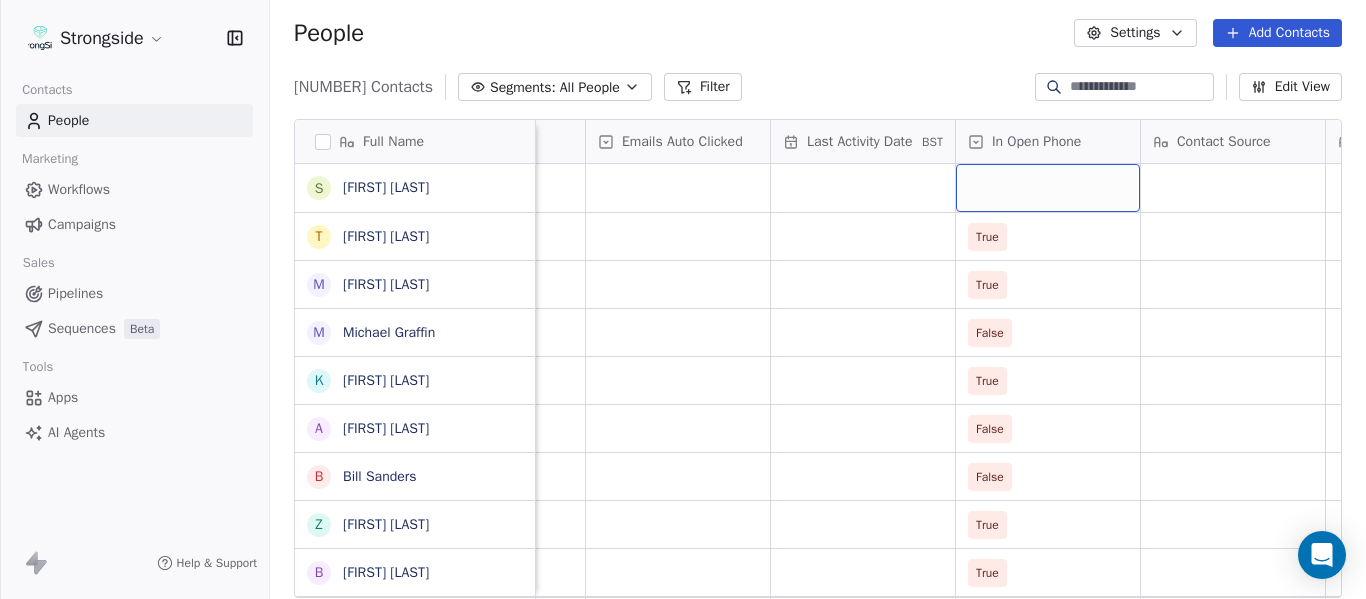 click at bounding box center [1048, 188] 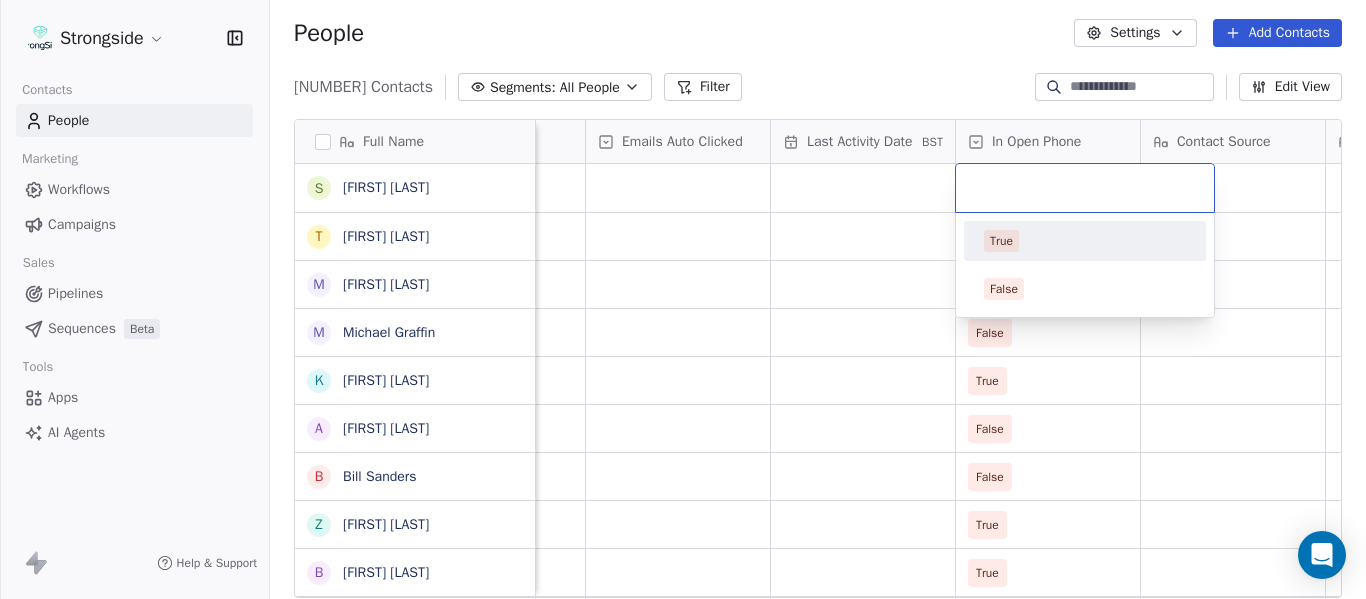 click on "True" at bounding box center (1085, 241) 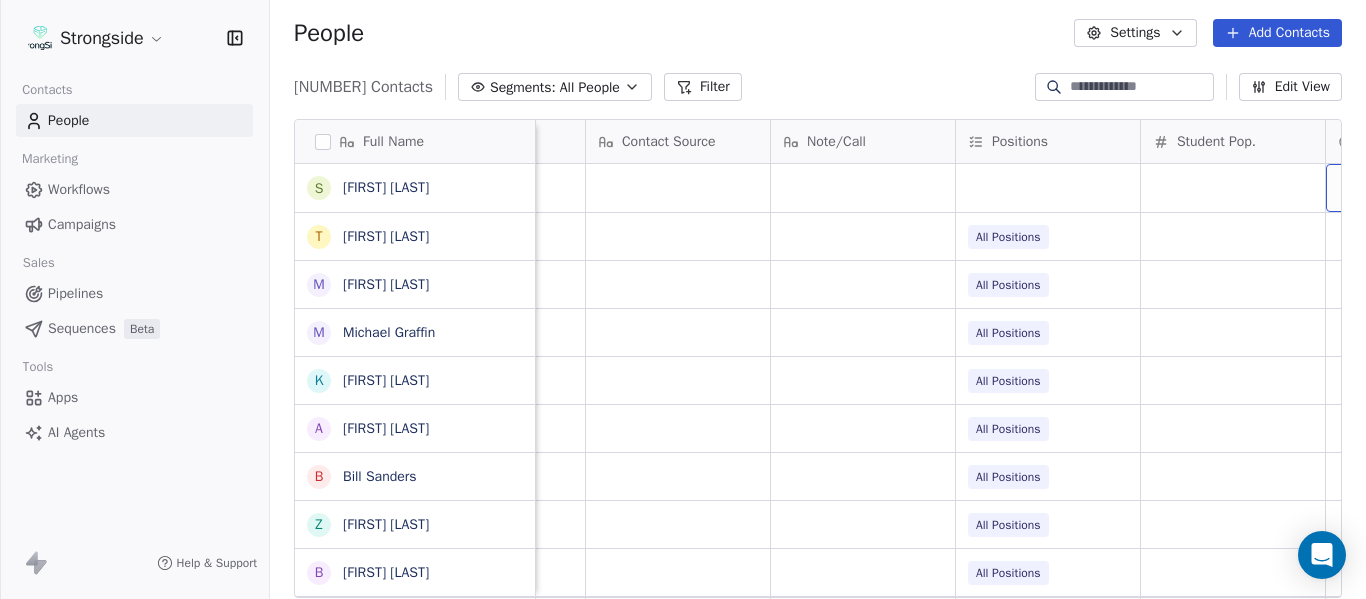 scroll, scrollTop: 0, scrollLeft: 2924, axis: horizontal 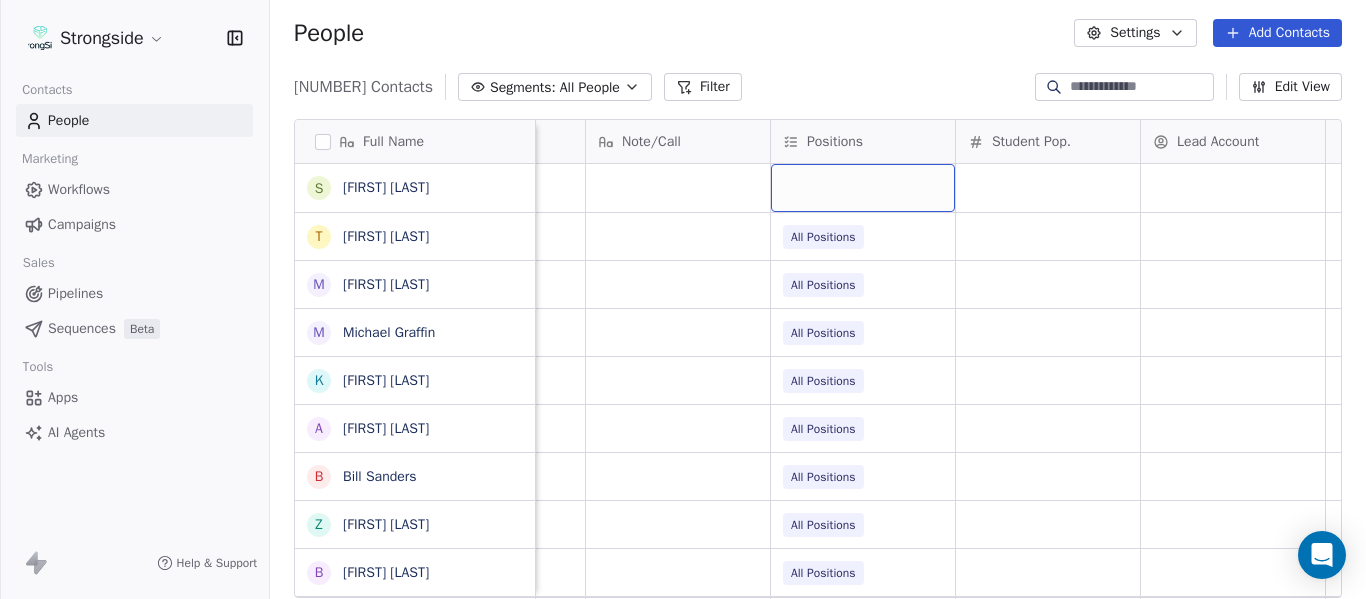 click at bounding box center [863, 188] 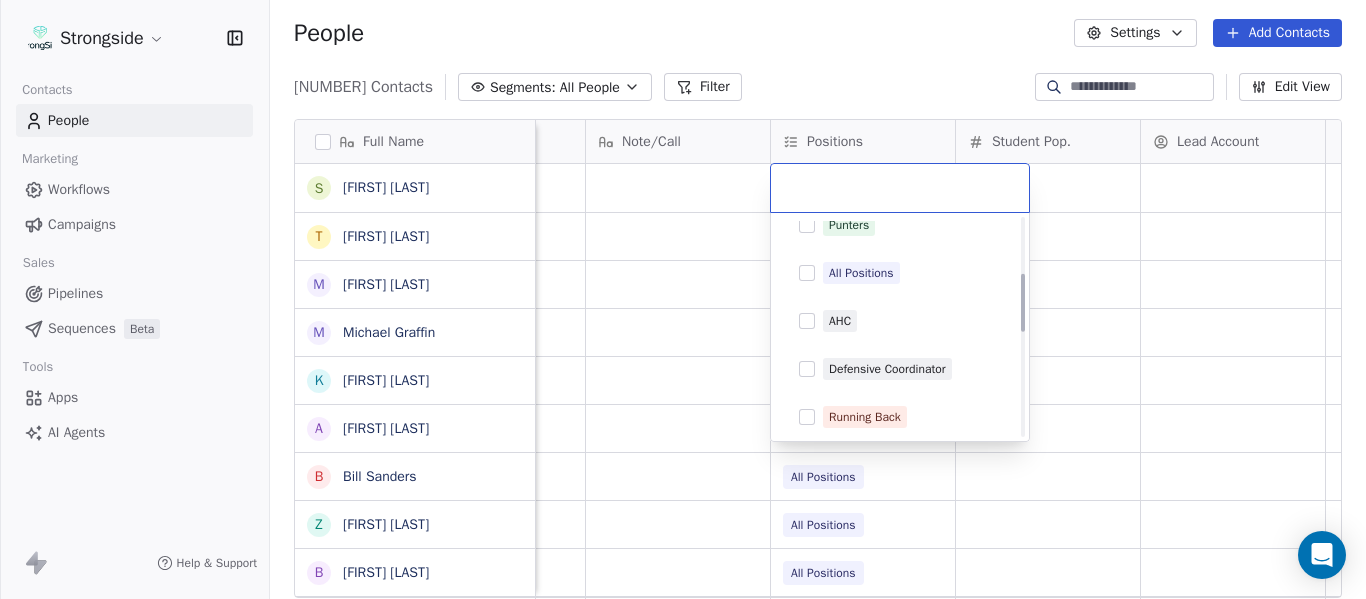 scroll, scrollTop: 500, scrollLeft: 0, axis: vertical 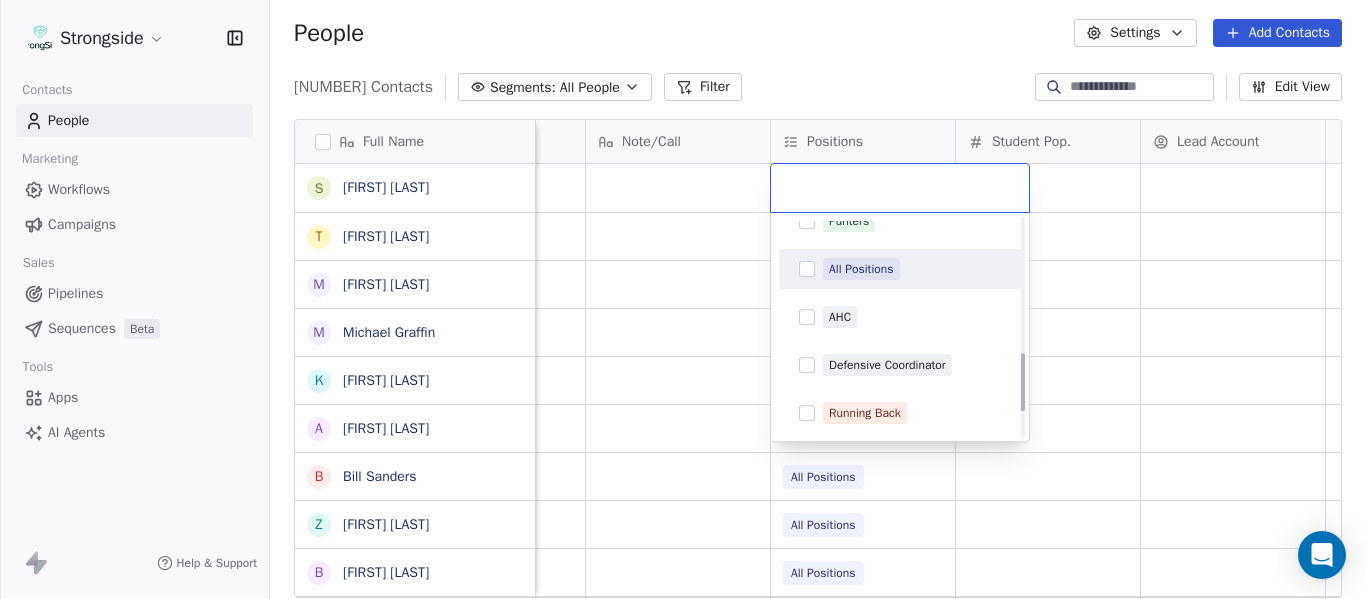 click on "All Positions" at bounding box center (861, 269) 